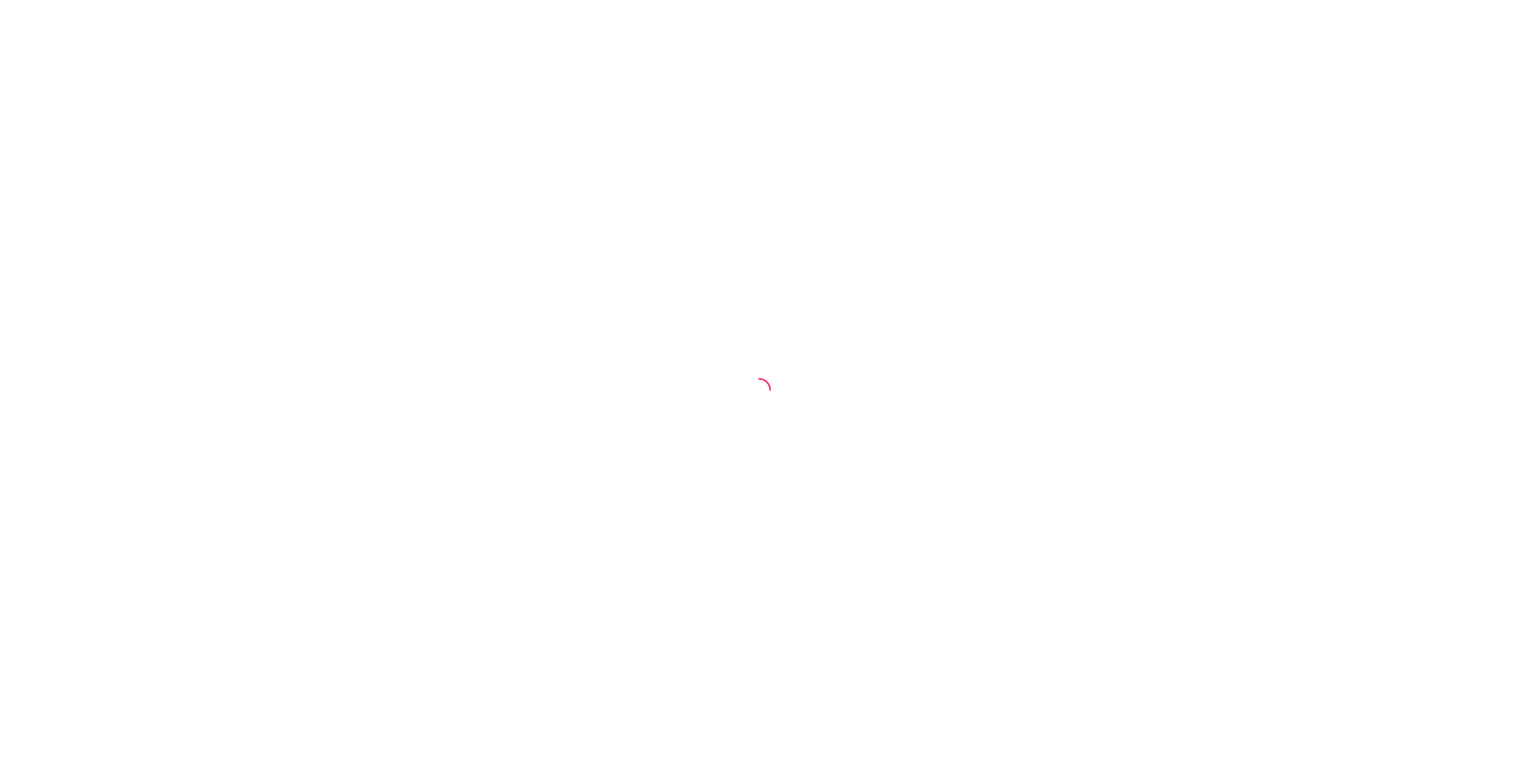 scroll, scrollTop: 0, scrollLeft: 0, axis: both 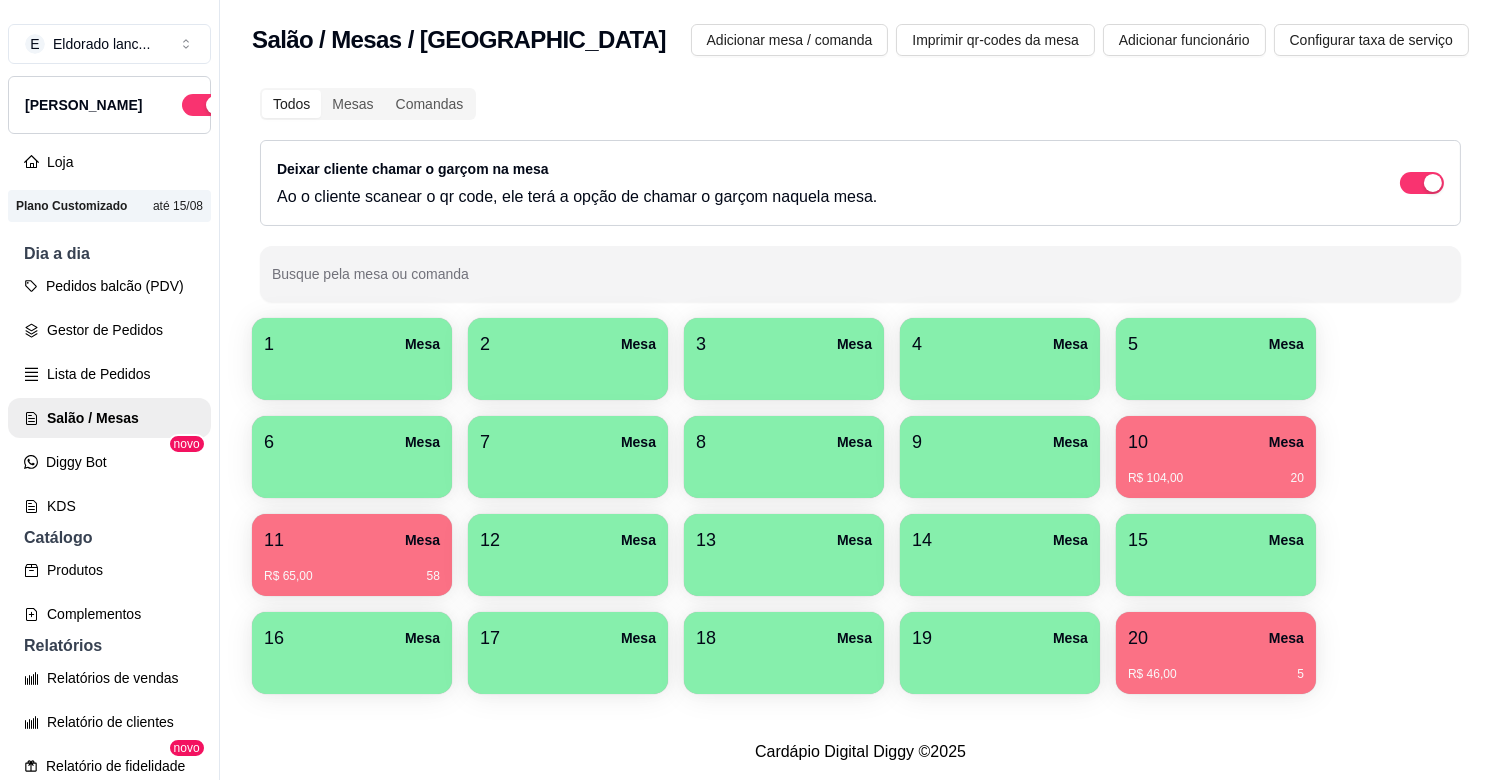 click on "Mesa" at bounding box center (422, 540) 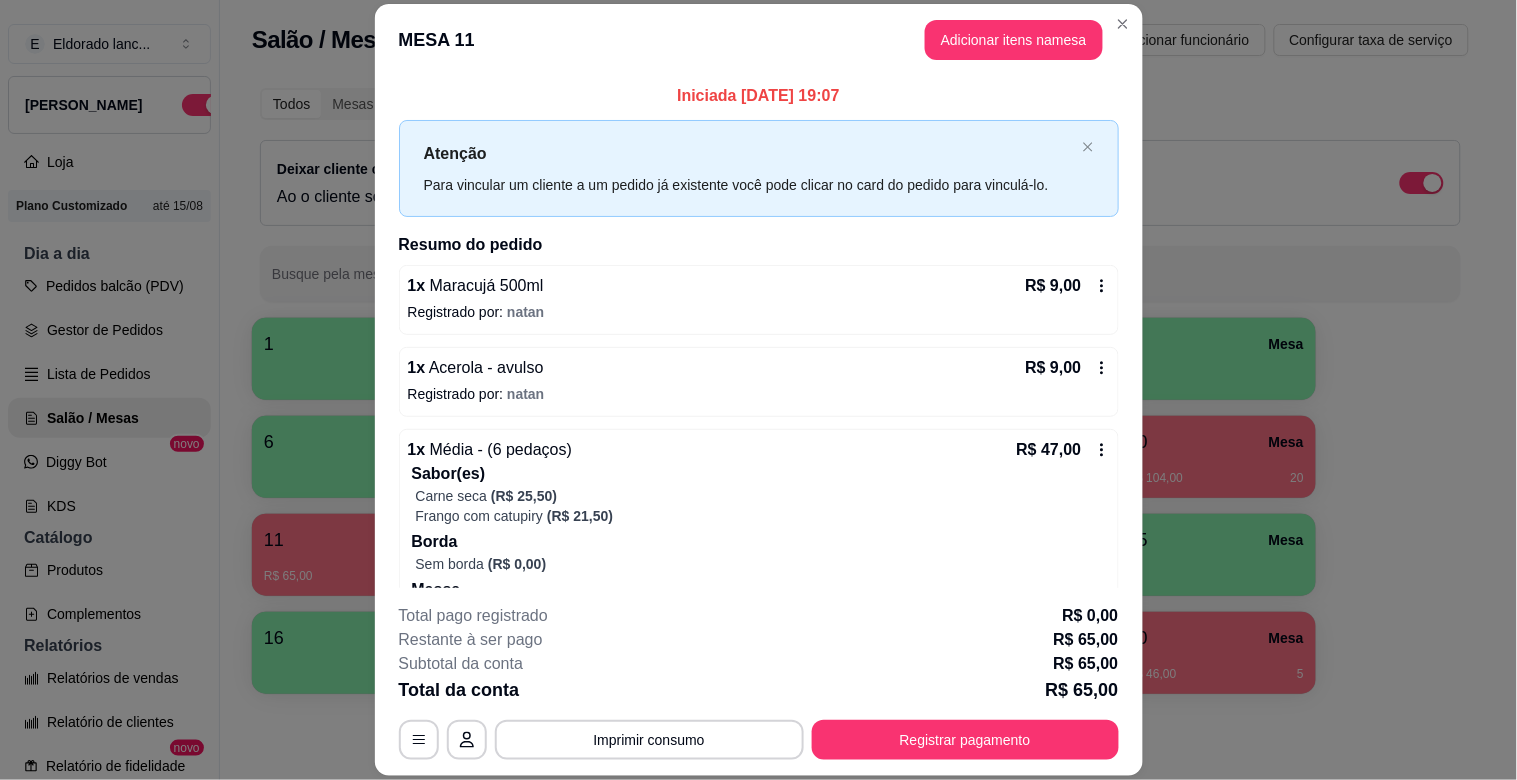 click on "**********" at bounding box center [759, 682] 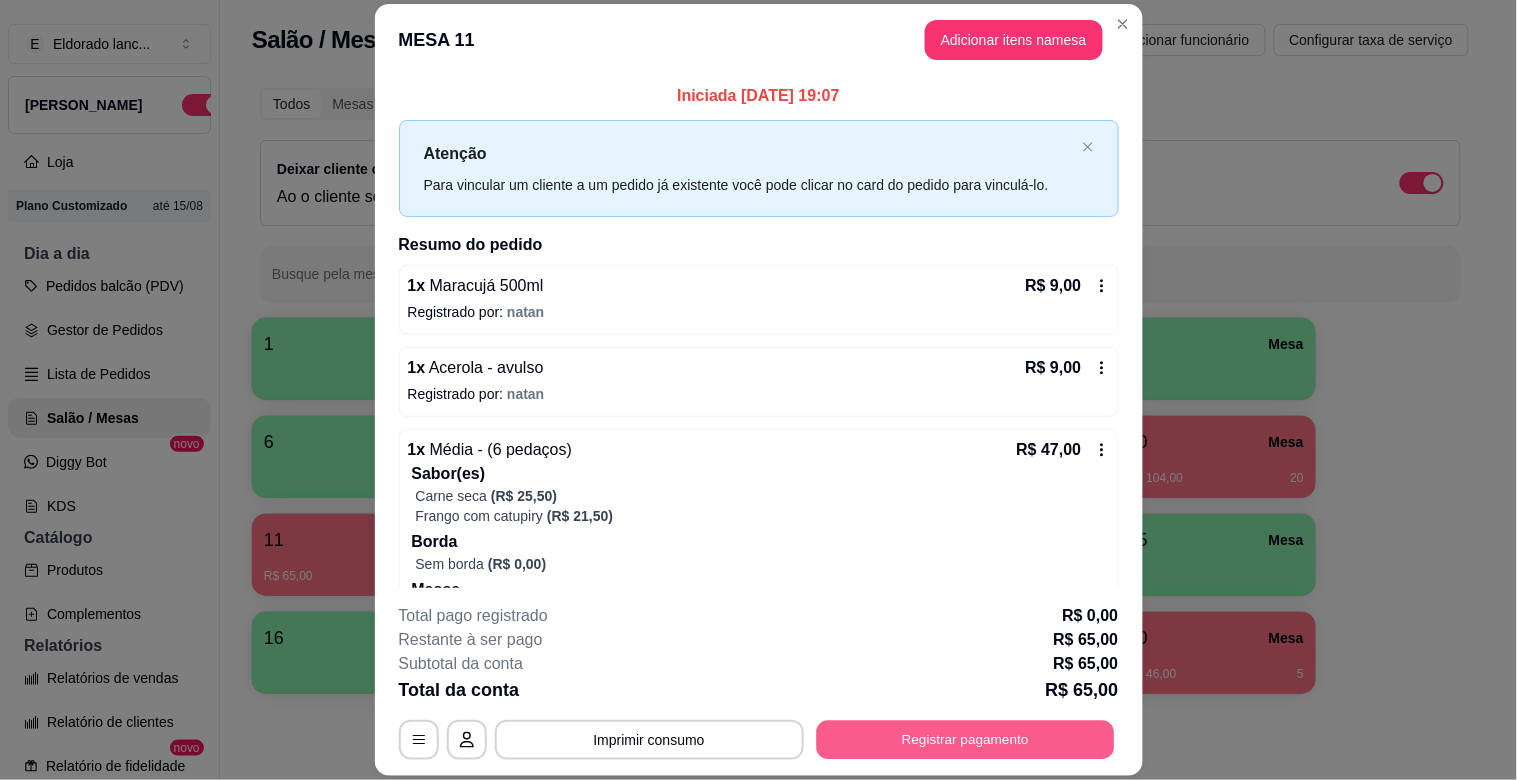 click on "Registrar pagamento" at bounding box center (965, 740) 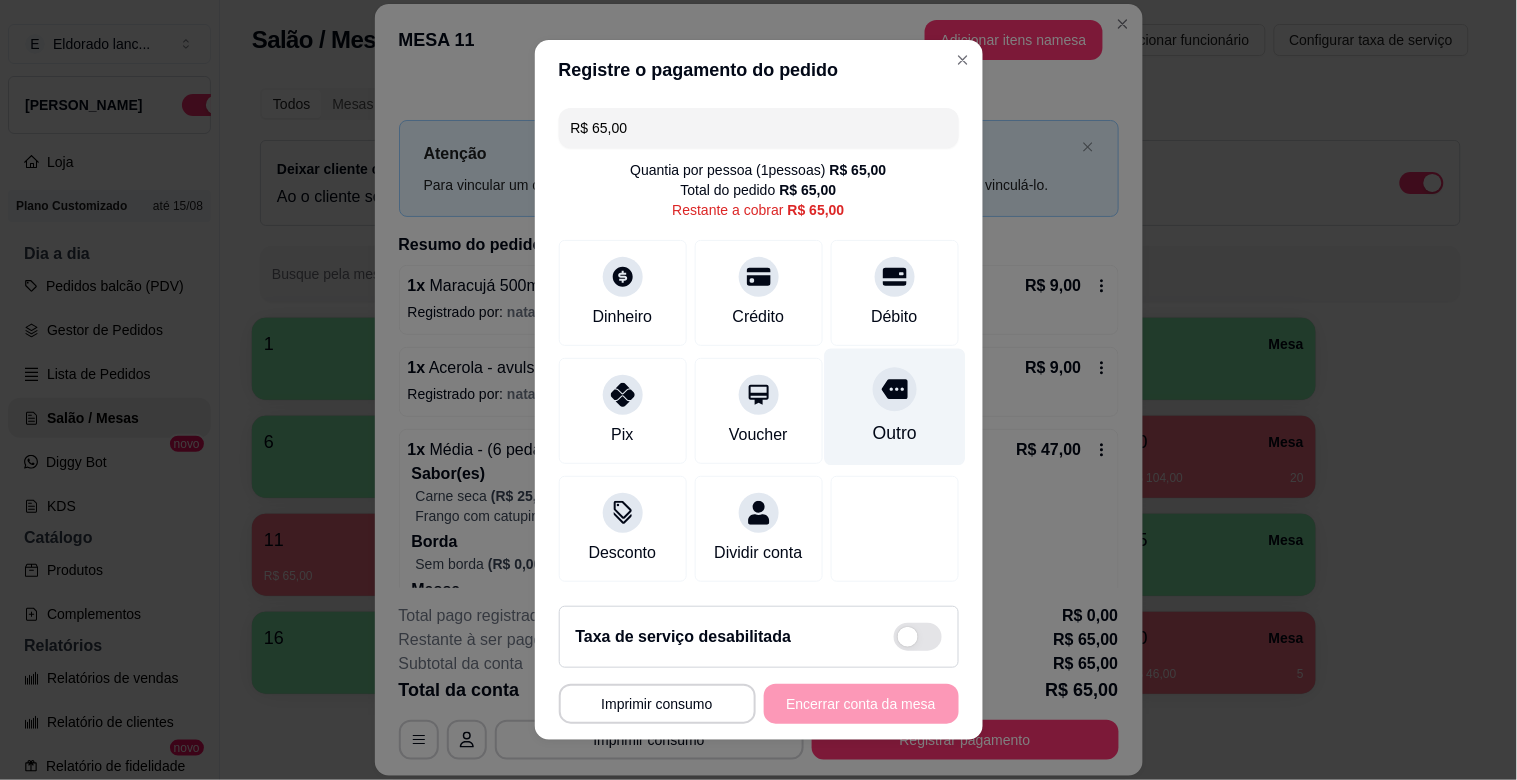 click at bounding box center (895, 389) 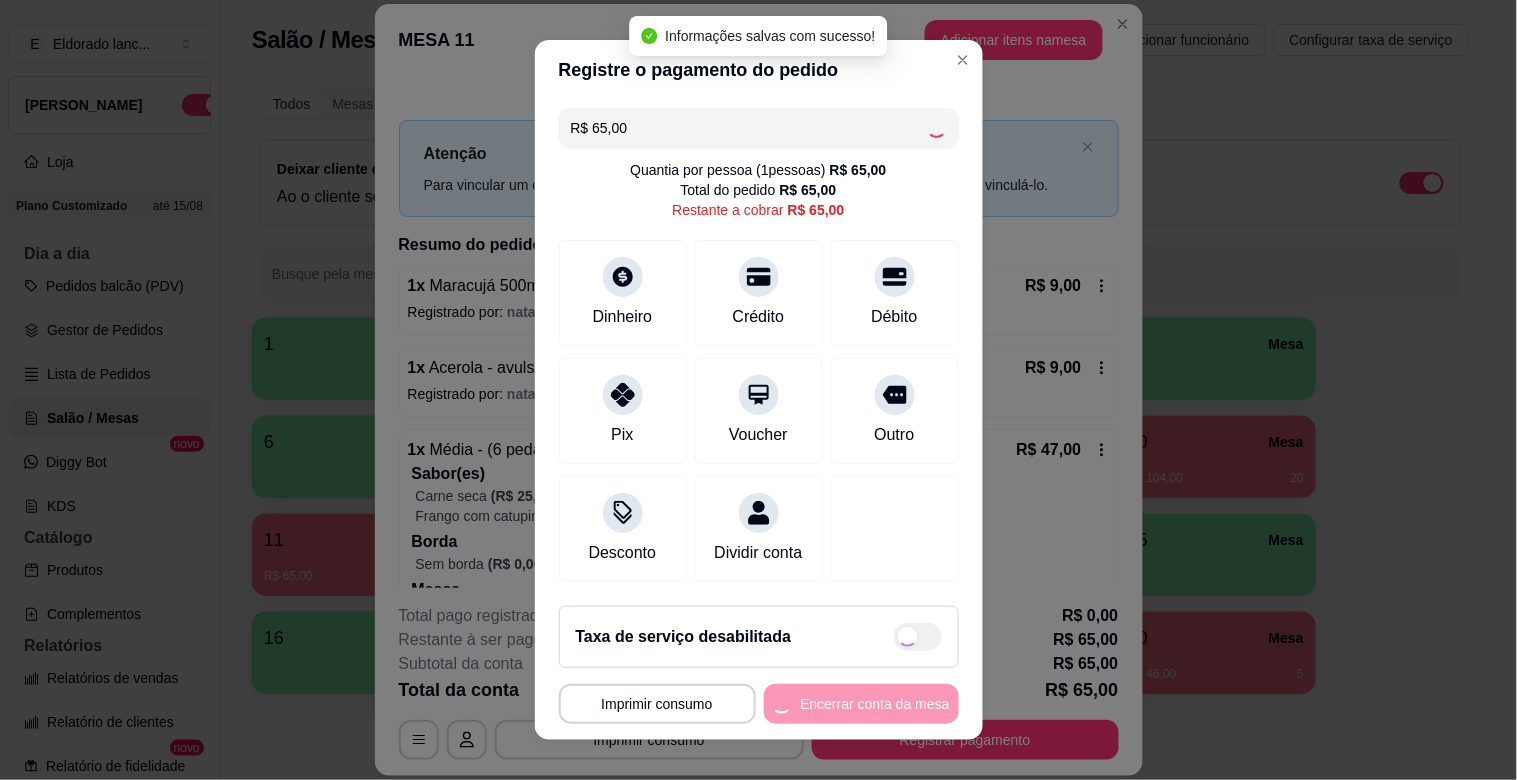type on "R$ 0,00" 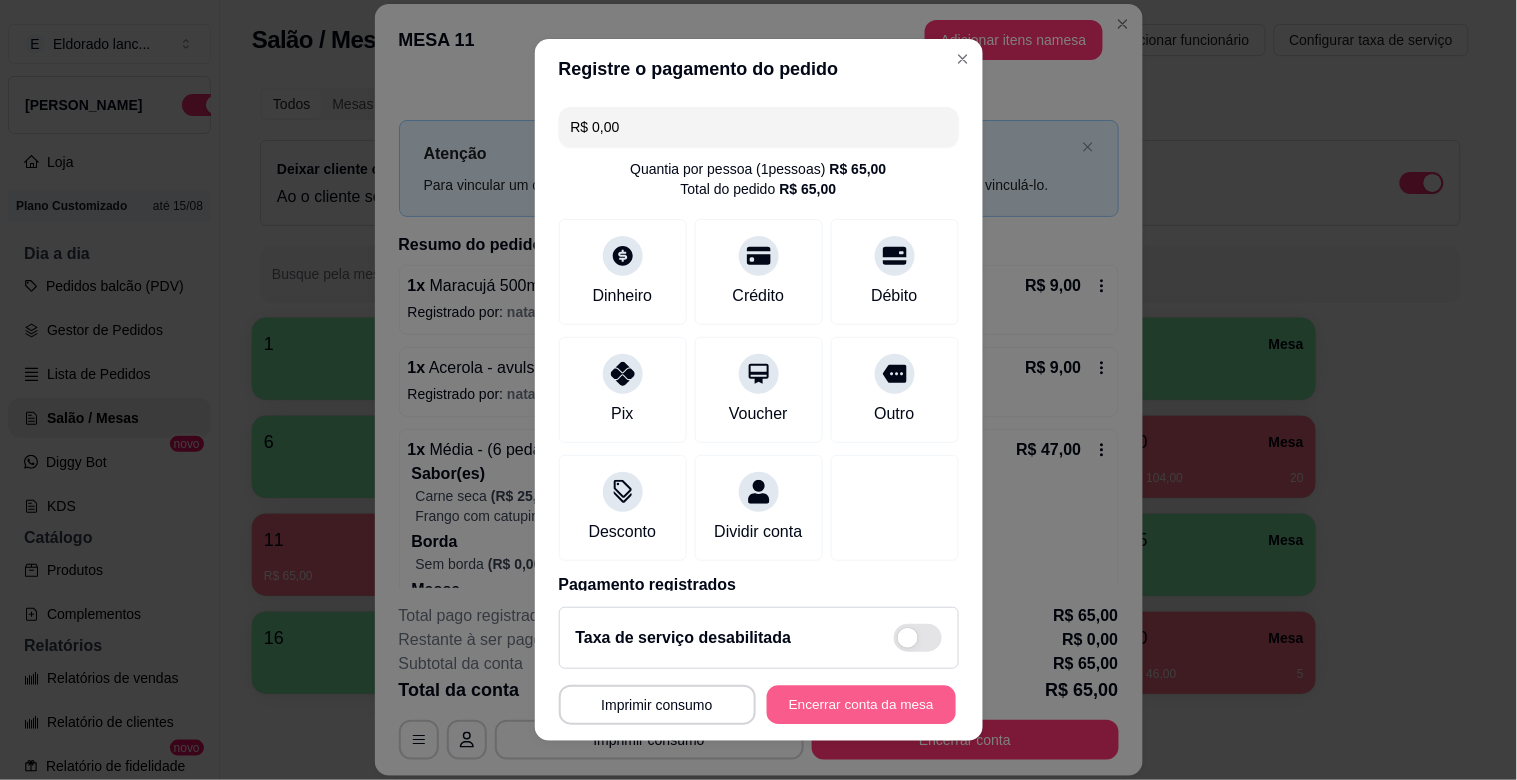 click on "Encerrar conta da mesa" at bounding box center (861, 705) 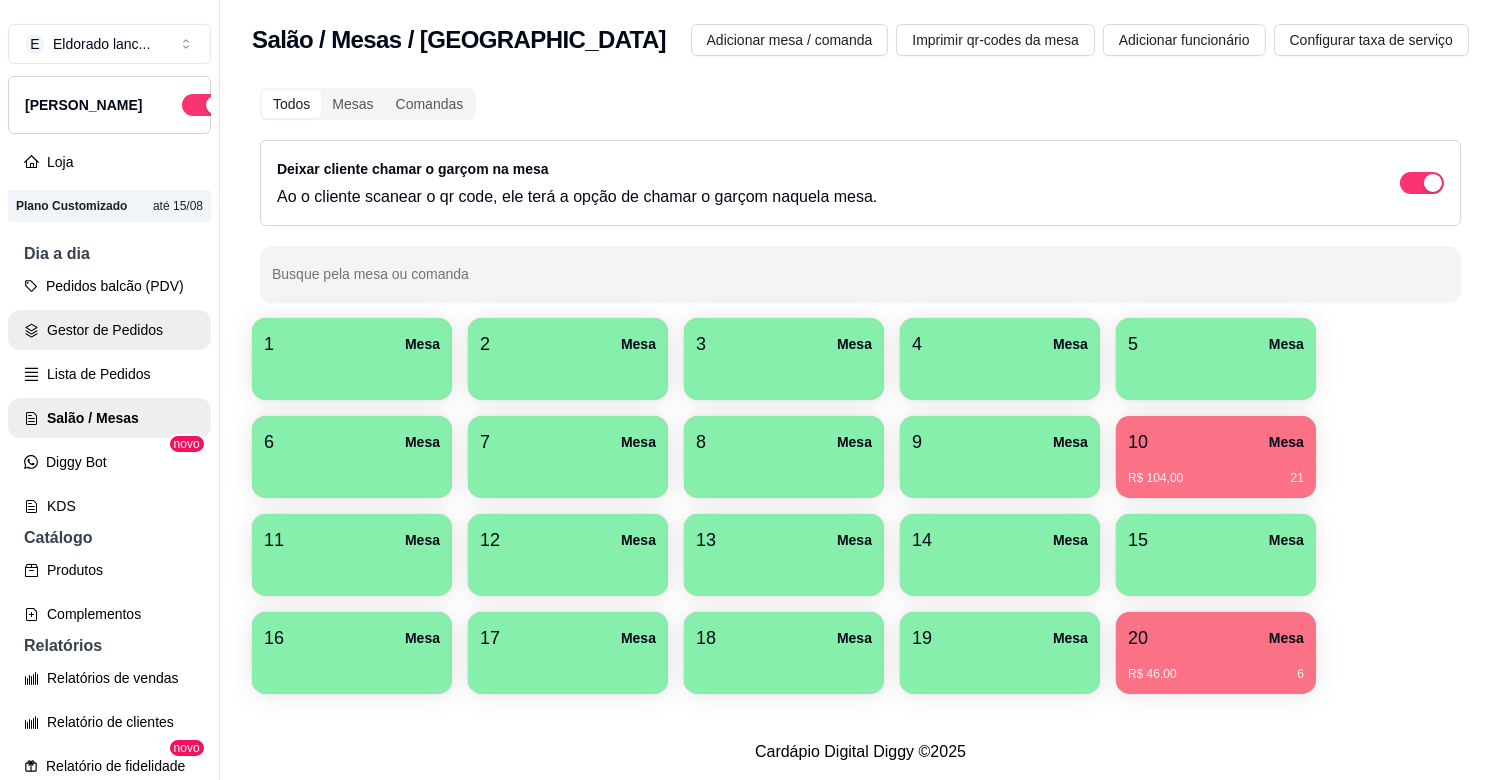 click on "Gestor de Pedidos" at bounding box center (109, 330) 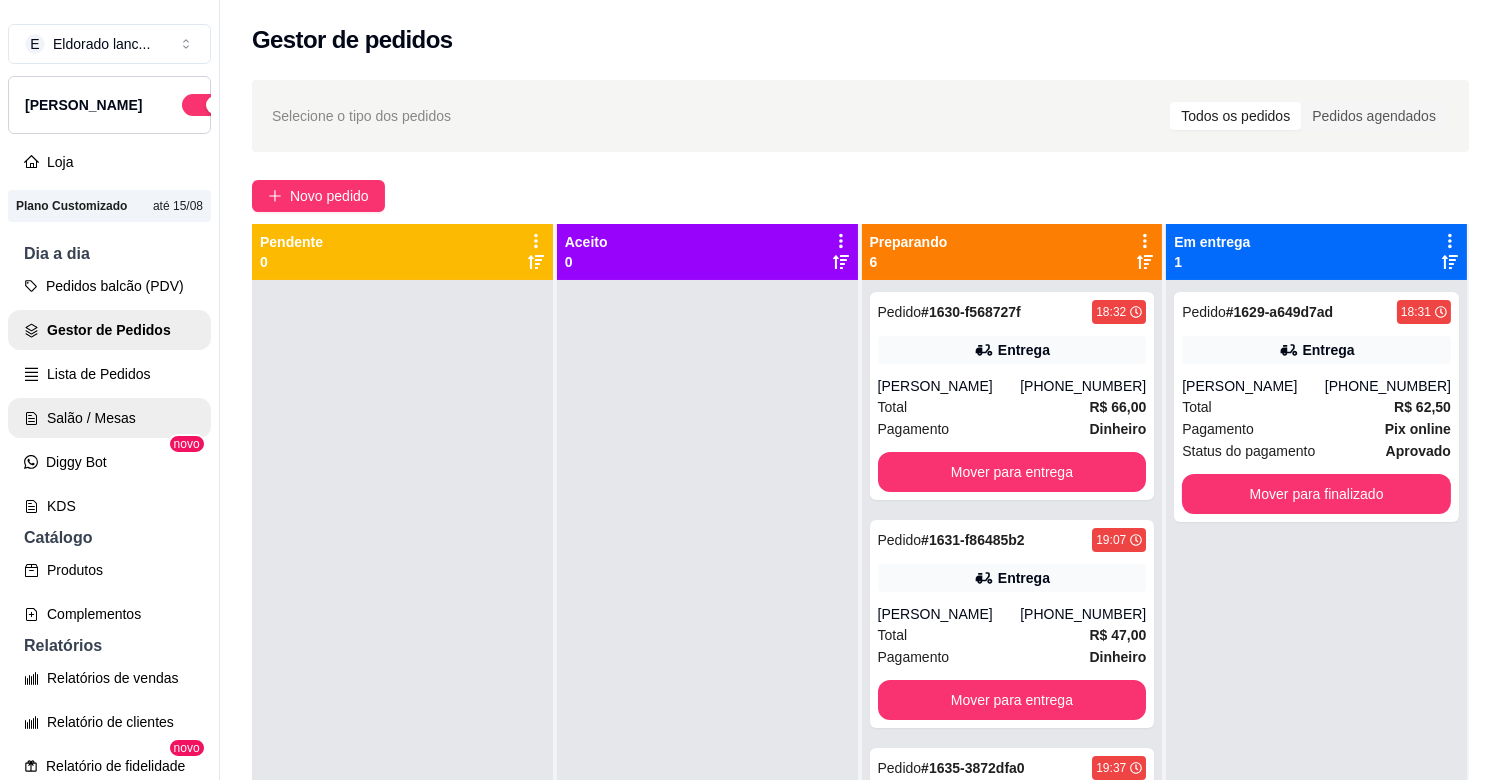click on "Salão / Mesas" at bounding box center (109, 418) 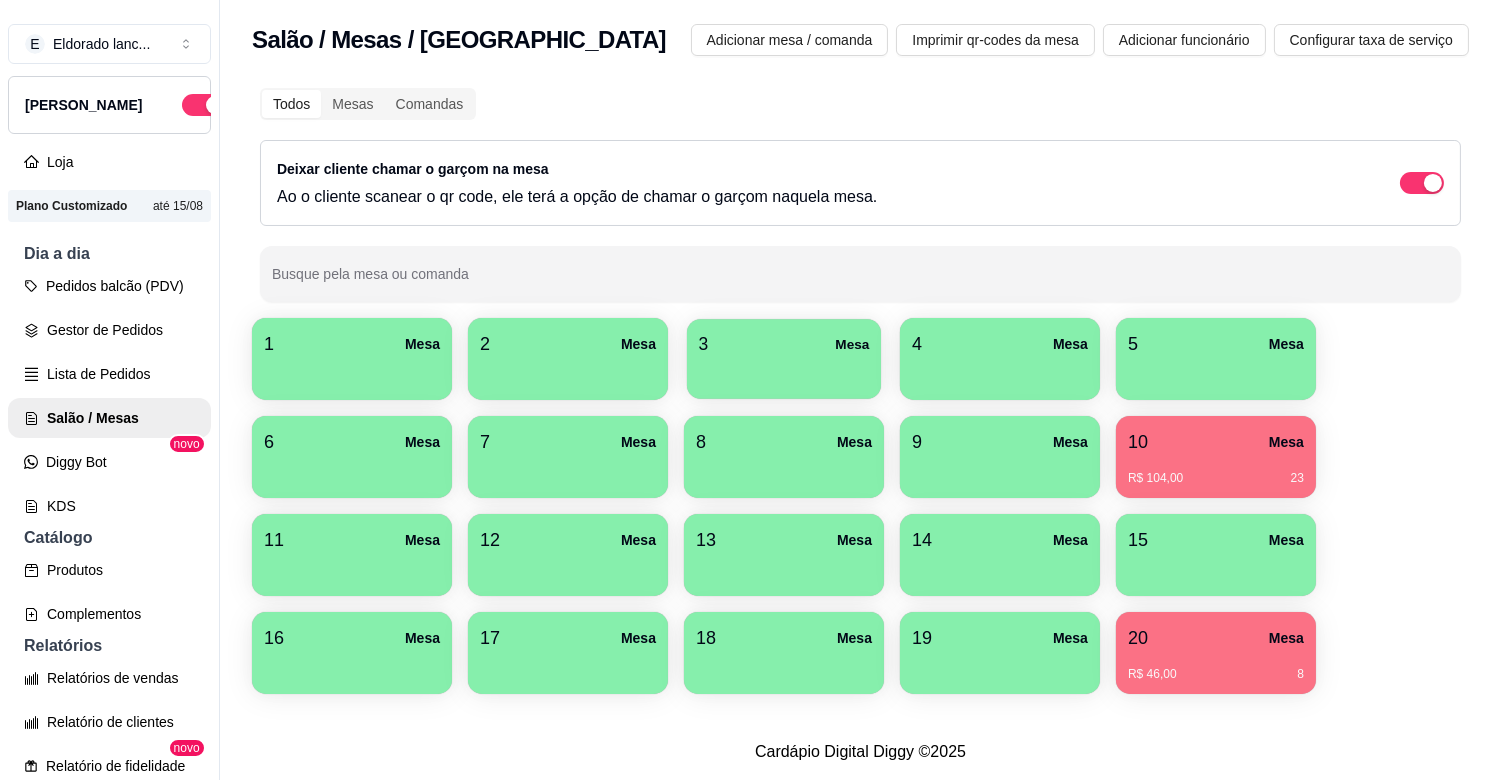 click at bounding box center (784, 372) 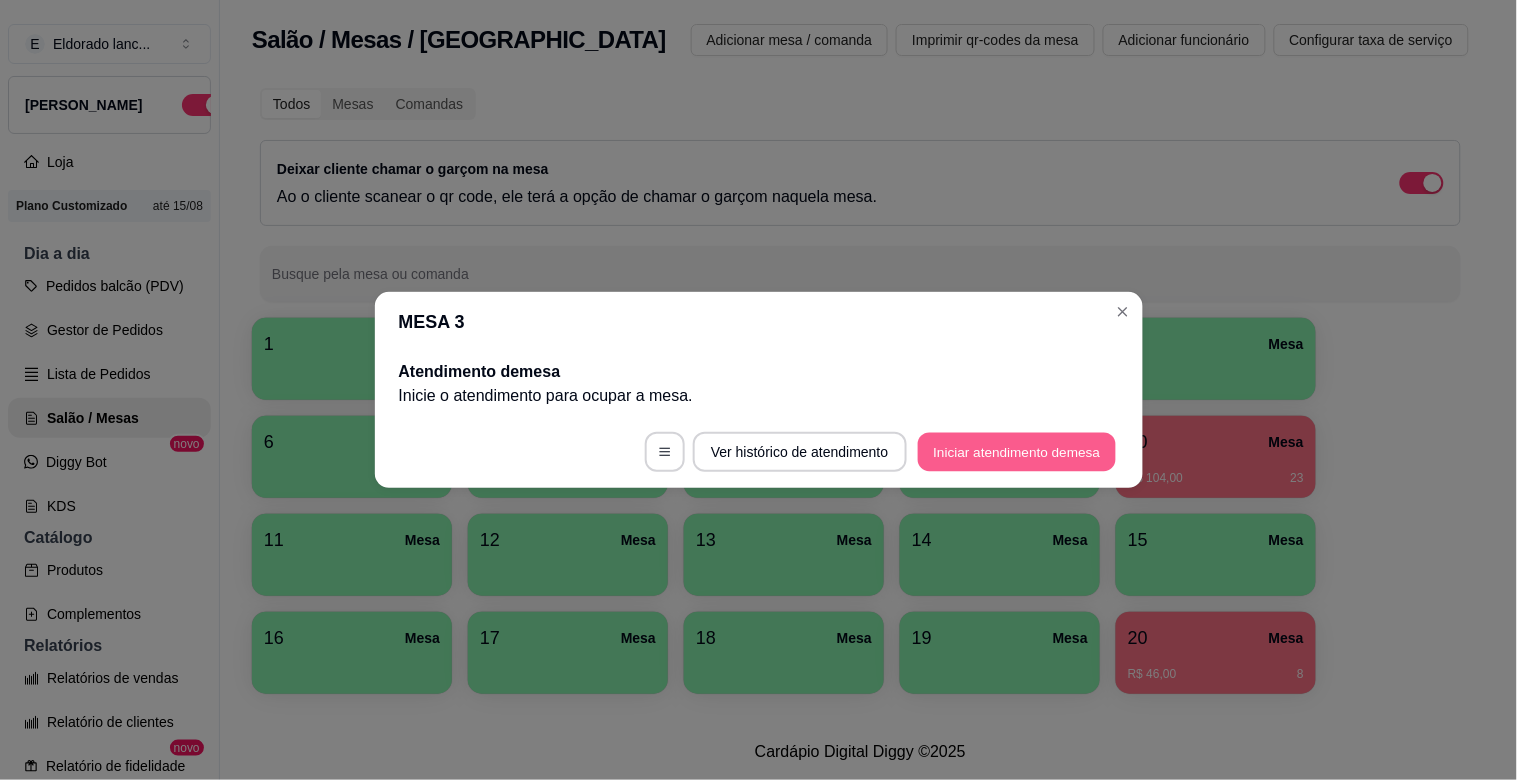 click on "Iniciar atendimento de  mesa" at bounding box center [1017, 452] 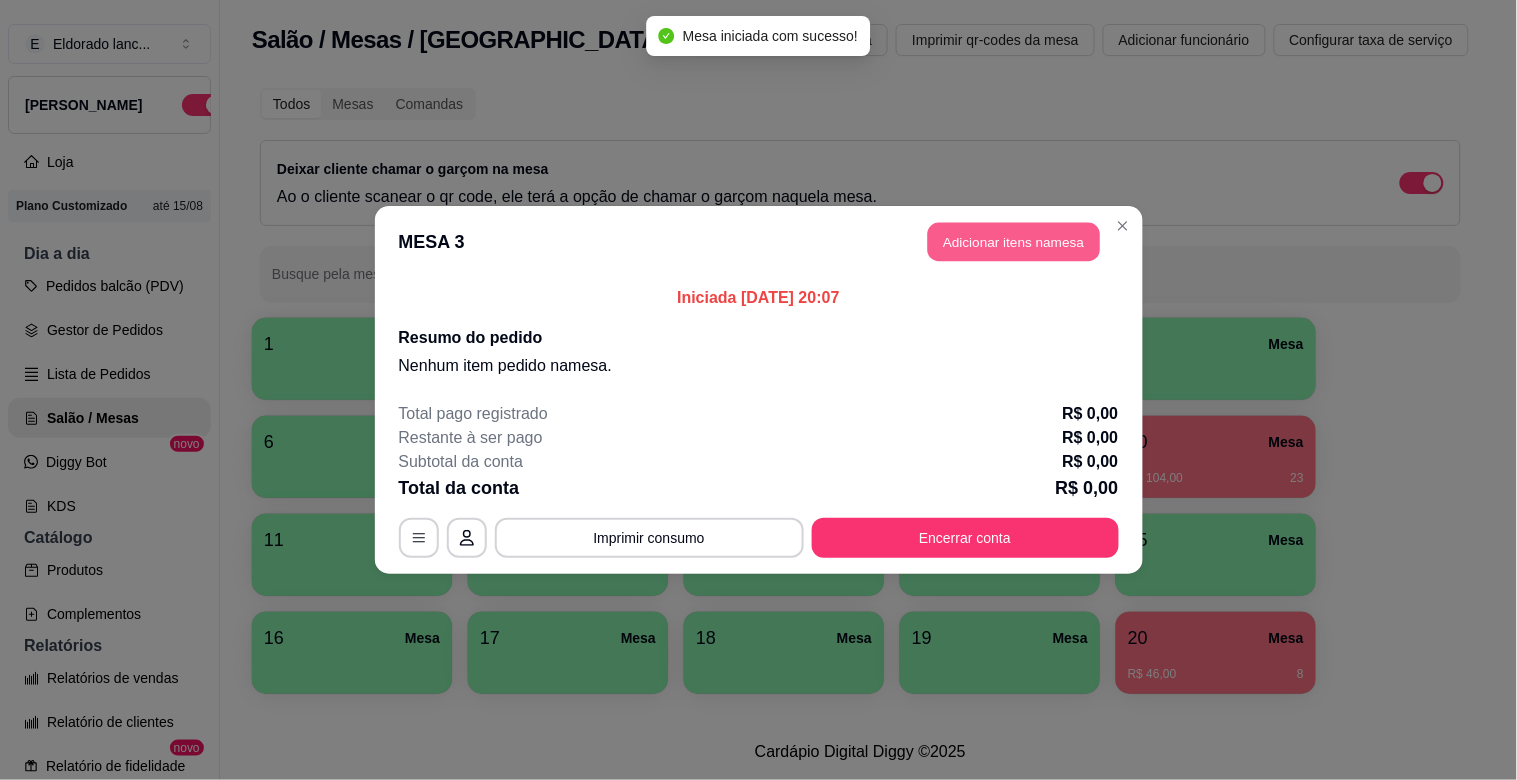 click on "Adicionar itens na  mesa" at bounding box center (1014, 242) 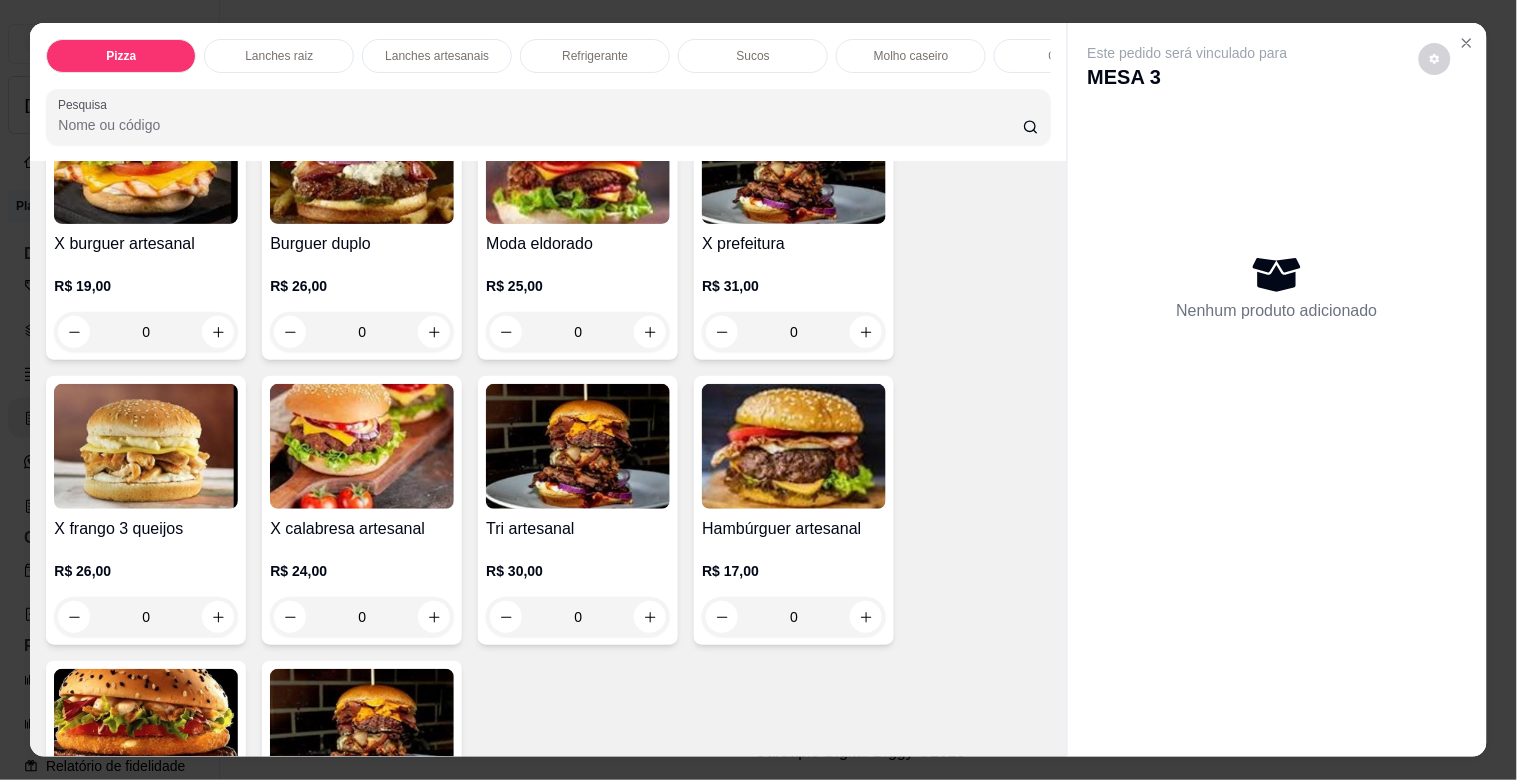 scroll, scrollTop: 3148, scrollLeft: 0, axis: vertical 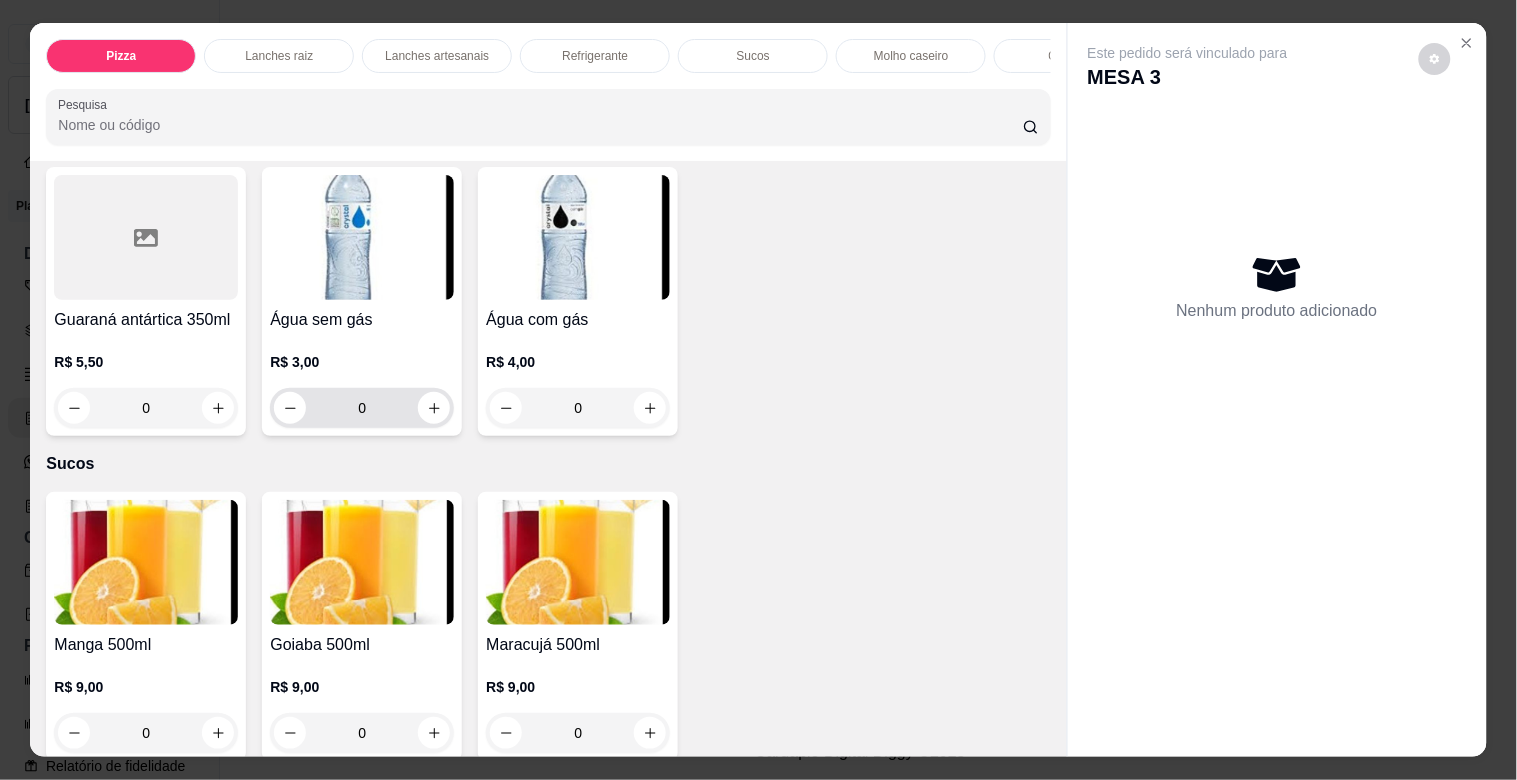 click on "0" at bounding box center (362, 408) 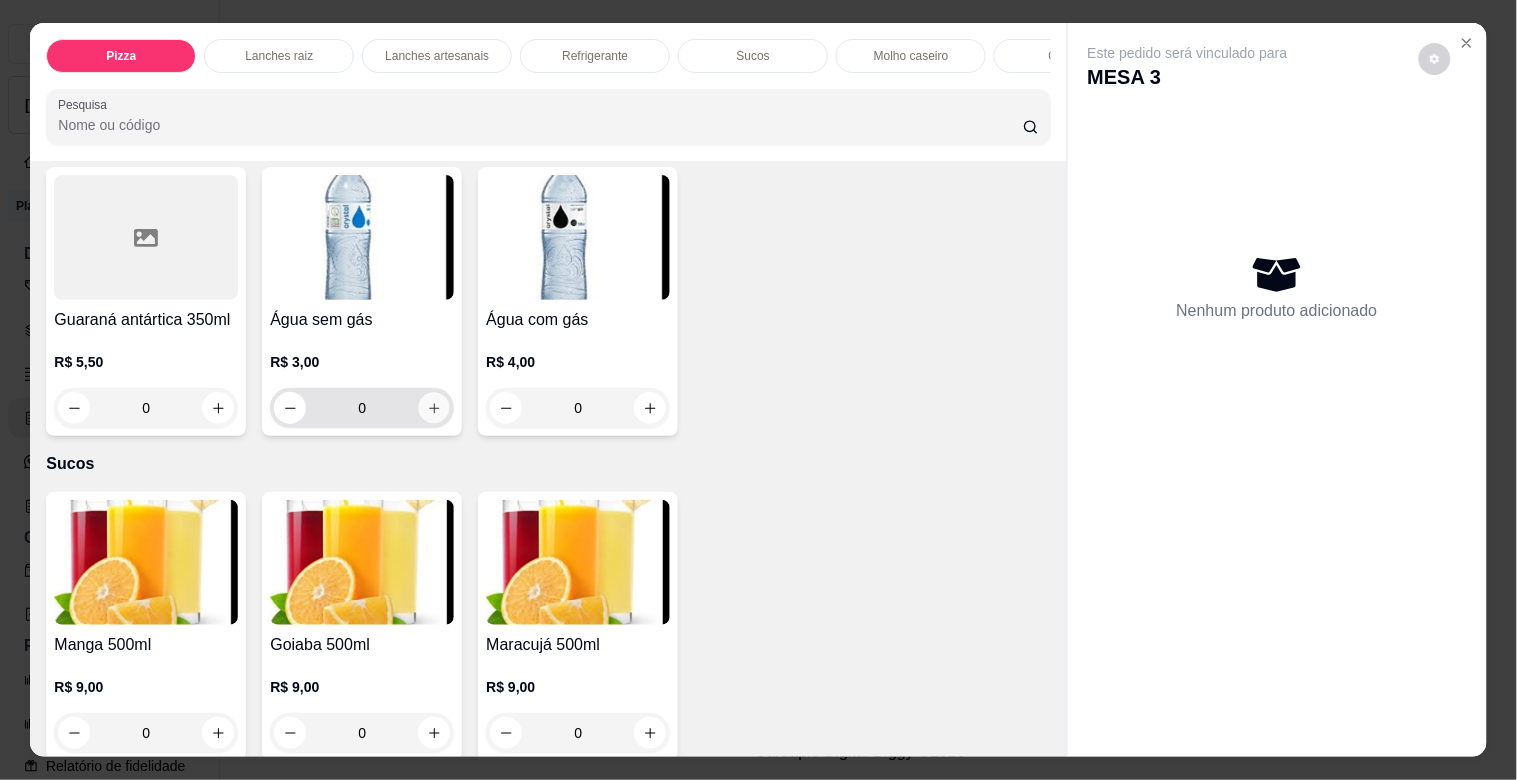 click 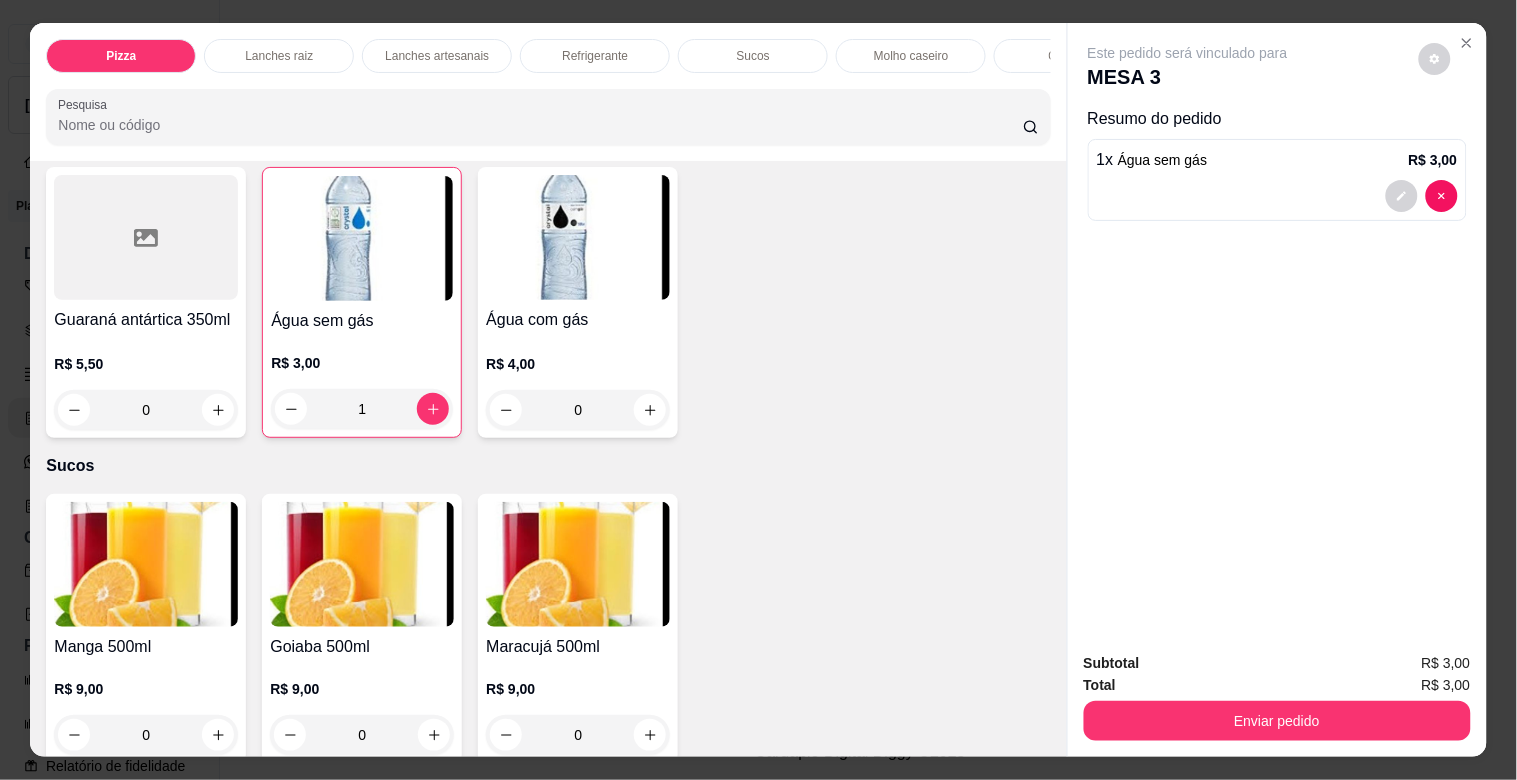 click on "Subtotal R$ 3,00 Total R$ 3,00 Enviar pedido" at bounding box center [1277, 696] 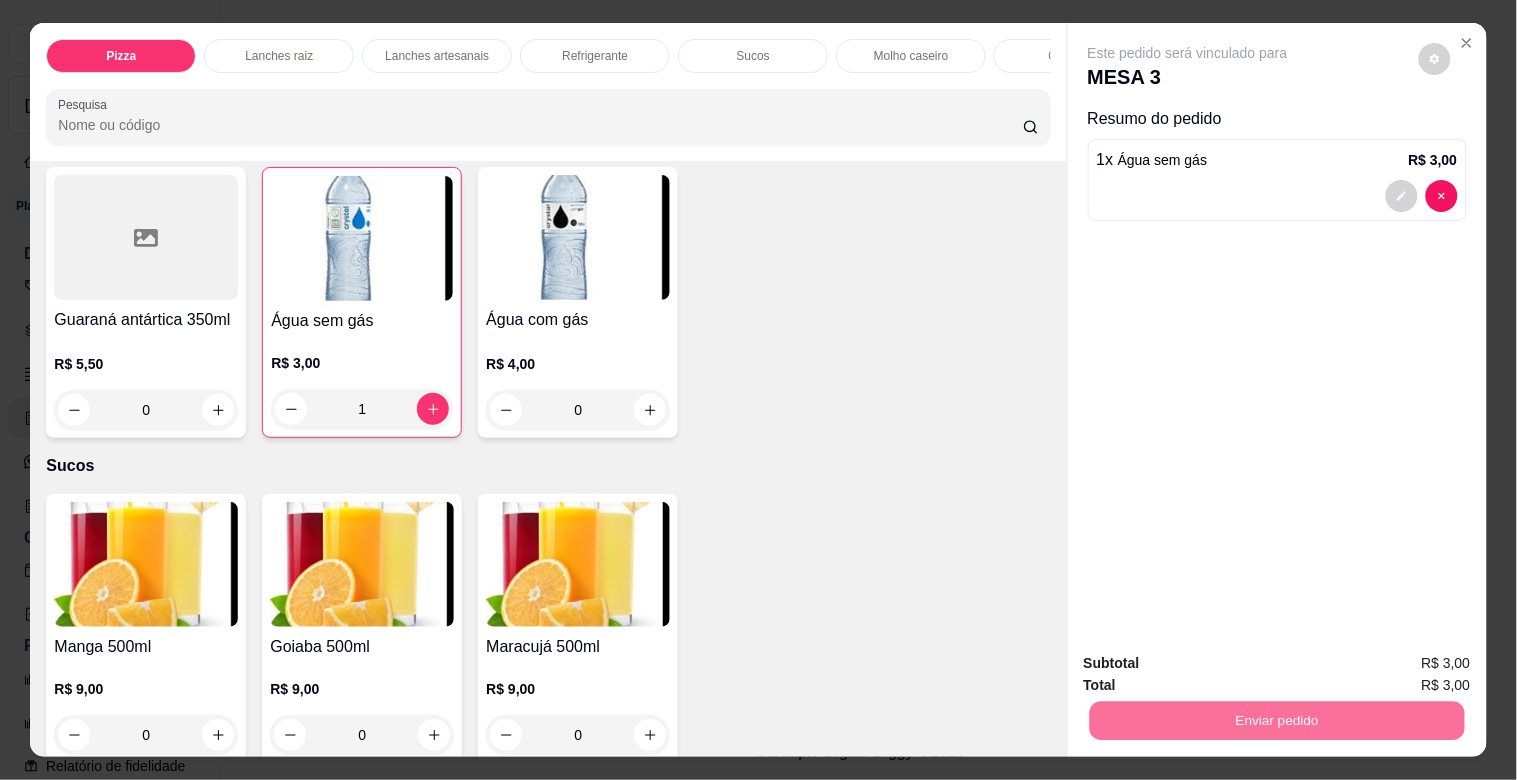 click on "Sucos" at bounding box center (548, 466) 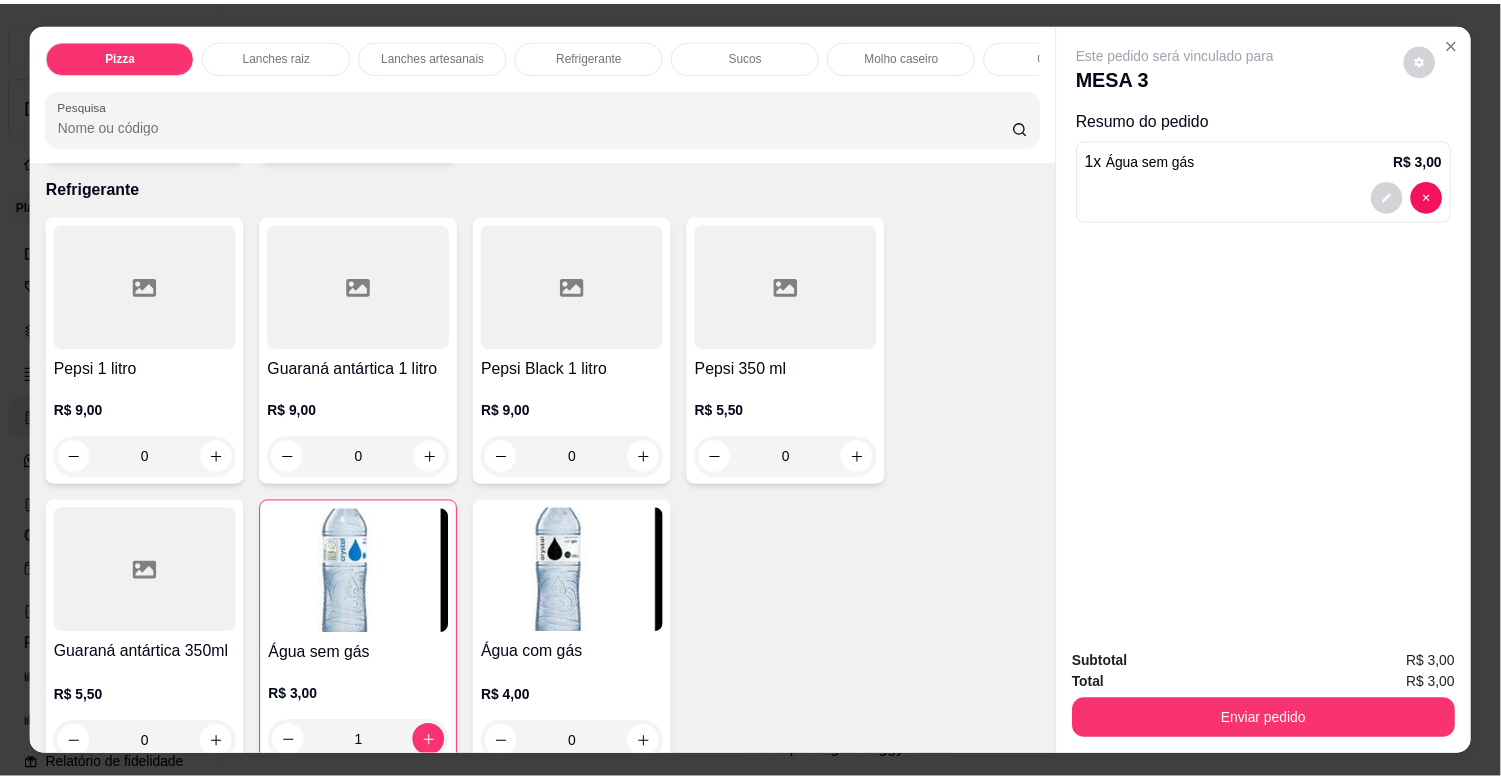 scroll, scrollTop: 3516, scrollLeft: 0, axis: vertical 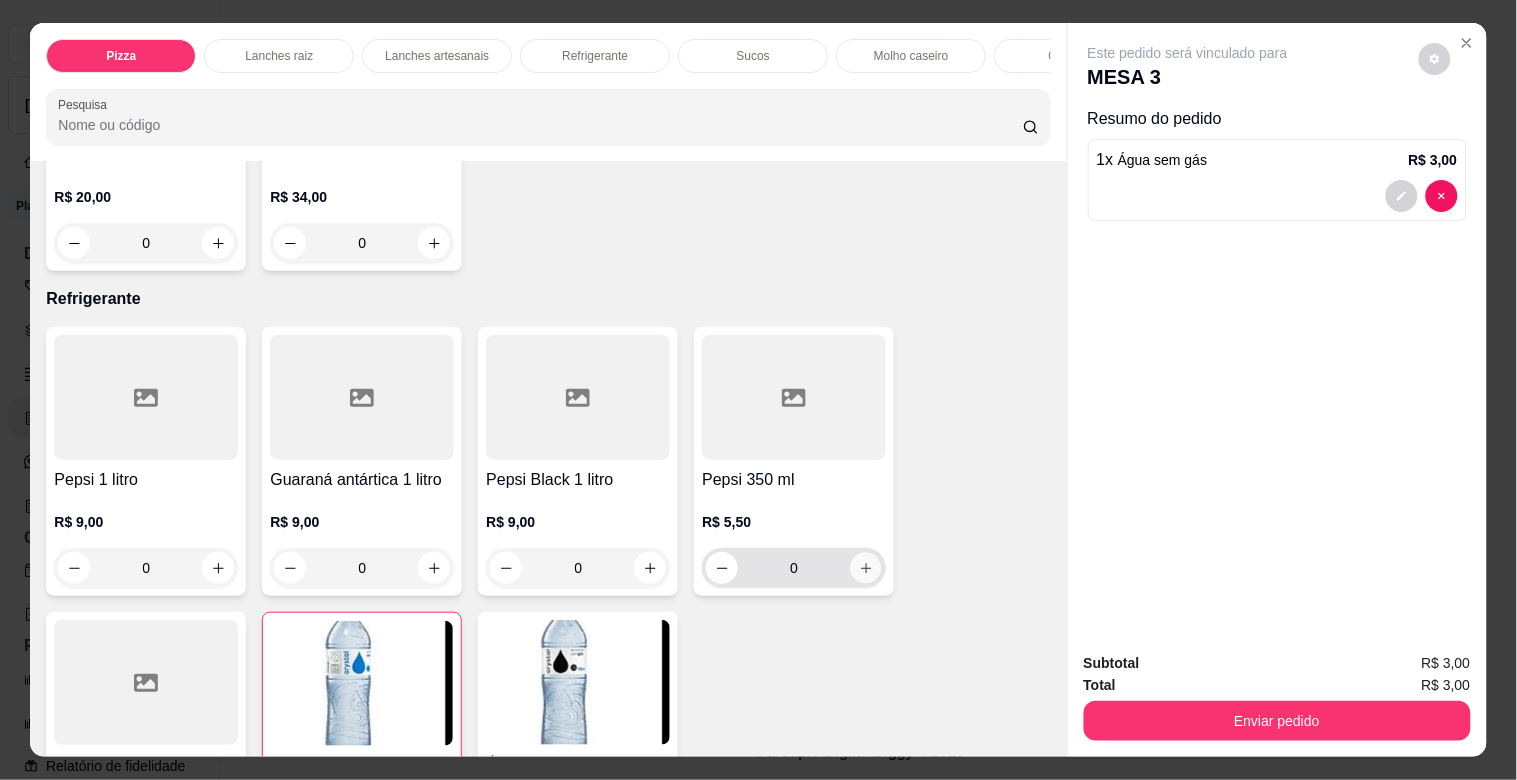 click at bounding box center [866, 568] 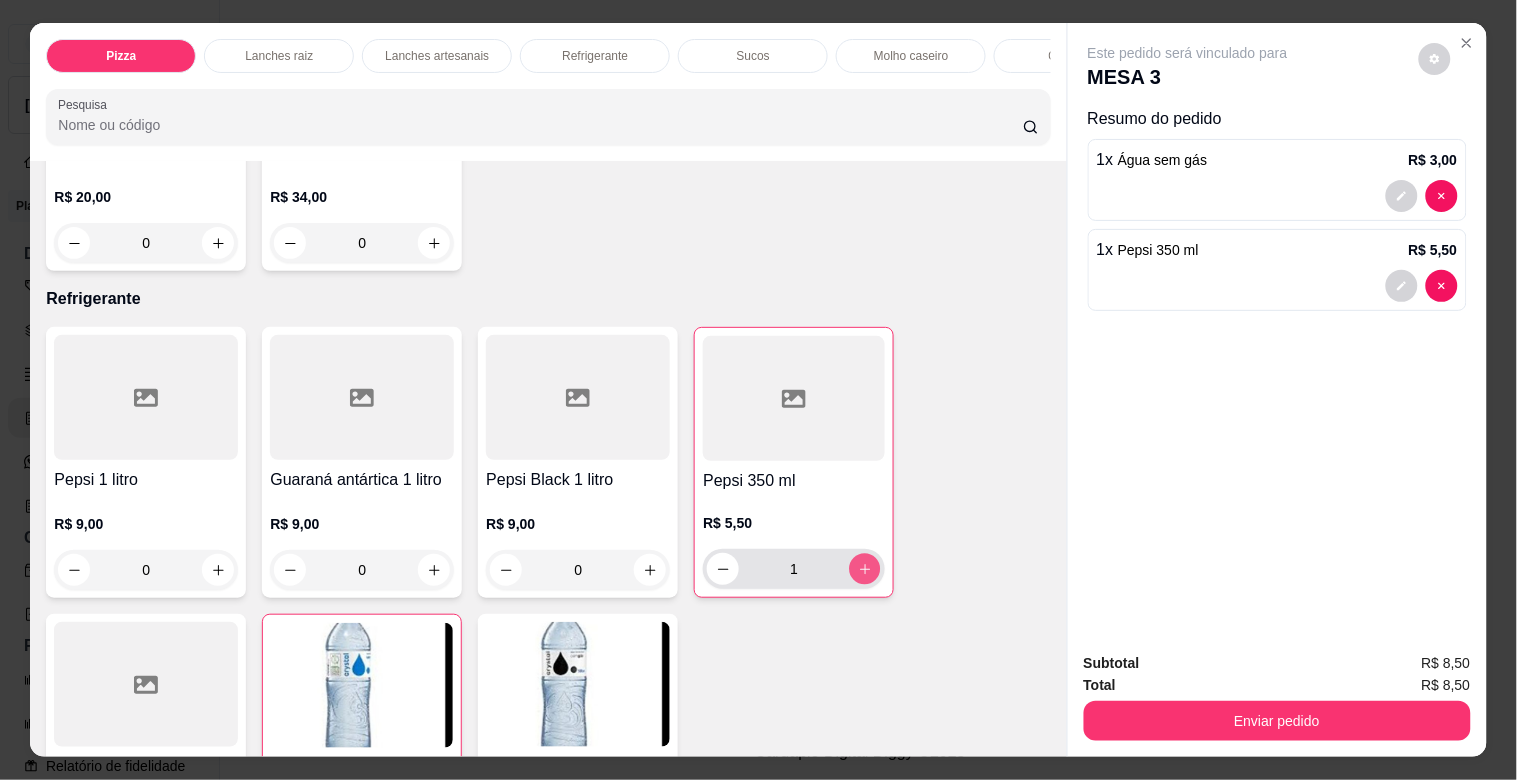 click at bounding box center (865, 569) 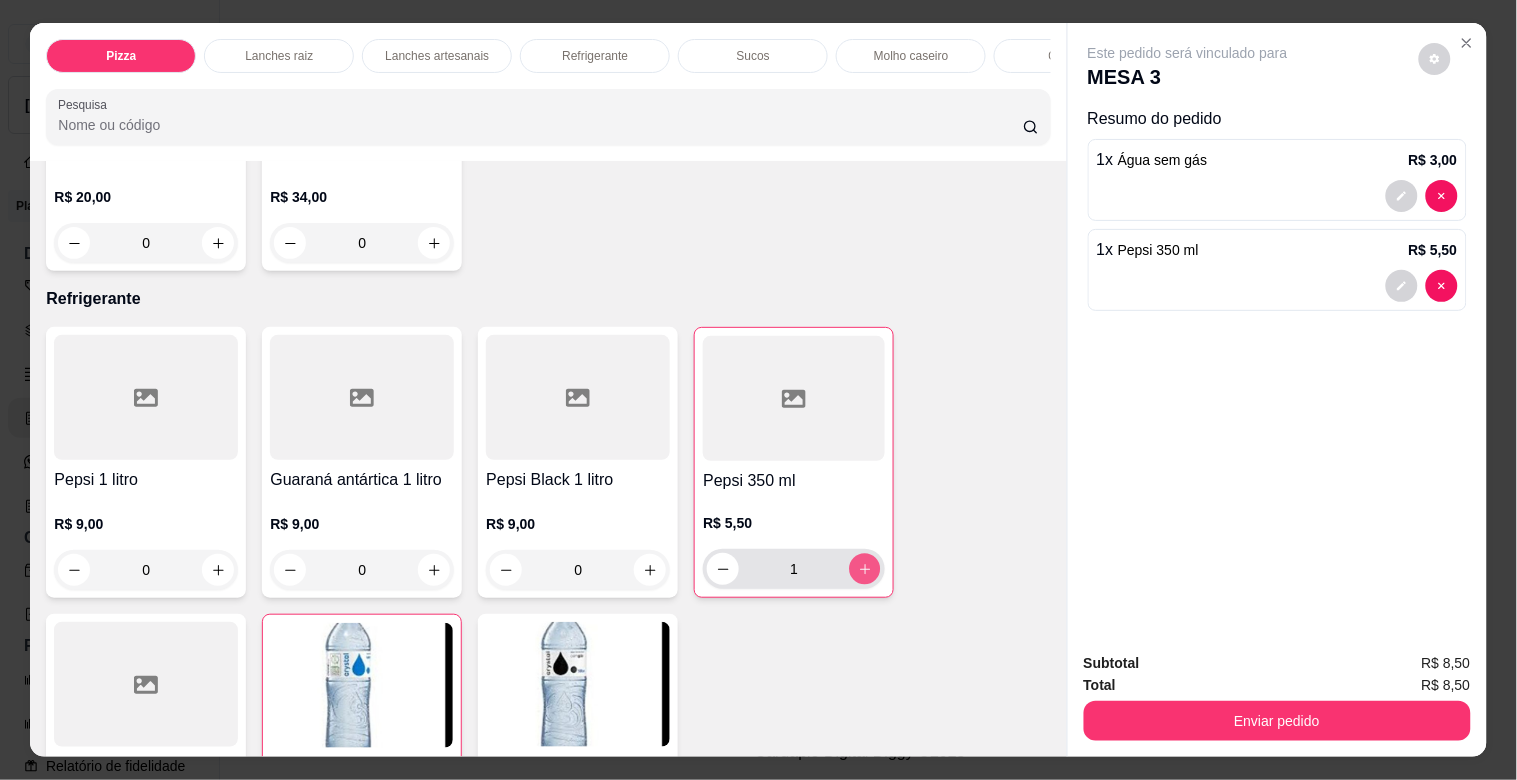 type on "2" 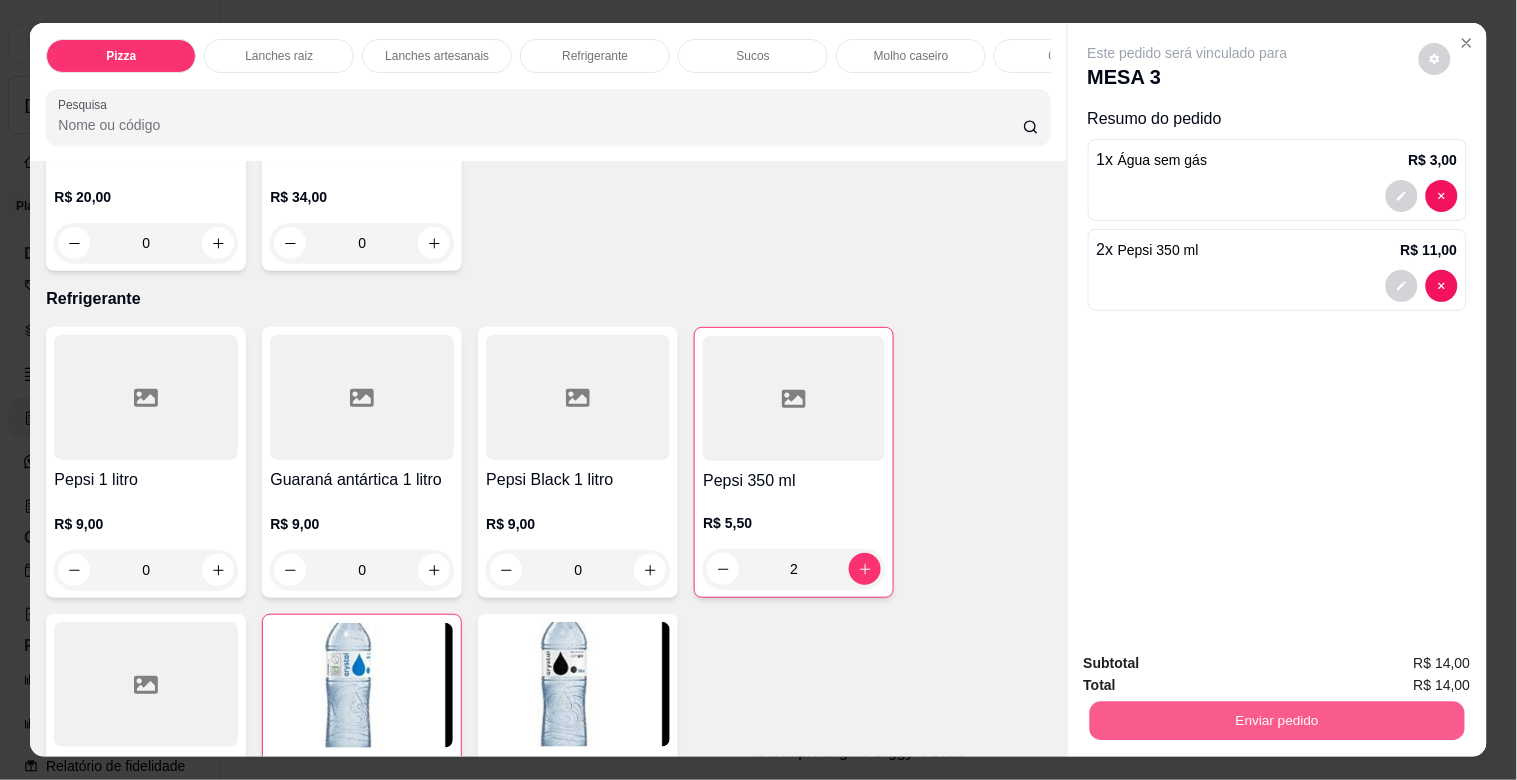 click on "Enviar pedido" at bounding box center (1276, 720) 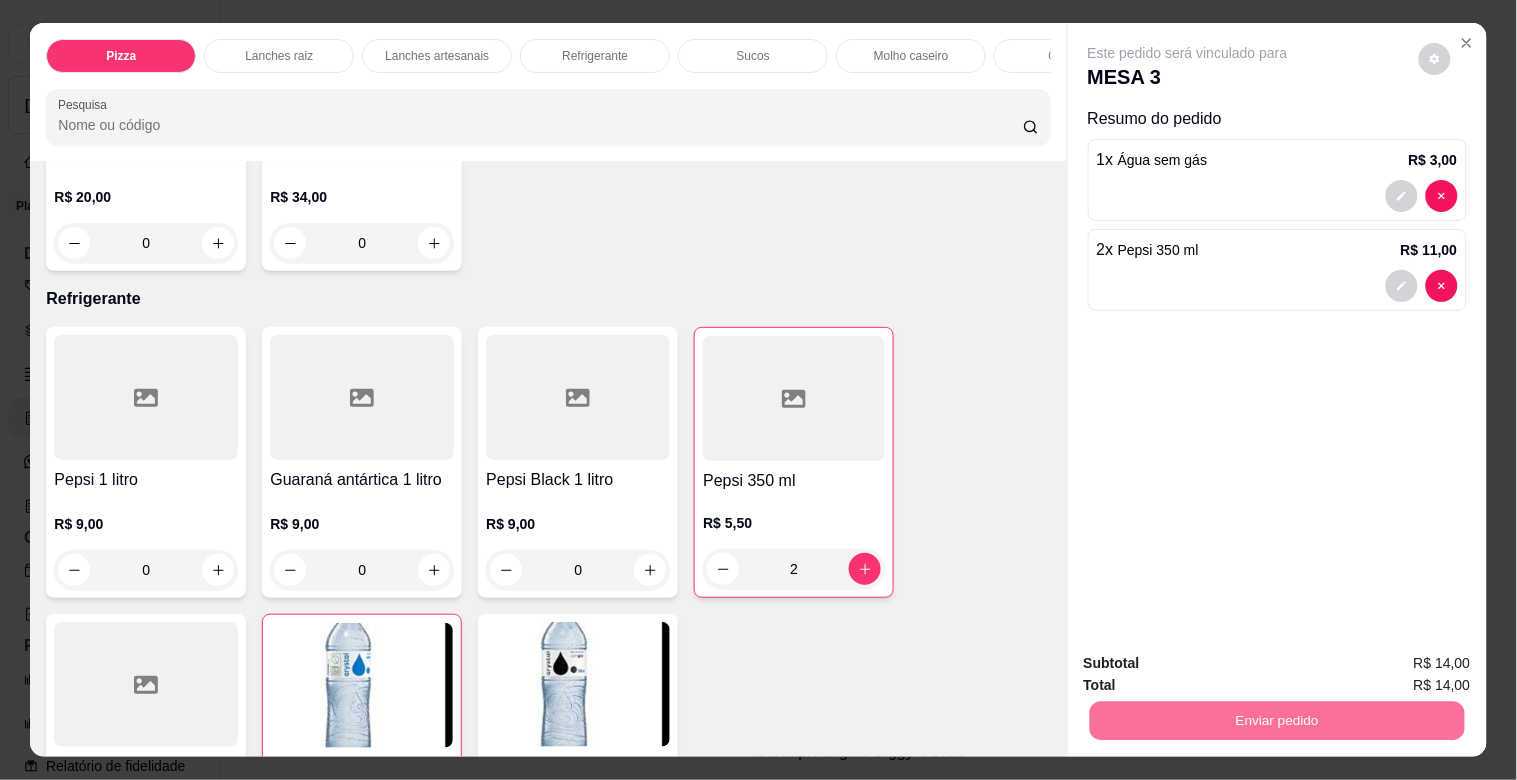 click on "Não registrar e enviar pedido" at bounding box center [1211, 663] 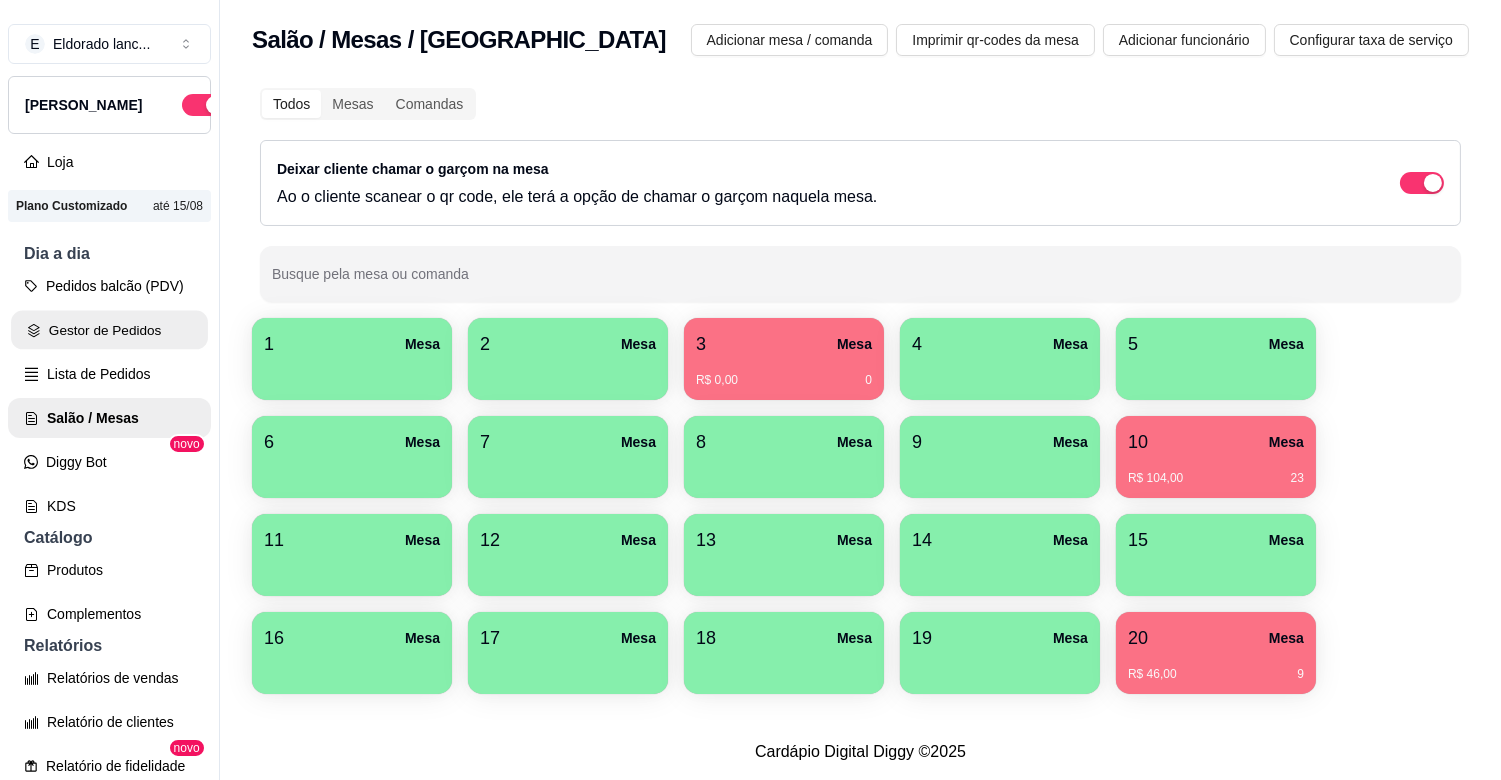 click on "Gestor de Pedidos" at bounding box center (109, 330) 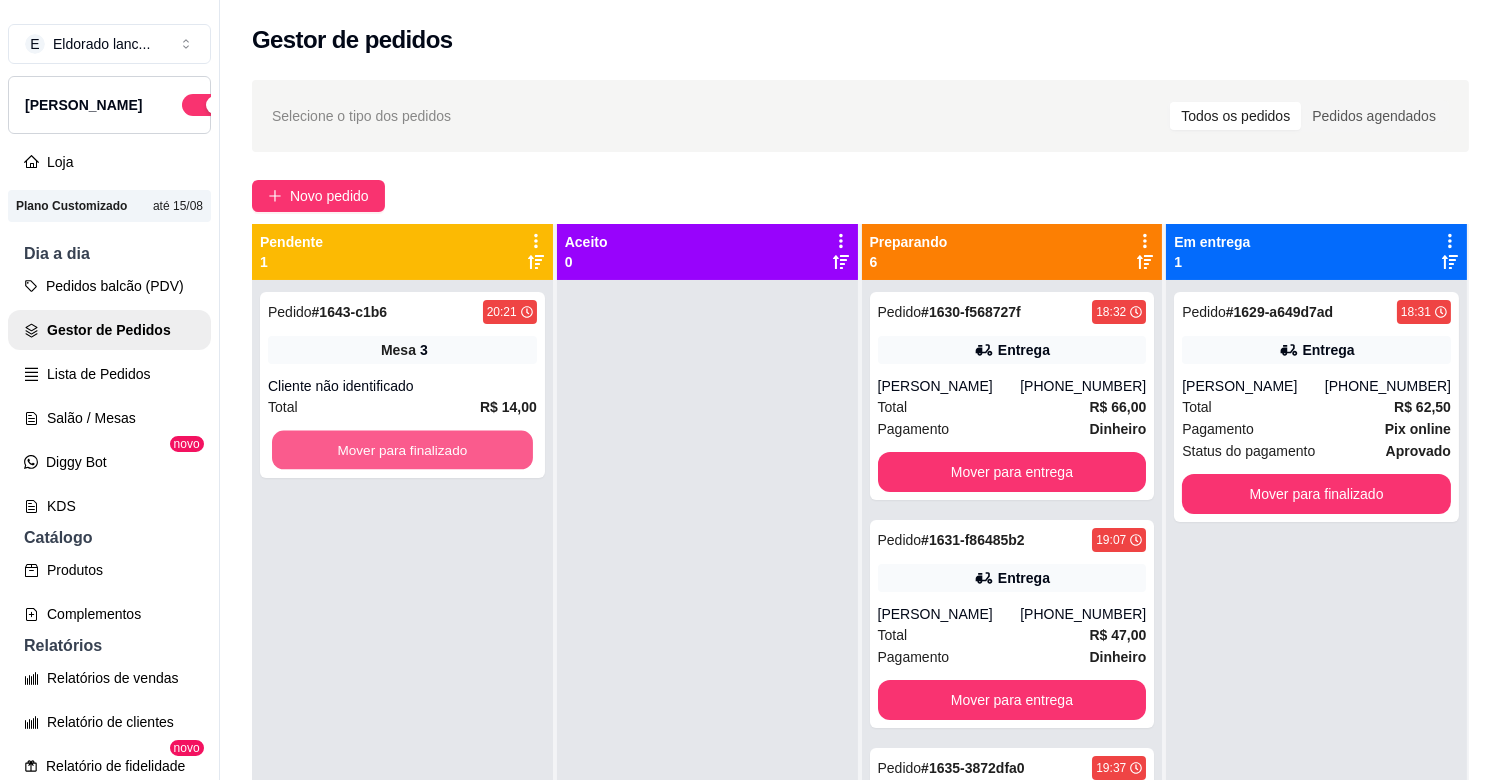 click on "Mover para finalizado" at bounding box center [402, 450] 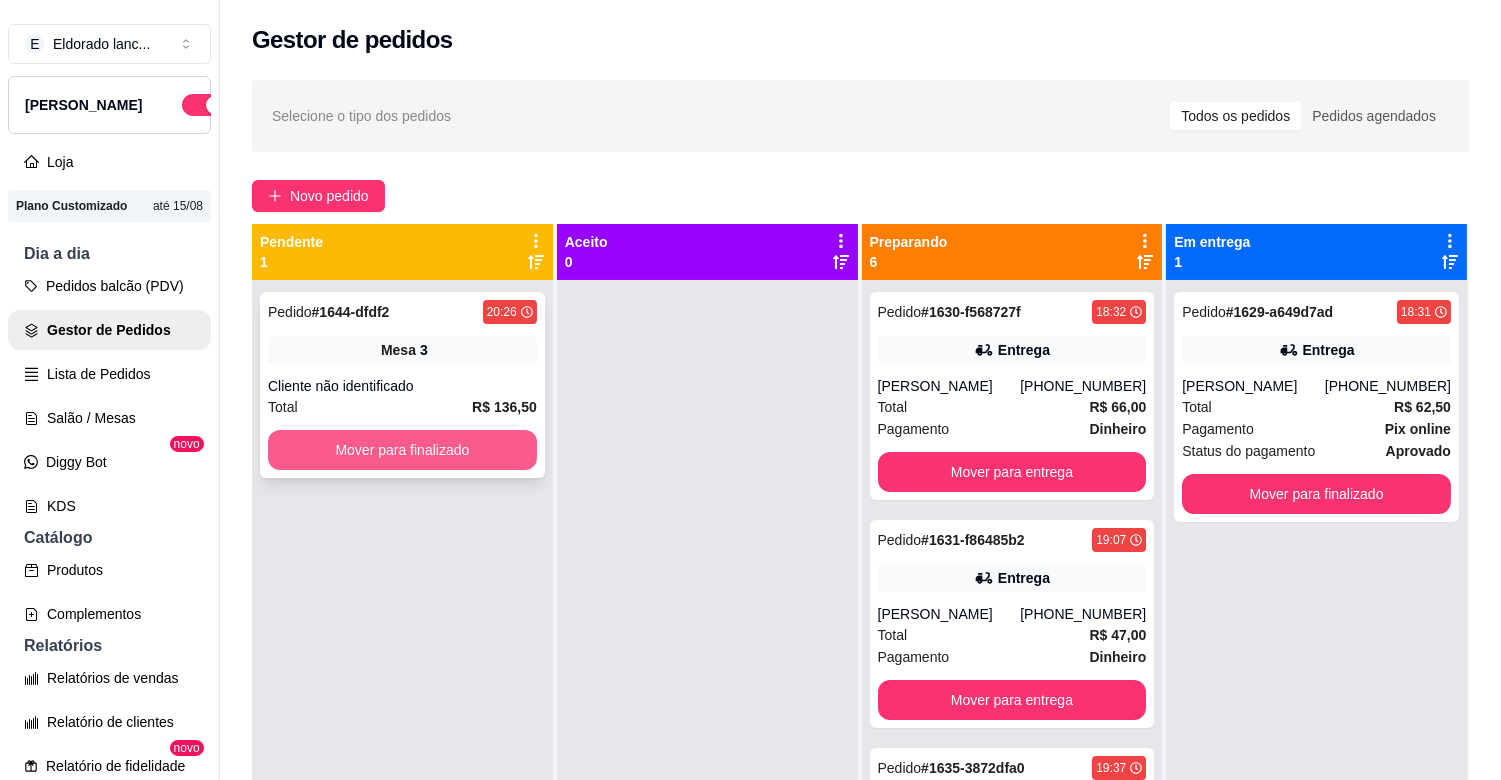 click on "Mover para finalizado" at bounding box center [402, 450] 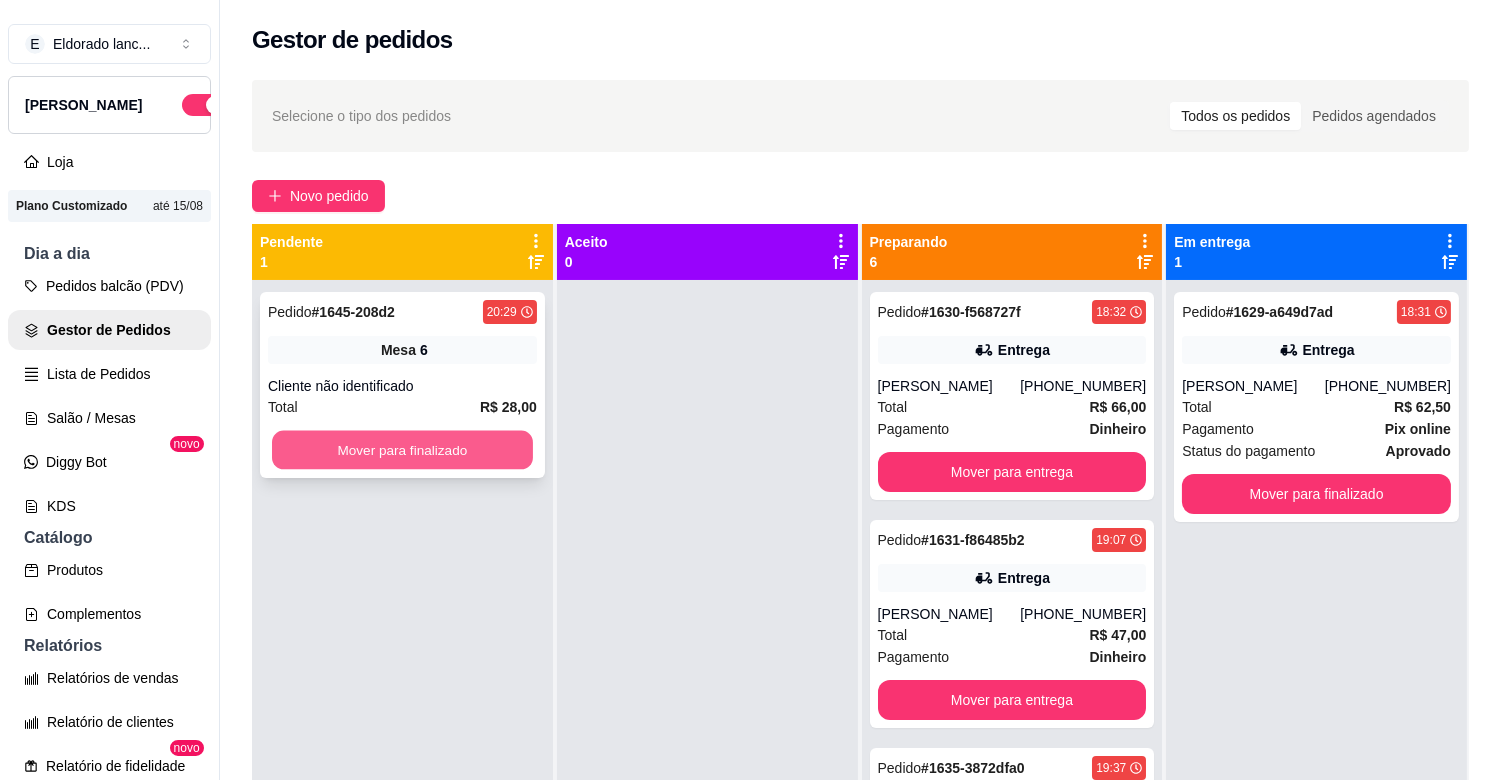 click on "Mover para finalizado" at bounding box center [402, 450] 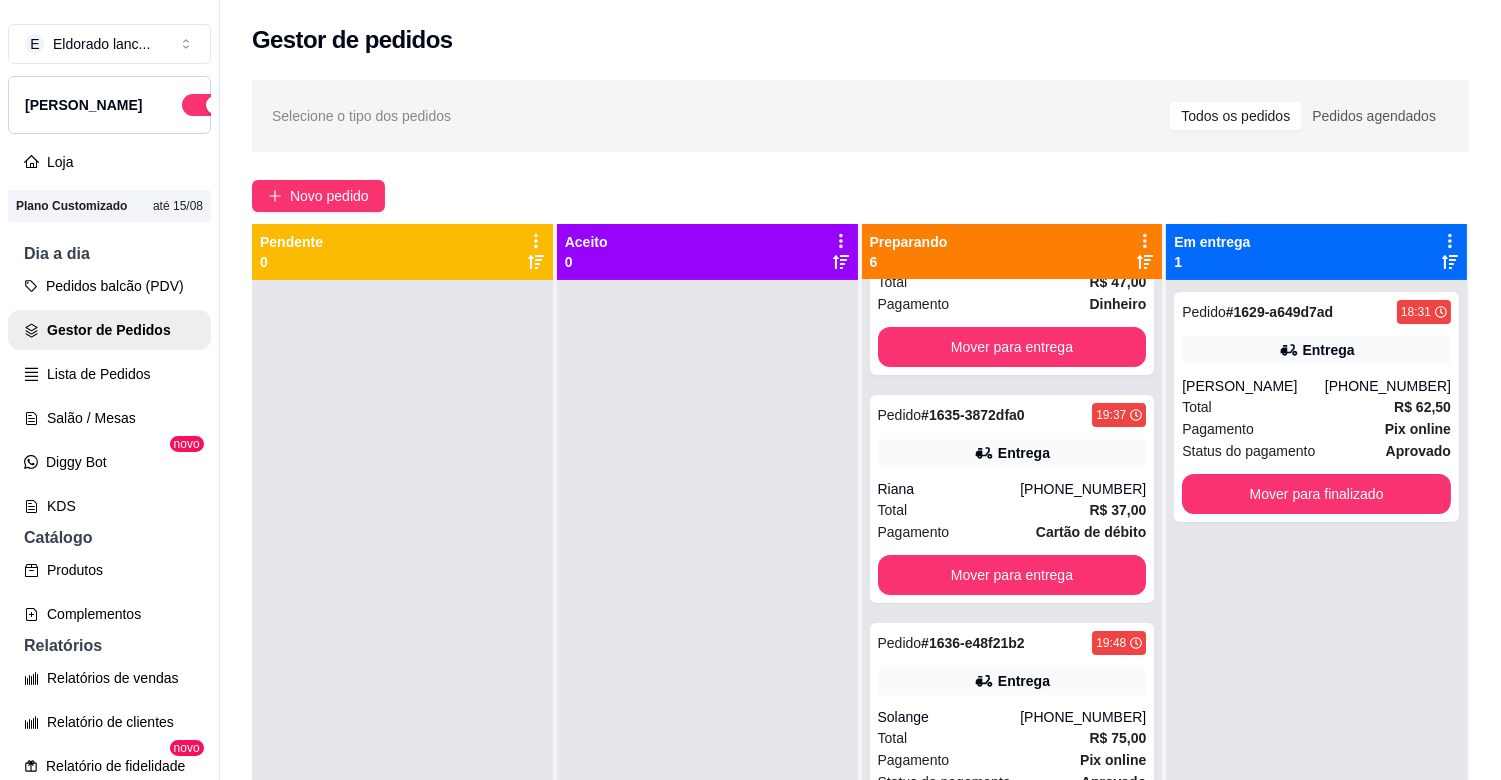 scroll, scrollTop: 413, scrollLeft: 0, axis: vertical 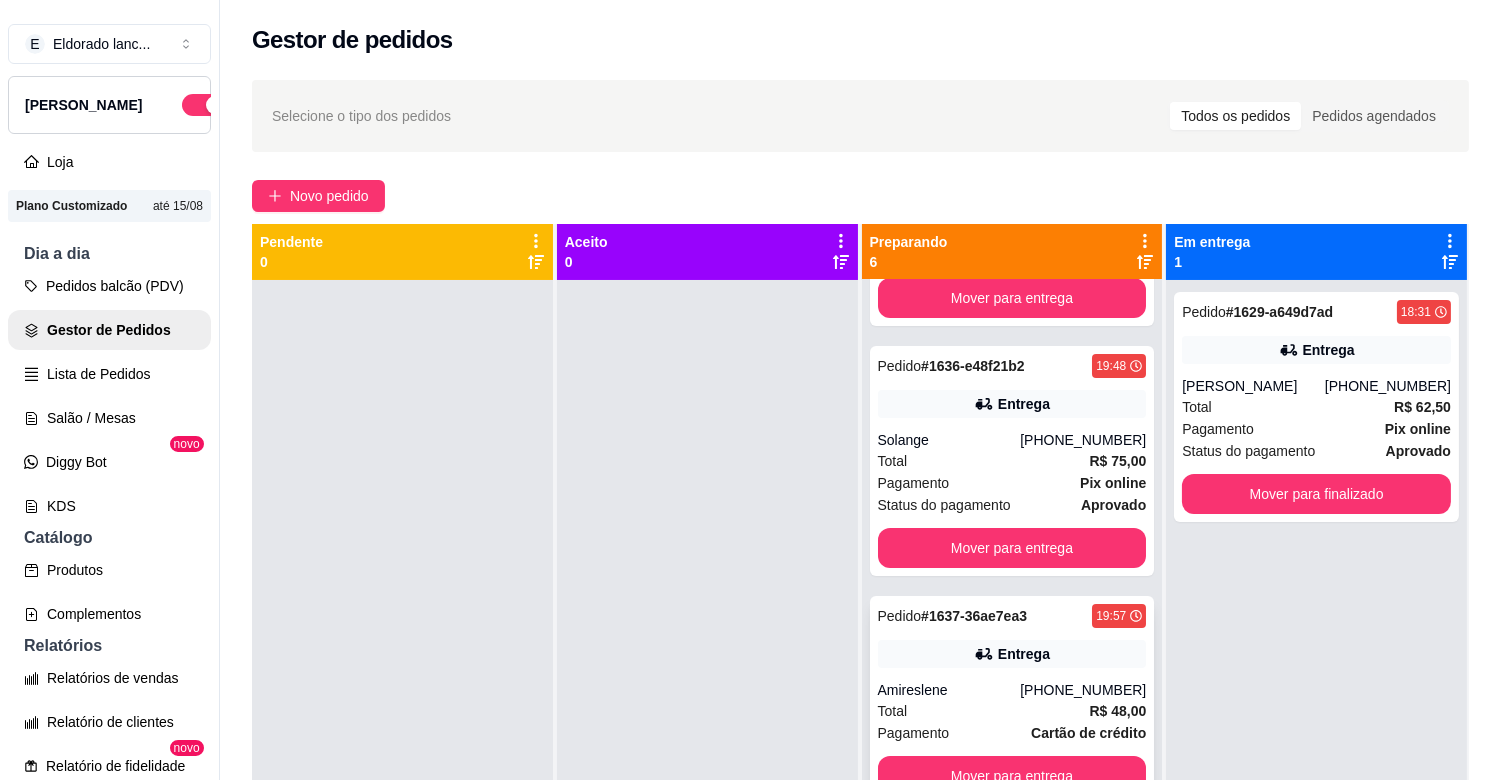 click on "Entrega" at bounding box center [1012, 654] 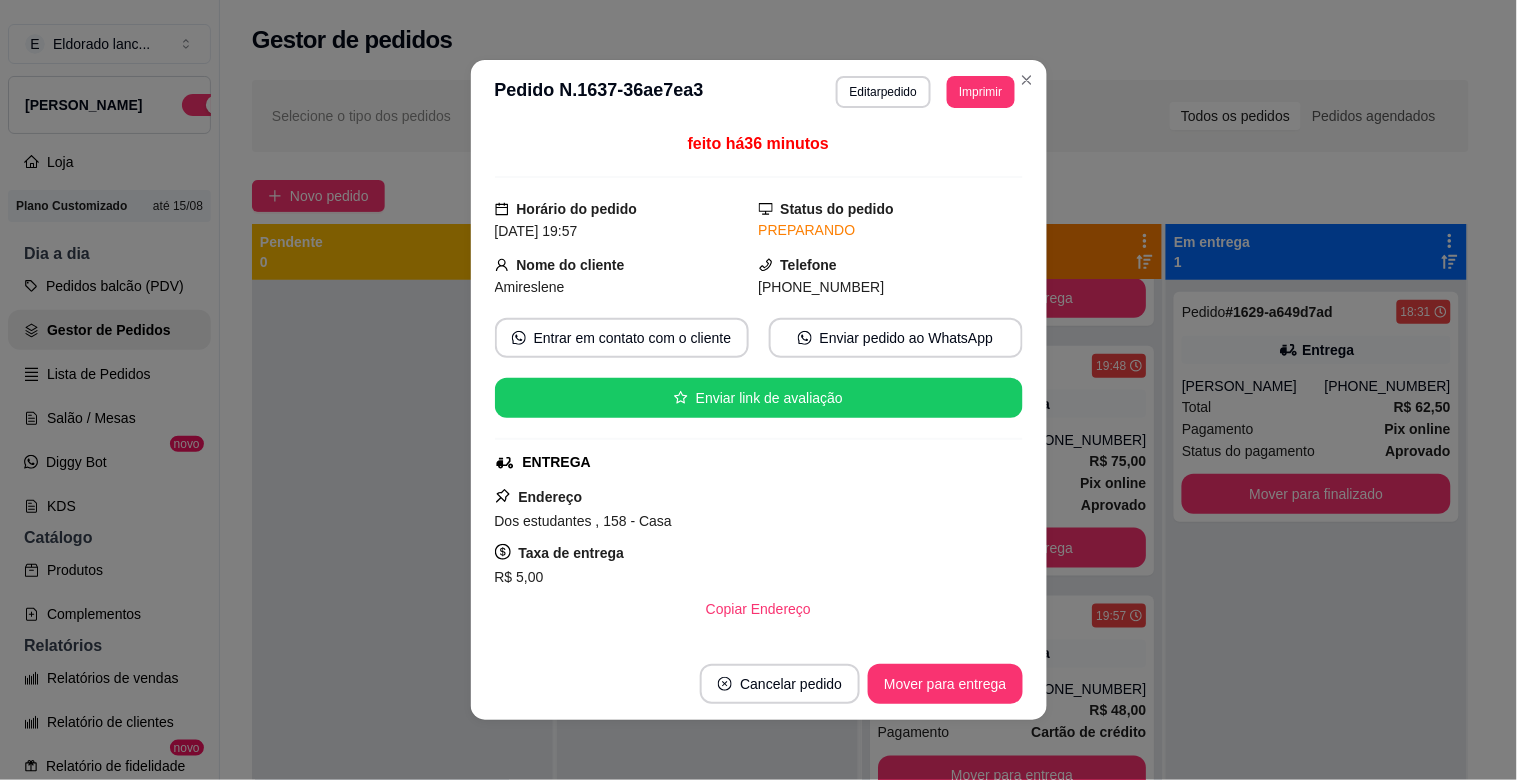 scroll, scrollTop: 447, scrollLeft: 0, axis: vertical 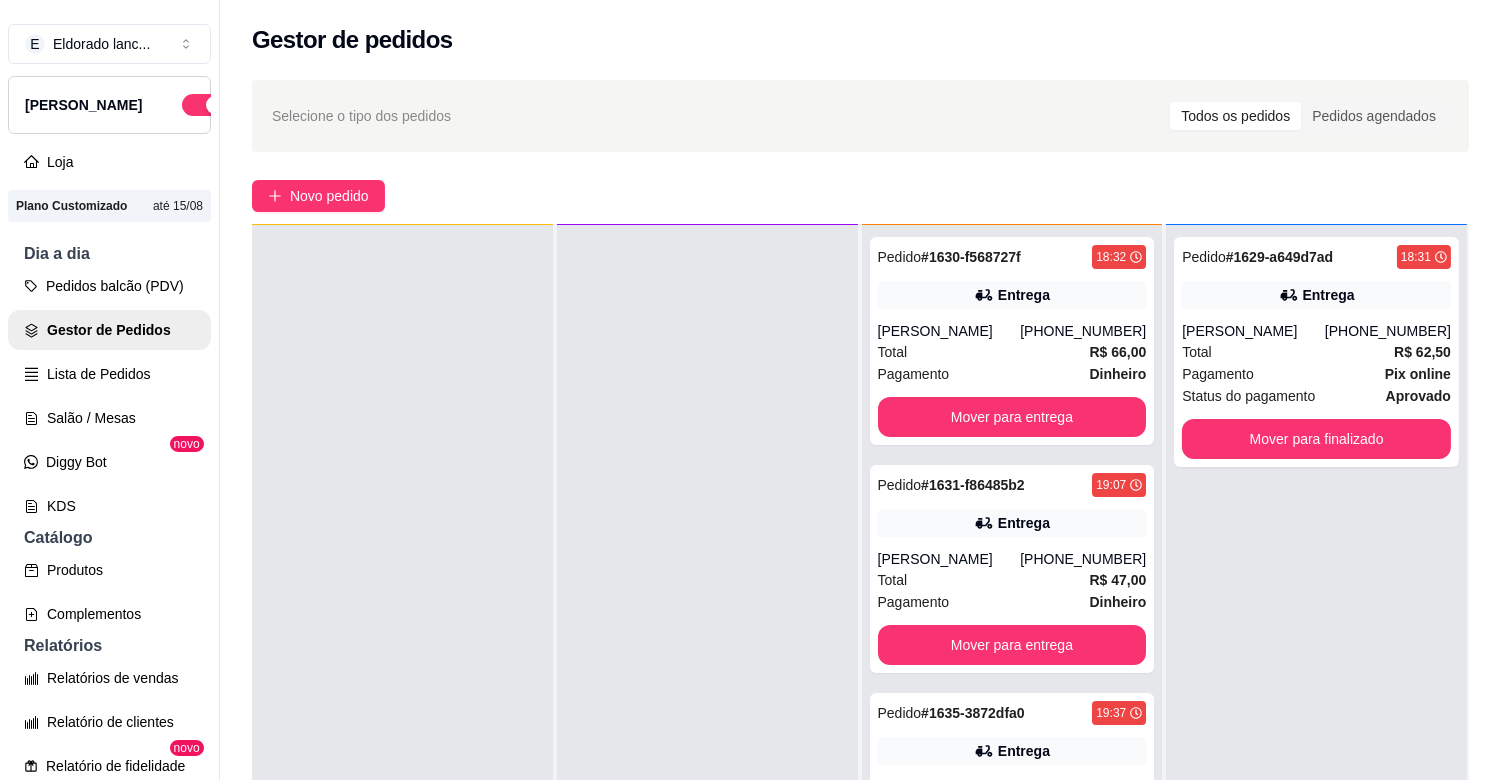 click on "Pedido  # 1629-a649d7ad 18:31 Entrega [PERSON_NAME] [PHONE_NUMBER] Total R$ 62,50 Pagamento Pix online Status do pagamento aprovado Mover para finalizado" at bounding box center [1316, 615] 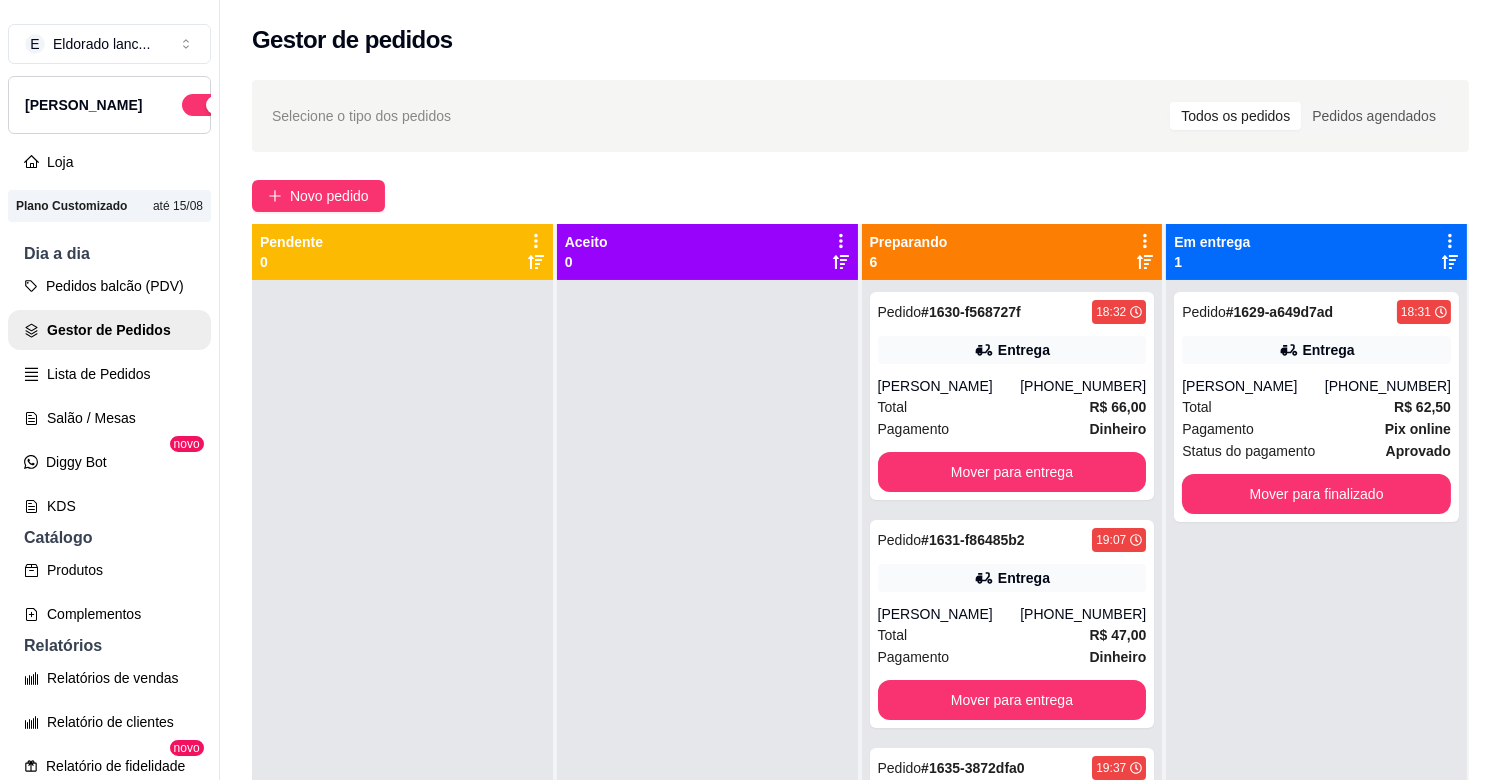 click on "Pedido  # 1629-a649d7ad 18:31 Entrega [PERSON_NAME] [PHONE_NUMBER] Total R$ 62,50 Pagamento Pix online Status do pagamento aprovado Mover para finalizado" at bounding box center [1316, 670] 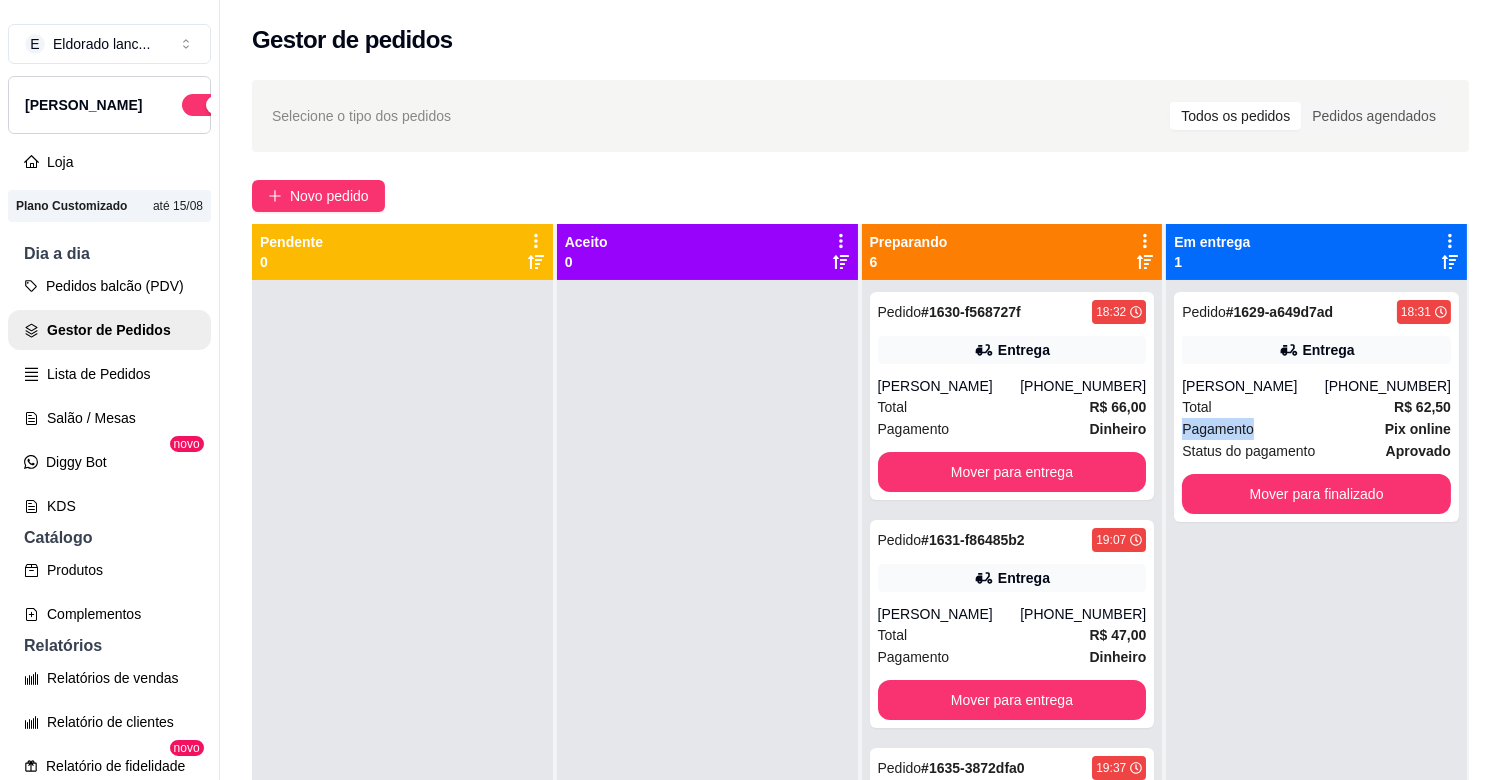 scroll, scrollTop: 0, scrollLeft: 0, axis: both 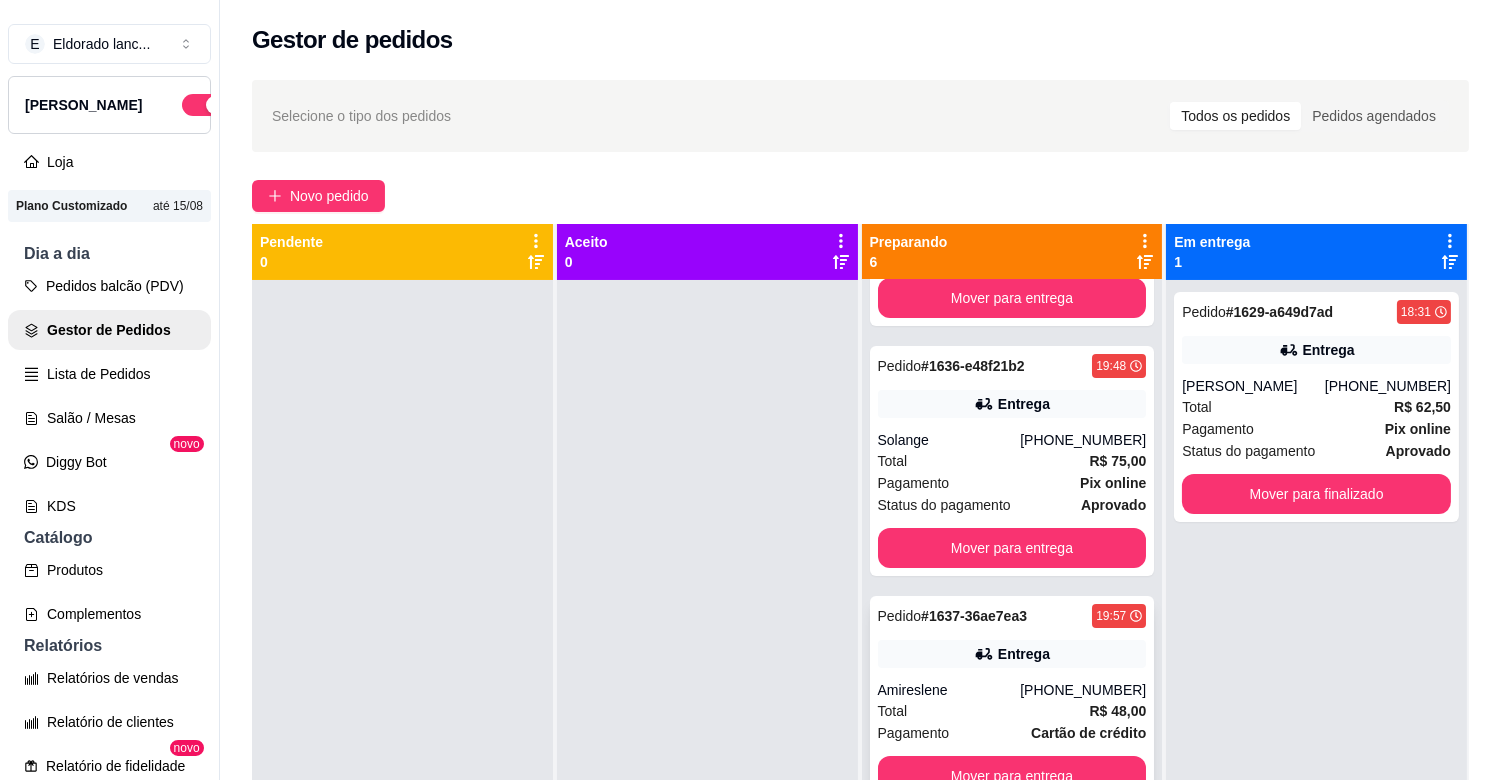 click on "Pedido  # 1637-36ae7ea3 19:57 Entrega Amireslene  [PHONE_NUMBER] Total R$ 48,00 Pagamento Cartão de crédito Mover para entrega" at bounding box center [1012, 700] 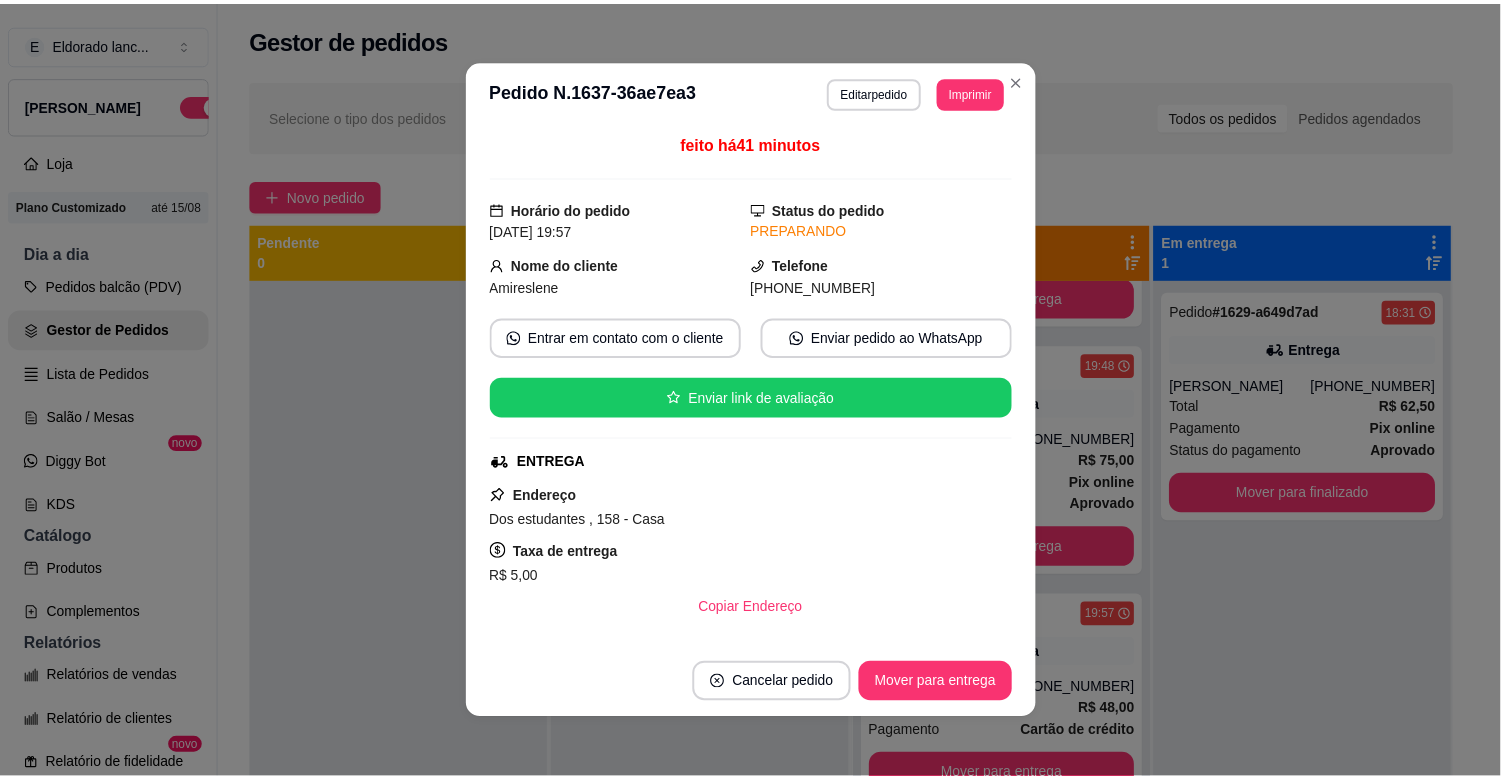 scroll, scrollTop: 447, scrollLeft: 0, axis: vertical 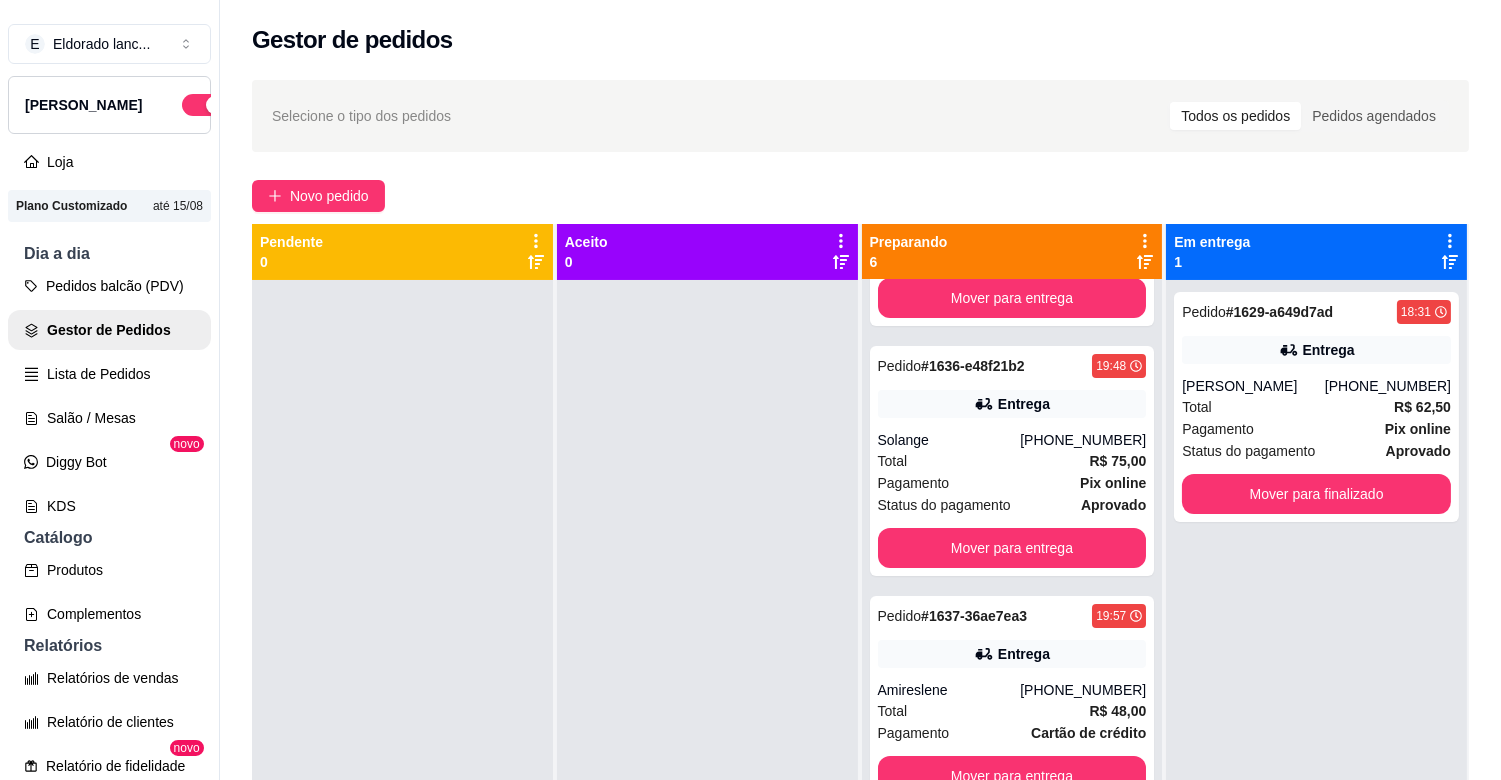 click on "Pedido  # 1630-f568727f 18:32 Entrega [PERSON_NAME] [PHONE_NUMBER] Total R$ 66,00 Pagamento Dinheiro Mover para entrega Pedido  # 1631-f86485b2 19:07 Entrega [PERSON_NAME] conceição  [PHONE_NUMBER] Total R$ 47,00 Pagamento Dinheiro Mover para entrega Pedido  # 1635-3872dfa0 19:37 Entrega Riana  [PHONE_NUMBER] Total R$ 37,00 Pagamento Cartão de débito Mover para entrega Pedido  # 1636-e48f21b2 19:48 Entrega Solange  [PHONE_NUMBER] Total R$ 75,00 Pagamento Pix online Status do pagamento aprovado Mover para entrega Pedido  # 1637-36ae7ea3 19:57 Entrega Amireslene  [PHONE_NUMBER] Total R$ 48,00 Pagamento Cartão de crédito Mover para entrega Pedido  # 1642-83fd6 20:14 Entrega Cliente não identificado Total R$ 66,00 Pagamento Dinheiro Mover para entrega" at bounding box center (1012, 670) 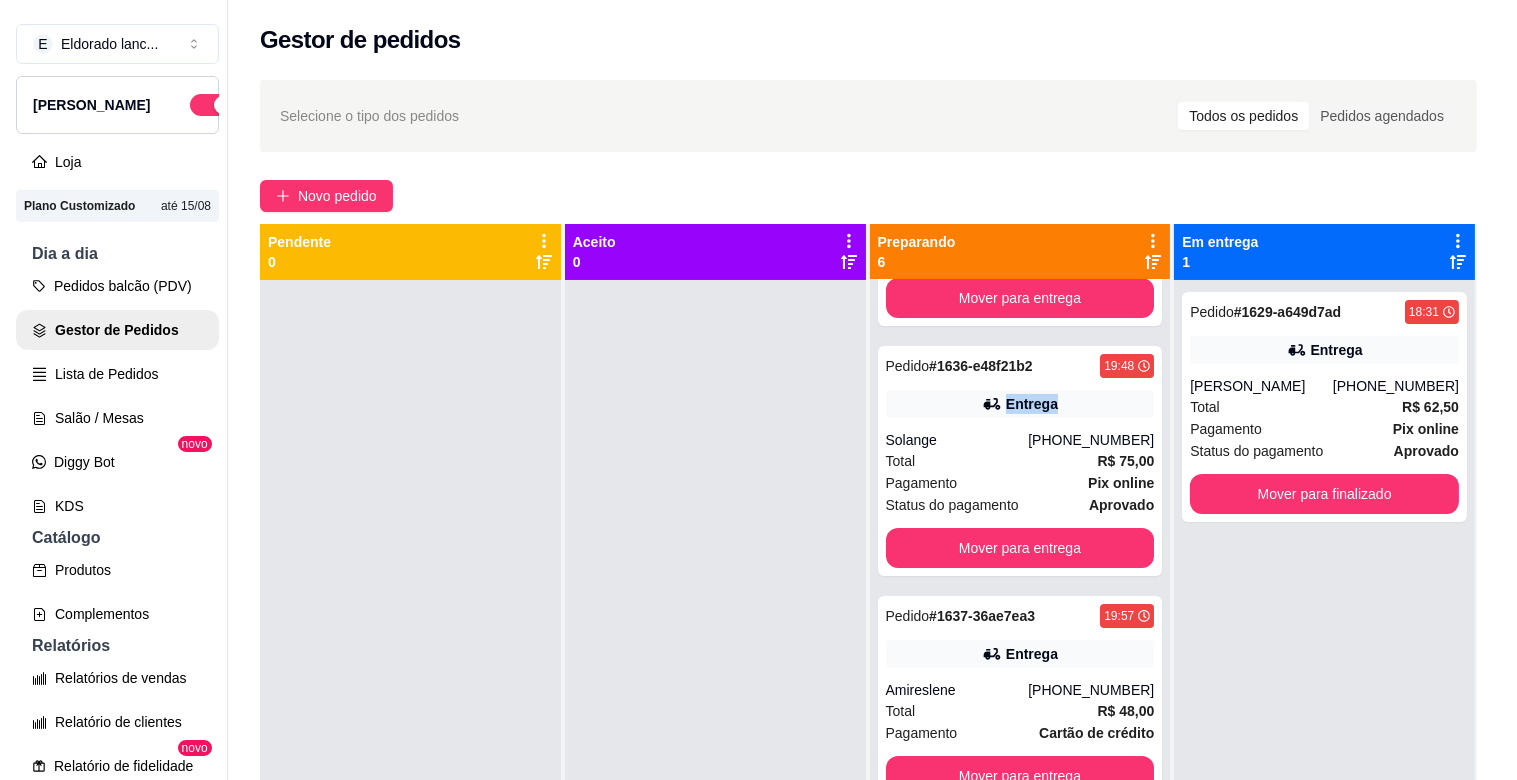 scroll, scrollTop: 55, scrollLeft: 0, axis: vertical 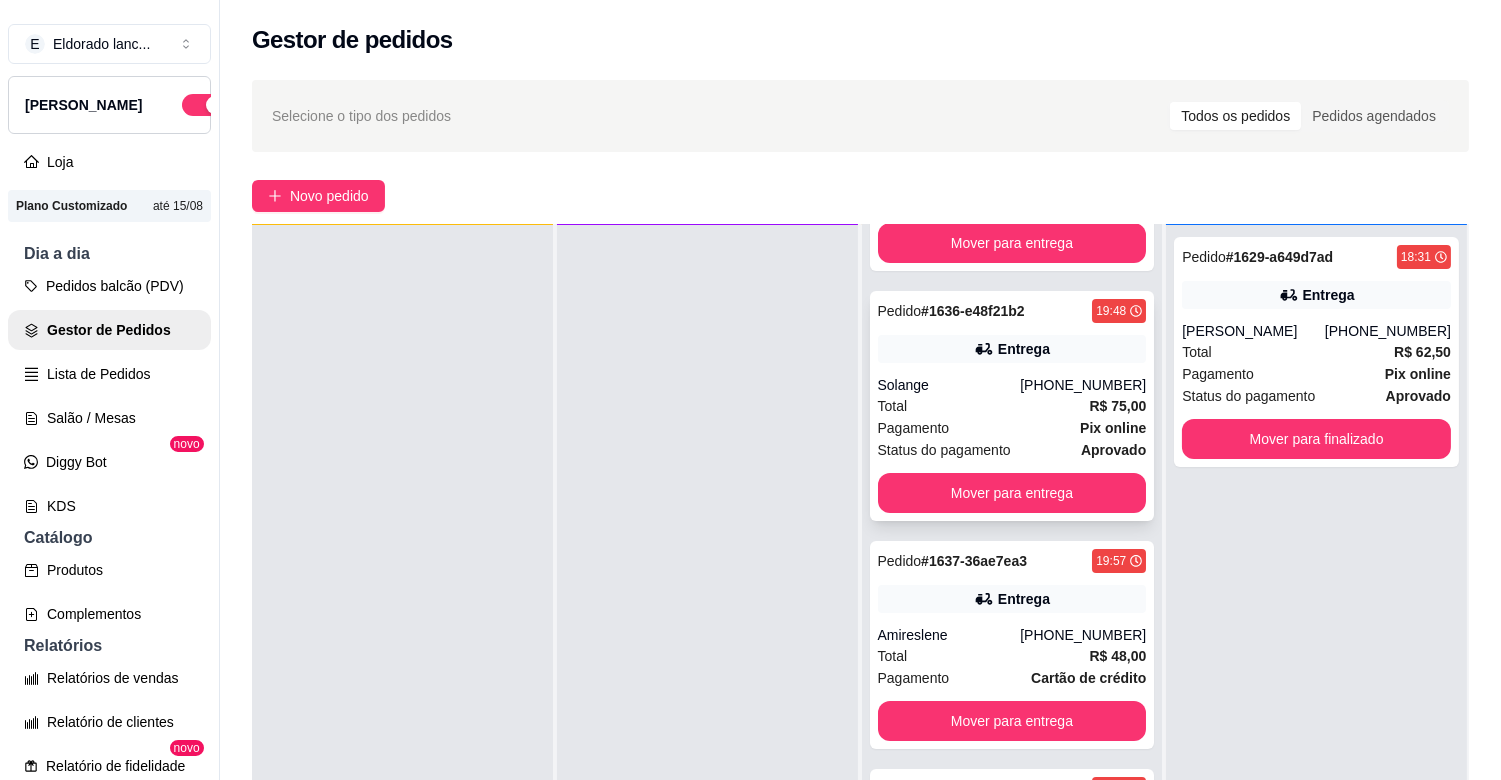 click on "Pedido  # 1636-e48f21b2 19:48 Entrega Solange  [PHONE_NUMBER] Total R$ 75,00 Pagamento Pix online Status do pagamento aprovado Mover para entrega" at bounding box center (1012, 406) 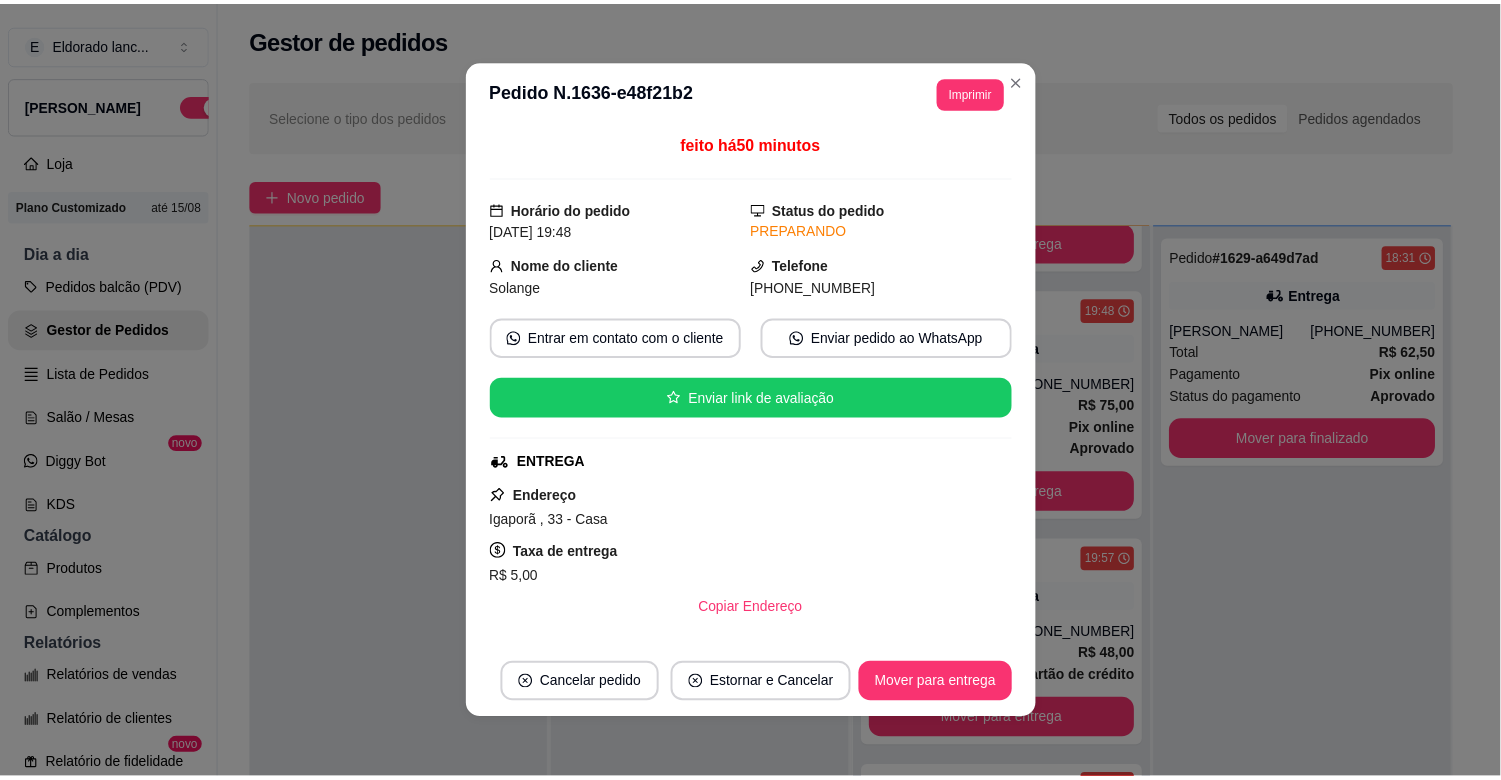 scroll, scrollTop: 423, scrollLeft: 0, axis: vertical 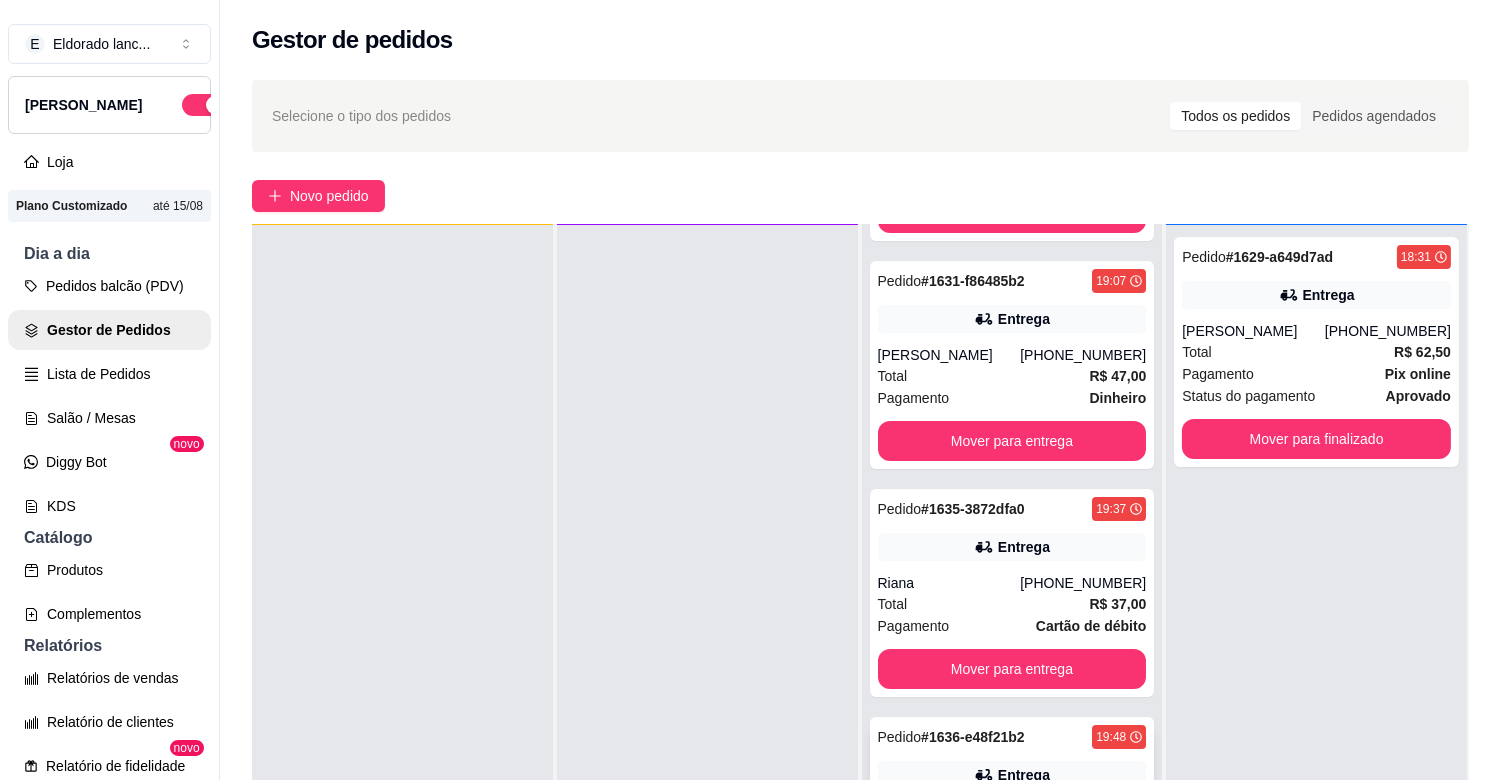 click 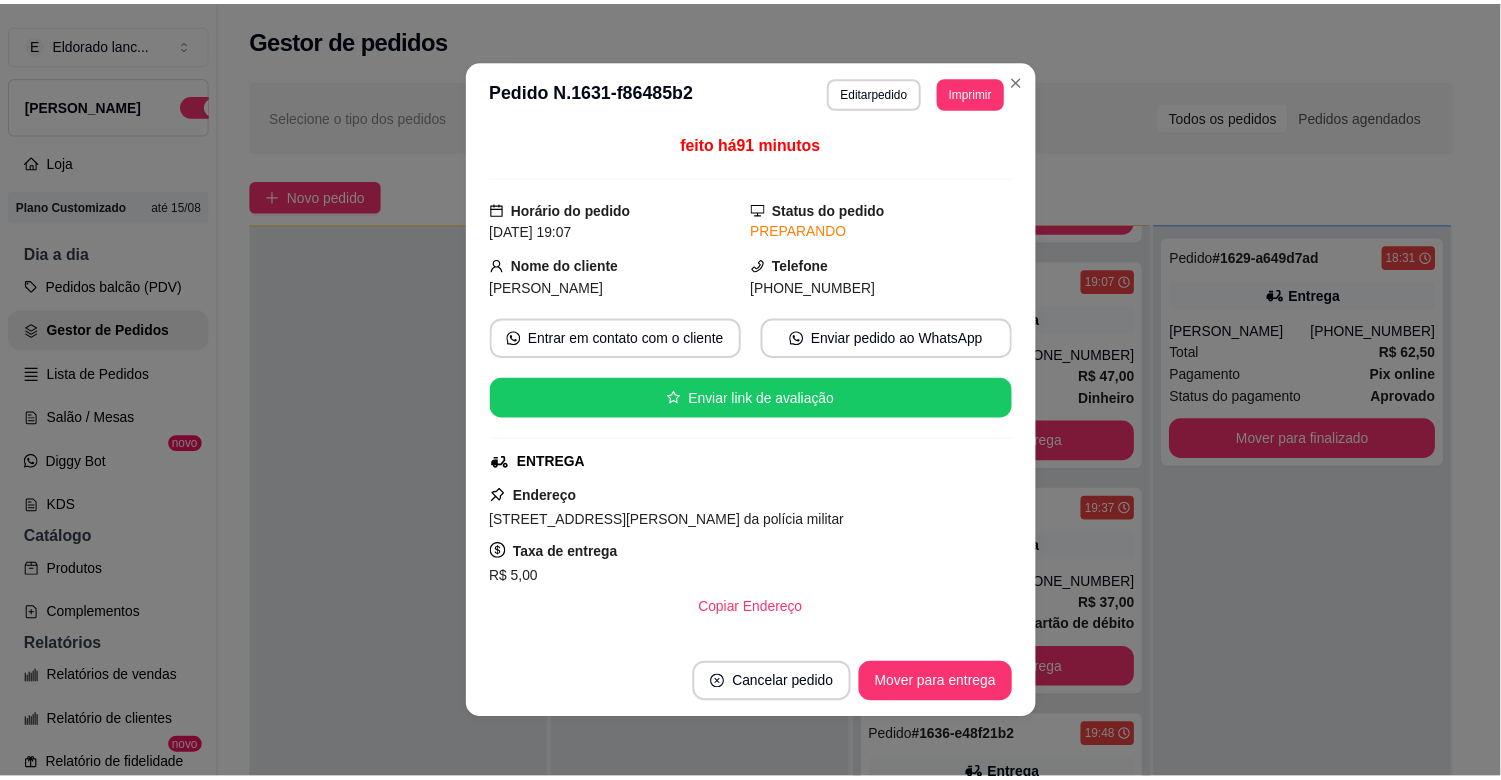 scroll, scrollTop: 377, scrollLeft: 0, axis: vertical 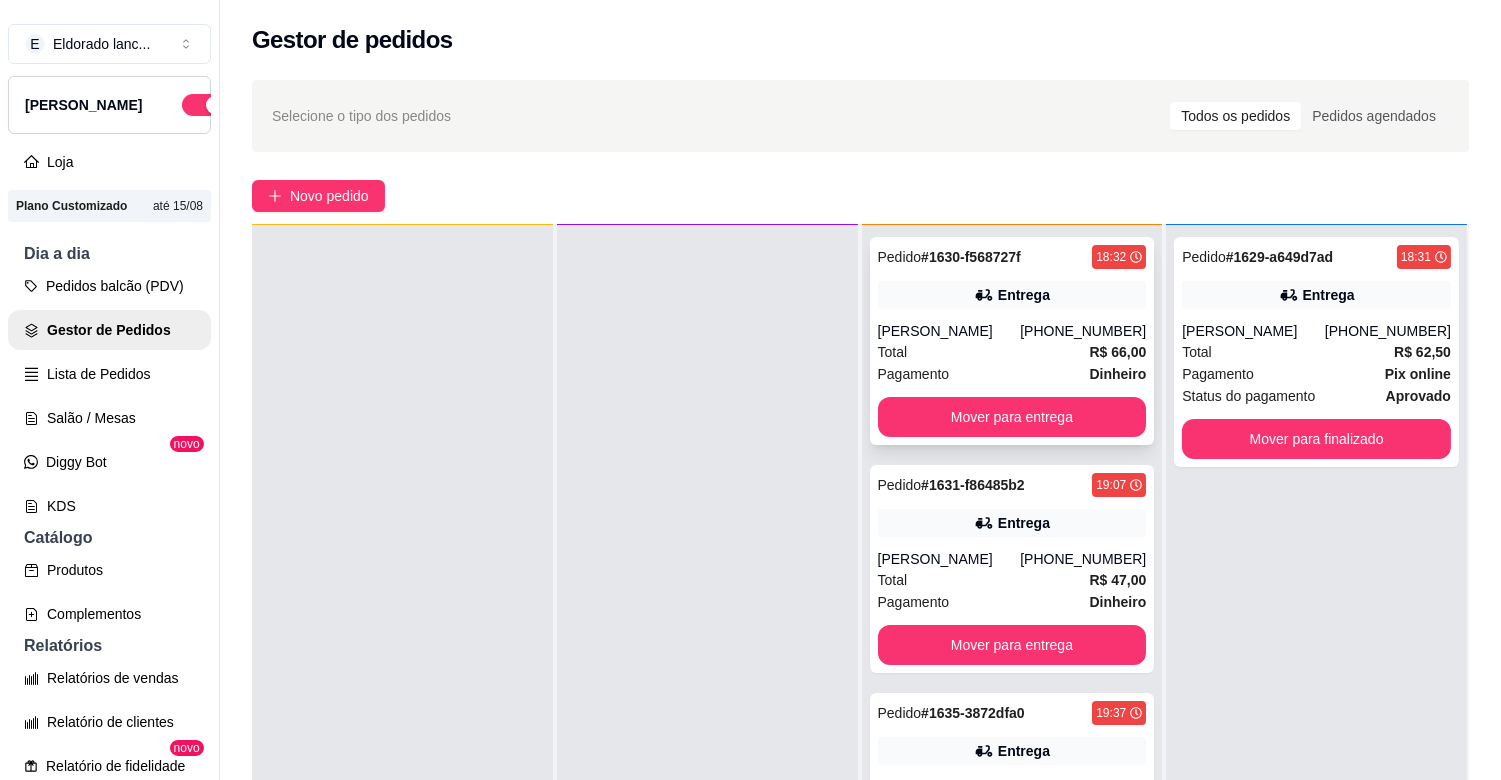 click on "Total R$ 66,00" at bounding box center [1012, 352] 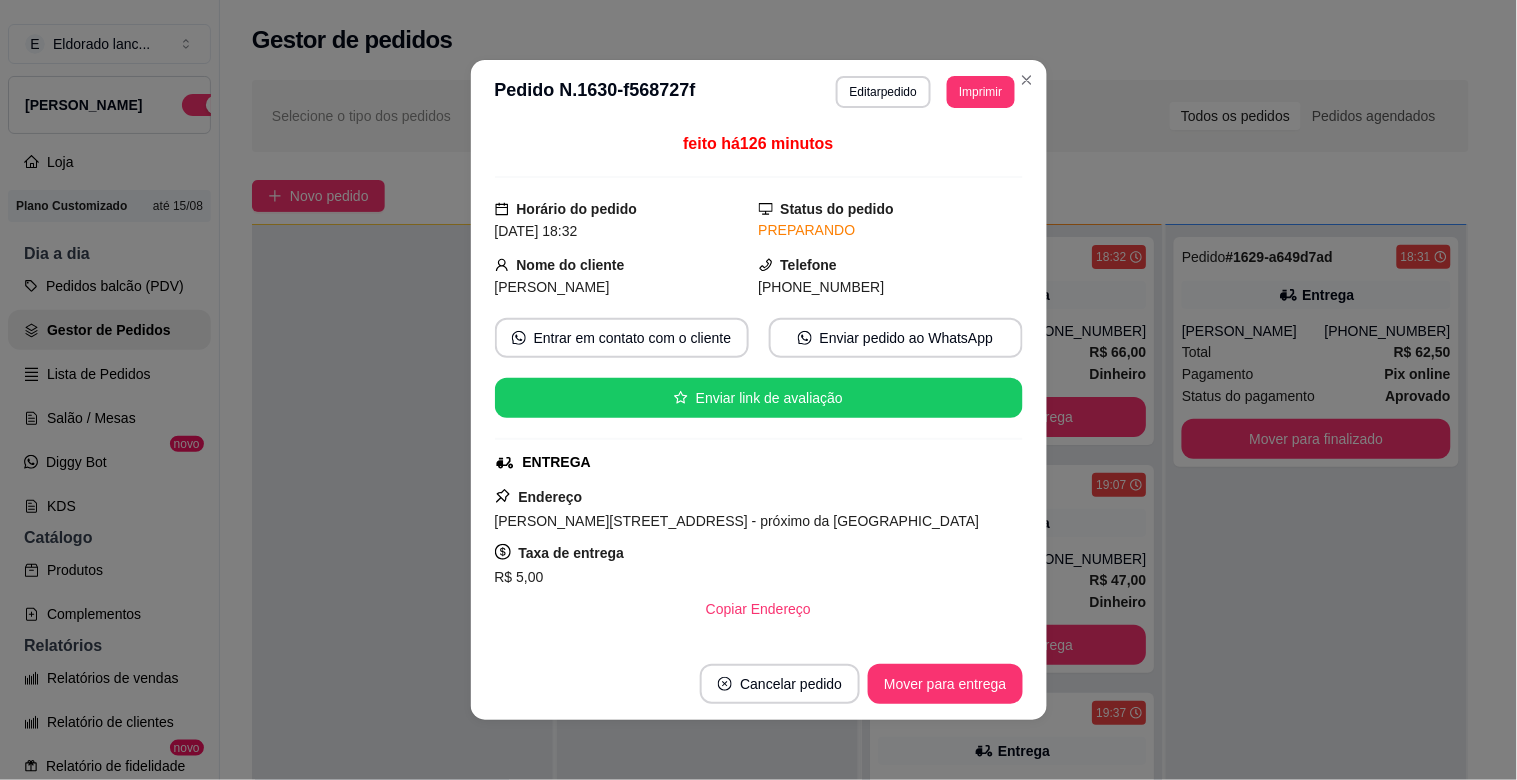 drag, startPoint x: 997, startPoint y: 277, endPoint x: 1008, endPoint y: 291, distance: 17.804493 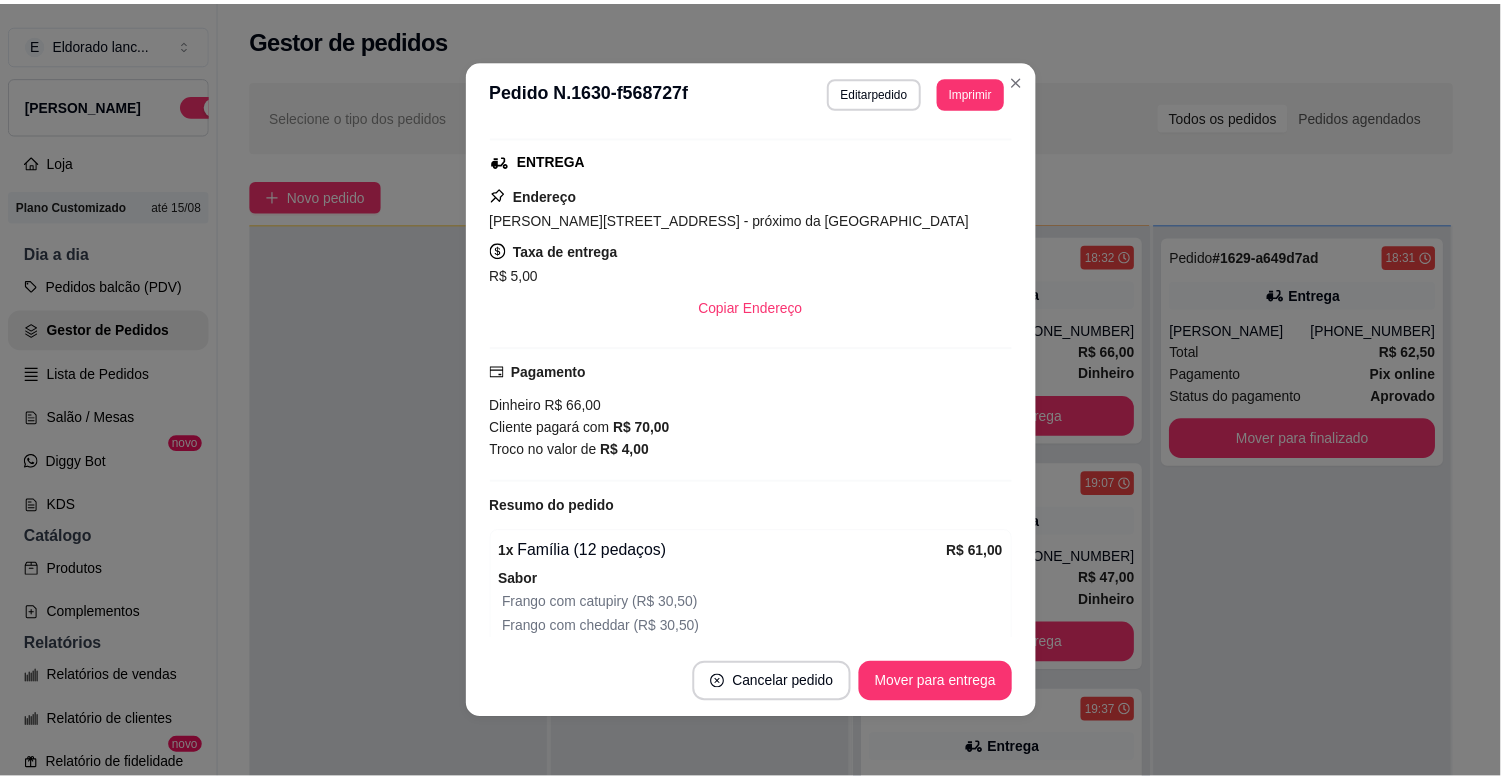 scroll, scrollTop: 302, scrollLeft: 0, axis: vertical 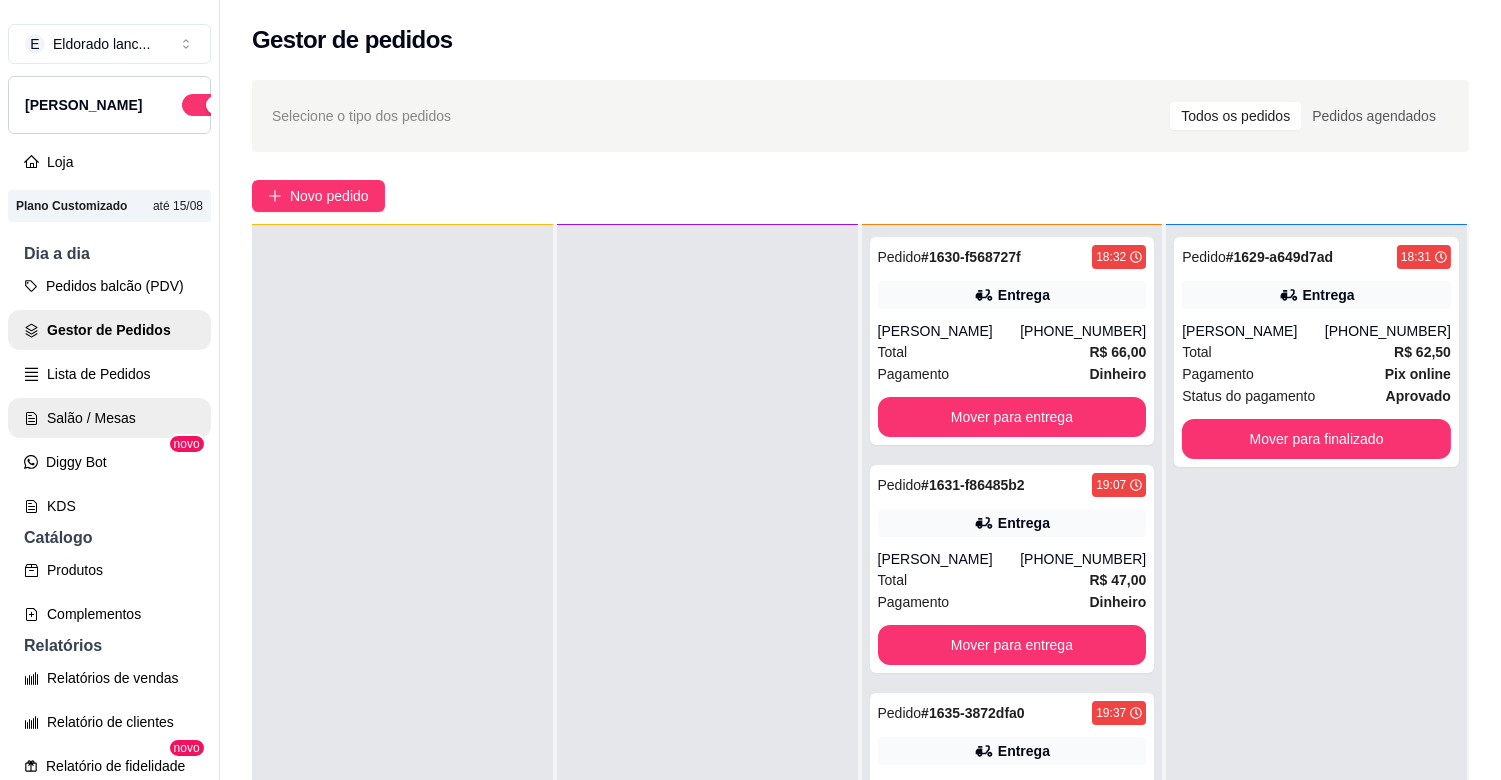 click on "Salão / Mesas" at bounding box center (109, 418) 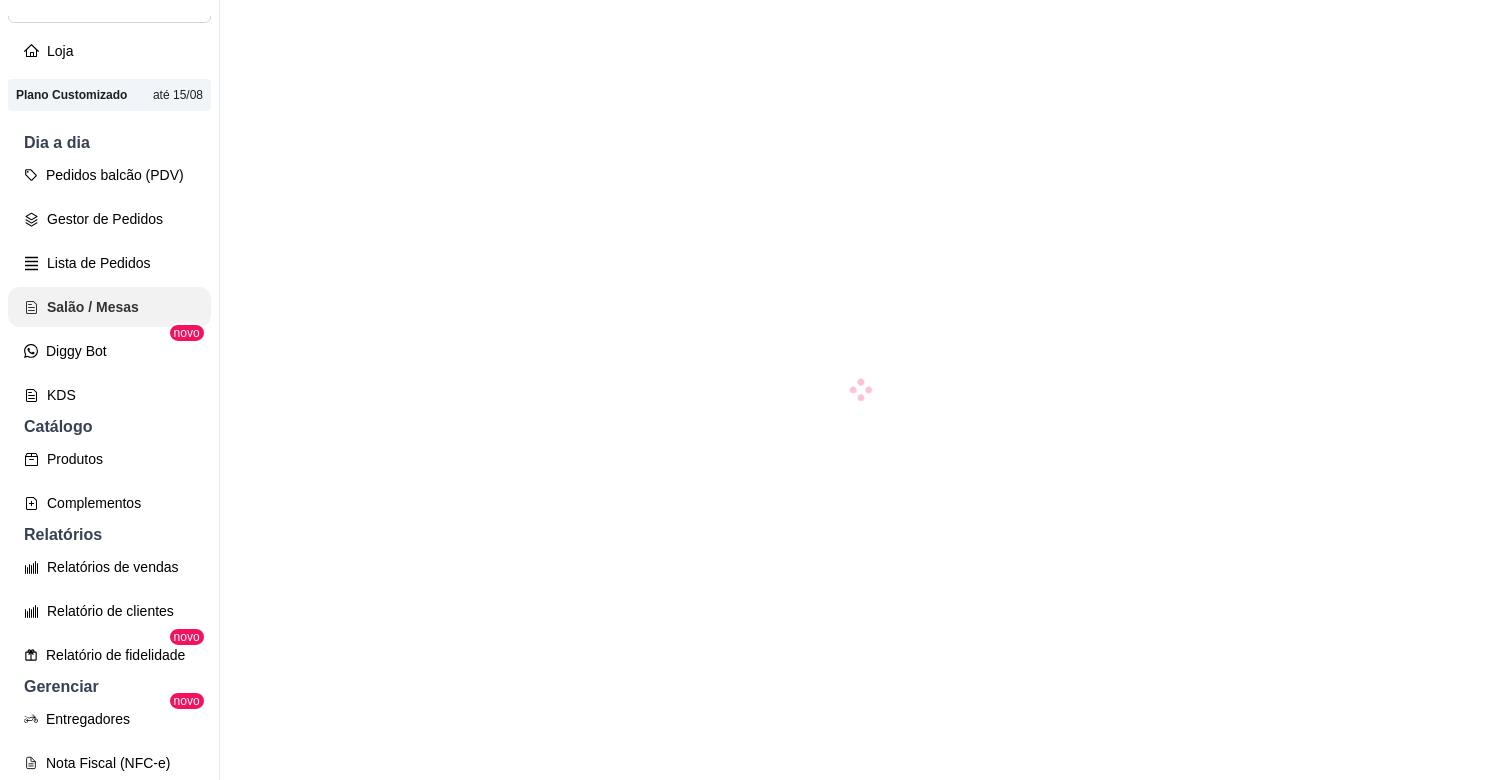 scroll, scrollTop: 222, scrollLeft: 0, axis: vertical 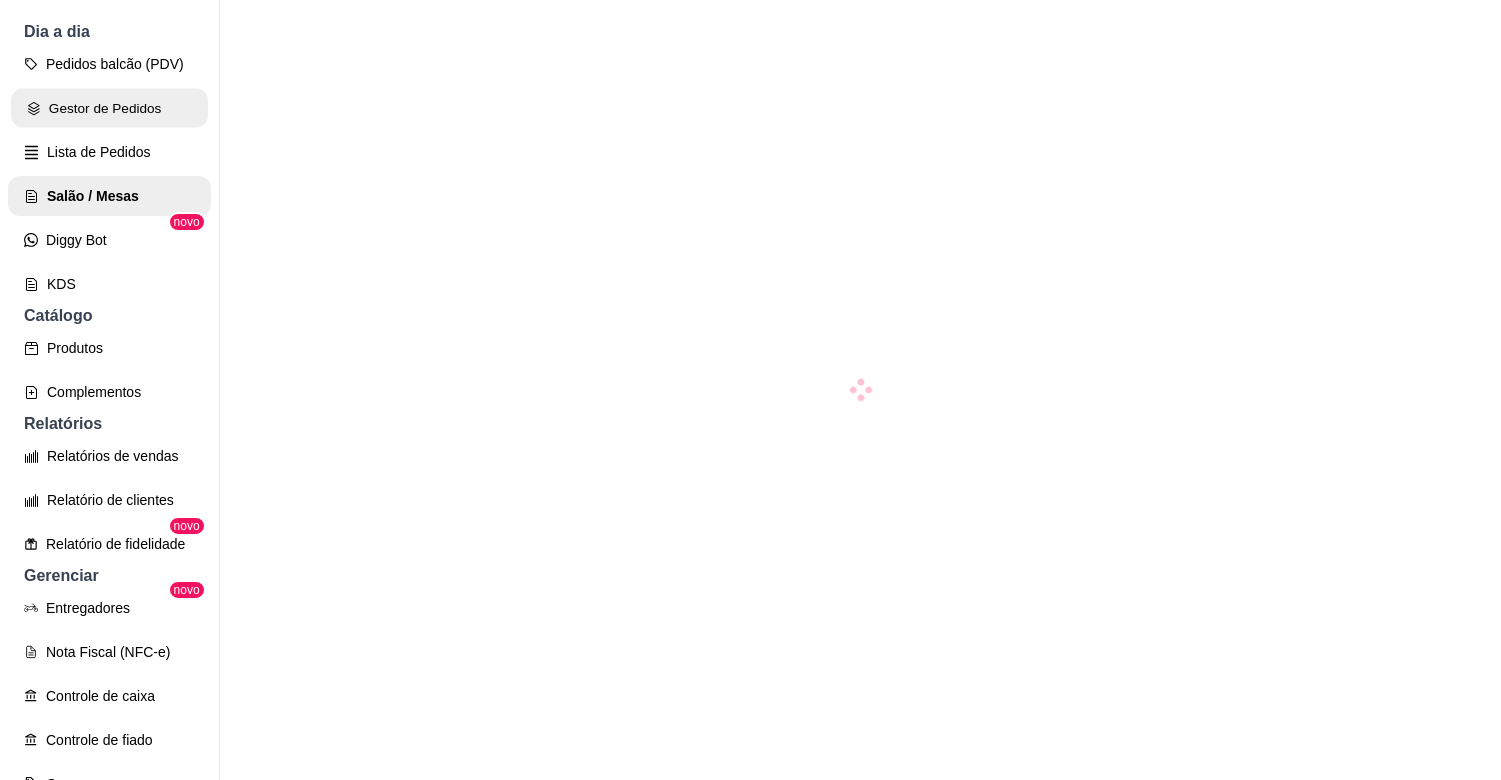 click on "Gestor de Pedidos" at bounding box center (109, 108) 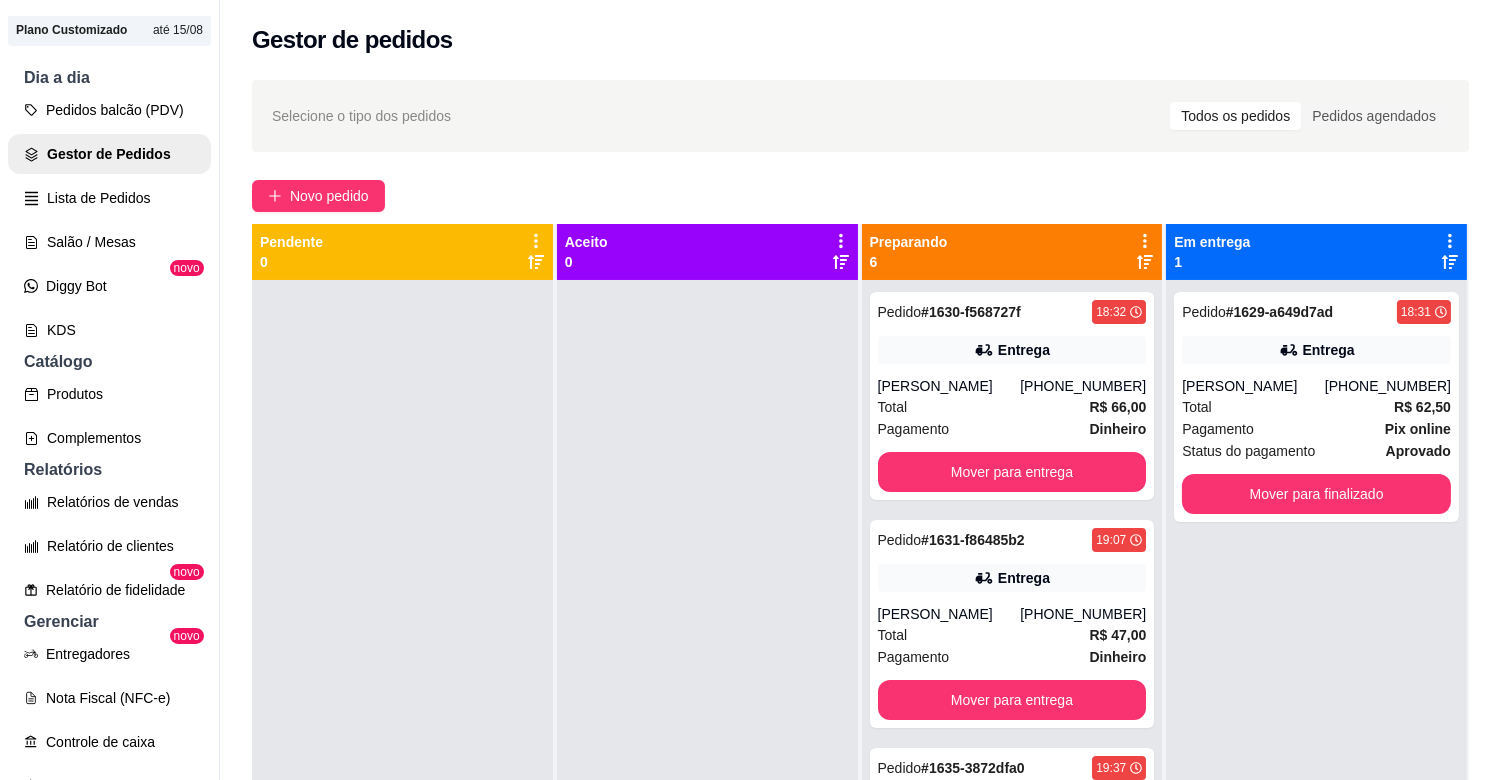scroll, scrollTop: 0, scrollLeft: 0, axis: both 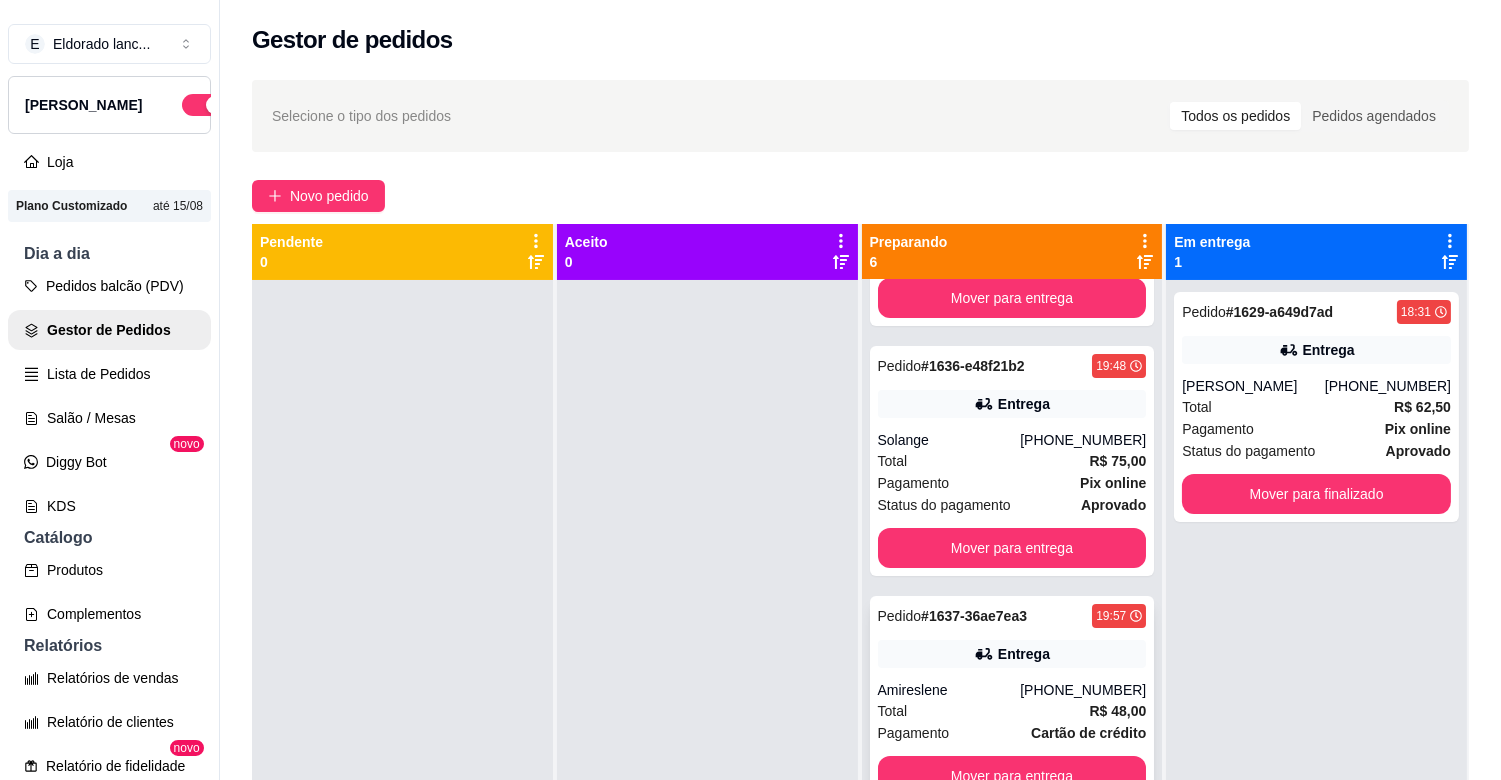 click on "Amireslene" at bounding box center [949, 690] 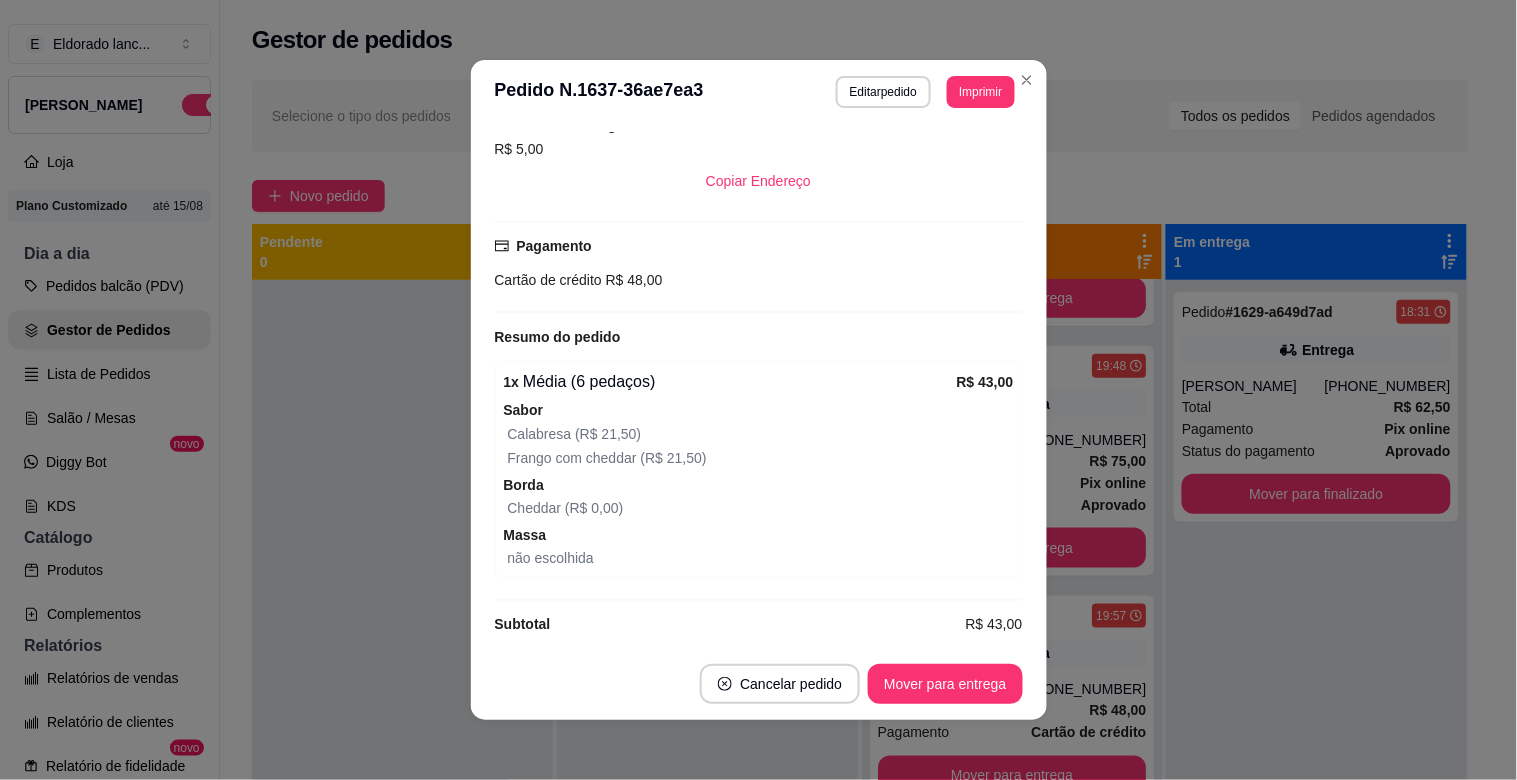 scroll, scrollTop: 447, scrollLeft: 0, axis: vertical 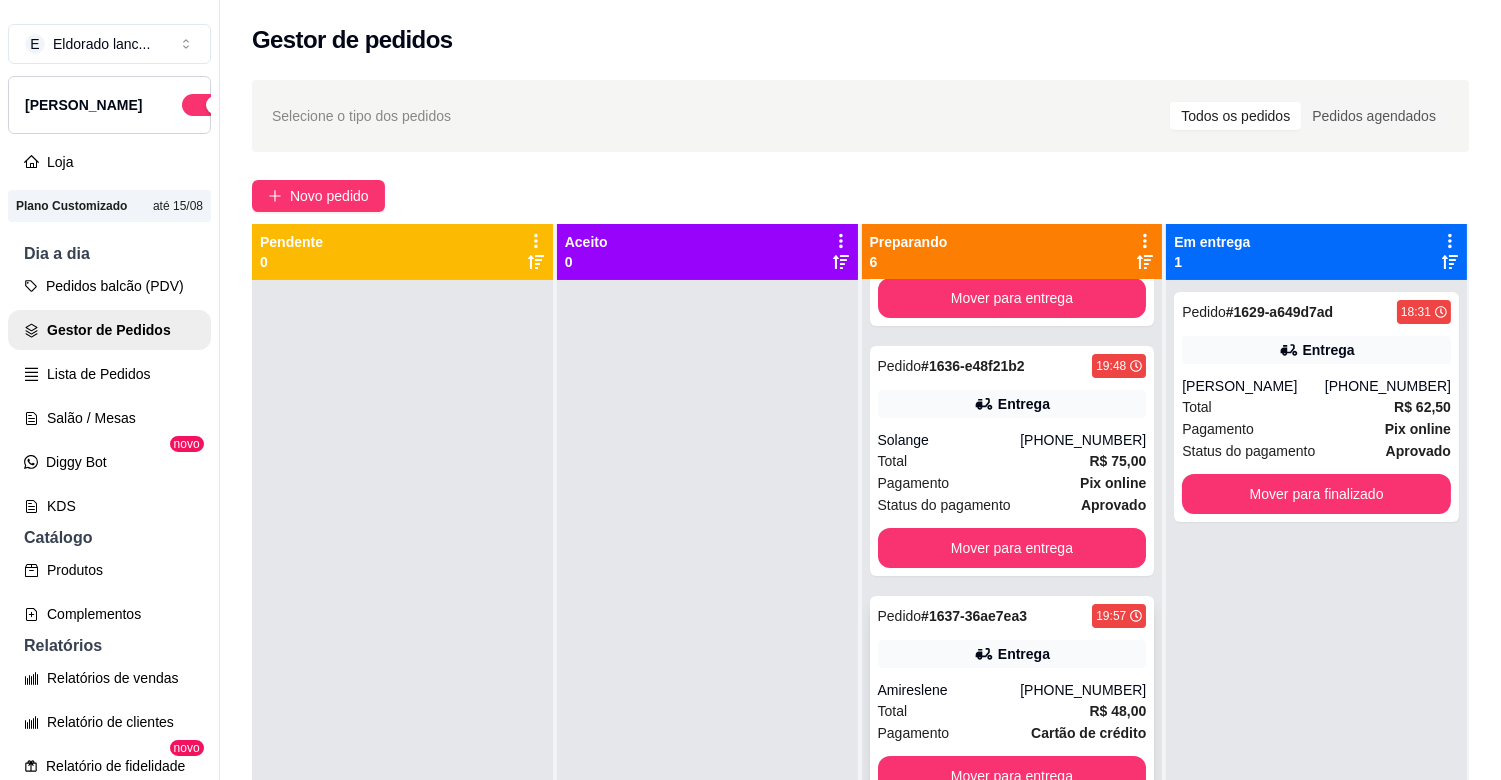 click on "Entrega" at bounding box center (1024, 654) 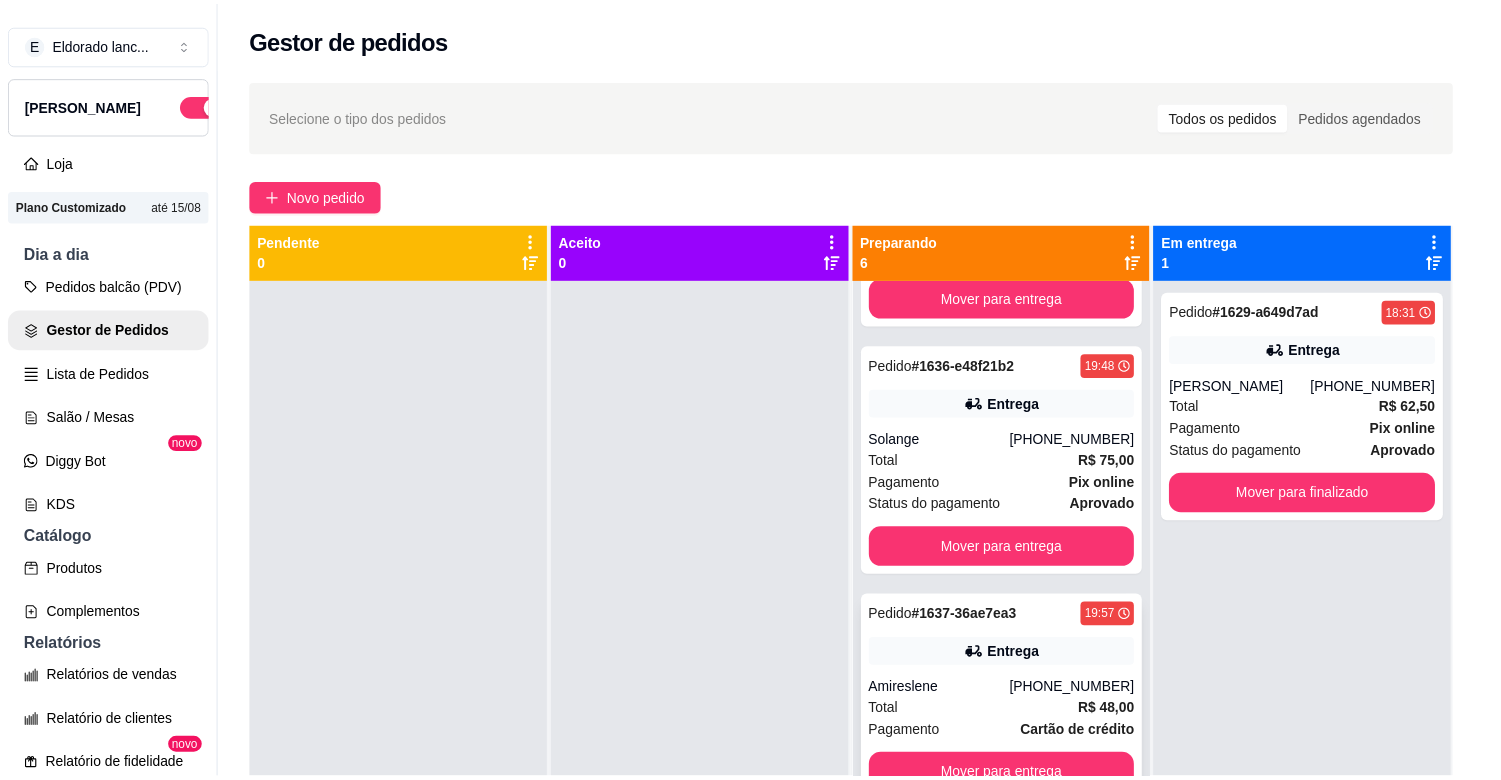 scroll, scrollTop: 4, scrollLeft: 0, axis: vertical 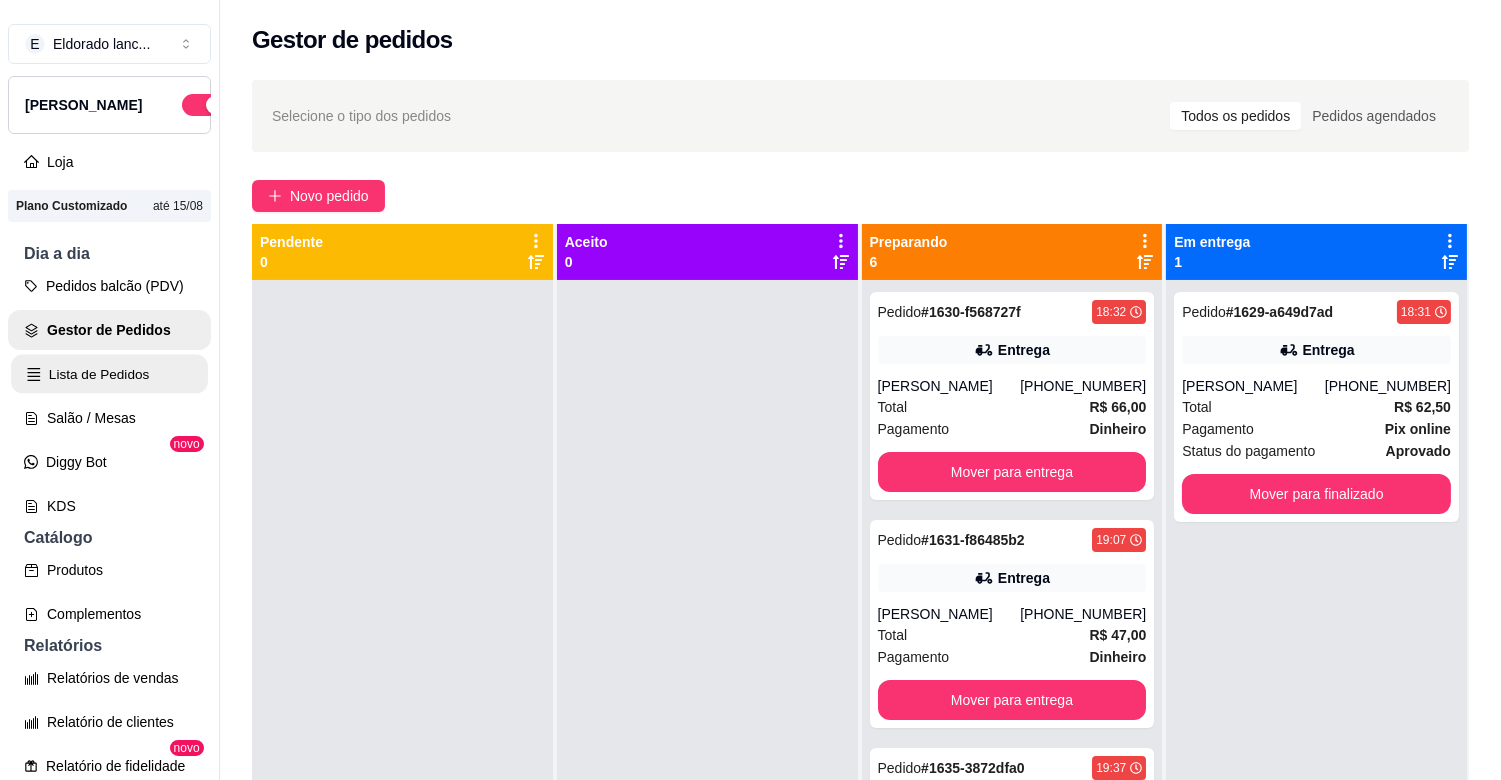 click on "Lista de Pedidos" at bounding box center [109, 374] 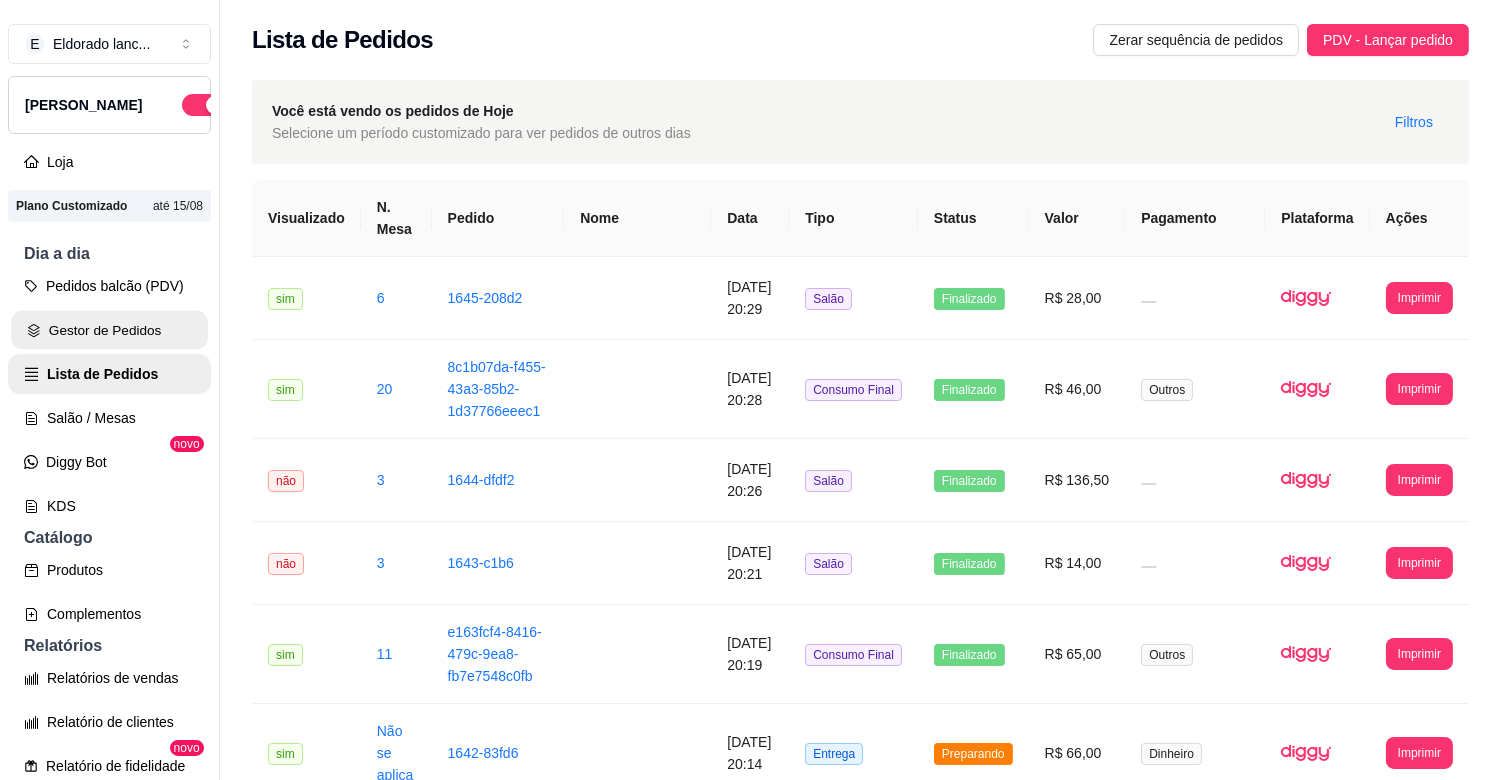 click on "Gestor de Pedidos" at bounding box center [109, 330] 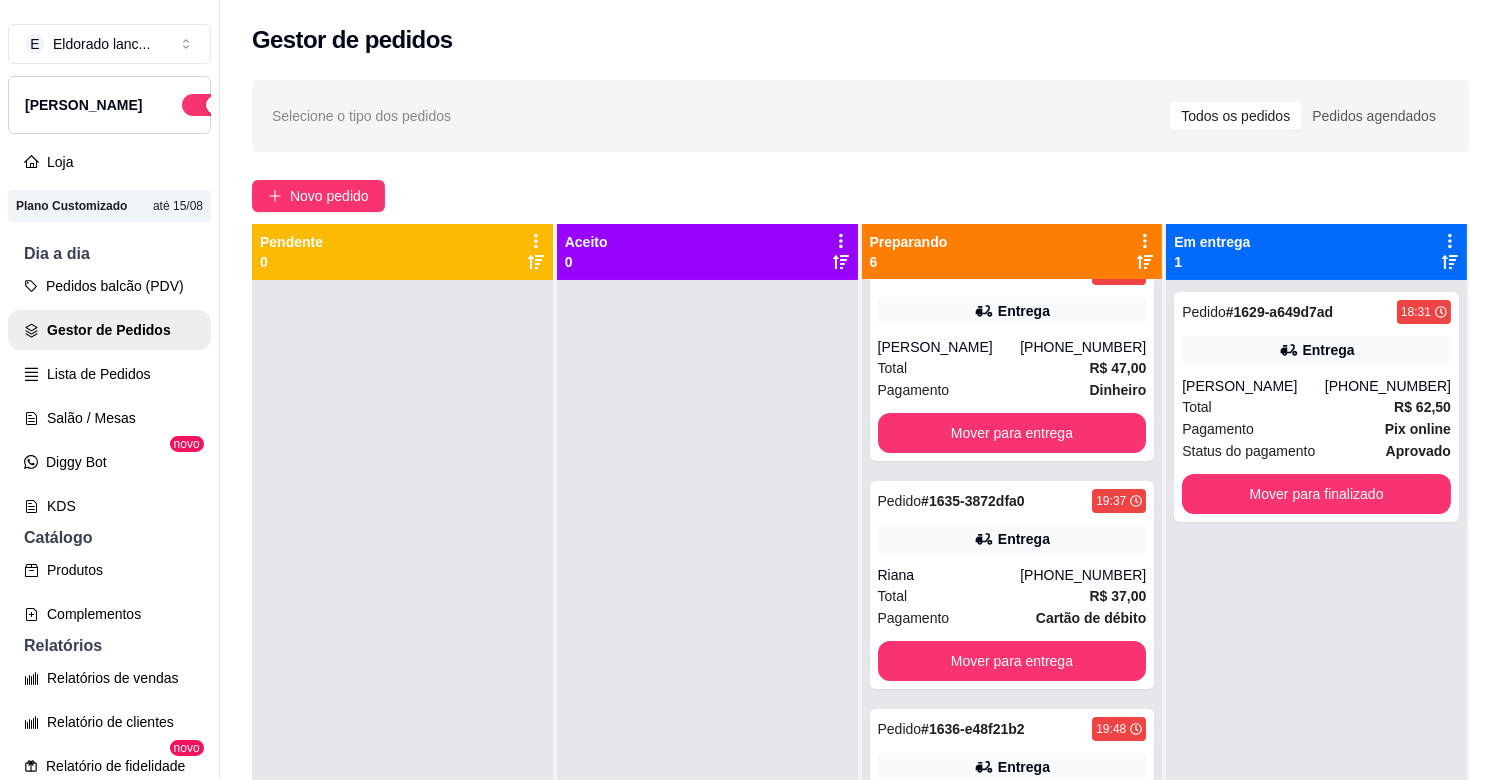 scroll, scrollTop: 308, scrollLeft: 0, axis: vertical 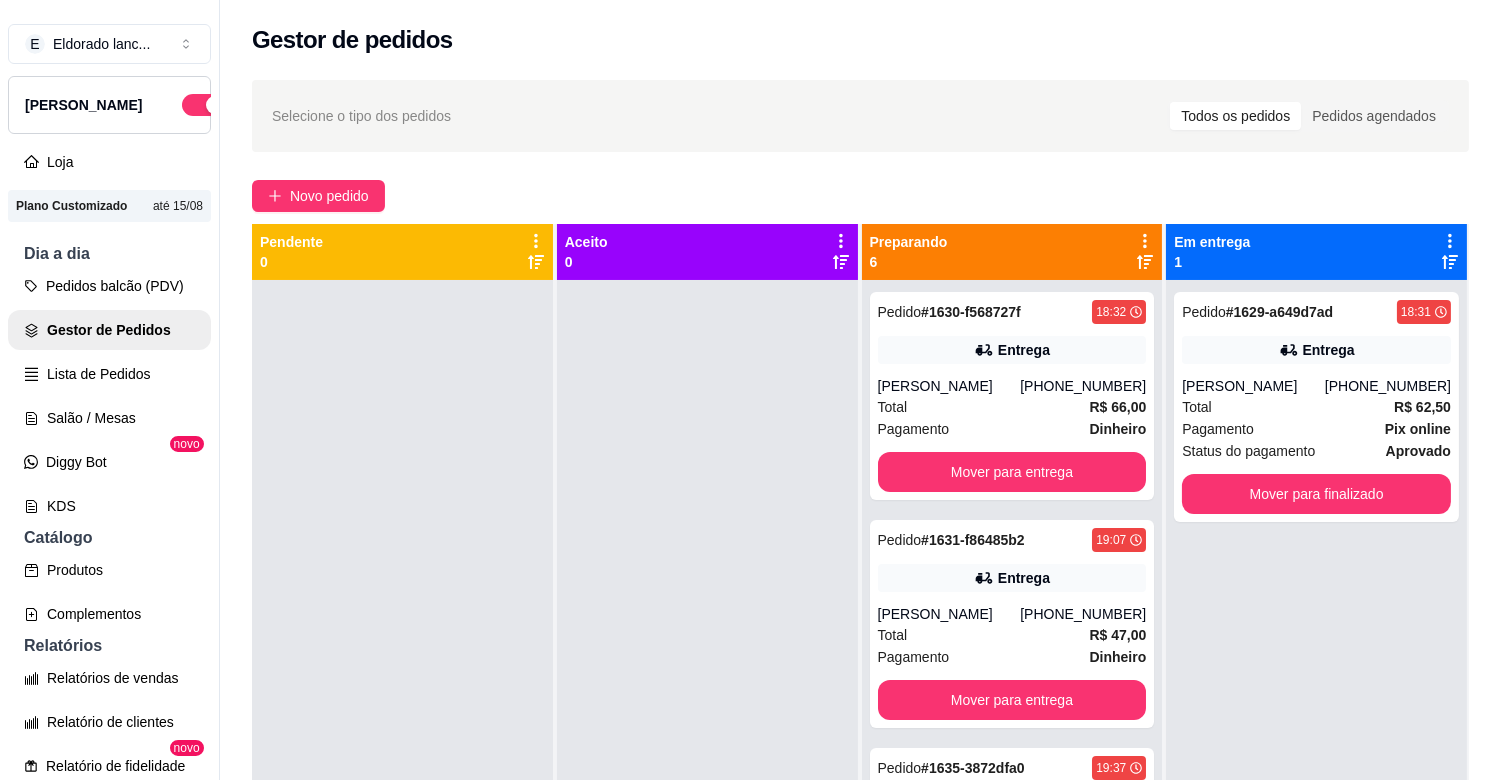 click on "Pedido  # 1630-f568727f 18:32 Entrega [PERSON_NAME] [PHONE_NUMBER] Total R$ 66,00 Pagamento Dinheiro Mover para entrega Pedido  # 1631-f86485b2 19:07 Entrega [PERSON_NAME] conceição  [PHONE_NUMBER] Total R$ 47,00 Pagamento Dinheiro Mover para entrega Pedido  # 1635-3872dfa0 19:37 Entrega Riana  [PHONE_NUMBER] Total R$ 37,00 Pagamento Cartão de débito Mover para entrega Pedido  # 1636-e48f21b2 19:48 Entrega Solange  [PHONE_NUMBER] Total R$ 75,00 Pagamento Pix online Status do pagamento aprovado Mover para entrega Pedido  # 1637-36ae7ea3 19:57 Entrega Amireslene  [PHONE_NUMBER] Total R$ 48,00 Pagamento Cartão de crédito Mover para entrega Pedido  # 1642-83fd6 20:14 Entrega Cliente não identificado Total R$ 66,00 Pagamento Dinheiro Mover para entrega" at bounding box center (1012, 670) 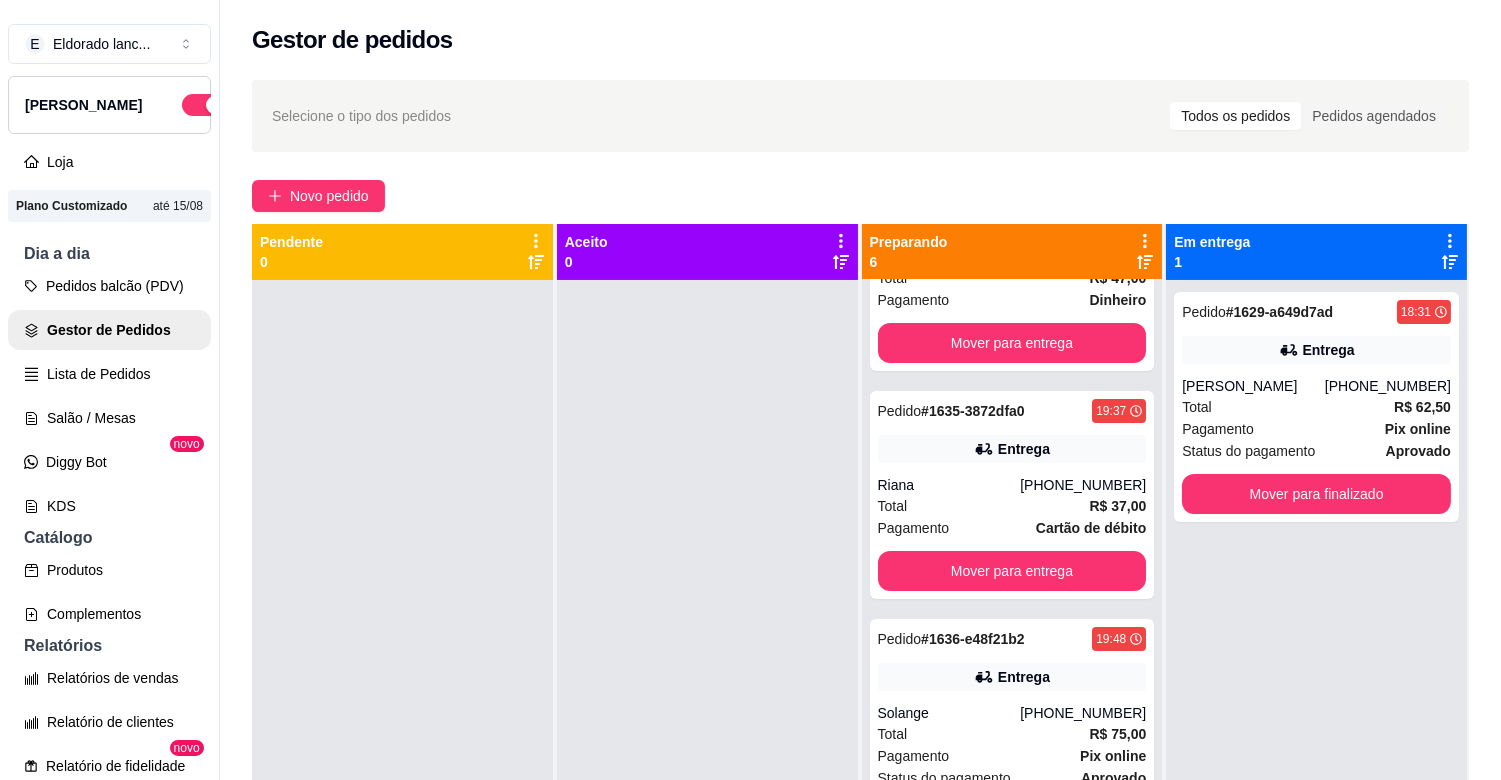 scroll, scrollTop: 346, scrollLeft: 0, axis: vertical 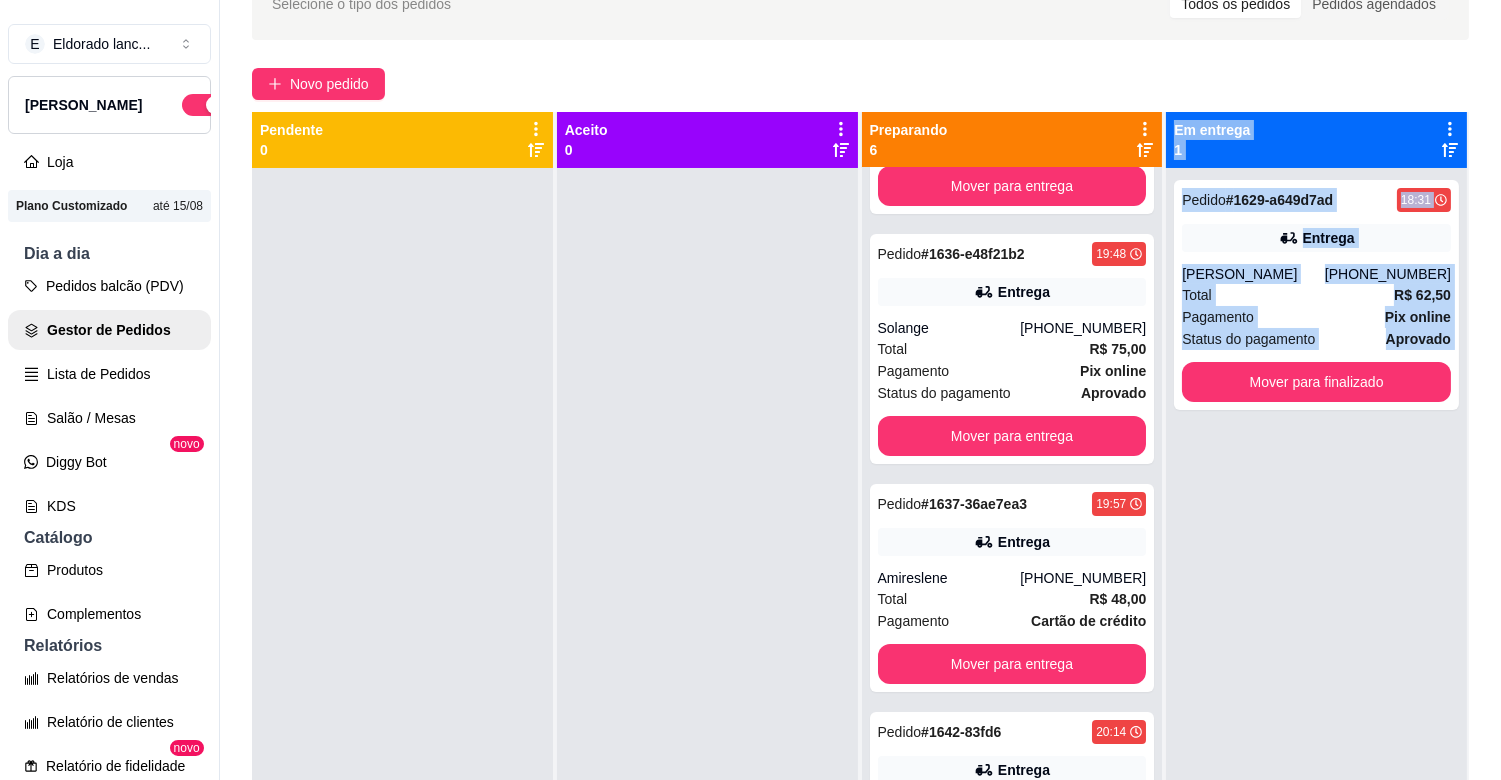 drag, startPoint x: 1141, startPoint y: 672, endPoint x: 1105, endPoint y: 784, distance: 117.64353 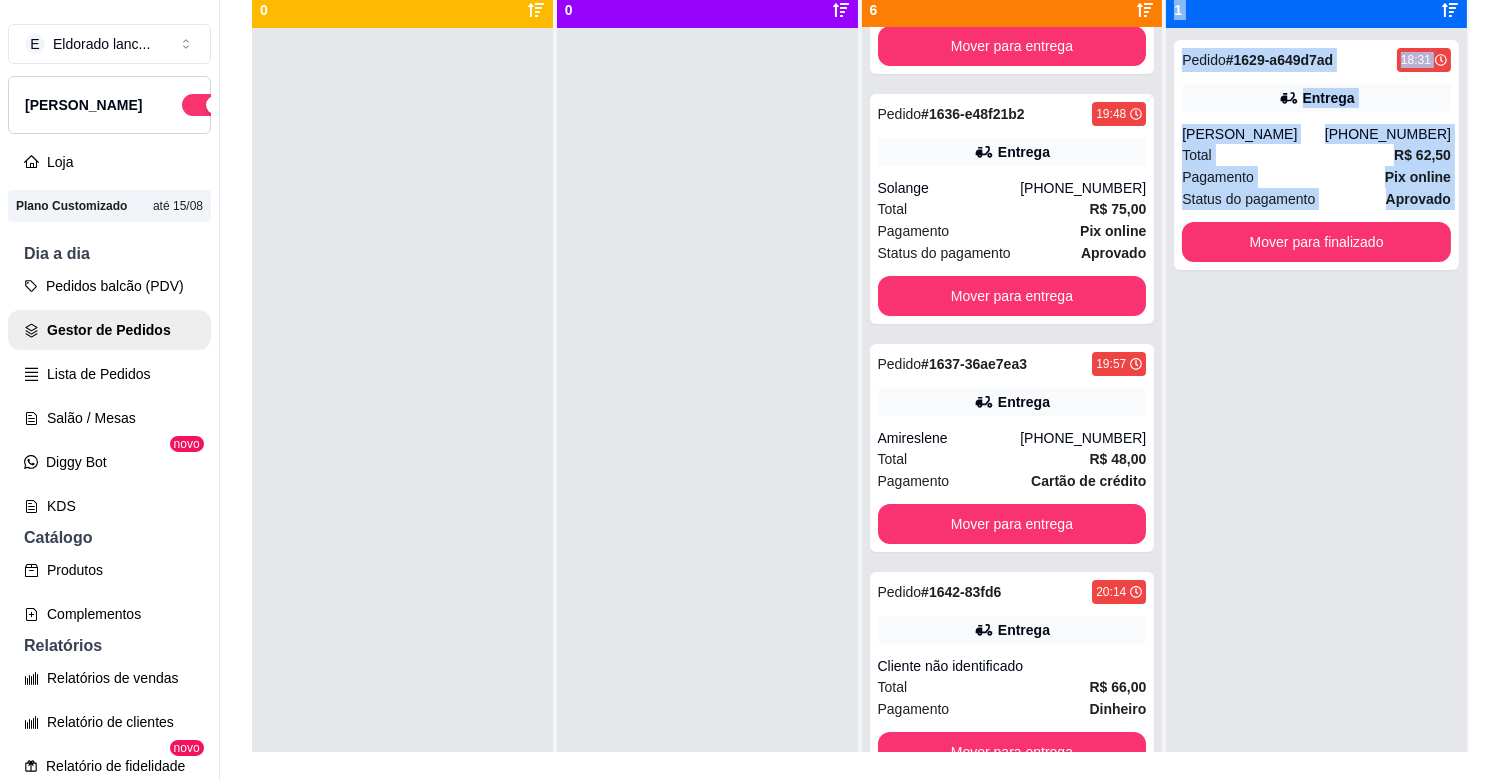 scroll, scrollTop: 55, scrollLeft: 0, axis: vertical 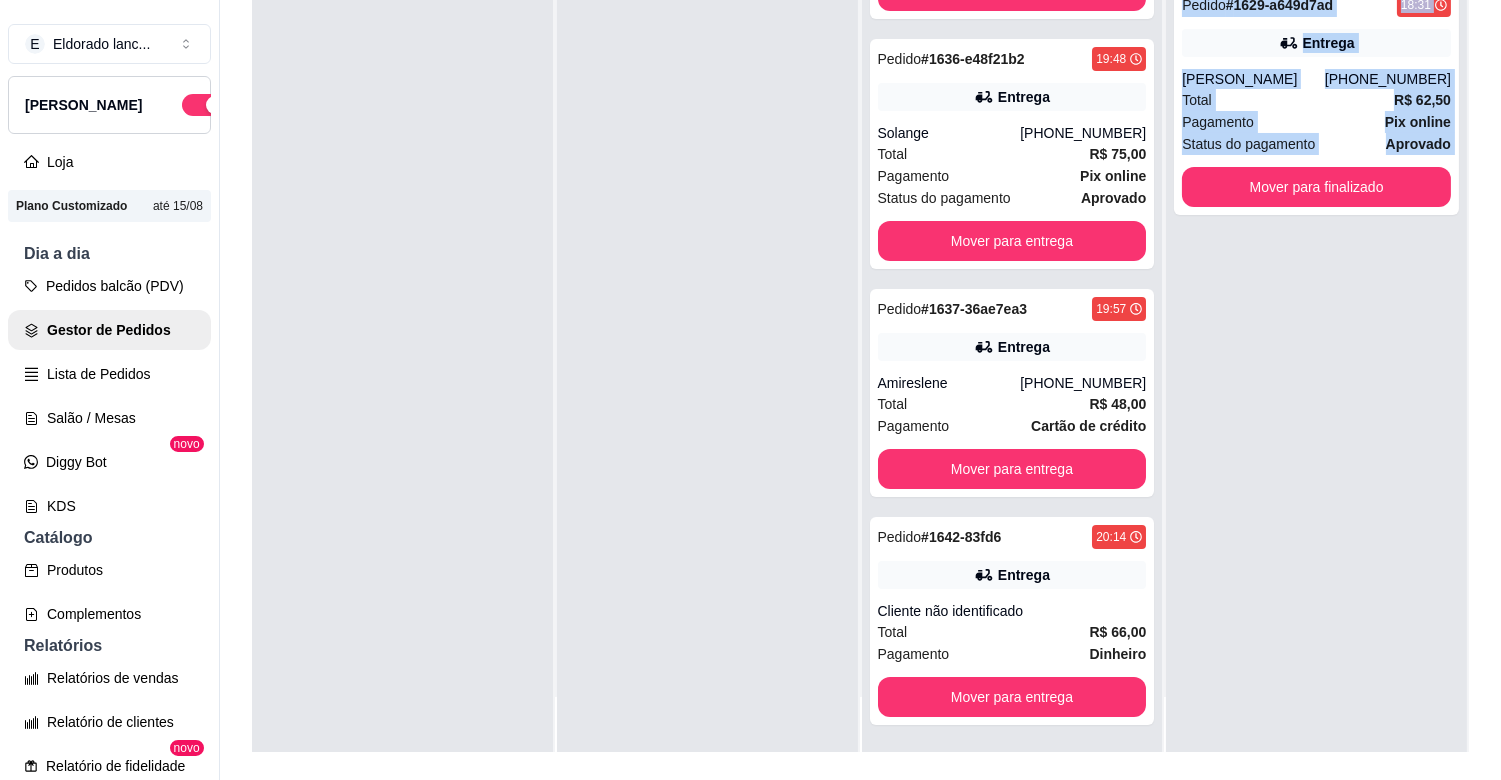 click on "Pedido  # 1630-f568727f 18:32 Entrega [PERSON_NAME] [PHONE_NUMBER] Total R$ 66,00 Pagamento Dinheiro Mover para entrega Pedido  # 1631-f86485b2 19:07 Entrega [PERSON_NAME] conceição  [PHONE_NUMBER] Total R$ 47,00 Pagamento Dinheiro Mover para entrega Pedido  # 1635-3872dfa0 19:37 Entrega Riana  [PHONE_NUMBER] Total R$ 37,00 Pagamento Cartão de débito Mover para entrega Pedido  # 1636-e48f21b2 19:48 Entrega Solange  [PHONE_NUMBER] Total R$ 75,00 Pagamento Pix online Status do pagamento aprovado Mover para entrega Pedido  # 1637-36ae7ea3 19:57 Entrega Amireslene  [PHONE_NUMBER] Total R$ 48,00 Pagamento Cartão de crédito Mover para entrega Pedido  # 1642-83fd6 20:14 Entrega Cliente não identificado Total R$ 66,00 Pagamento Dinheiro Mover para entrega" at bounding box center [1012, 363] 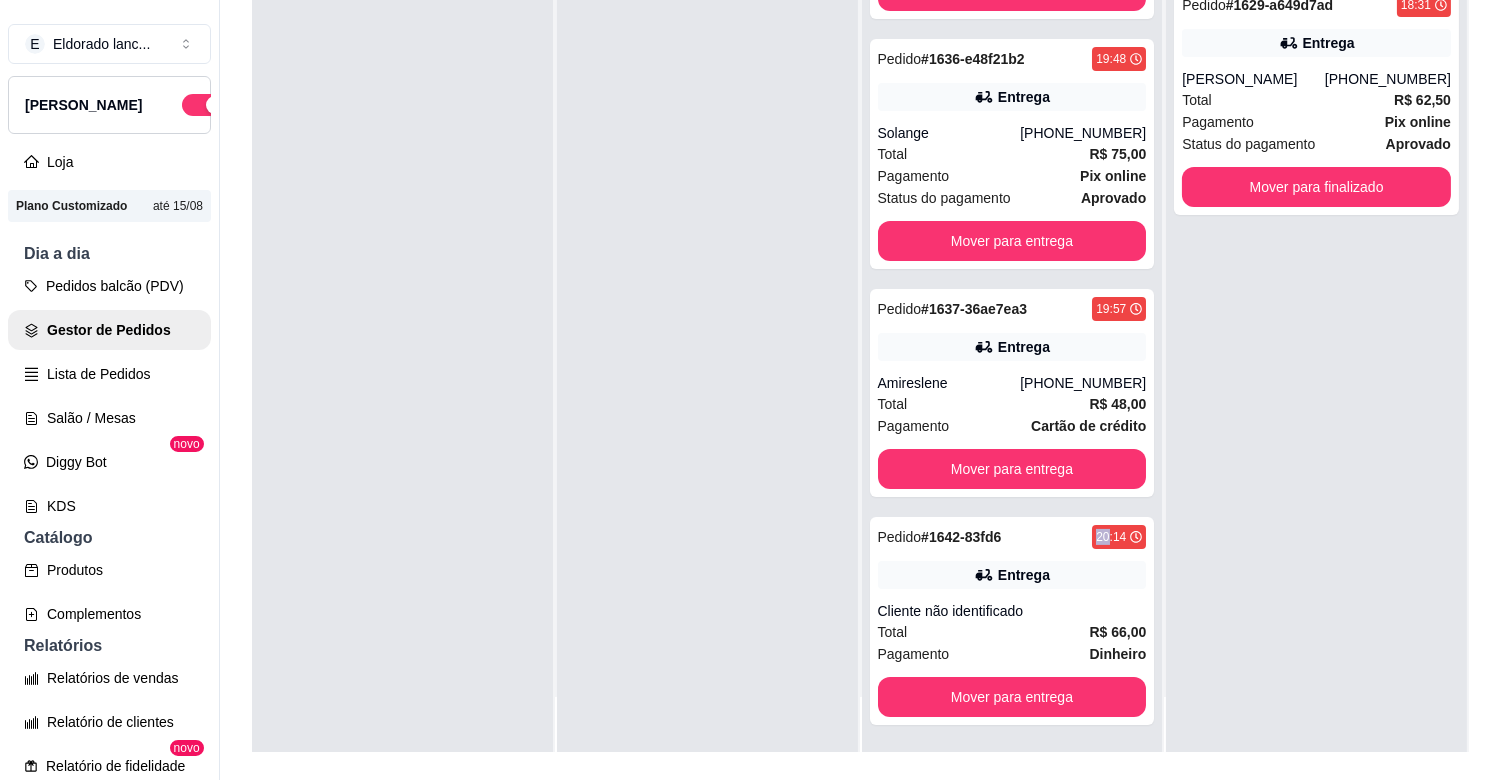 click on "Pedido  # 1630-f568727f 18:32 Entrega [PERSON_NAME] [PHONE_NUMBER] Total R$ 66,00 Pagamento Dinheiro Mover para entrega Pedido  # 1631-f86485b2 19:07 Entrega [PERSON_NAME] conceição  [PHONE_NUMBER] Total R$ 47,00 Pagamento Dinheiro Mover para entrega Pedido  # 1635-3872dfa0 19:37 Entrega Riana  [PHONE_NUMBER] Total R$ 37,00 Pagamento Cartão de débito Mover para entrega Pedido  # 1636-e48f21b2 19:48 Entrega Solange  [PHONE_NUMBER] Total R$ 75,00 Pagamento Pix online Status do pagamento aprovado Mover para entrega Pedido  # 1637-36ae7ea3 19:57 Entrega Amireslene  [PHONE_NUMBER] Total R$ 48,00 Pagamento Cartão de crédito Mover para entrega Pedido  # 1642-83fd6 20:14 Entrega Cliente não identificado Total R$ 66,00 Pagamento Dinheiro Mover para entrega" at bounding box center (1012, 363) 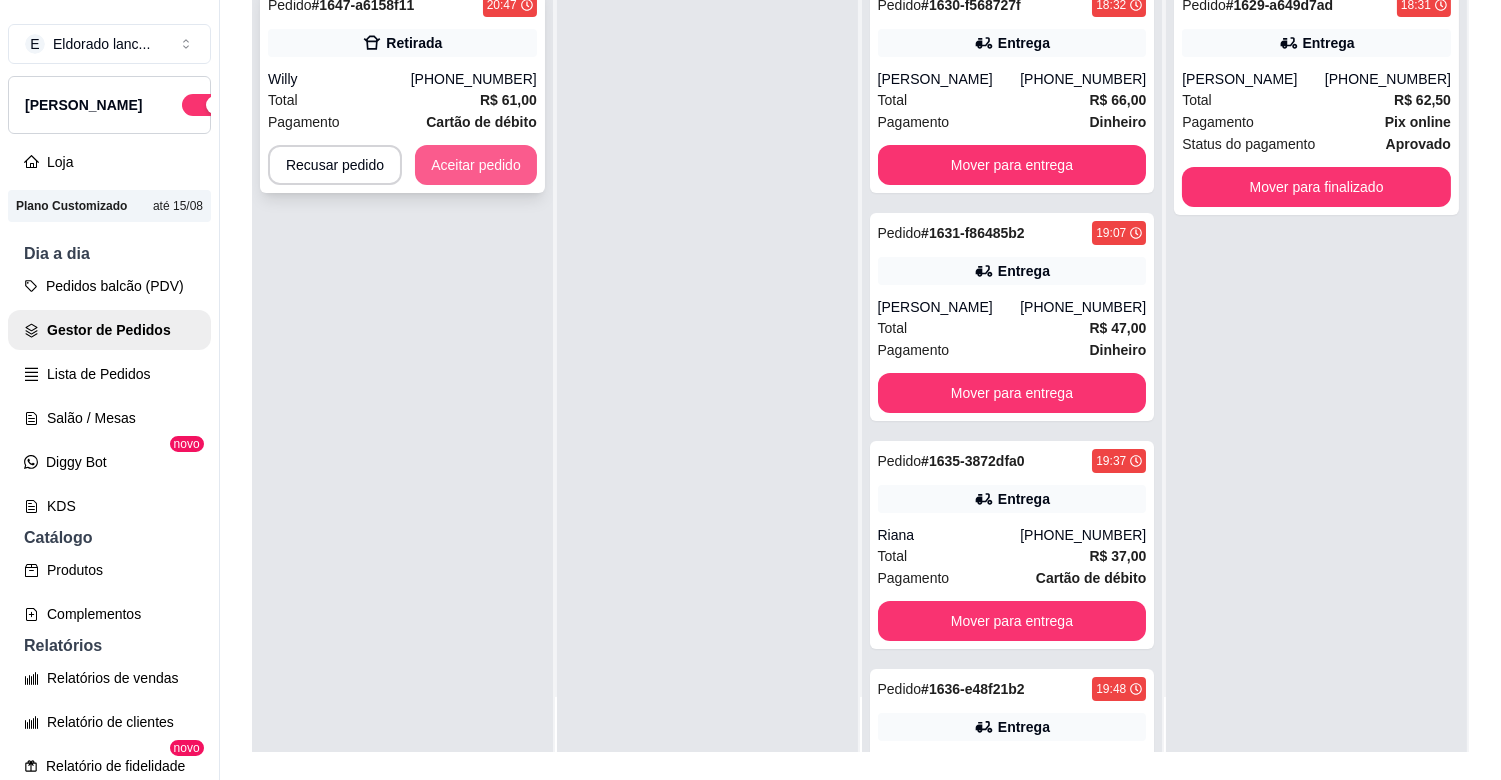 click on "Aceitar pedido" at bounding box center (476, 165) 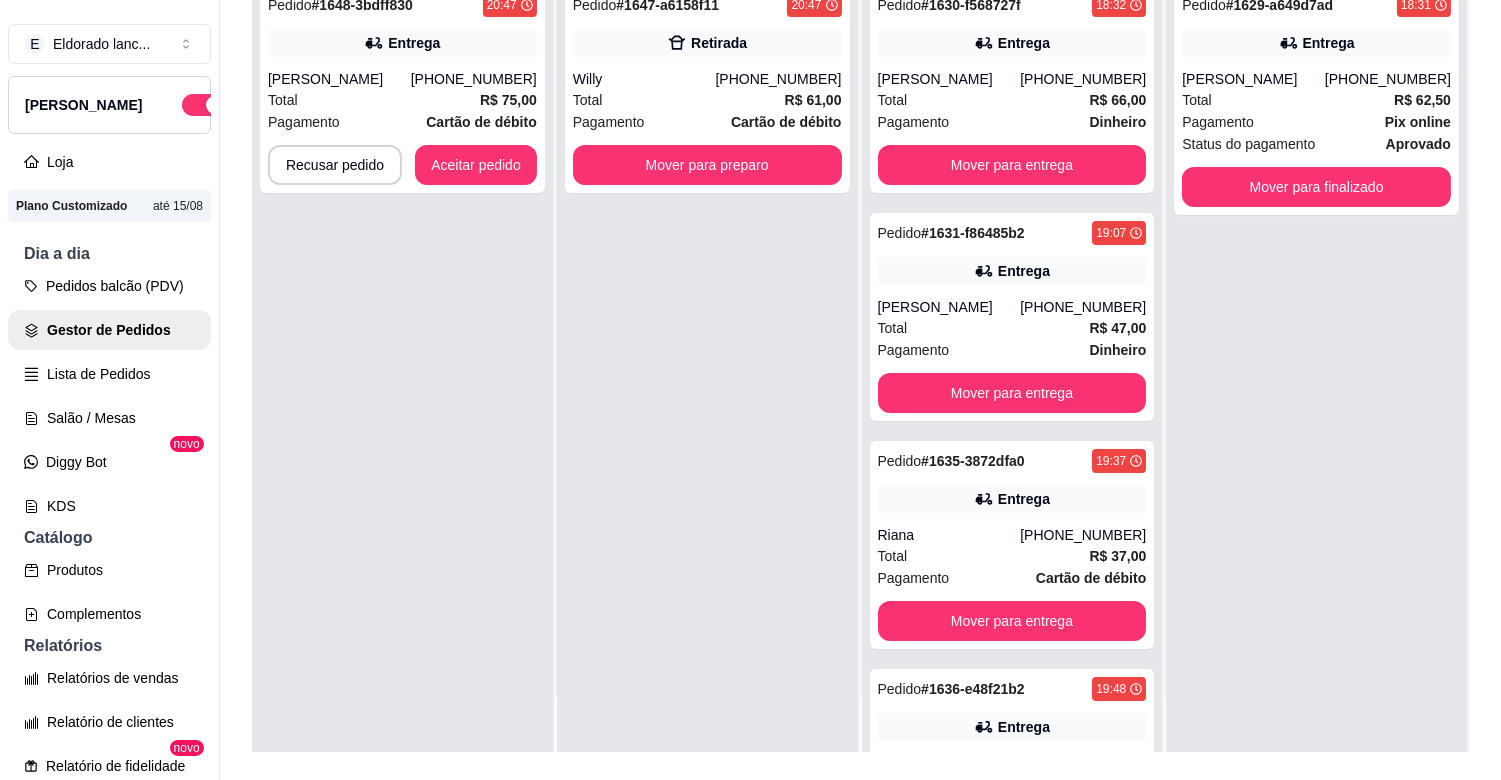 scroll, scrollTop: 24, scrollLeft: 0, axis: vertical 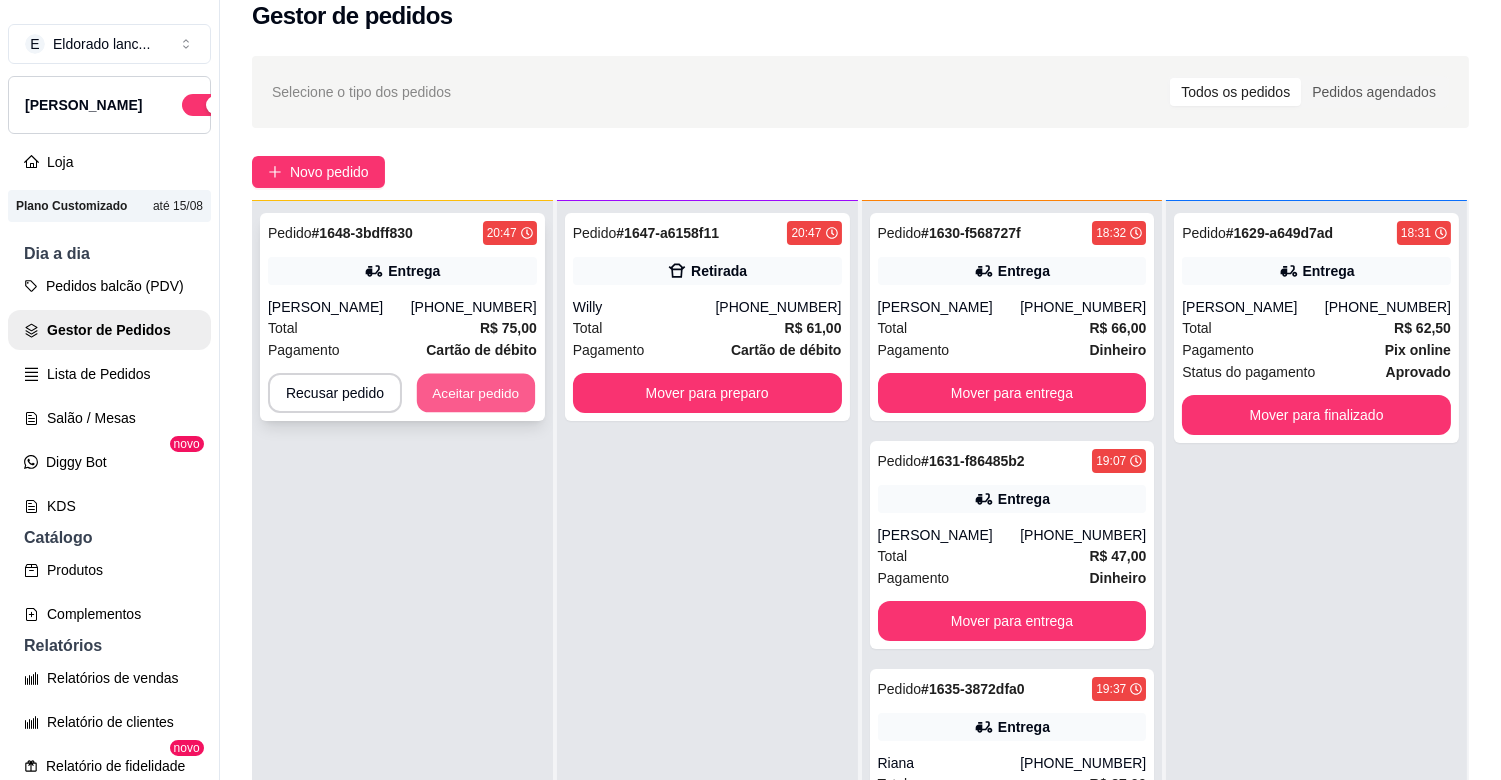click on "Aceitar pedido" at bounding box center [476, 393] 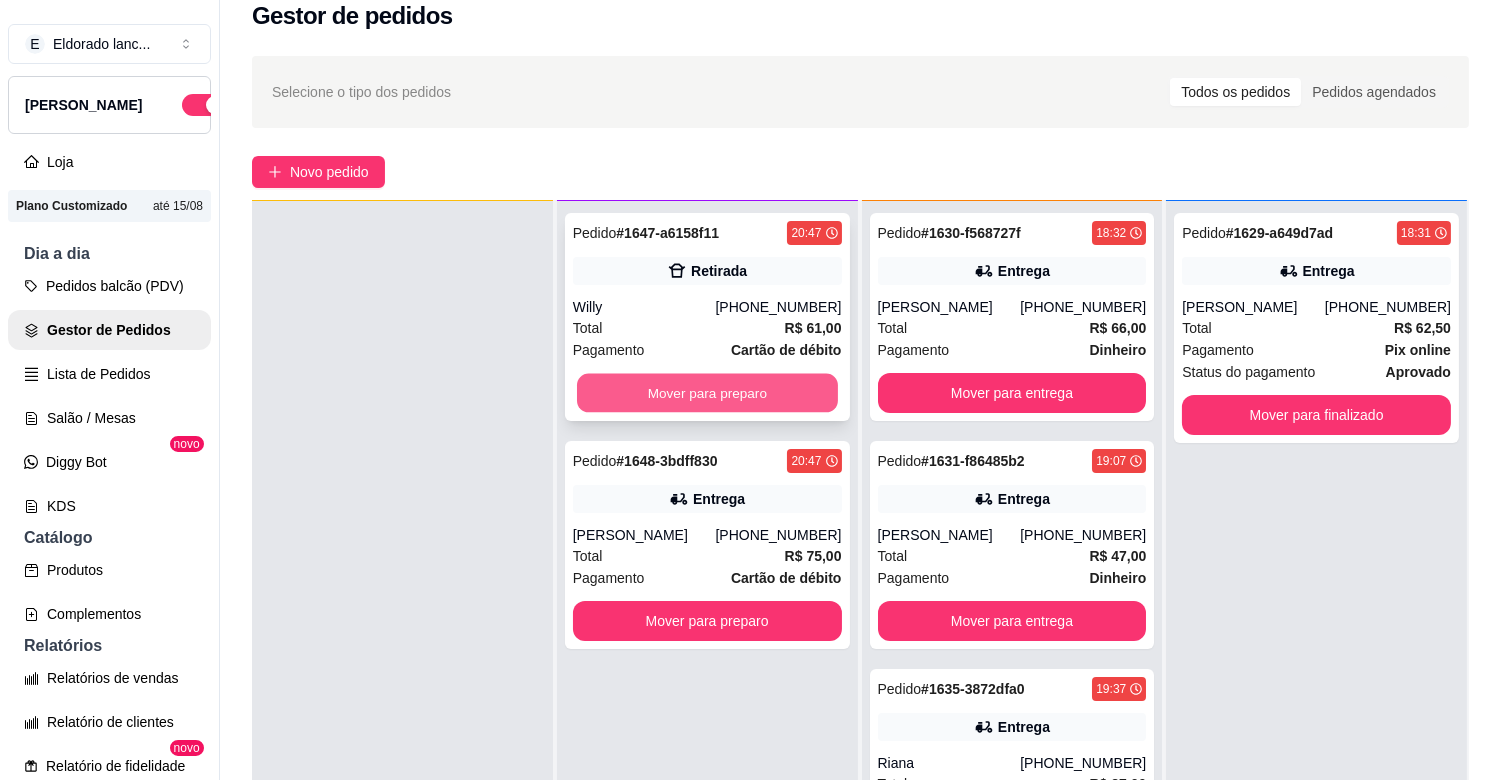 click on "Mover para preparo" at bounding box center [707, 393] 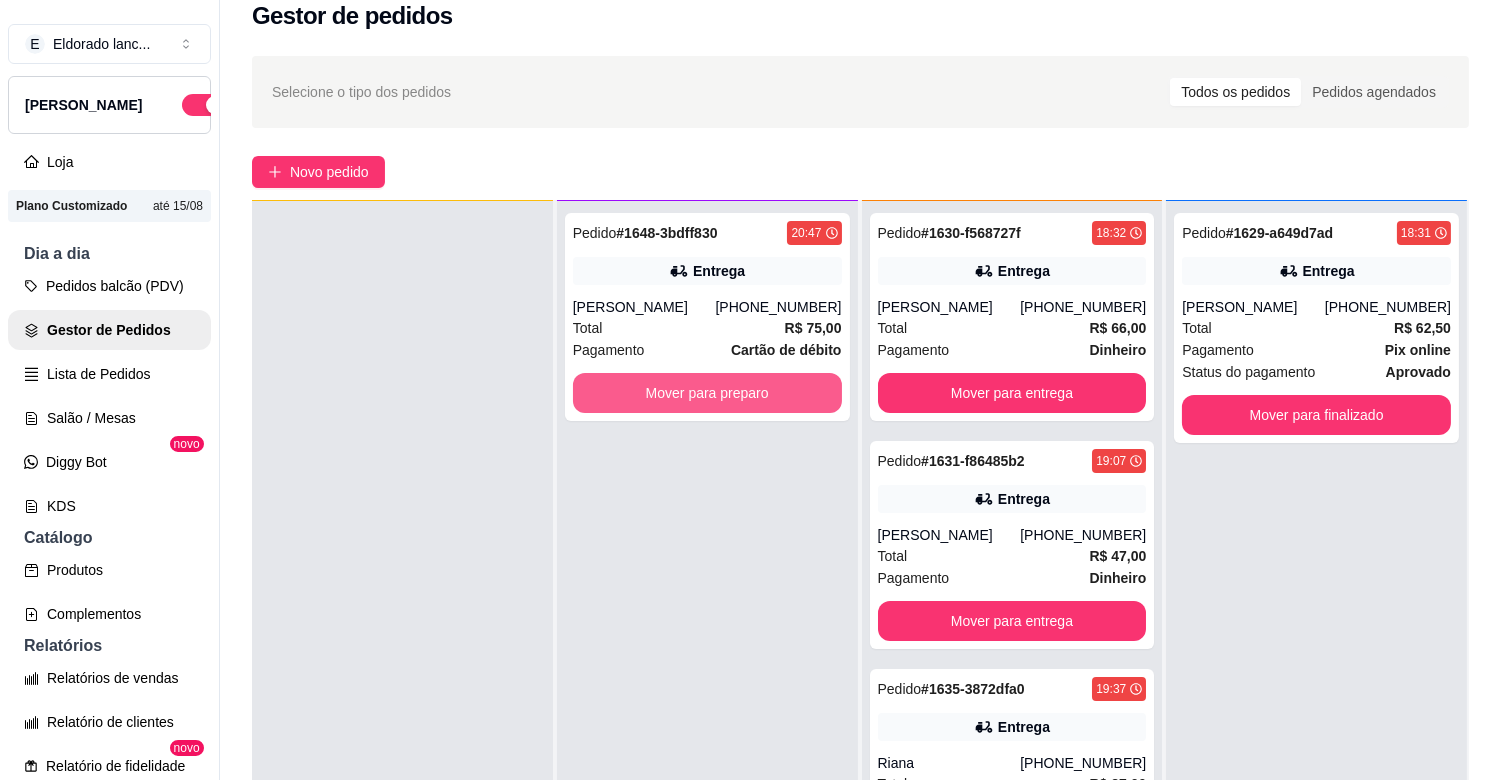 click on "Mover para preparo" at bounding box center (707, 393) 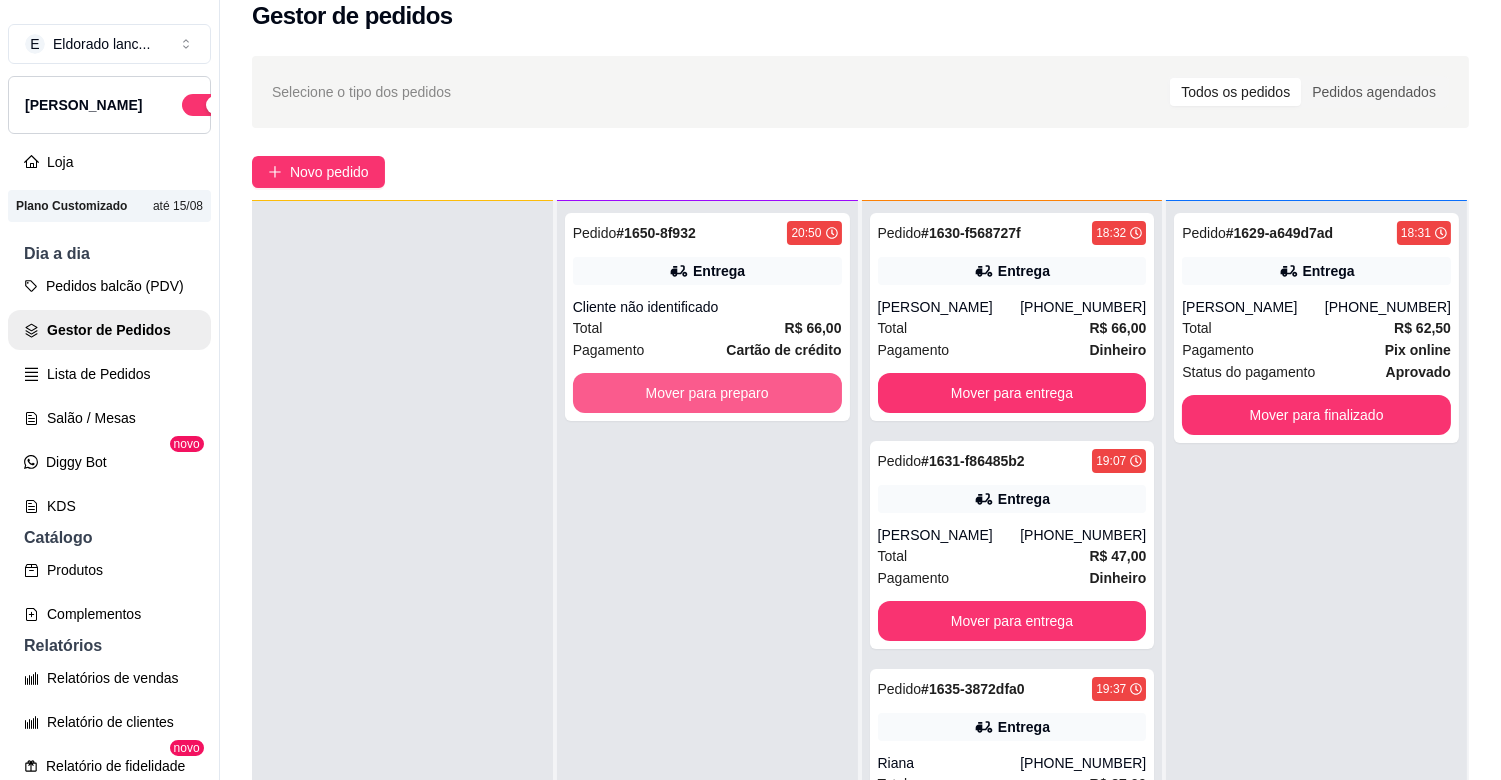 click on "Mover para preparo" at bounding box center [707, 393] 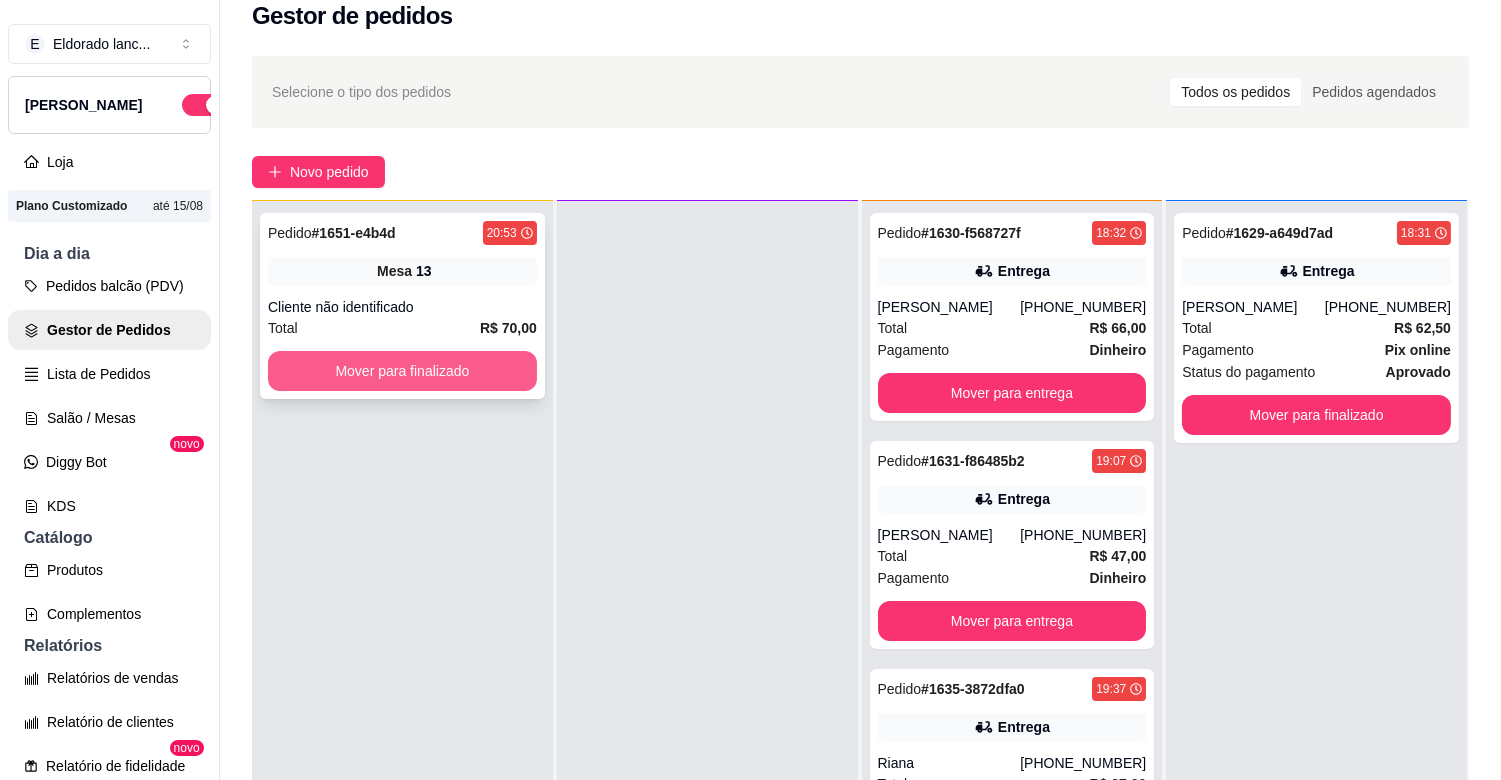 click on "Mover para finalizado" at bounding box center [402, 371] 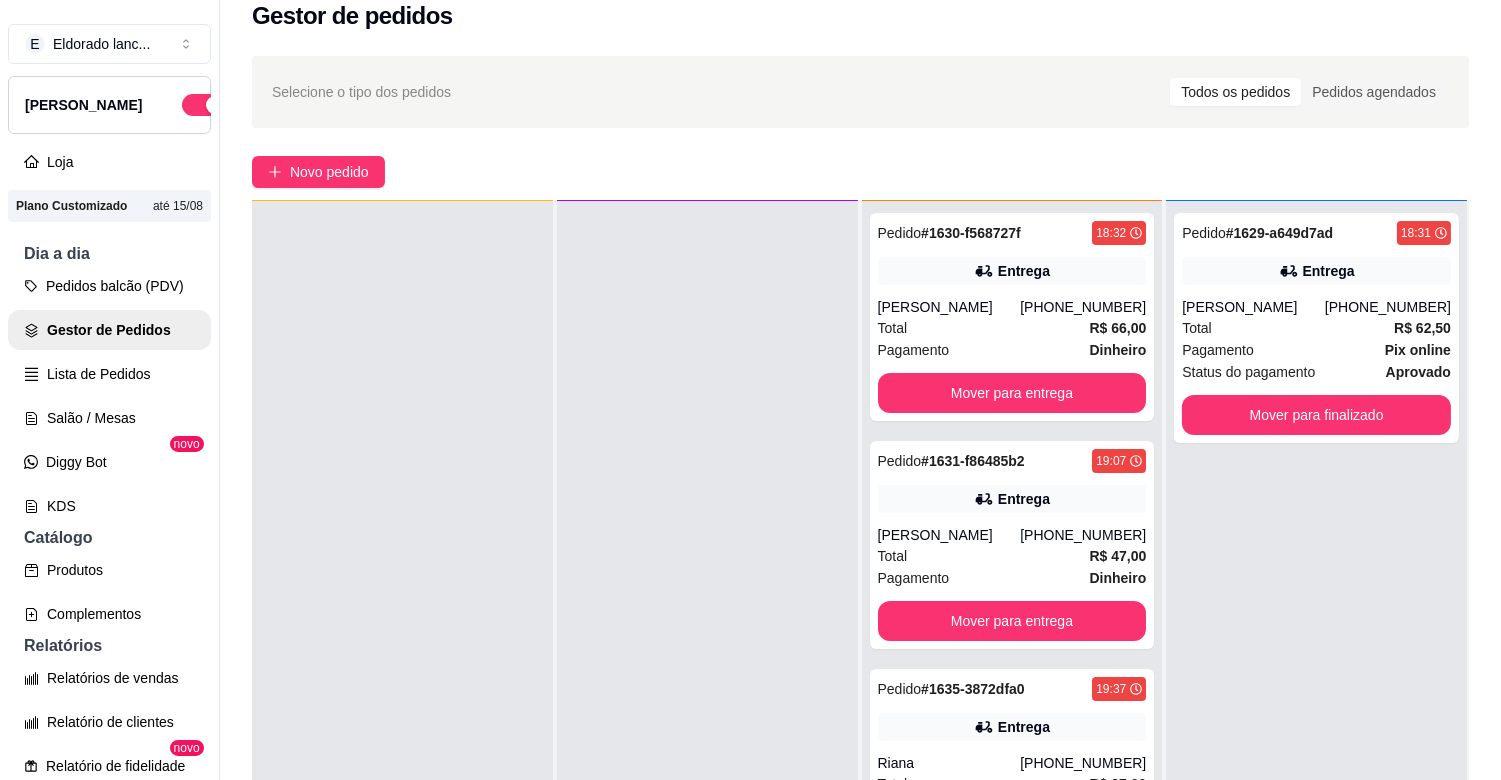 scroll, scrollTop: 0, scrollLeft: 0, axis: both 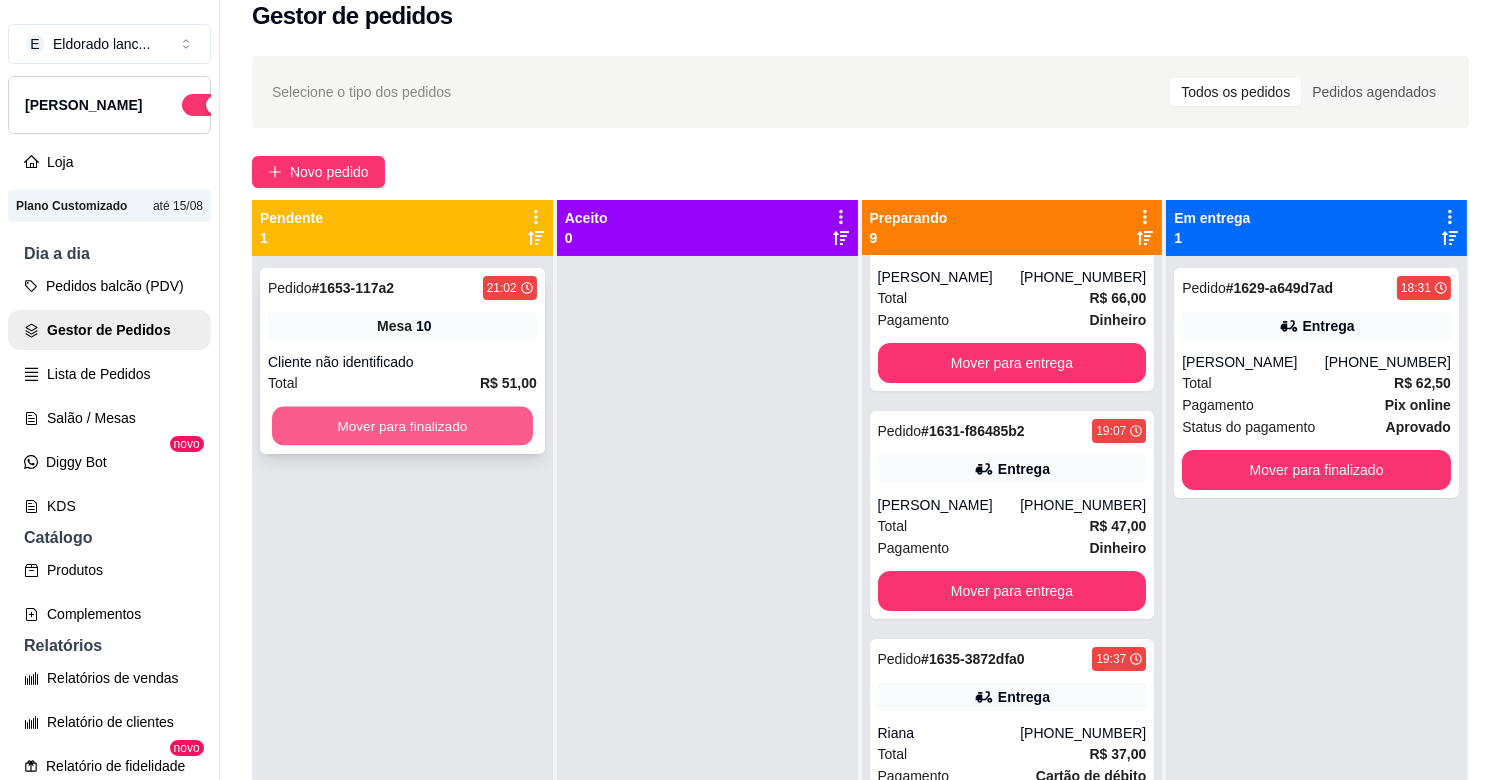 click on "Mover para finalizado" at bounding box center (402, 426) 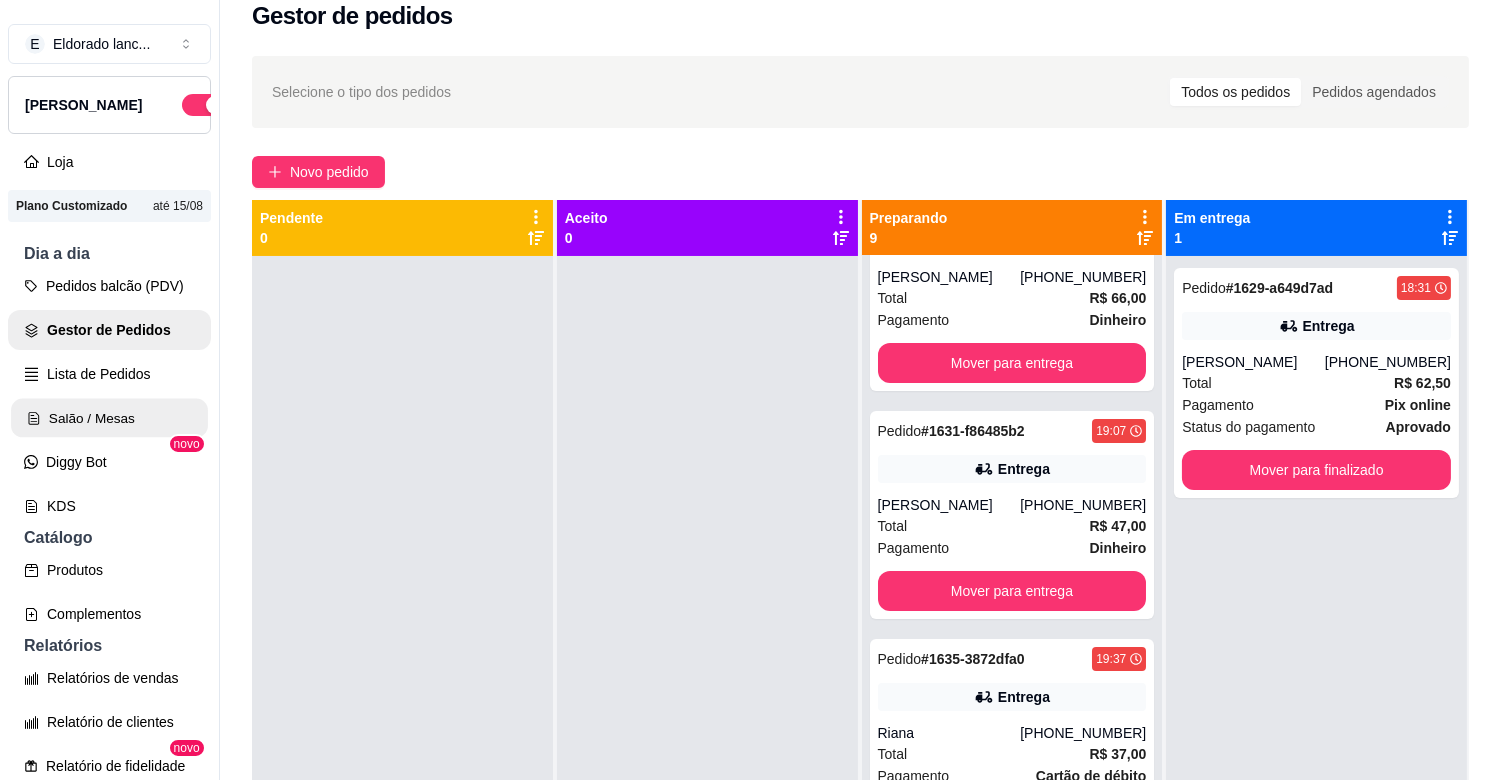 click on "Salão / Mesas" at bounding box center [109, 418] 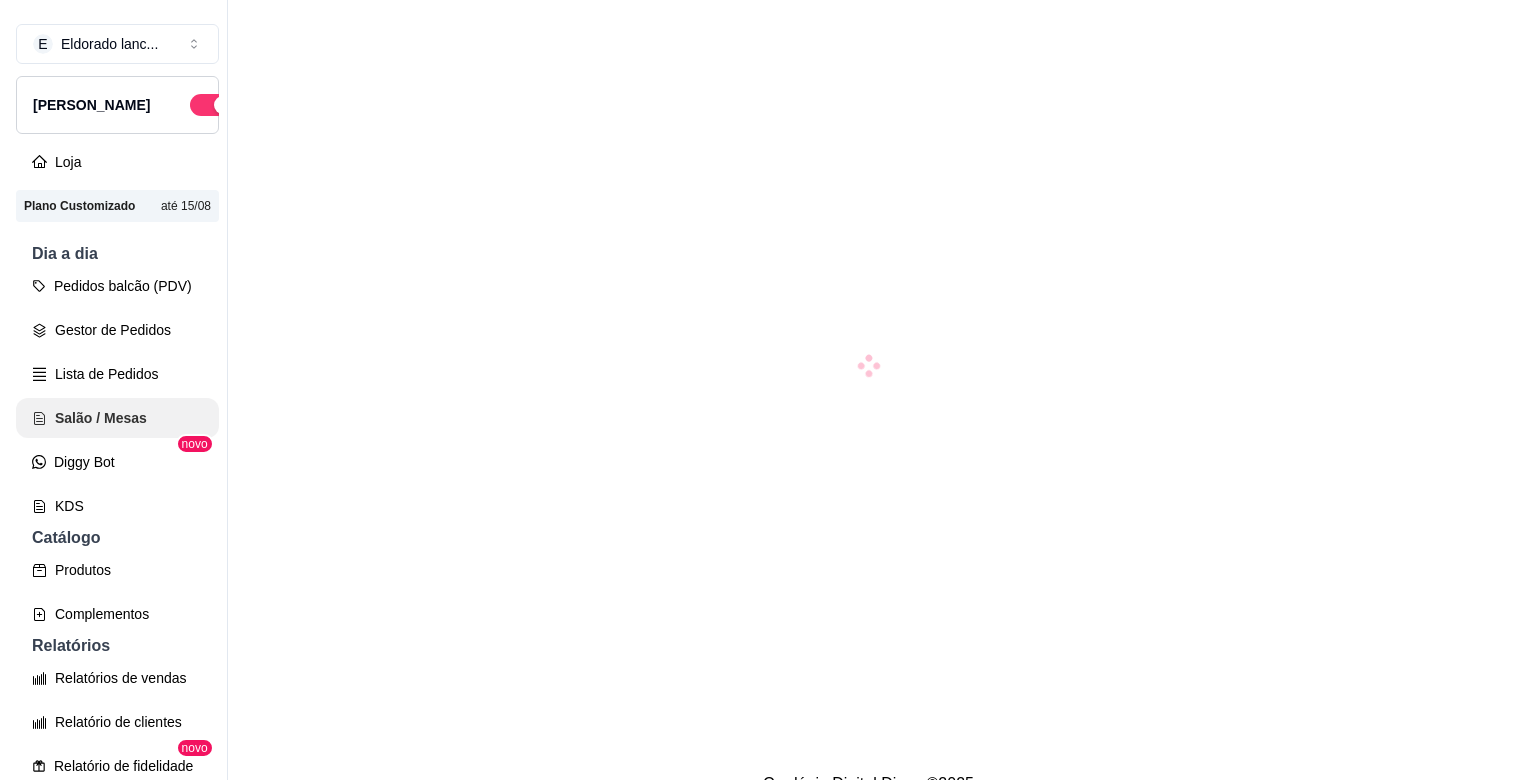 scroll, scrollTop: 0, scrollLeft: 0, axis: both 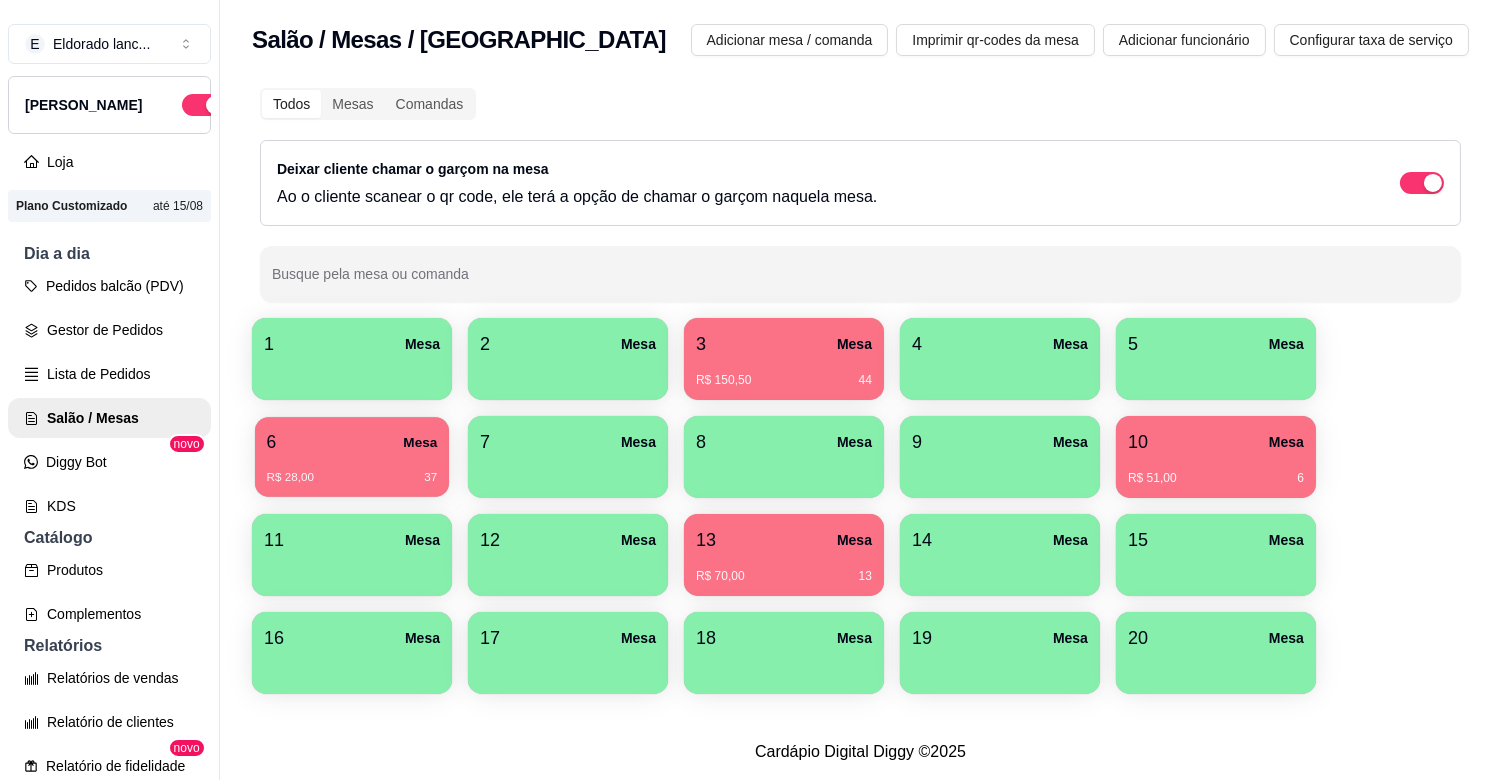 click on "6 Mesa R$ 28,00 37" at bounding box center [352, 457] 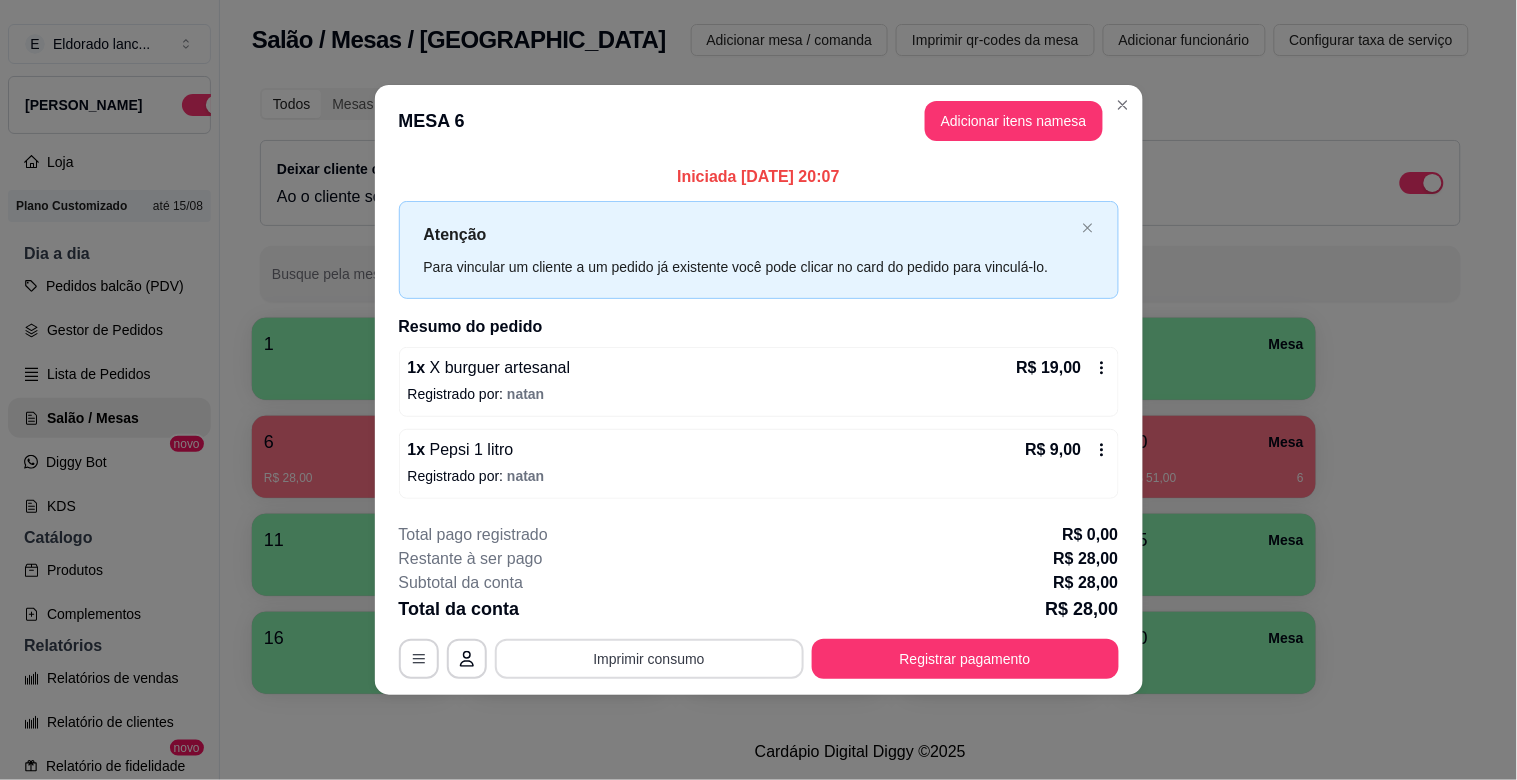 click on "Imprimir consumo" at bounding box center [649, 659] 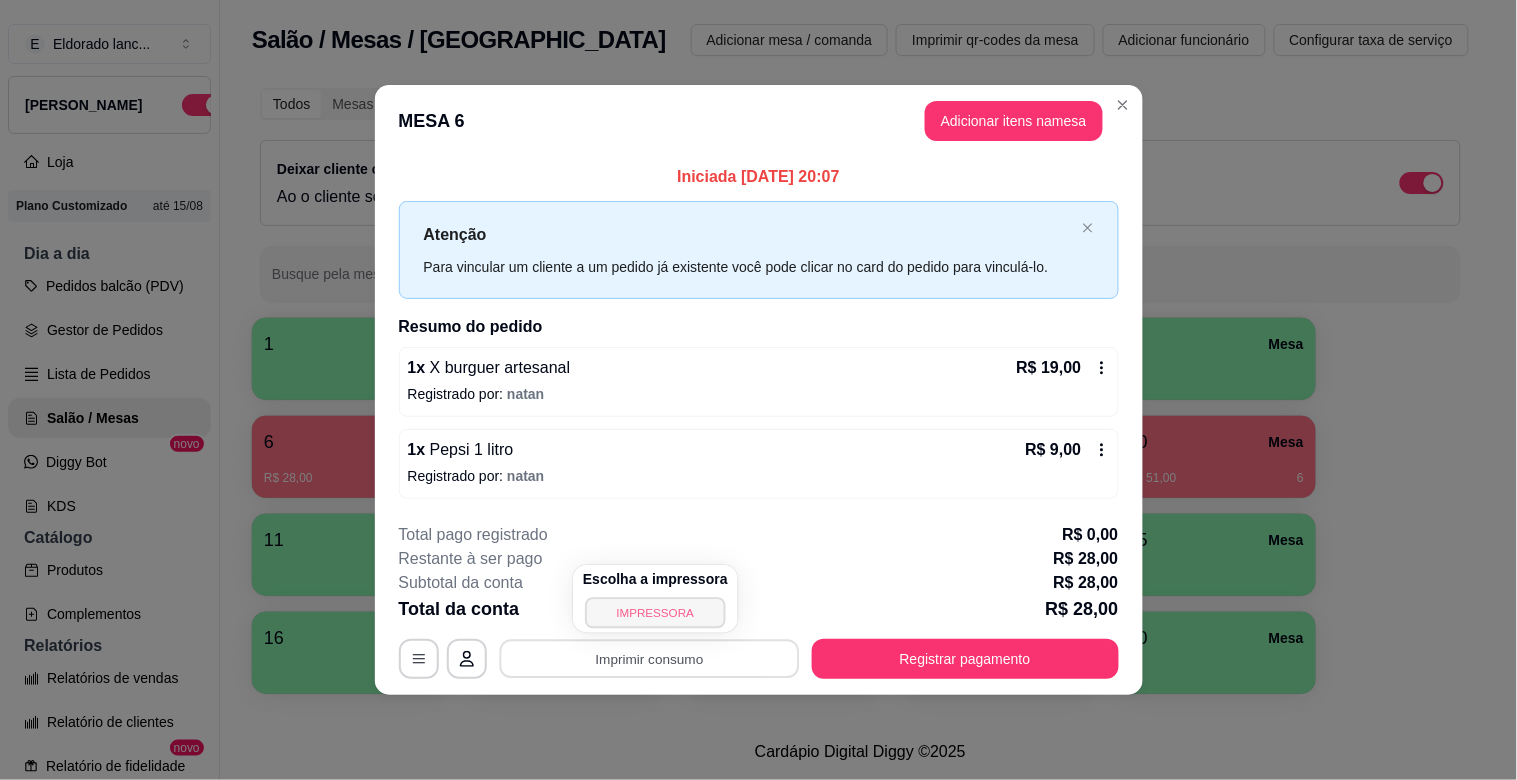 click on "IMPRESSORA" at bounding box center [655, 612] 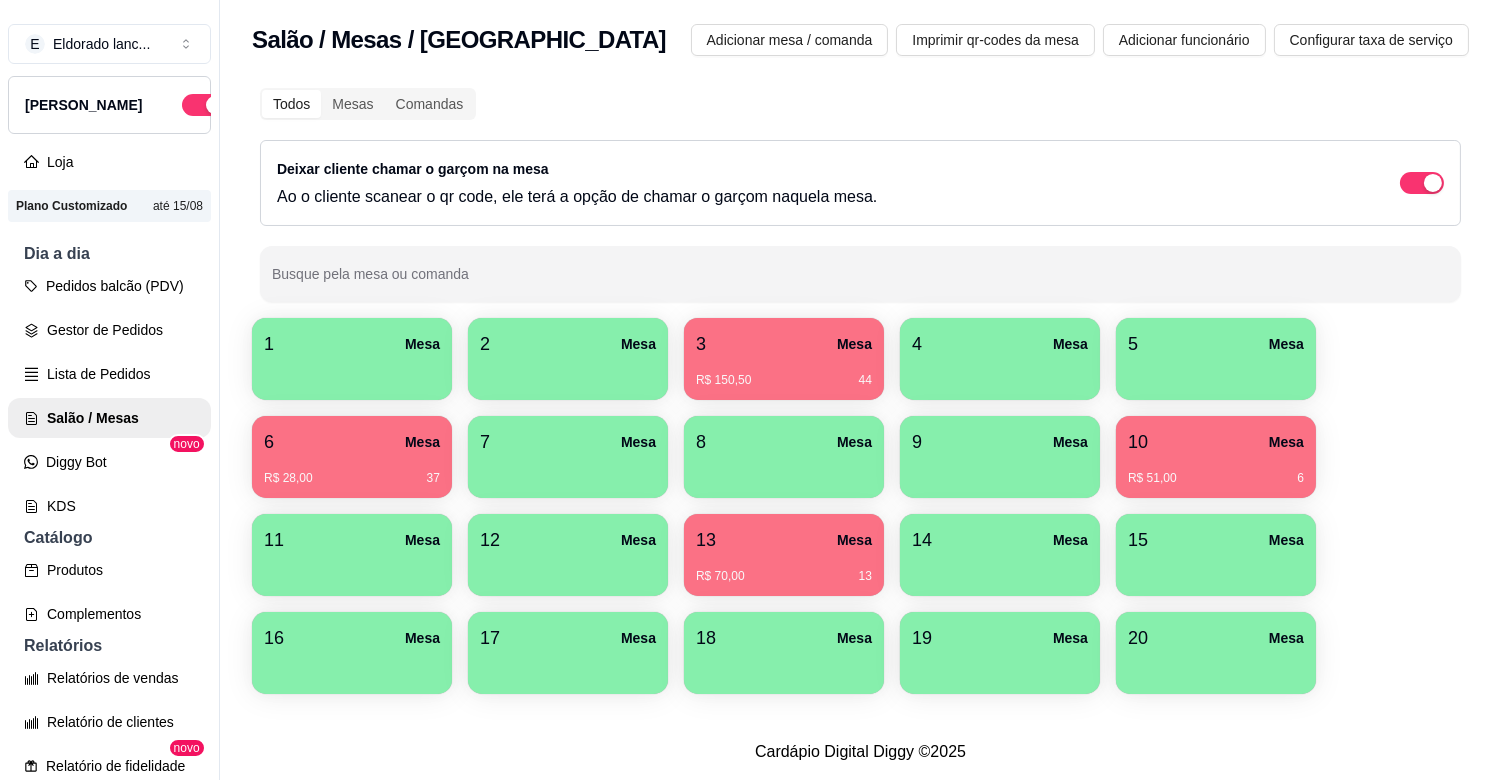 click on "Todos Mesas Comandas Deixar cliente chamar o garçom na mesa Ao o cliente scanear o qr code, ele terá a opção de chamar o garçom naquela mesa. Busque pela mesa ou comanda
1 Mesa 2 Mesa 3 Mesa R$ 150,50 44 4 Mesa 5 [GEOGRAPHIC_DATA]$ 28,00 37 7 [GEOGRAPHIC_DATA]$ 51,00 6 11 [GEOGRAPHIC_DATA]$ 70,00 13 14 [GEOGRAPHIC_DATA] 16 [GEOGRAPHIC_DATA] 18 [GEOGRAPHIC_DATA] 20 [GEOGRAPHIC_DATA]" at bounding box center [860, 393] 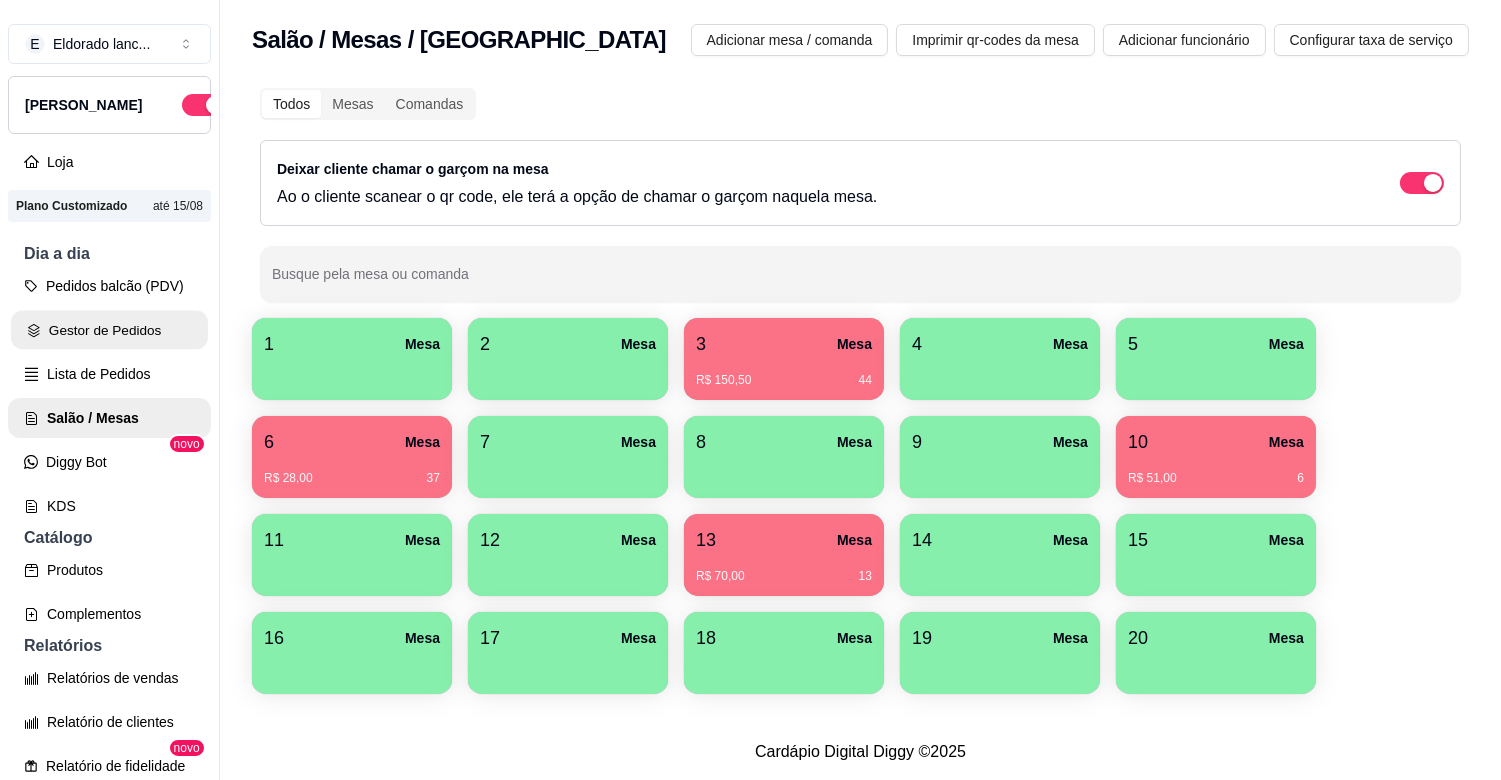 click on "Gestor de Pedidos" at bounding box center [109, 330] 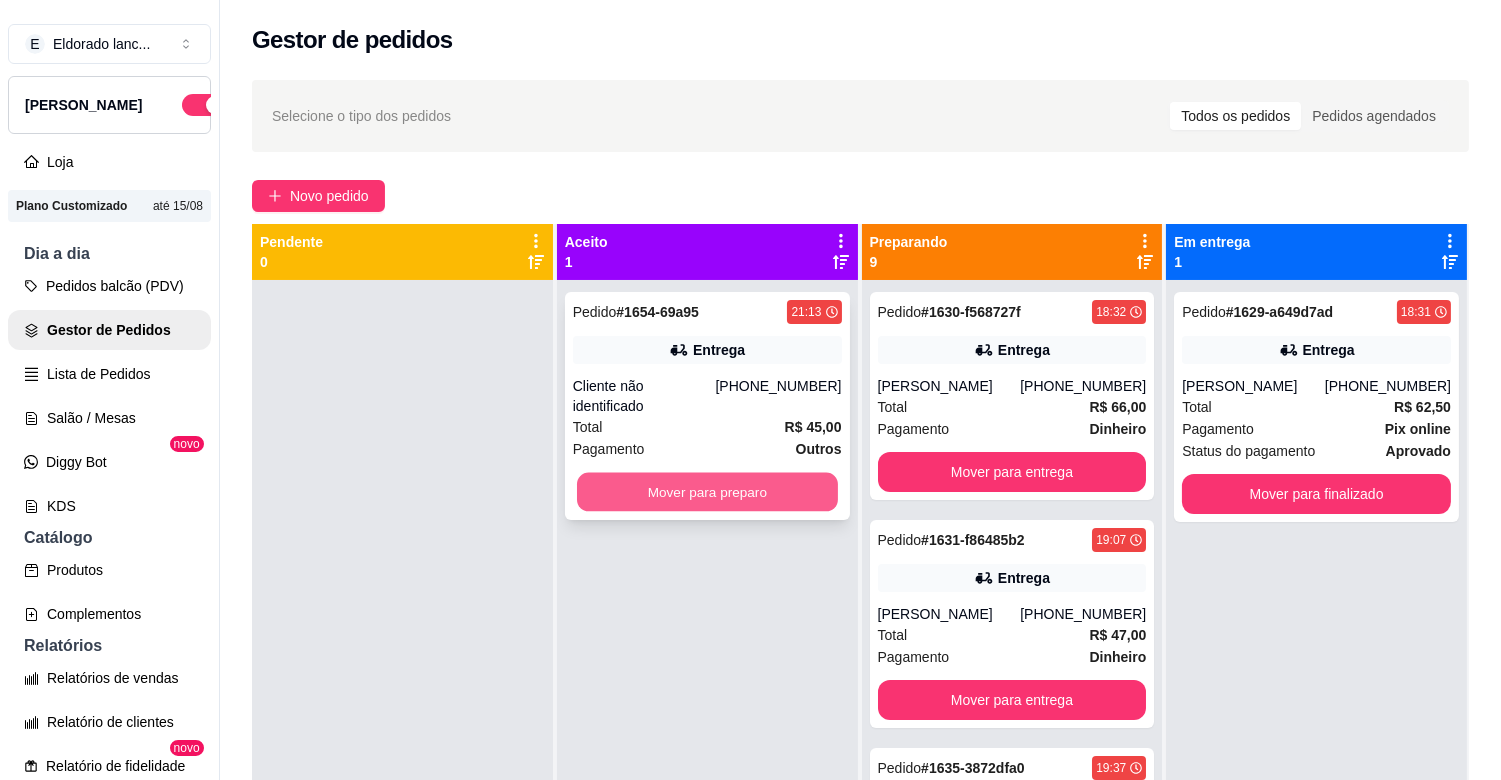 click on "Mover para preparo" at bounding box center [707, 492] 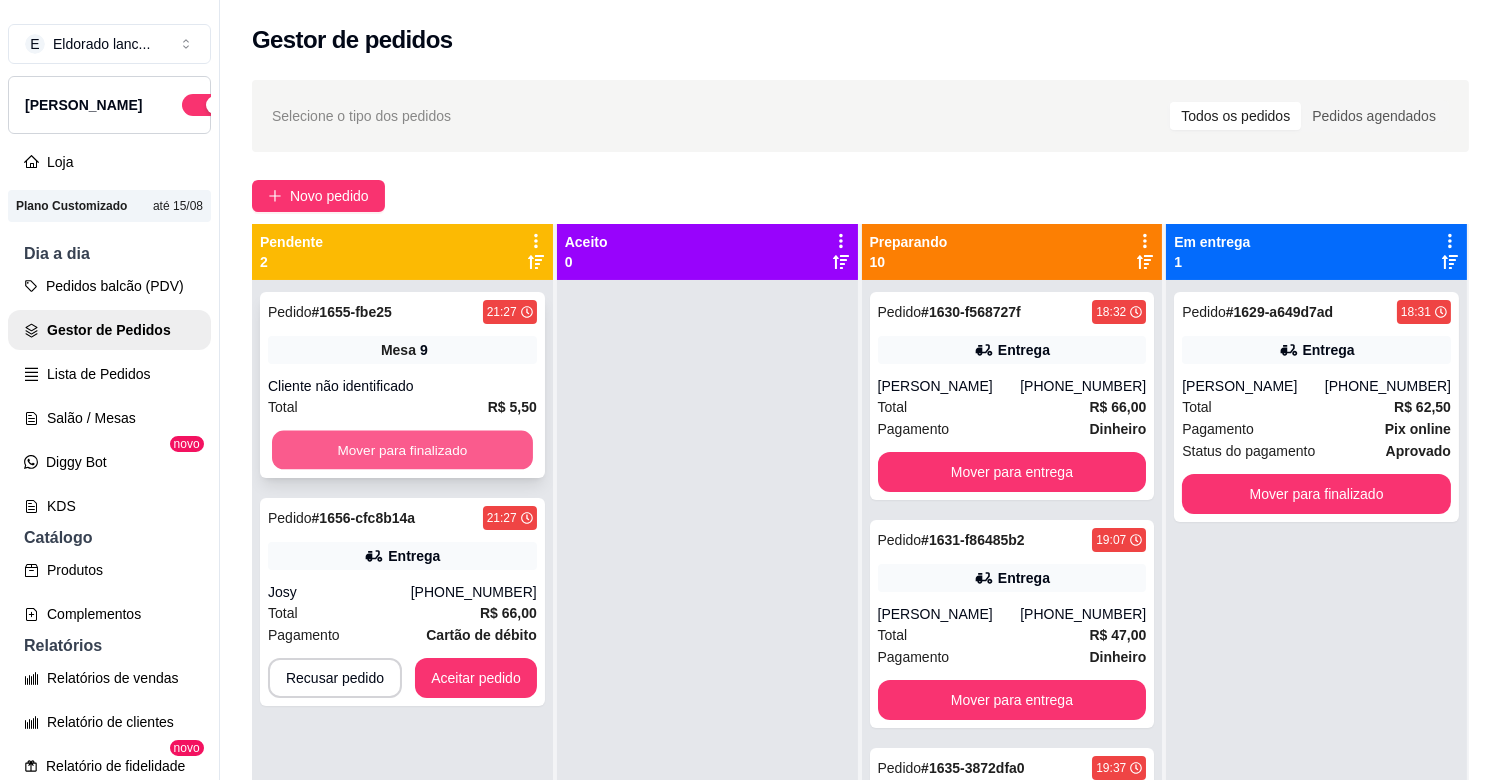 click on "Mover para finalizado" at bounding box center (402, 450) 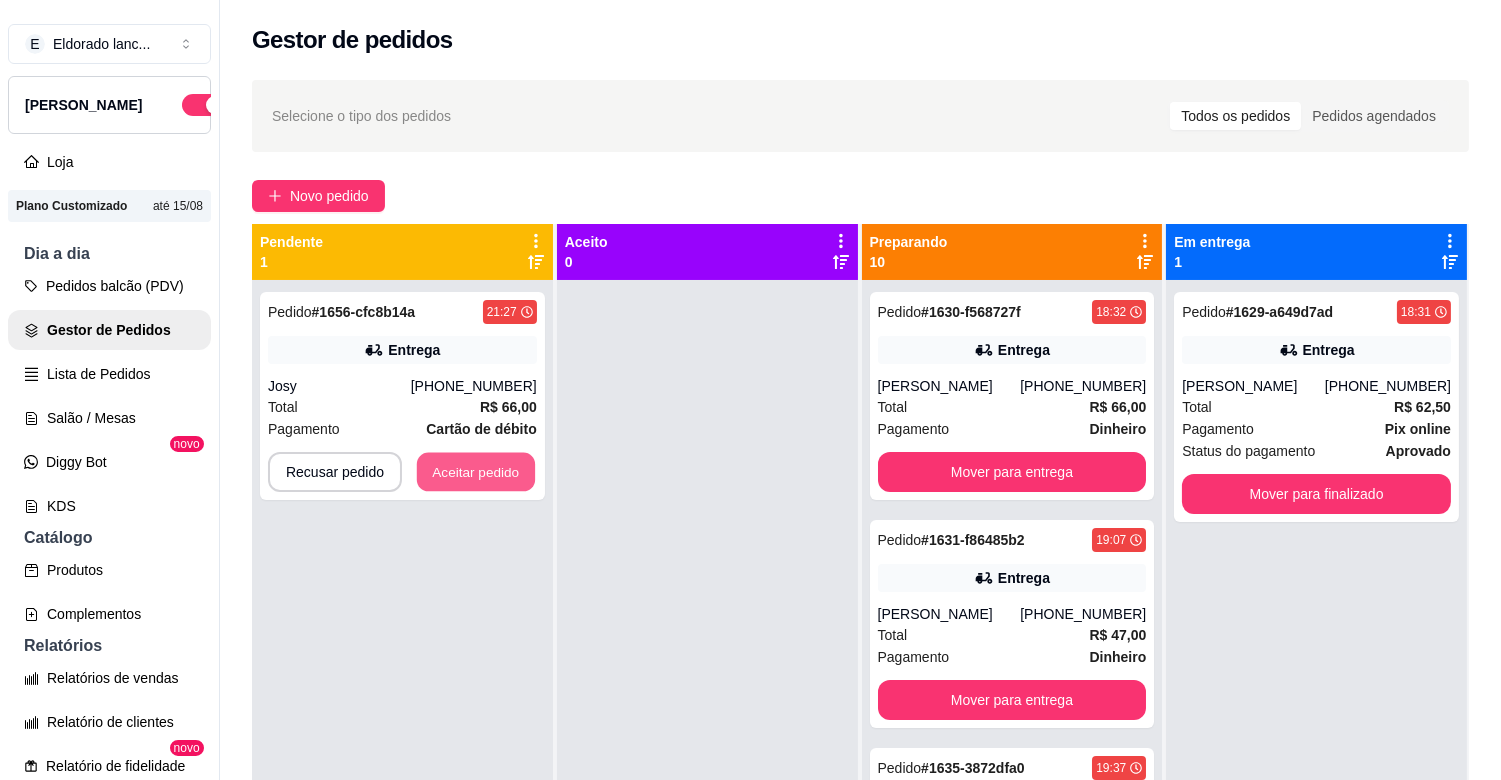 click on "Aceitar pedido" at bounding box center [476, 472] 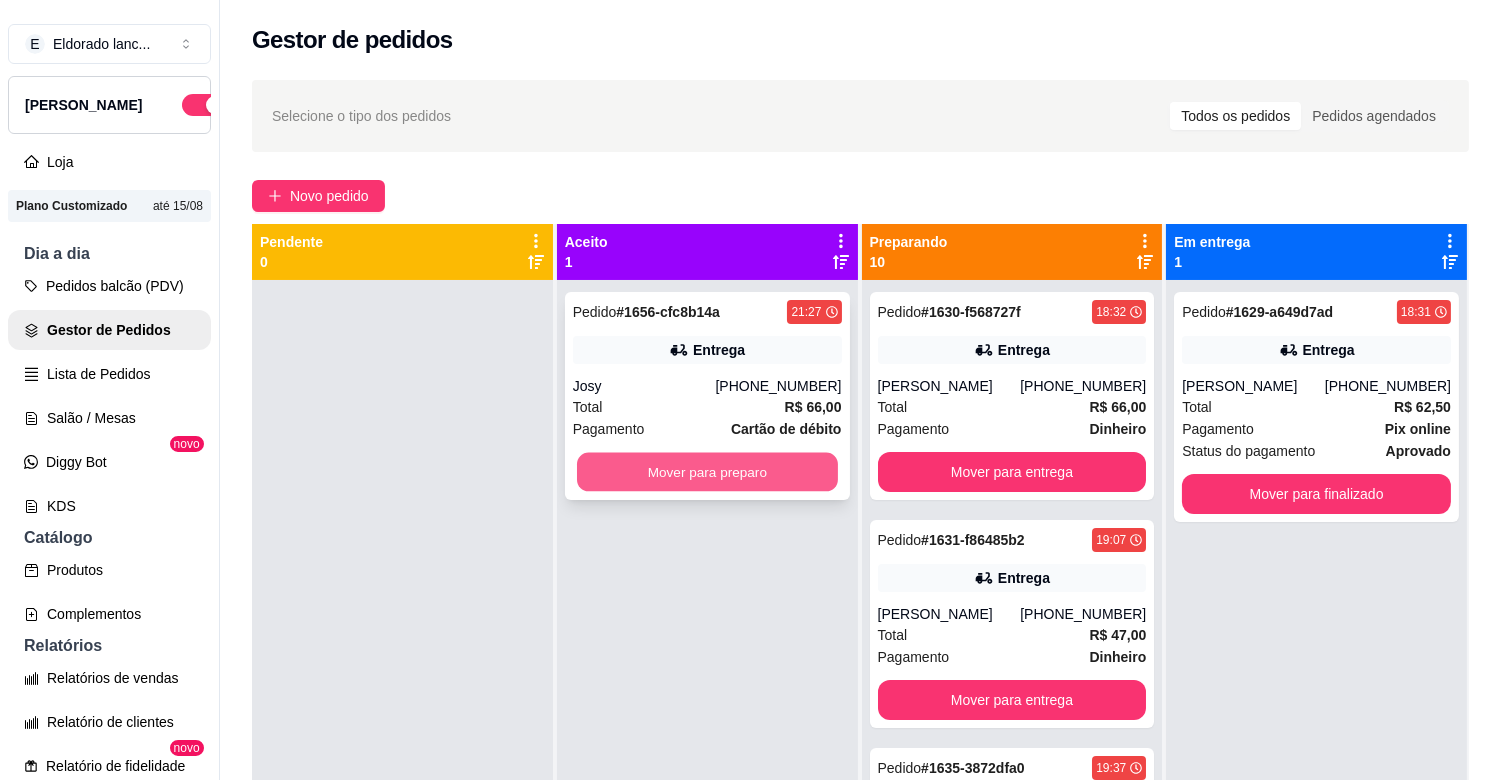 click on "Mover para preparo" at bounding box center (707, 472) 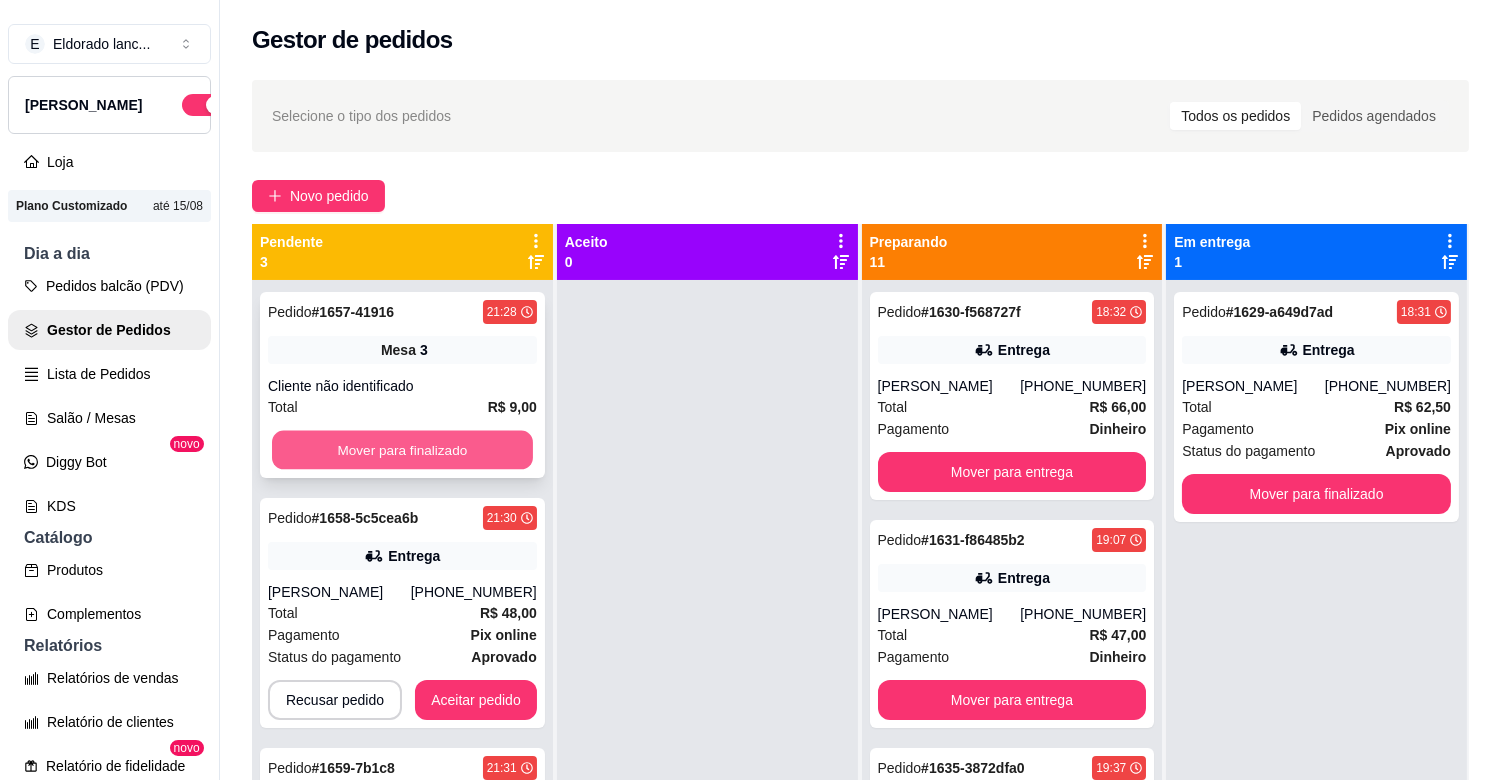 click on "Mover para finalizado" at bounding box center (402, 450) 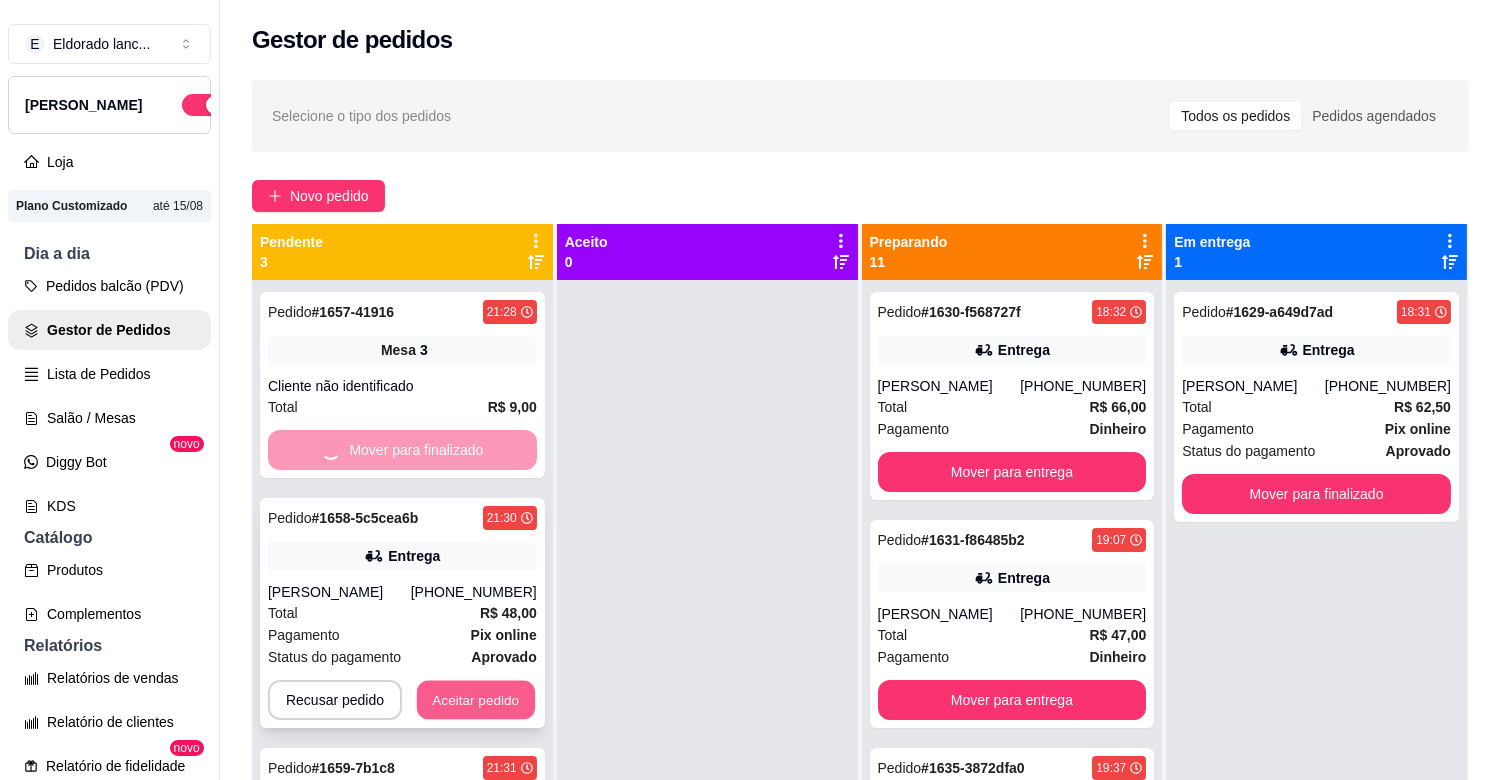 click on "Aceitar pedido" at bounding box center (476, 700) 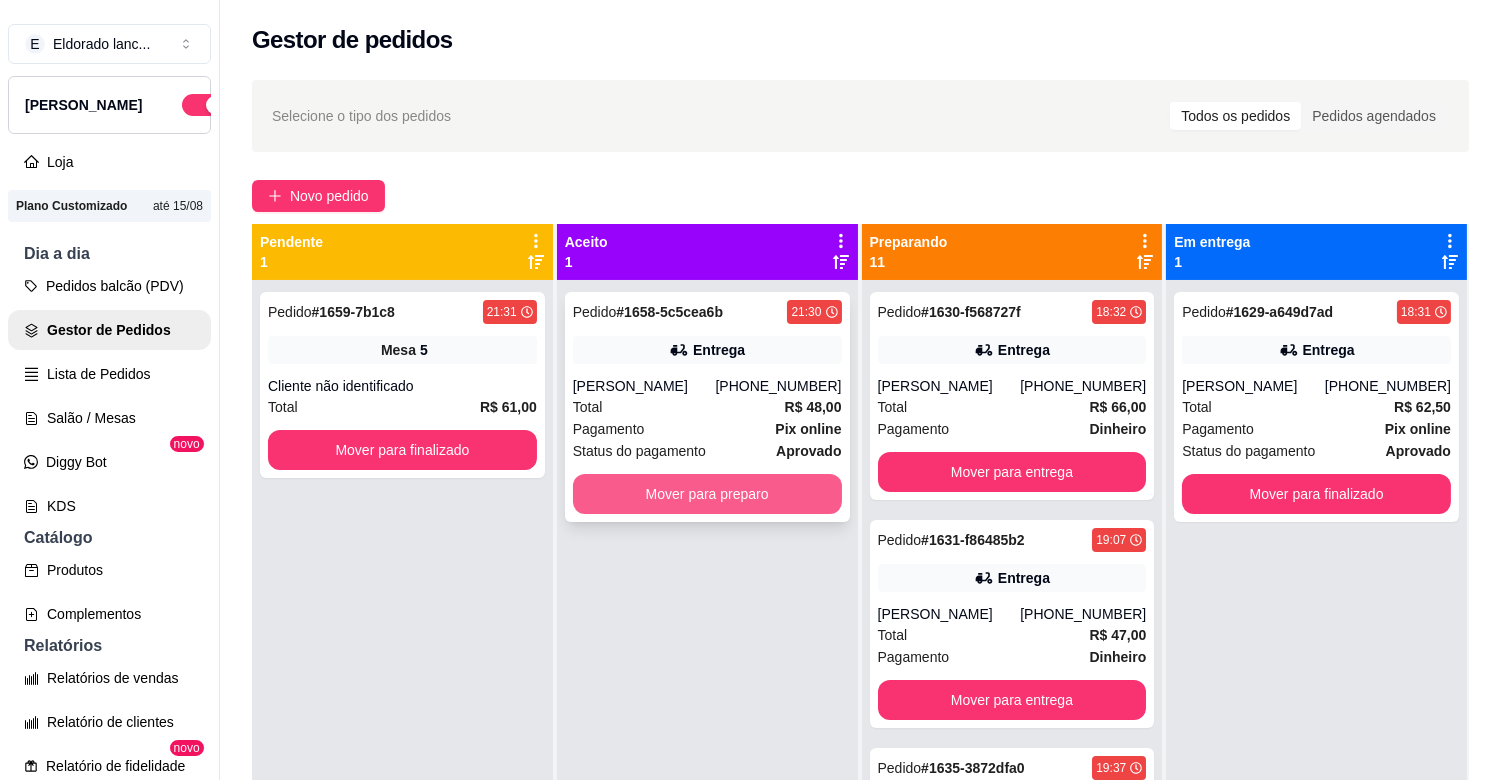 click on "Mover para preparo" at bounding box center (707, 494) 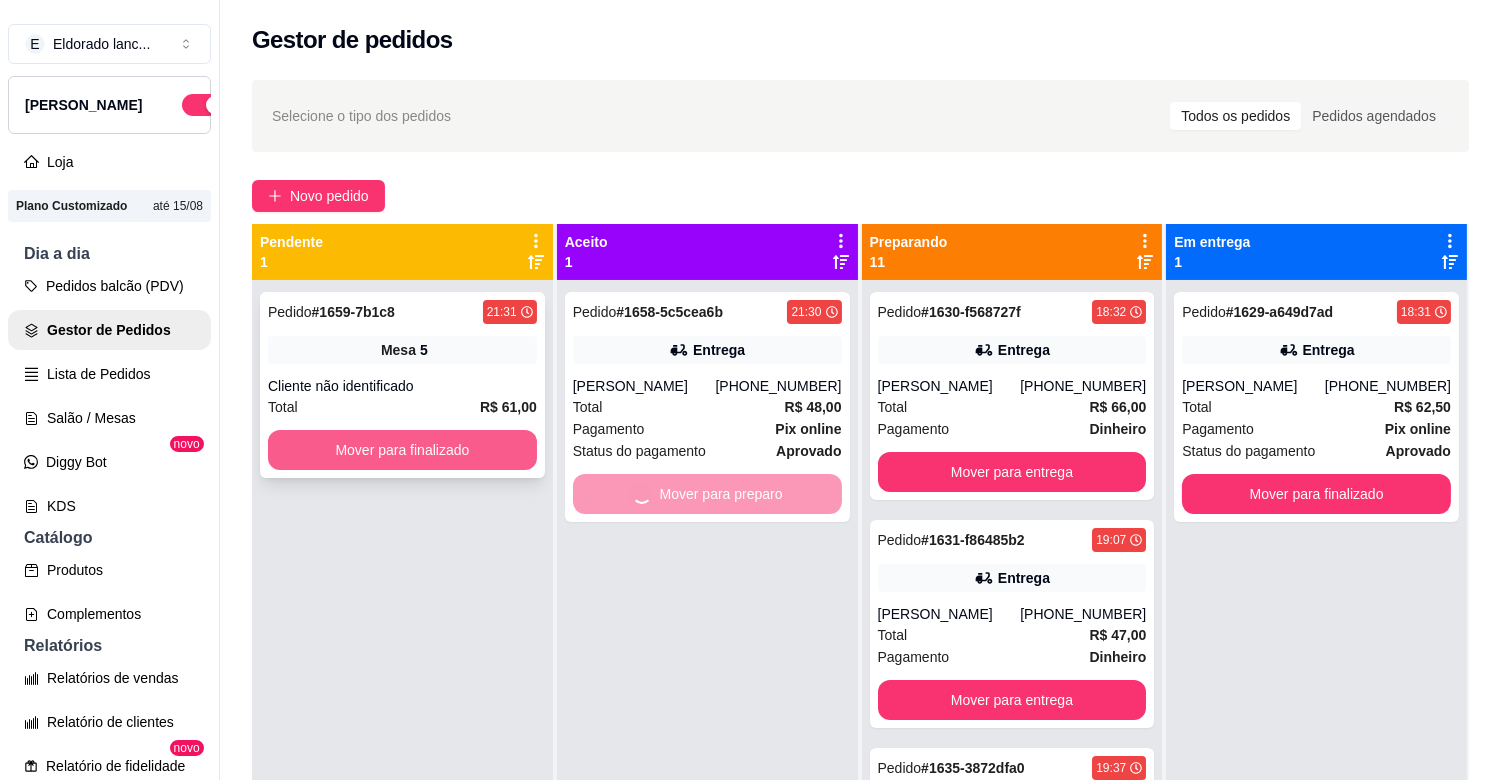 click on "Mover para finalizado" at bounding box center [402, 450] 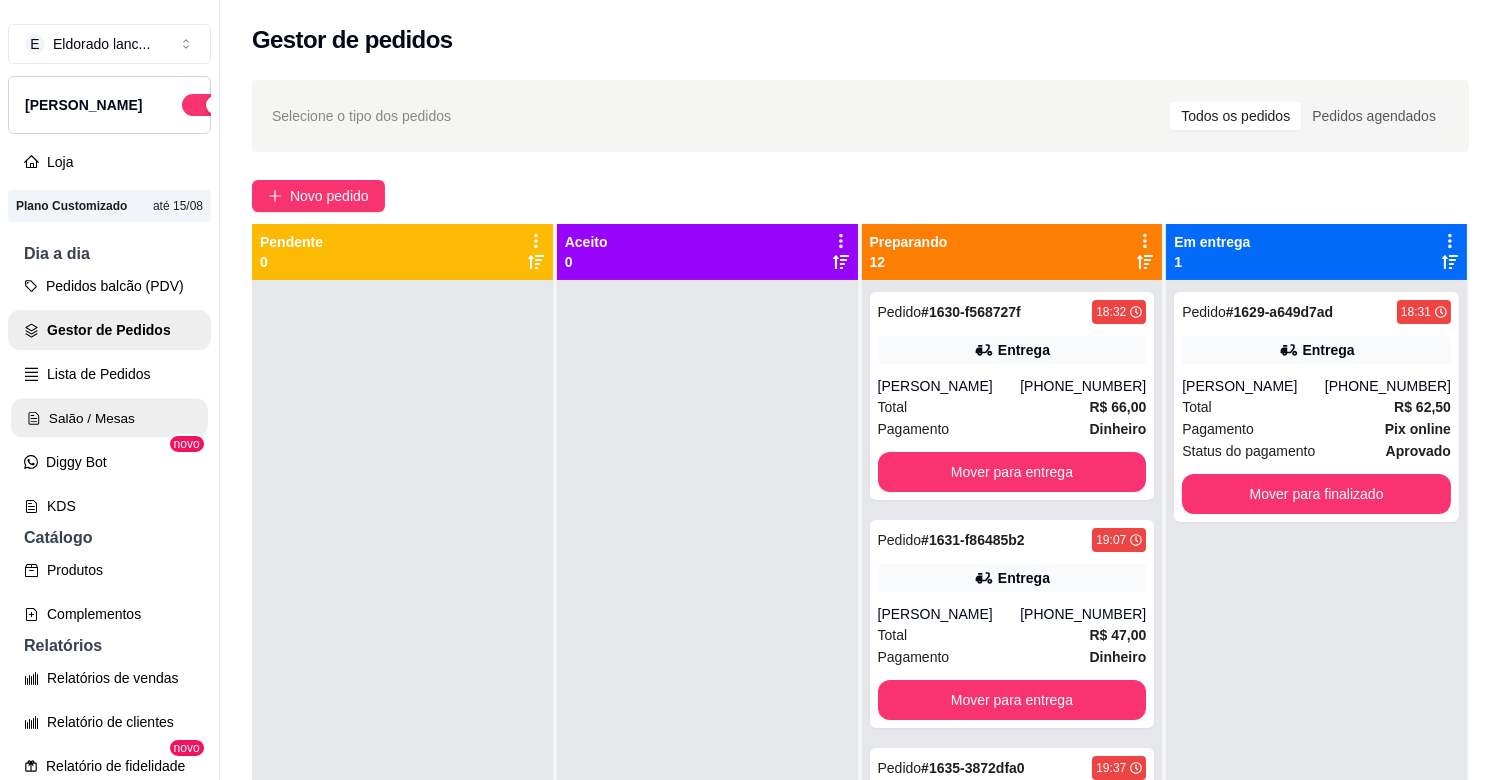 click on "Salão / Mesas" at bounding box center [109, 418] 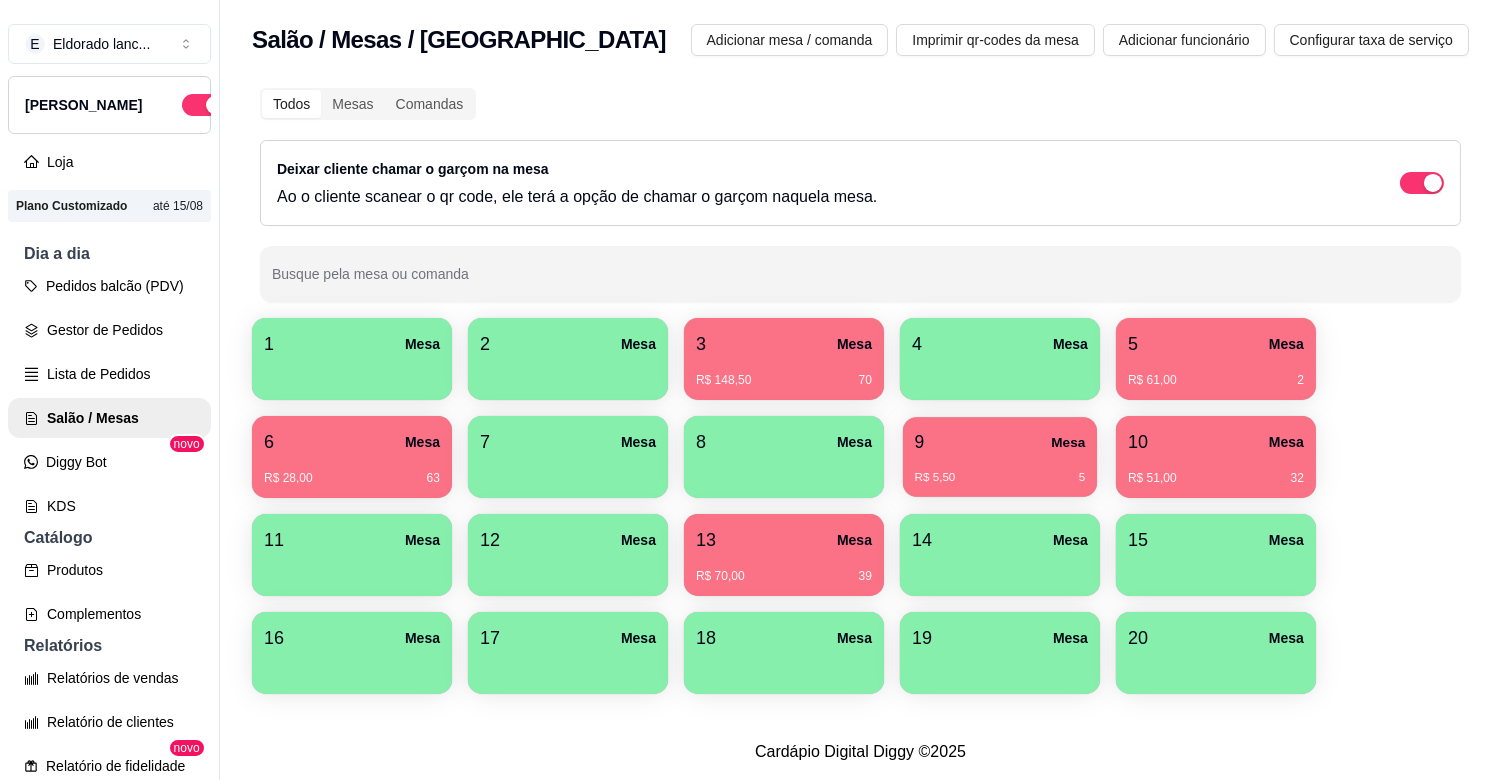 click on "9 Mesa" at bounding box center [1000, 442] 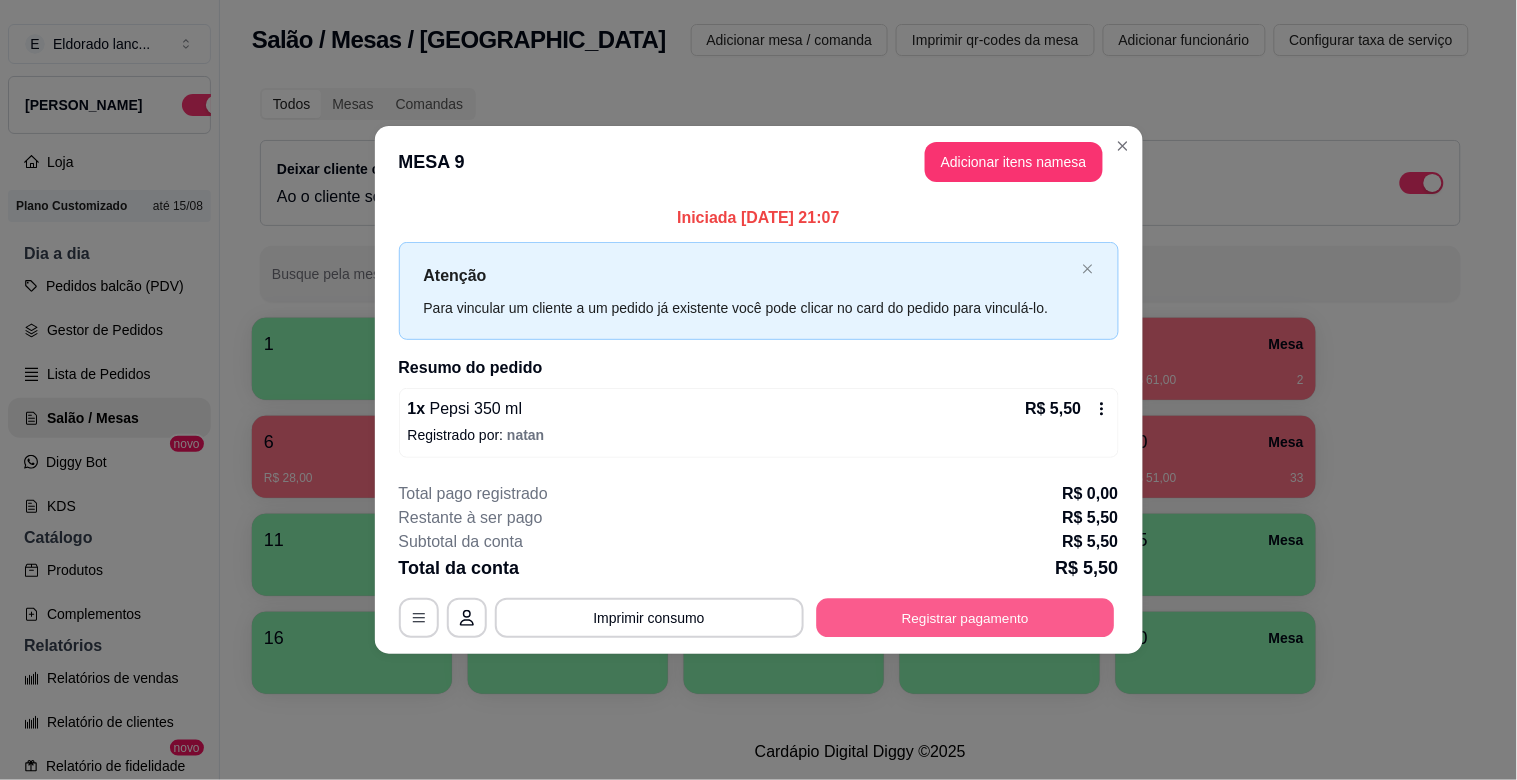click on "Registrar pagamento" at bounding box center [965, 617] 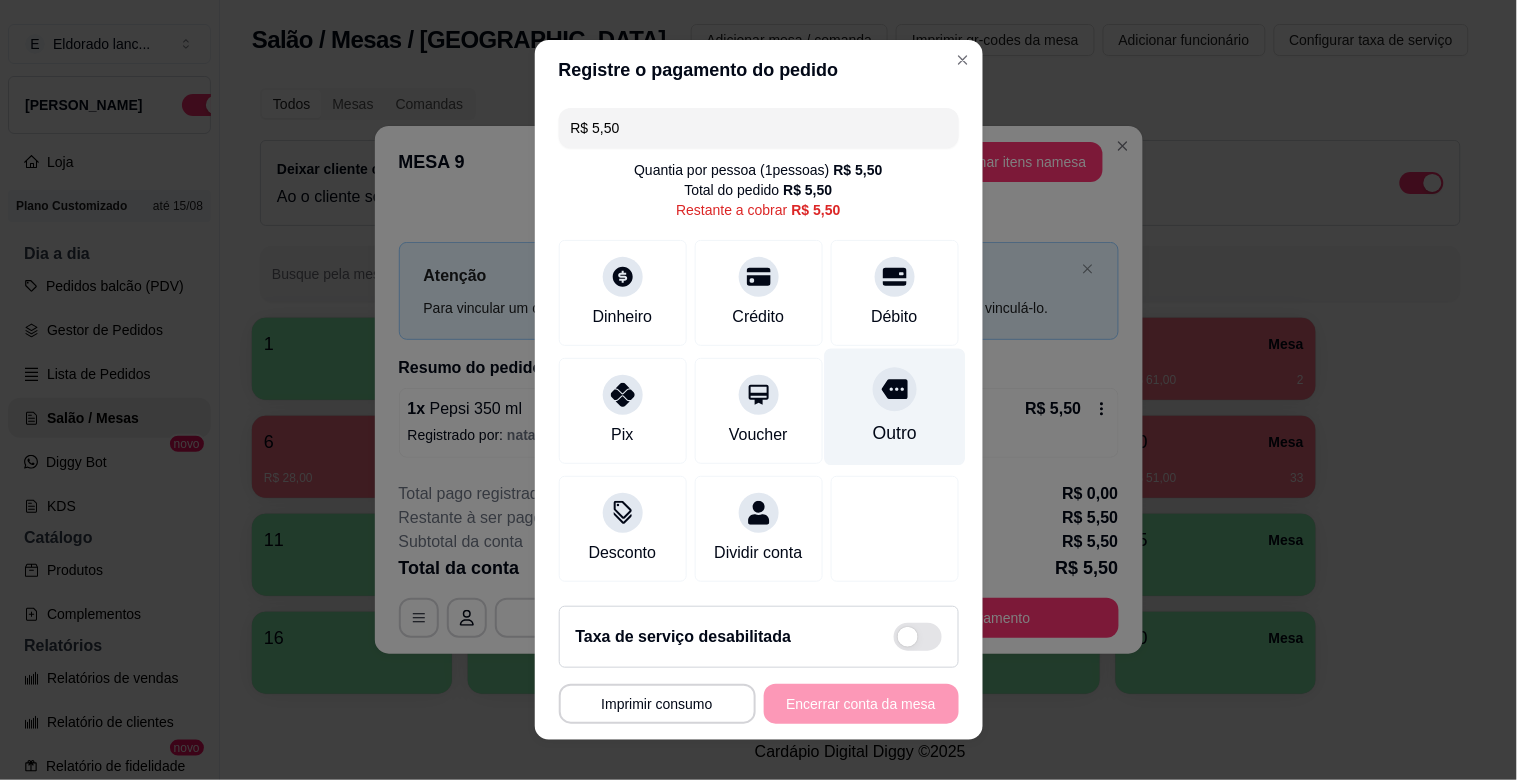 click on "Outro" at bounding box center [894, 407] 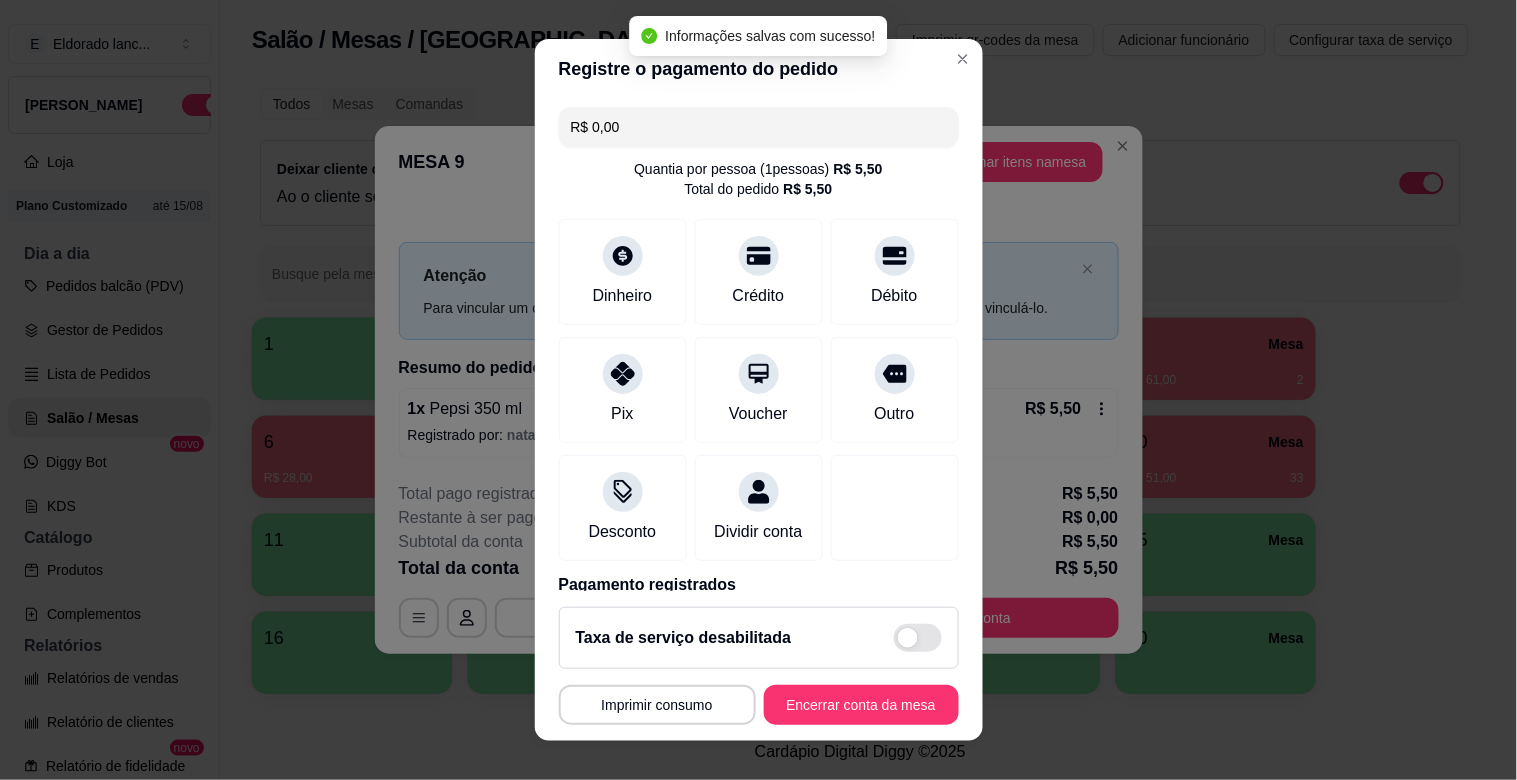 type on "R$ 0,00" 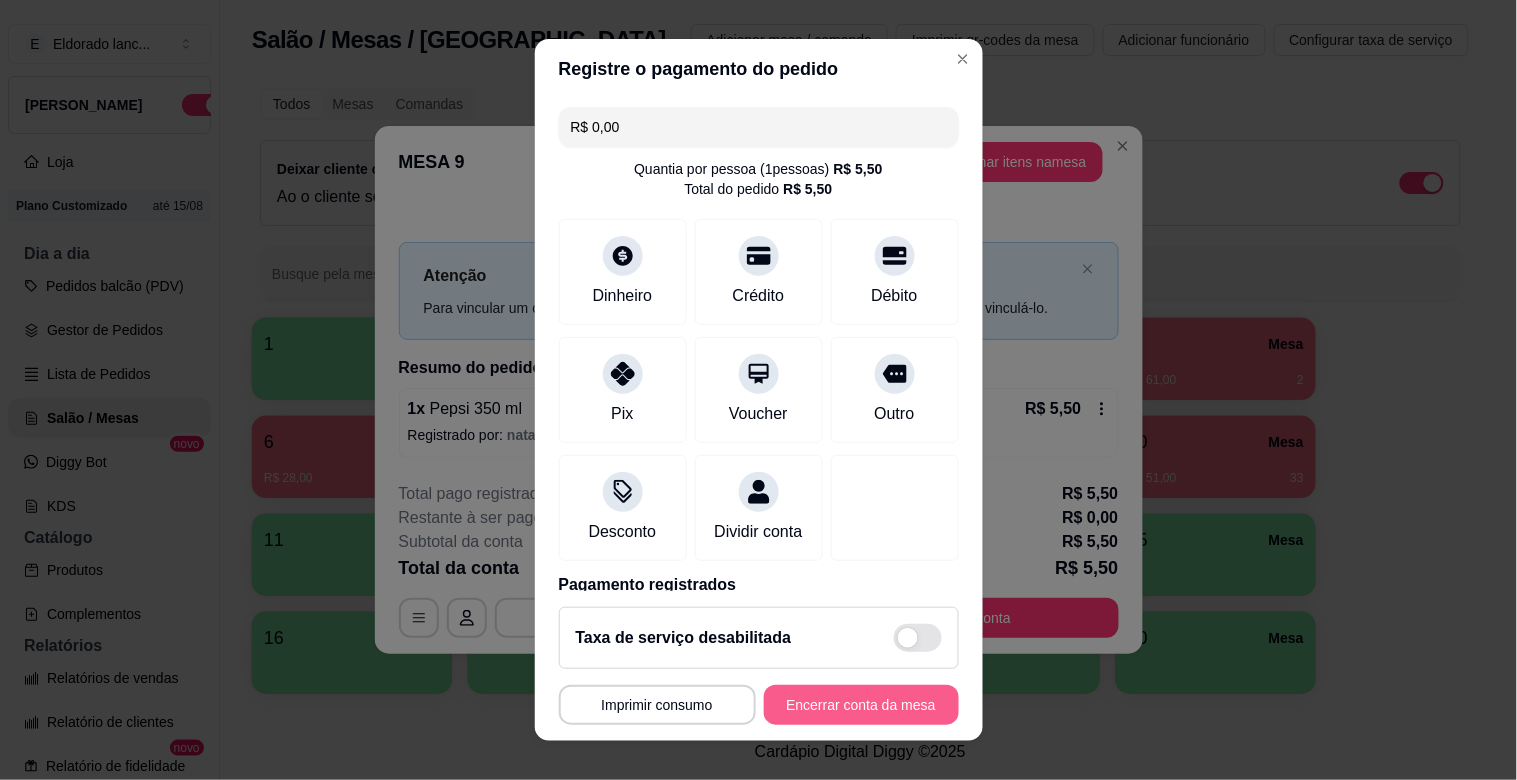 click on "Encerrar conta da mesa" at bounding box center [861, 705] 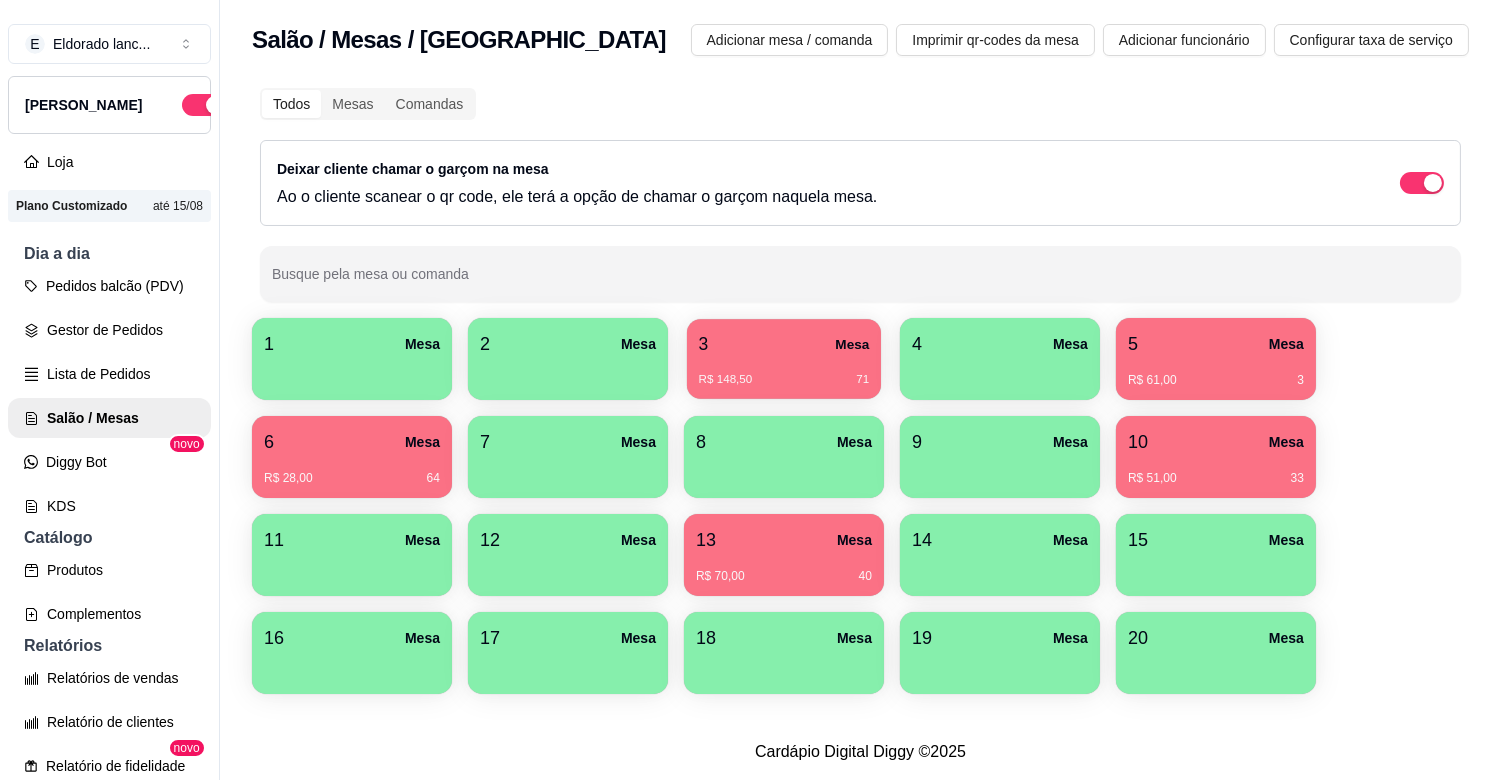 click on "R$ 148,50 71" at bounding box center [784, 380] 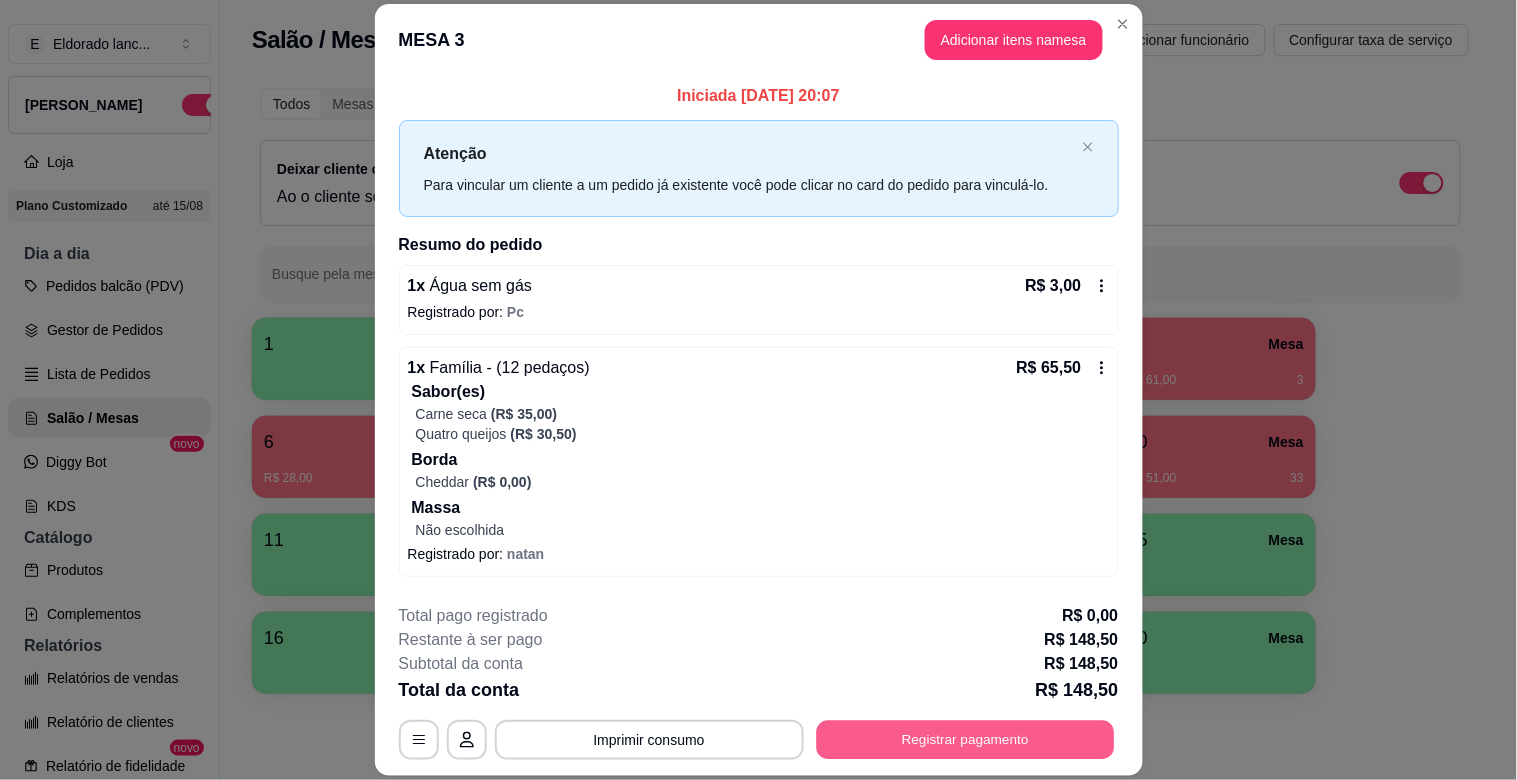 click on "Registrar pagamento" at bounding box center [965, 740] 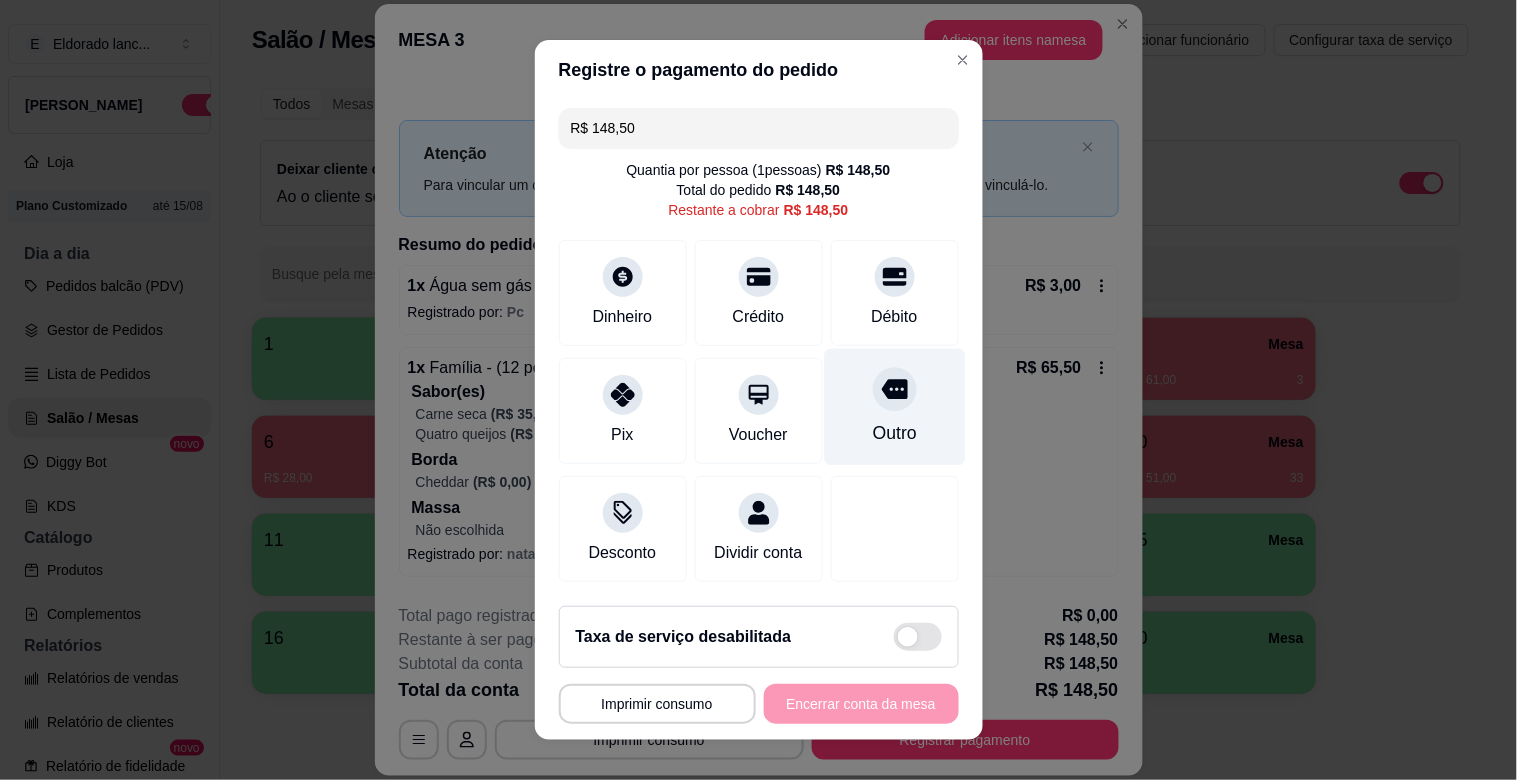 click on "Outro" at bounding box center [894, 407] 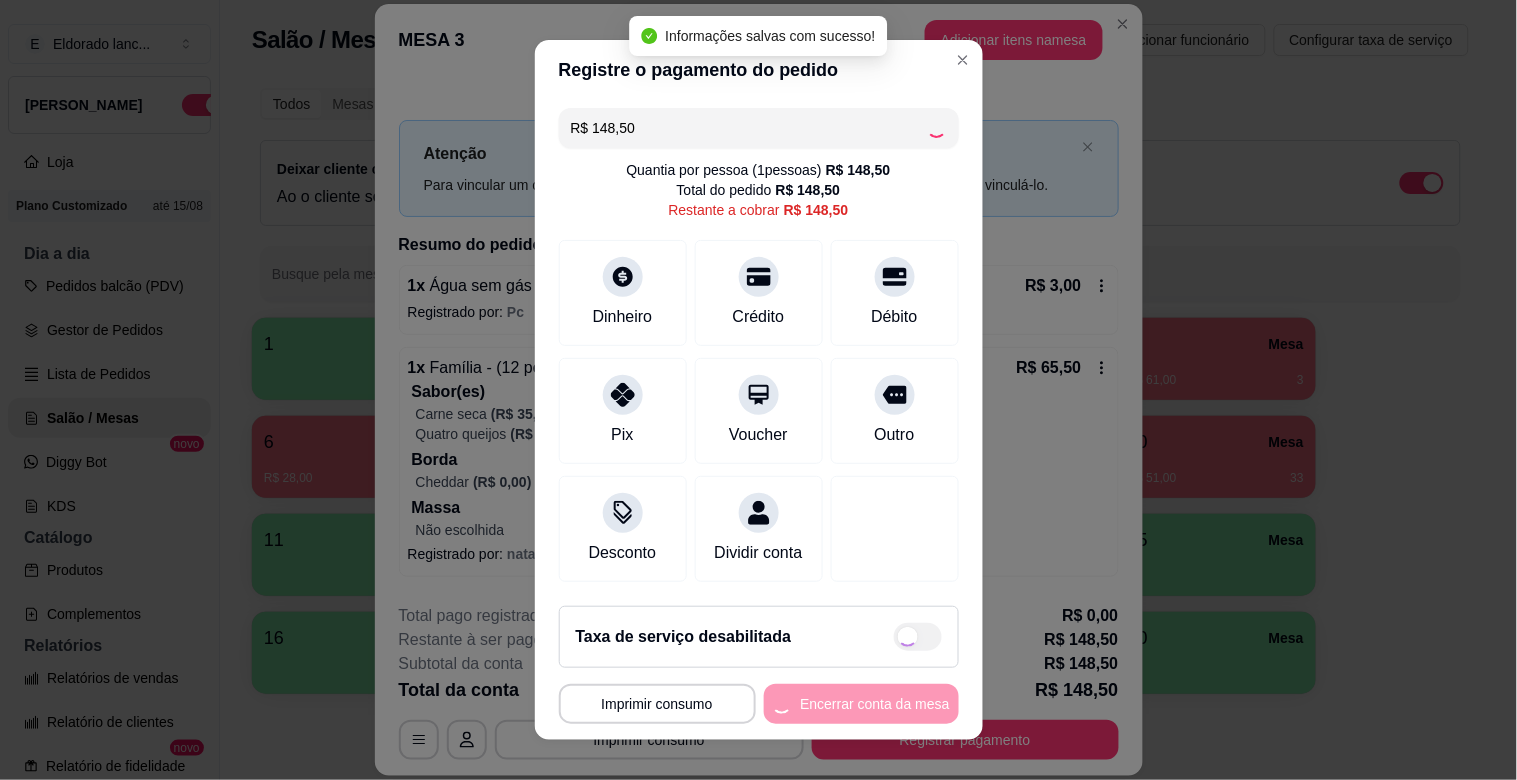 type on "R$ 0,00" 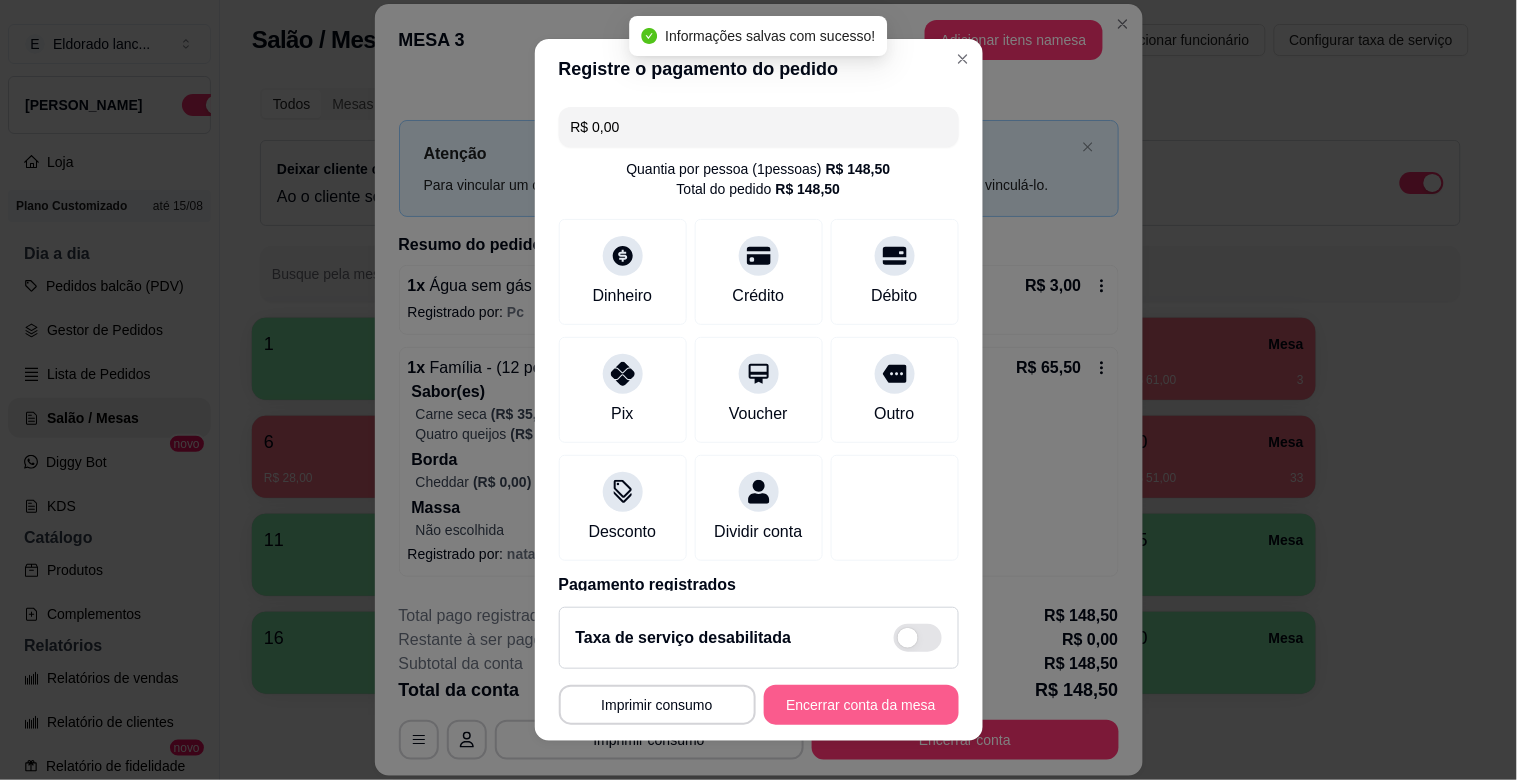 click on "Encerrar conta da mesa" at bounding box center [861, 705] 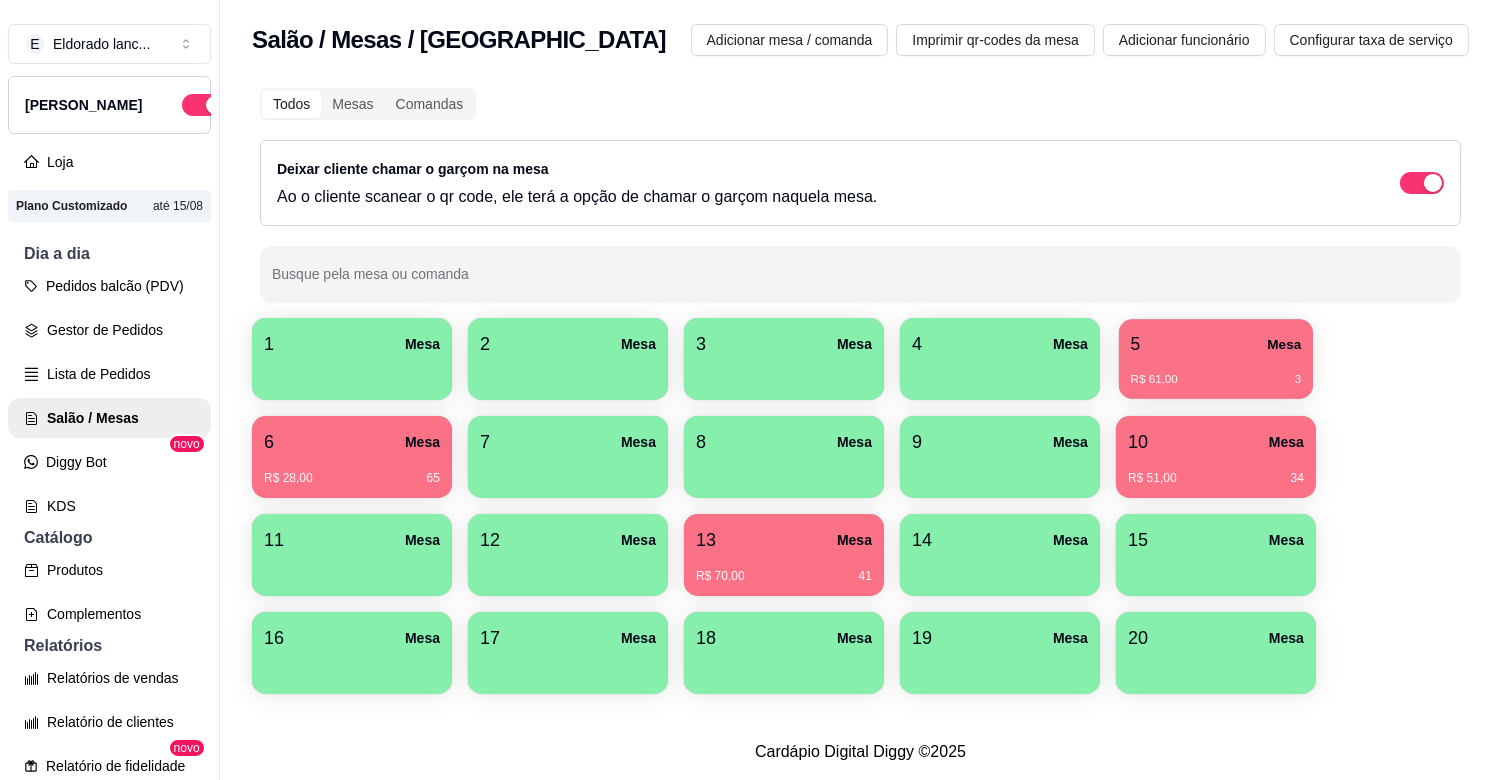 click on "5 Mesa" at bounding box center [1216, 344] 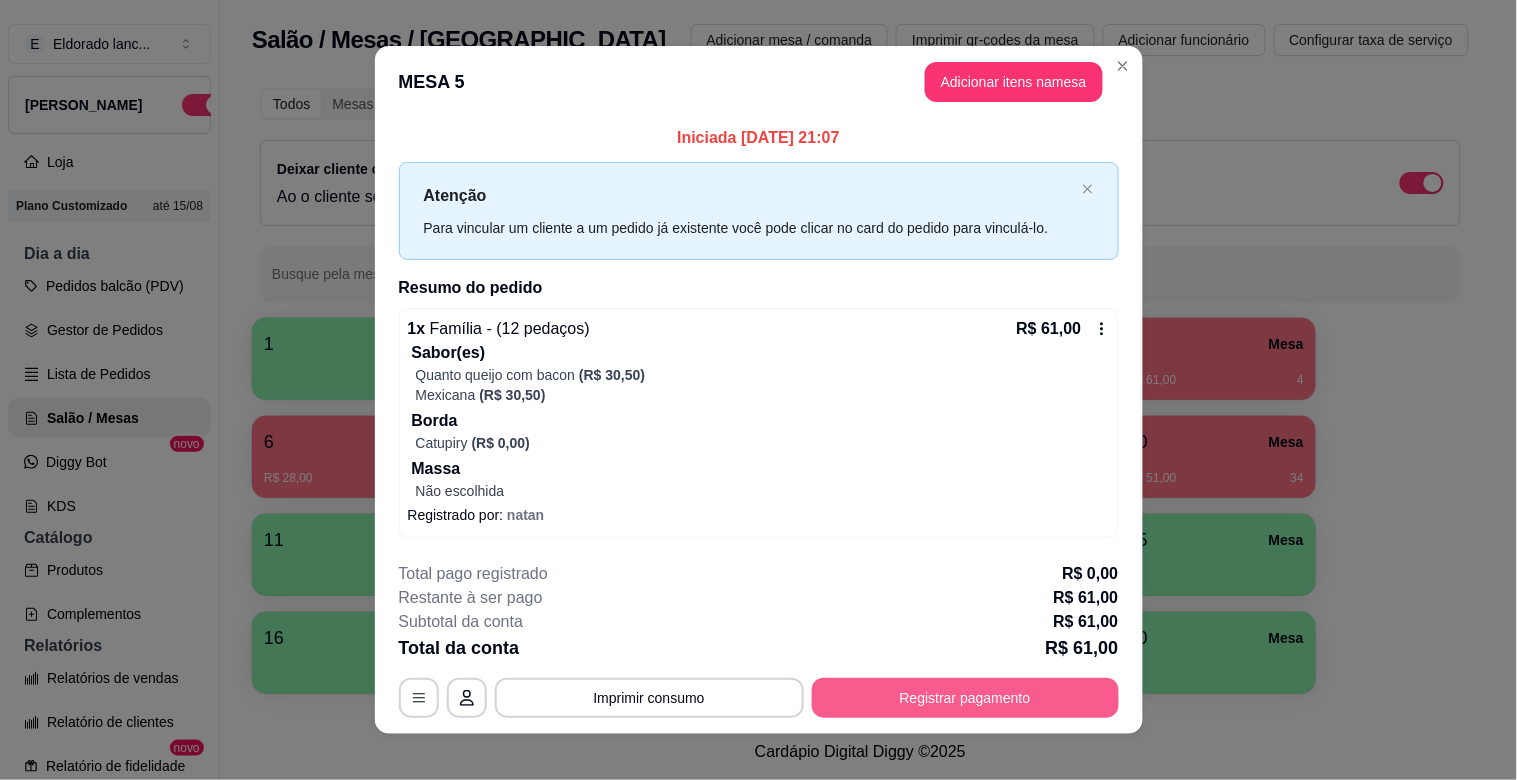click on "Registrar pagamento" at bounding box center [965, 698] 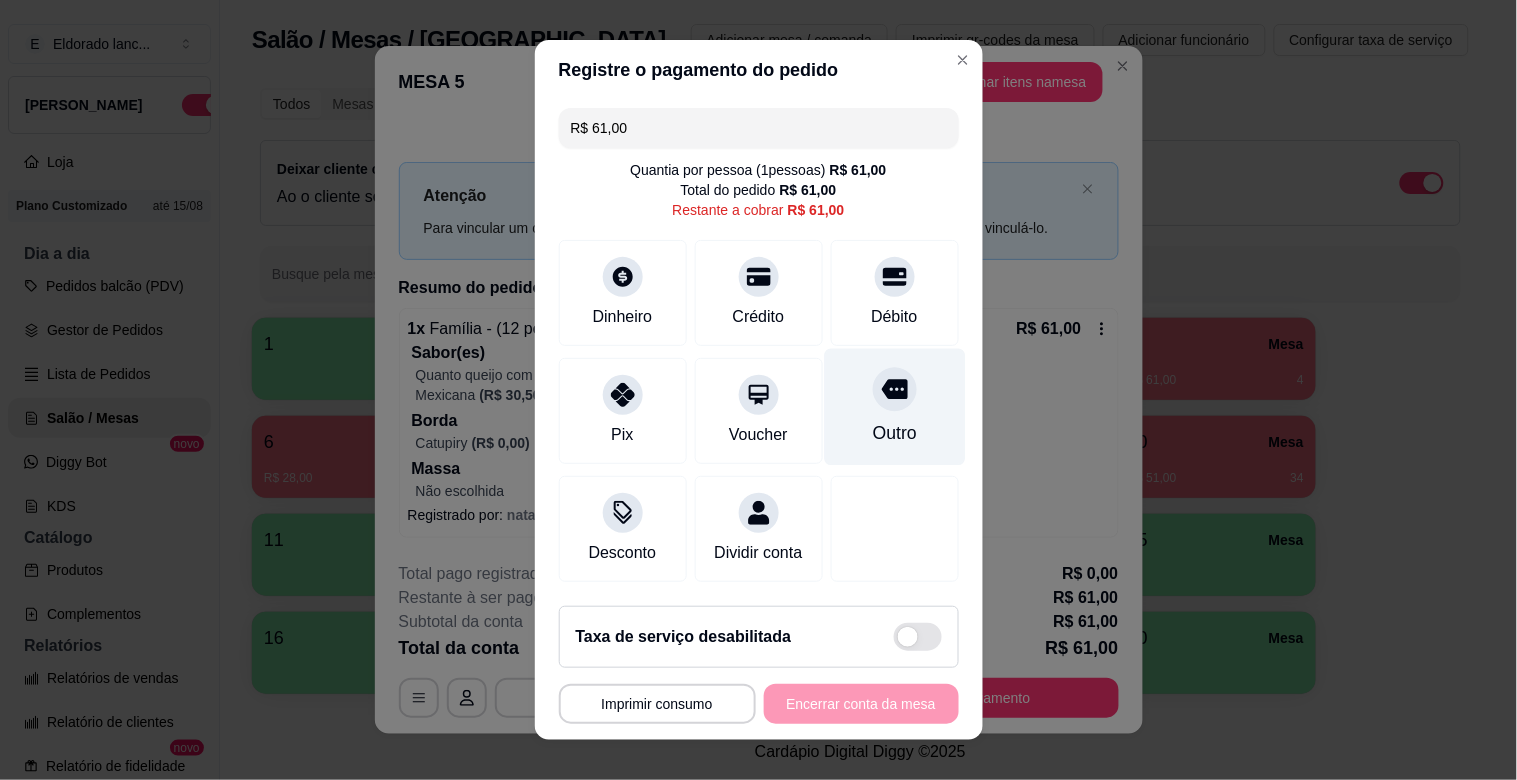 click on "Outro" at bounding box center [894, 407] 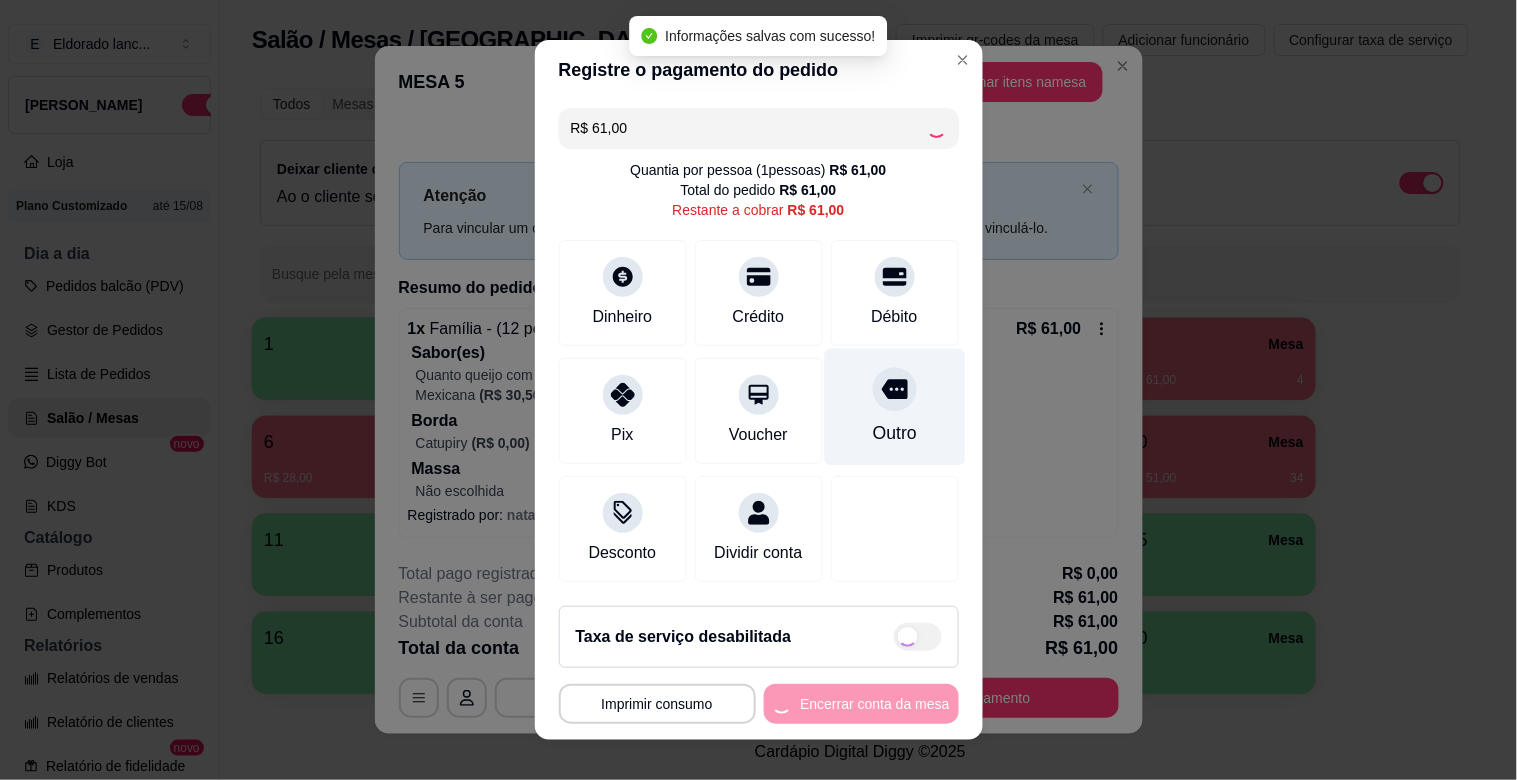 type on "R$ 0,00" 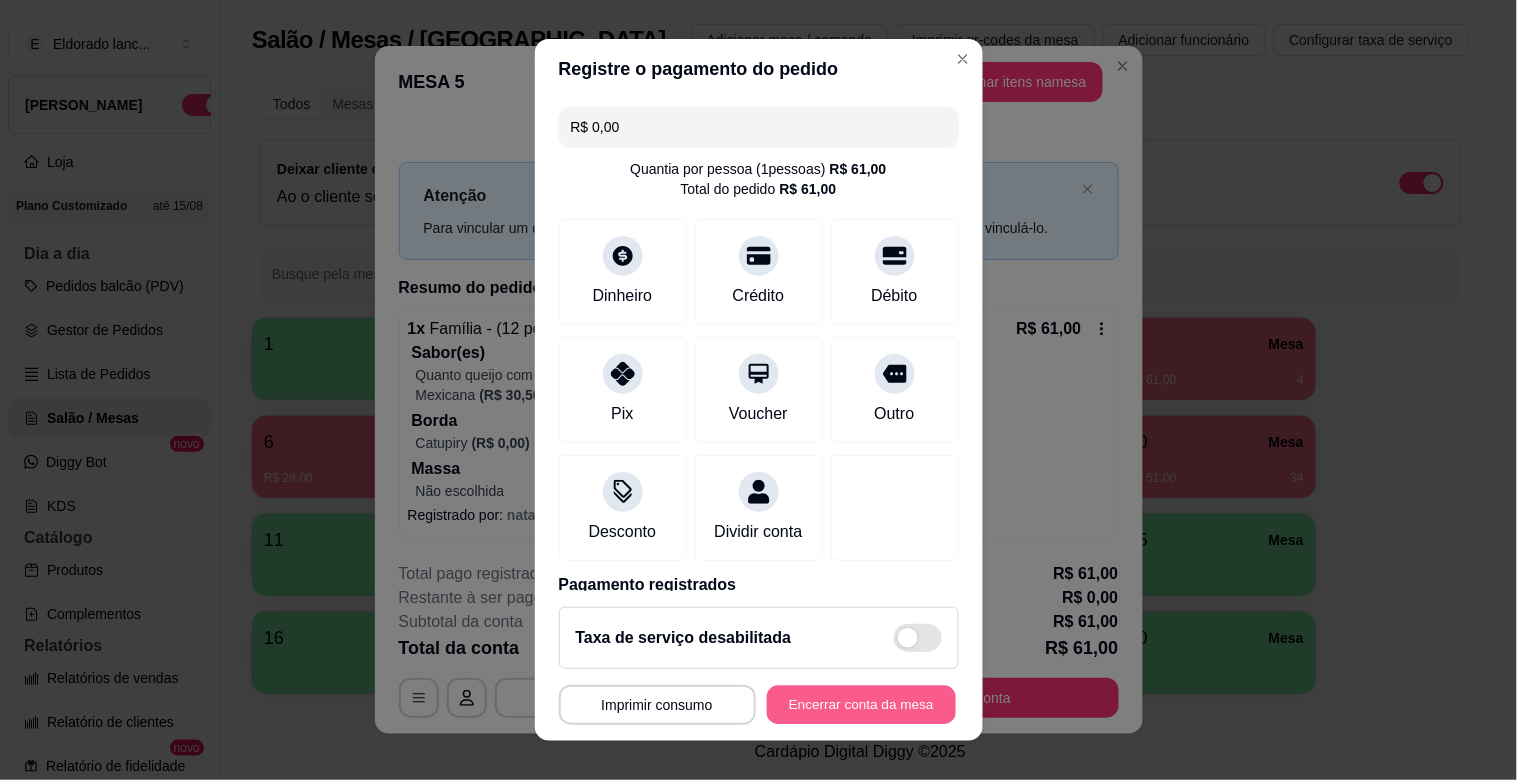 click on "Encerrar conta da mesa" at bounding box center (861, 705) 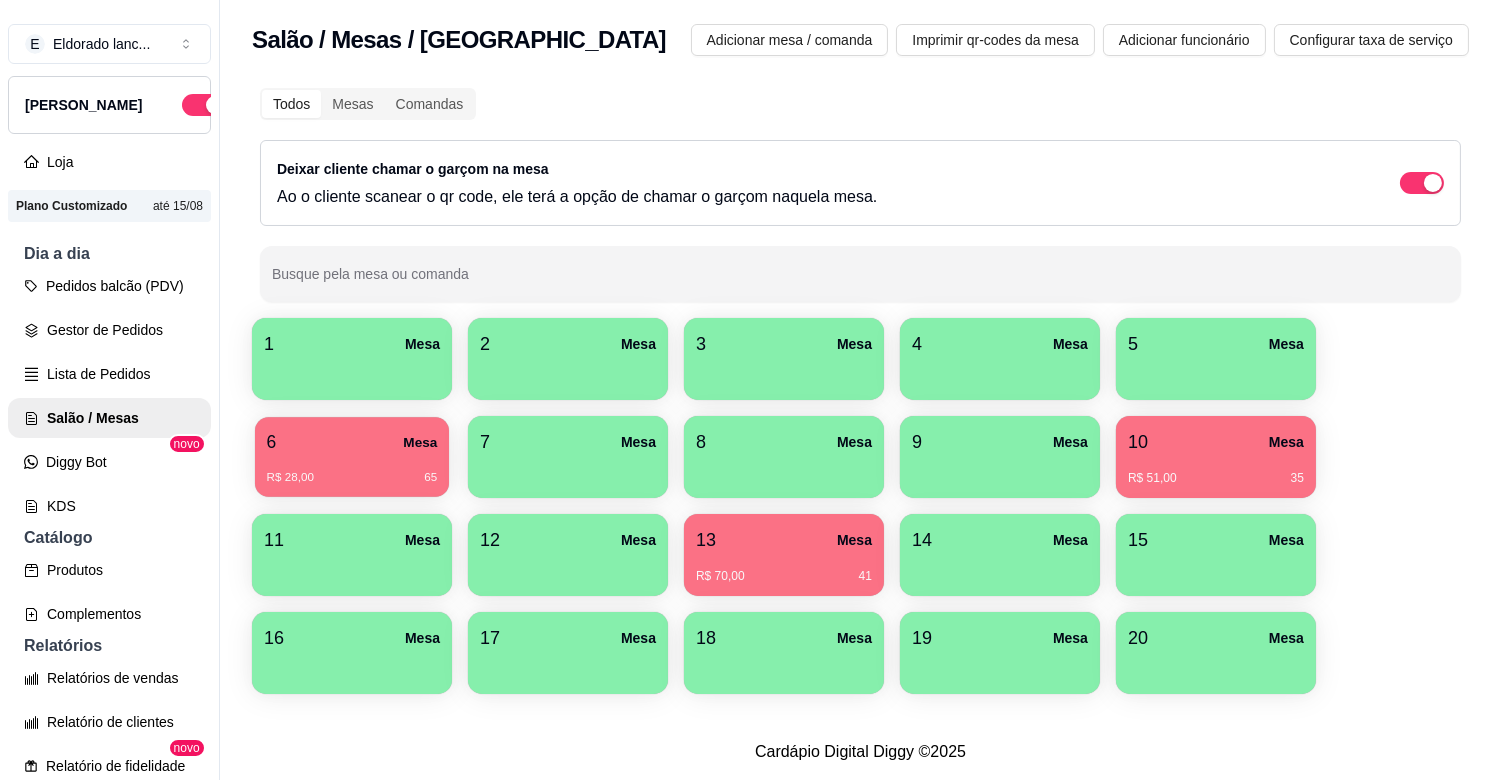 click on "R$ 28,00 65" at bounding box center [352, 470] 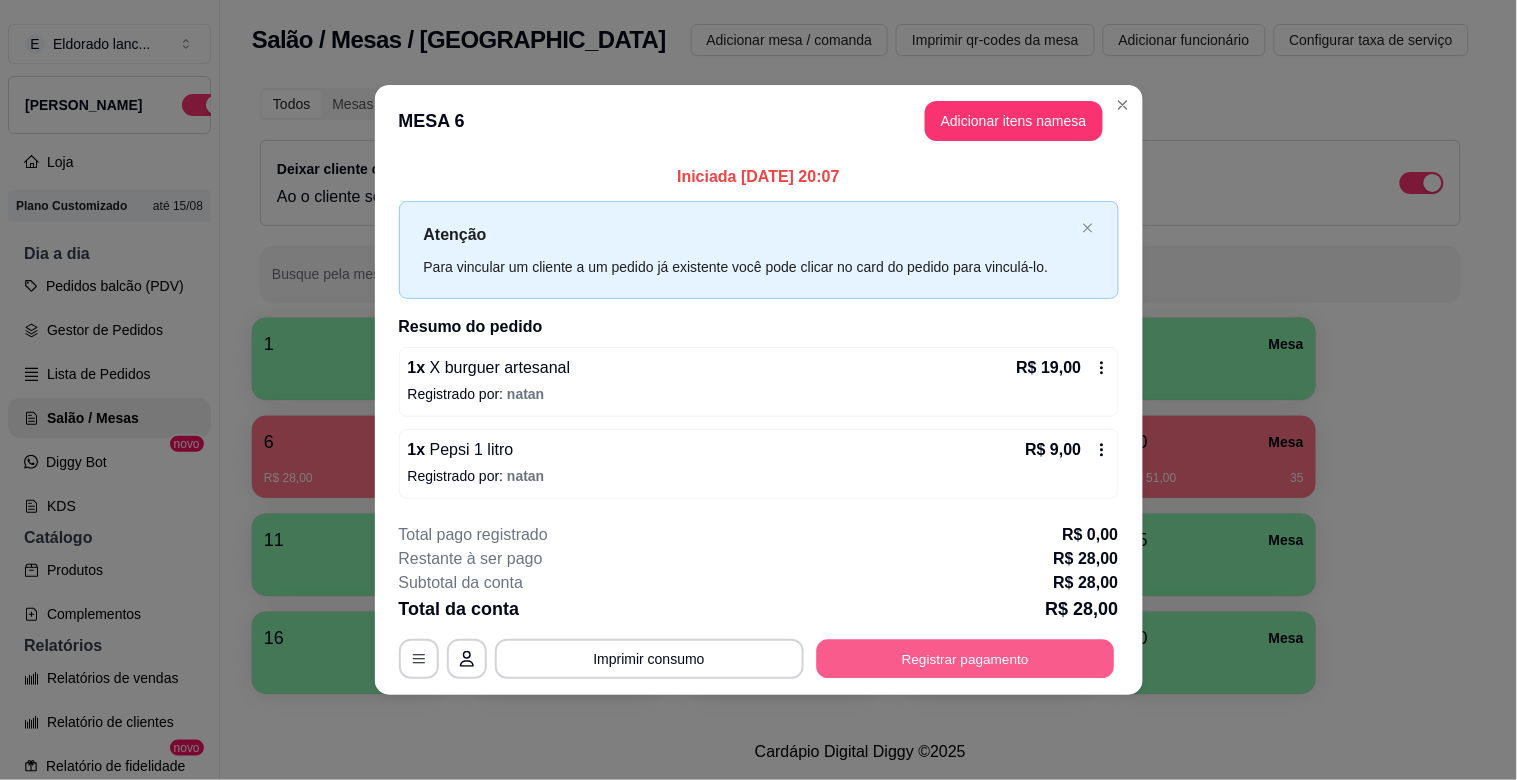 click on "Registrar pagamento" at bounding box center [965, 658] 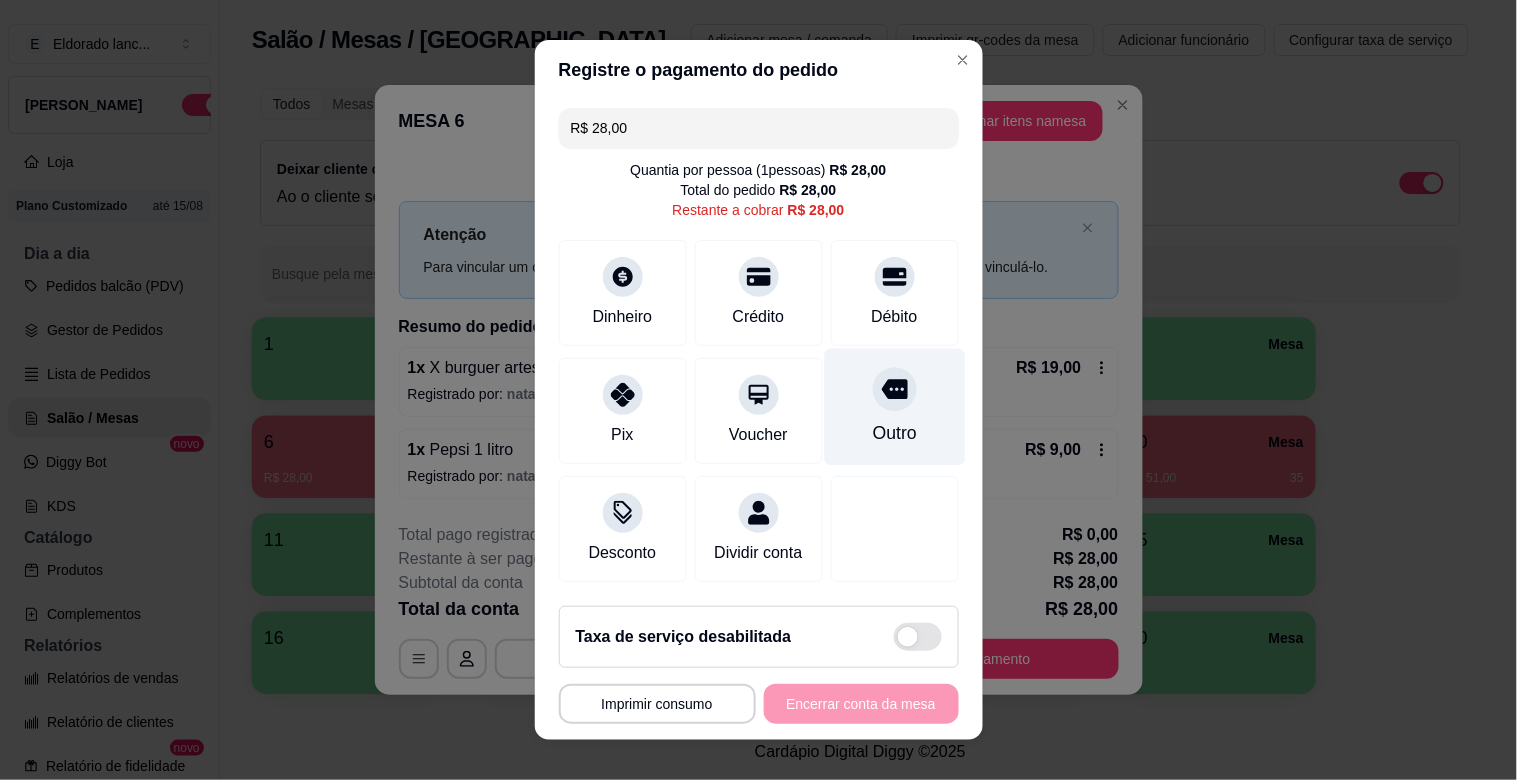 click on "Outro" at bounding box center (894, 433) 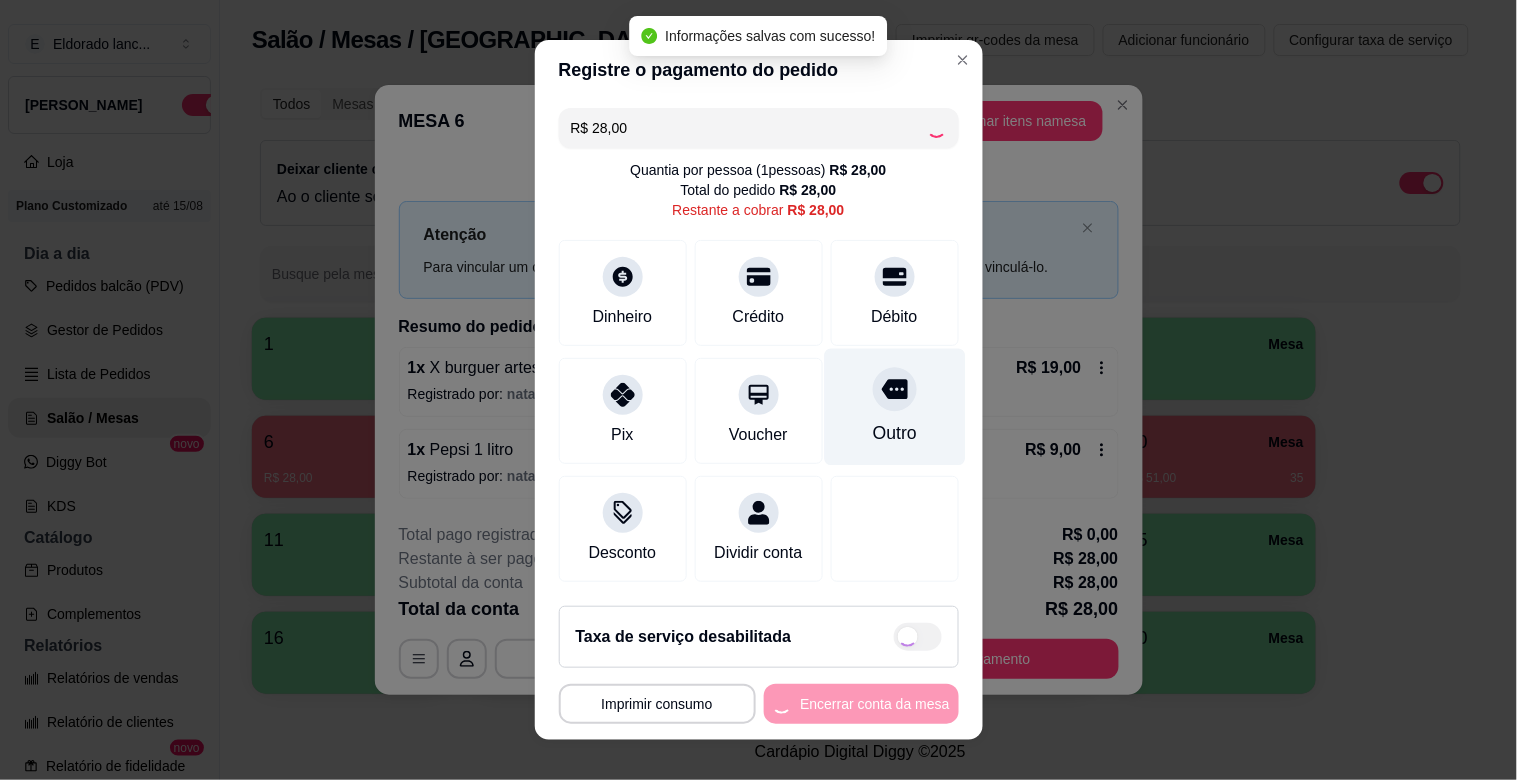 type on "R$ 0,00" 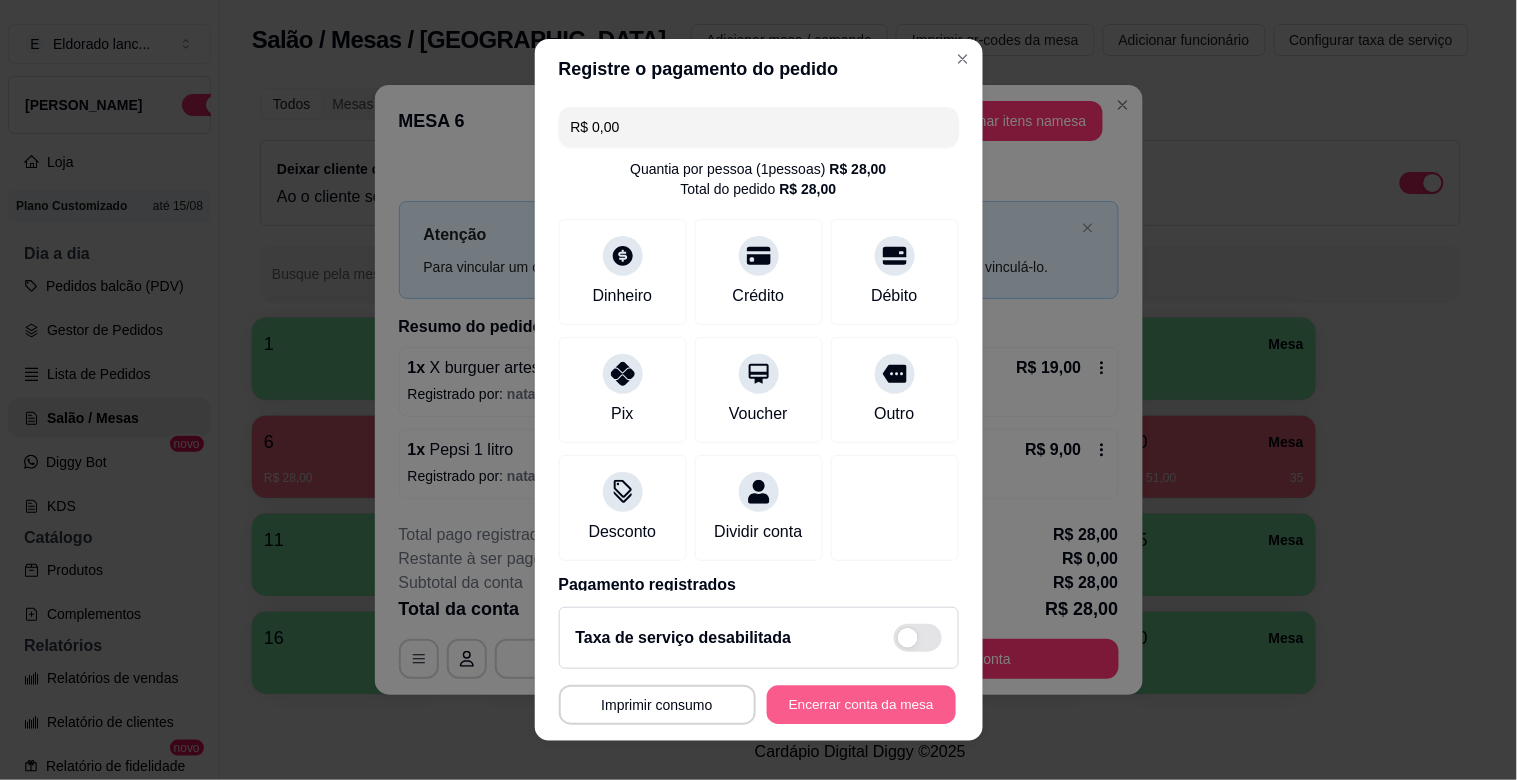 click on "Encerrar conta da mesa" at bounding box center (861, 705) 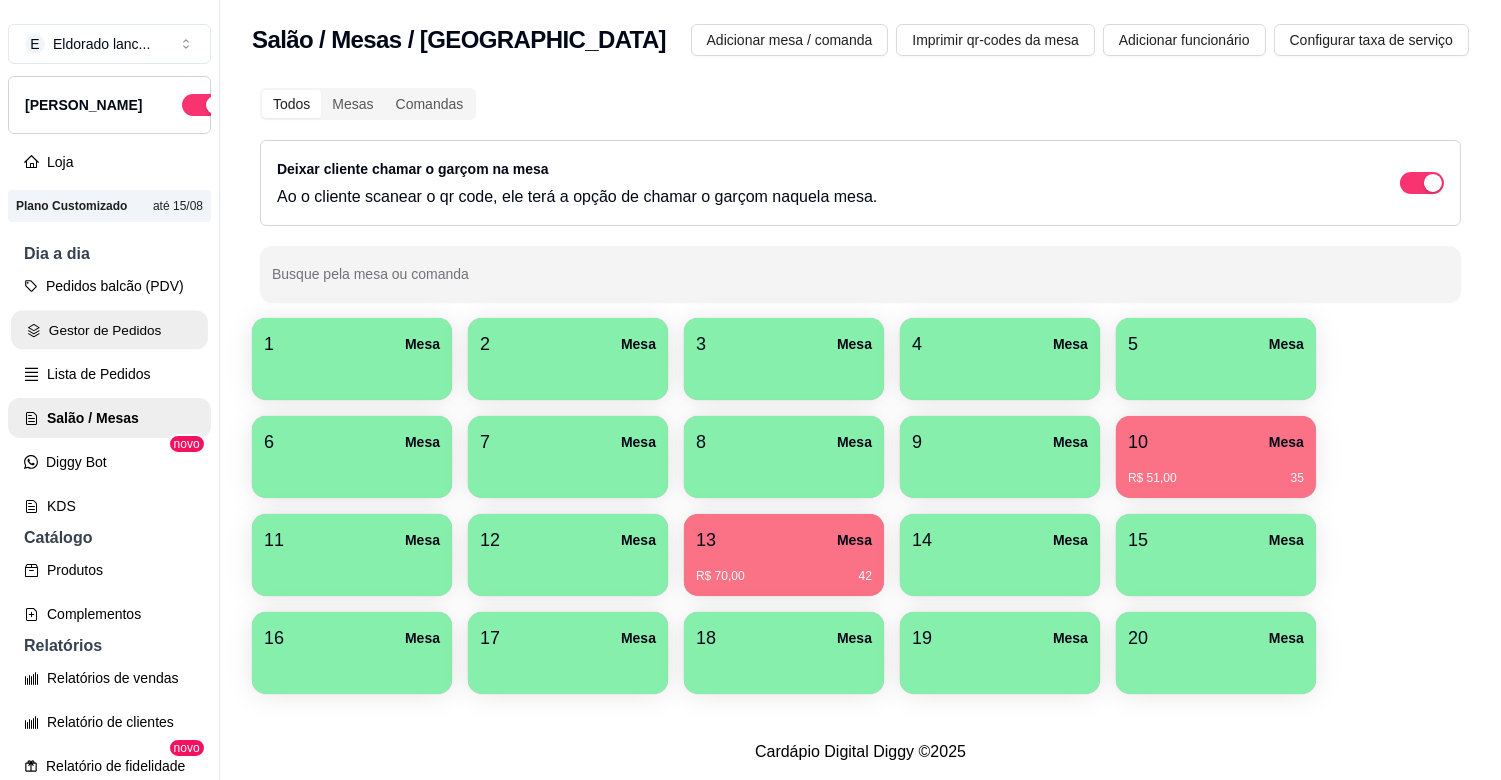 click on "Gestor de Pedidos" at bounding box center (109, 330) 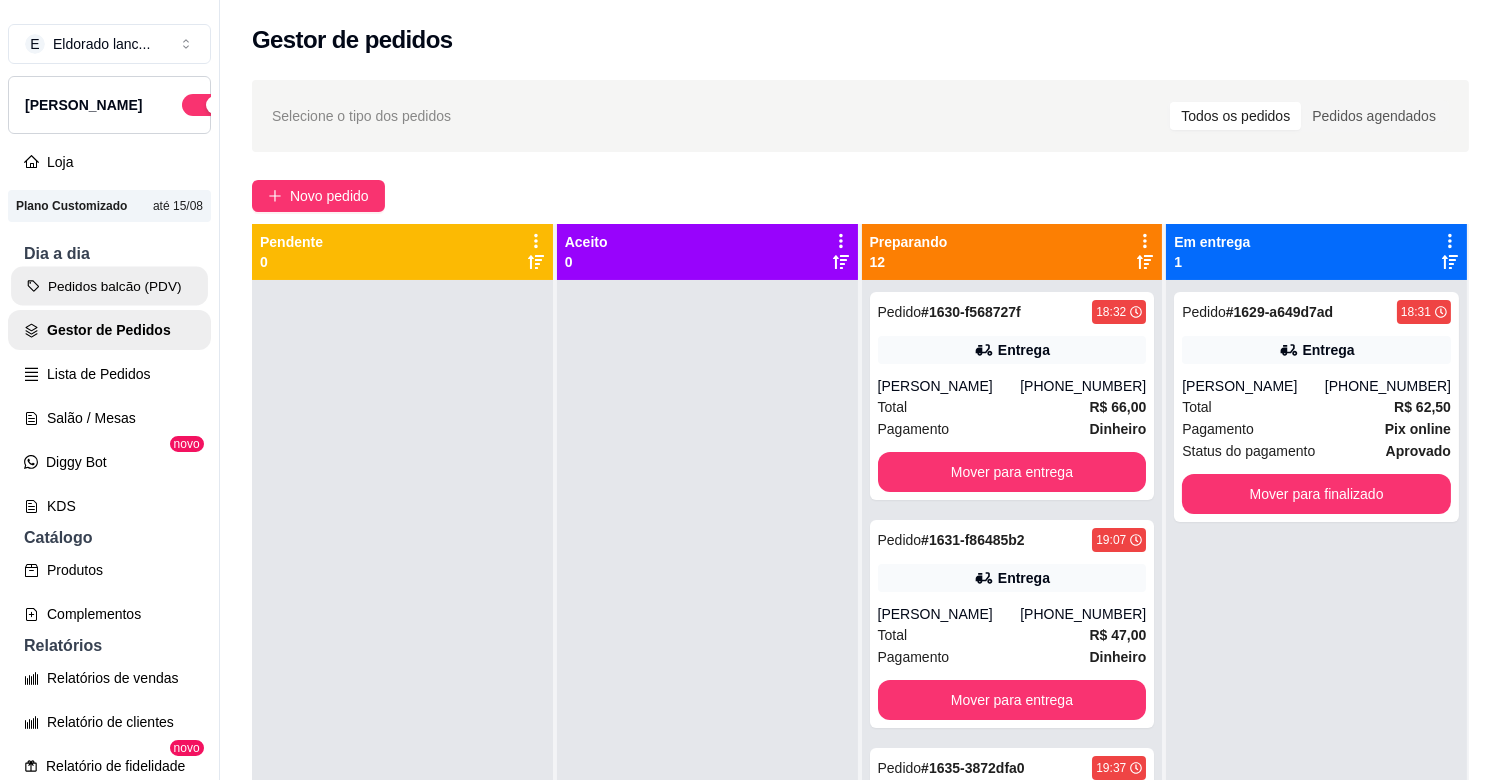 click on "Pedidos balcão (PDV)" at bounding box center (109, 286) 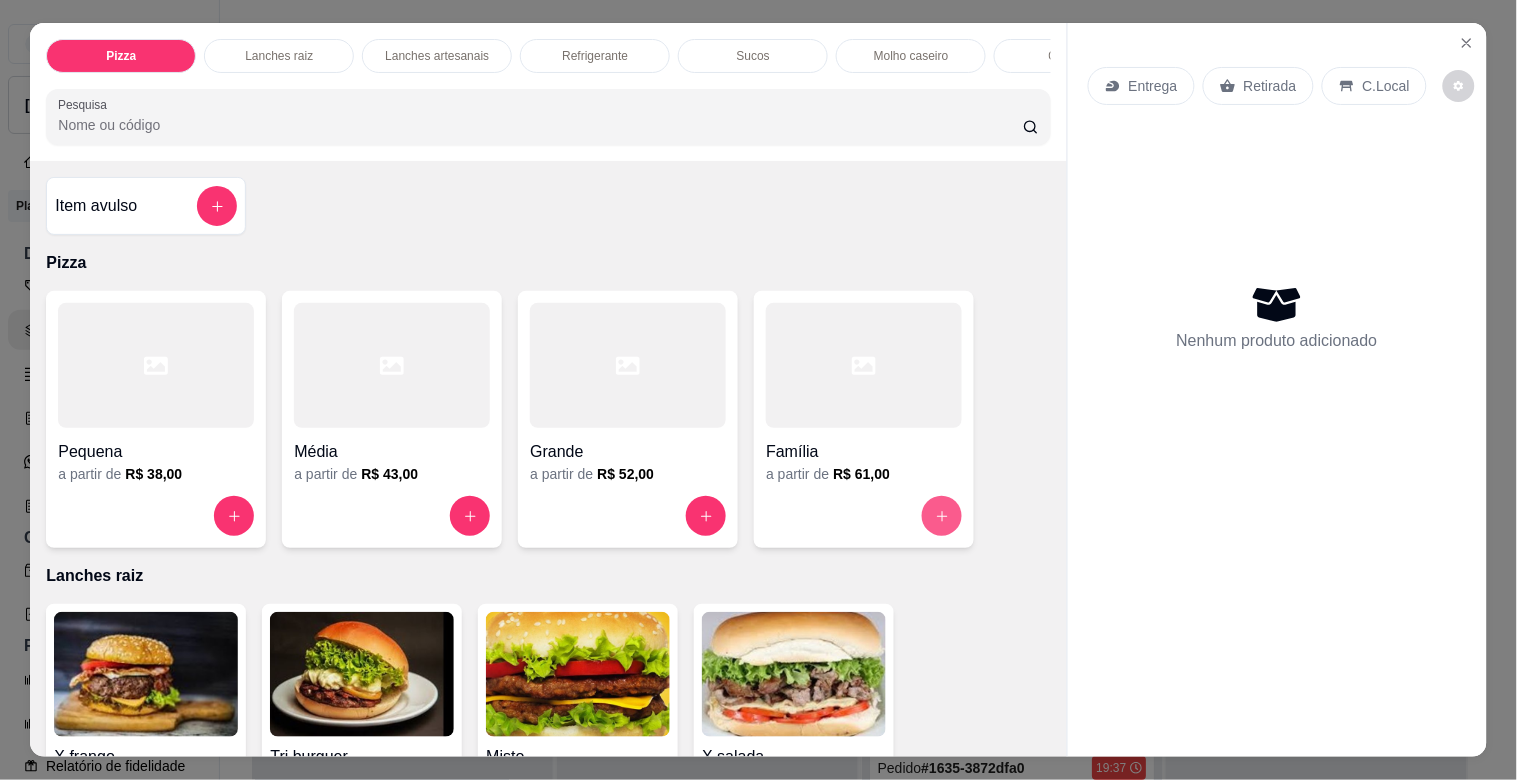click 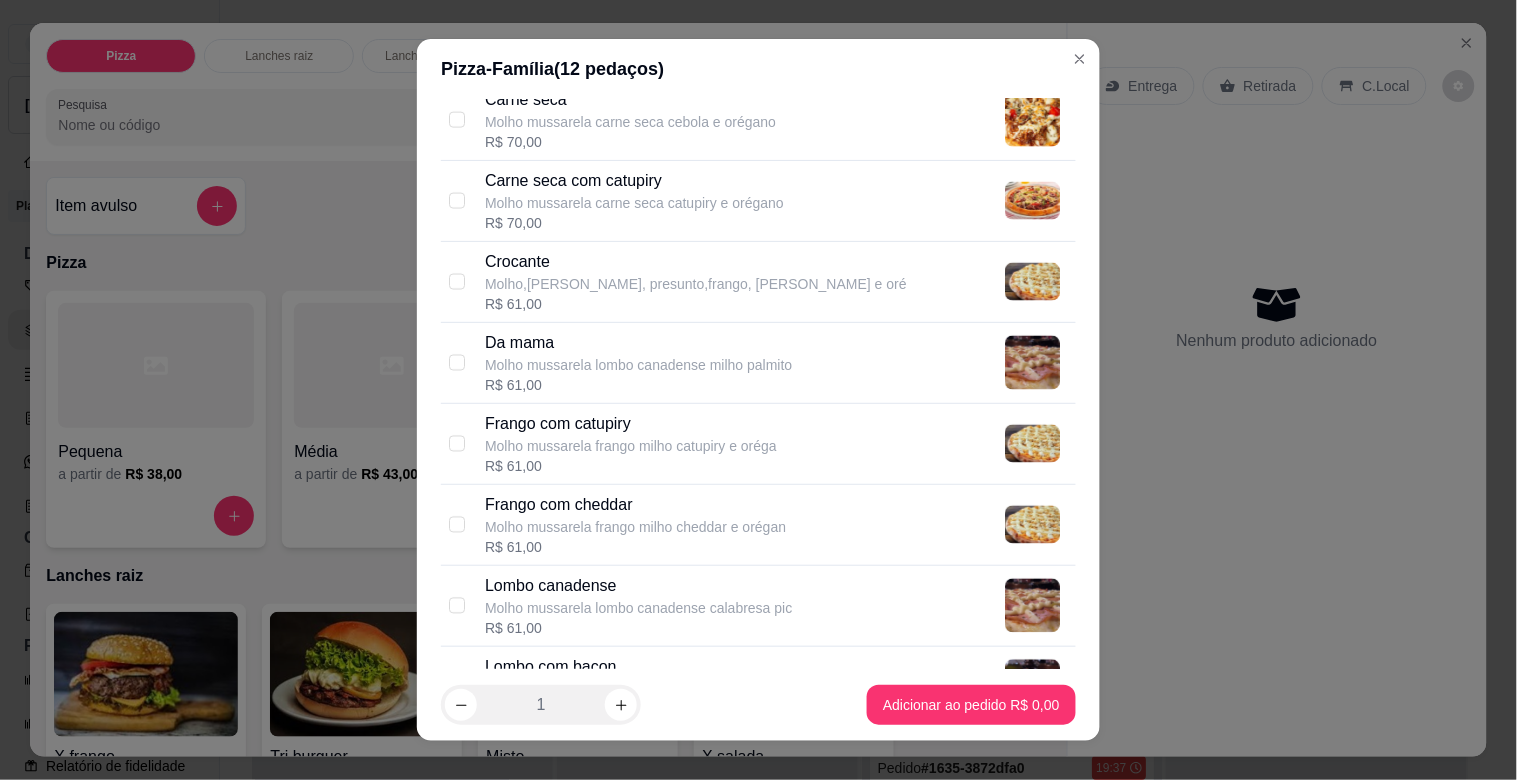 scroll, scrollTop: 1475, scrollLeft: 0, axis: vertical 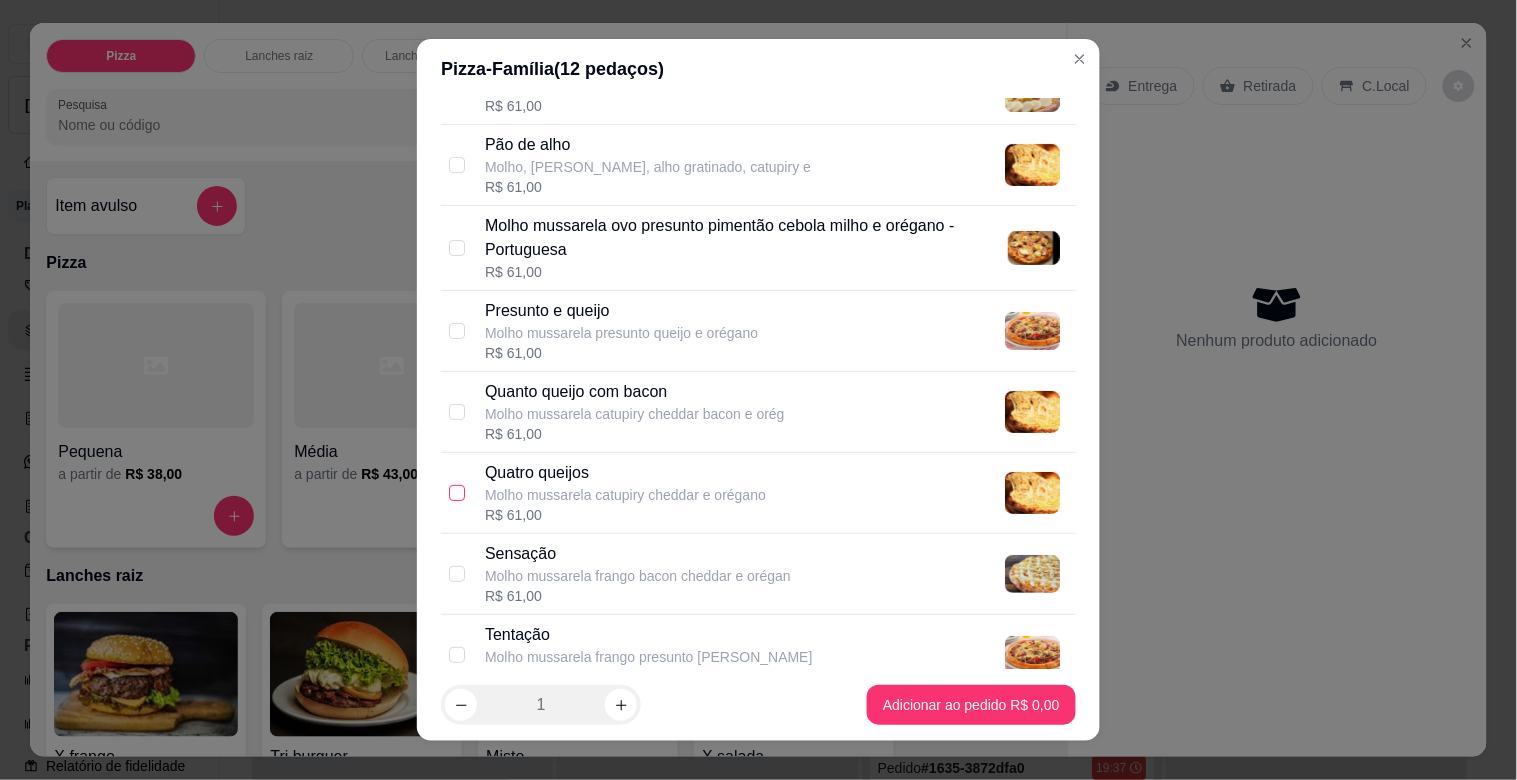 click at bounding box center [457, 493] 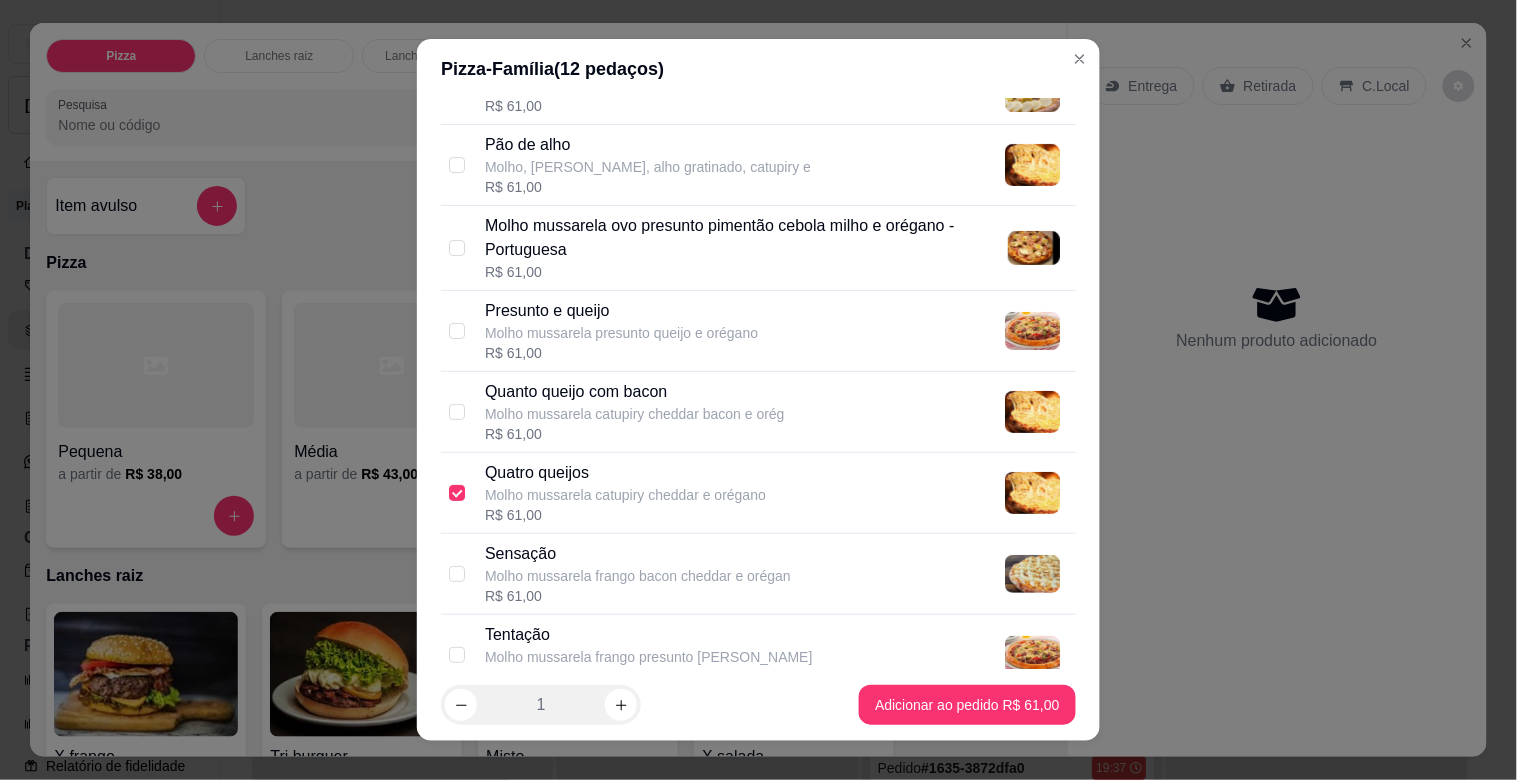 scroll, scrollTop: 2451, scrollLeft: 0, axis: vertical 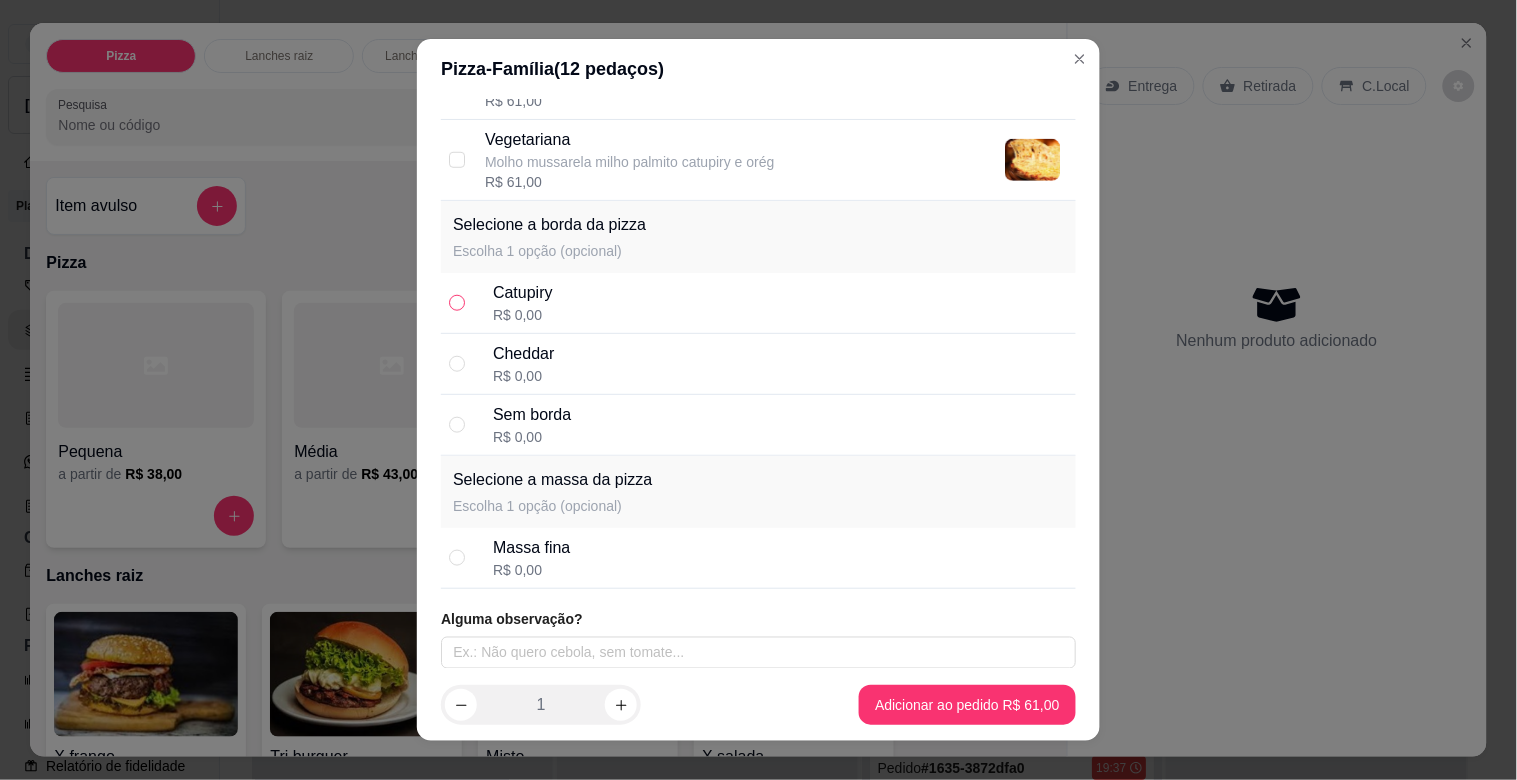 click at bounding box center (457, 303) 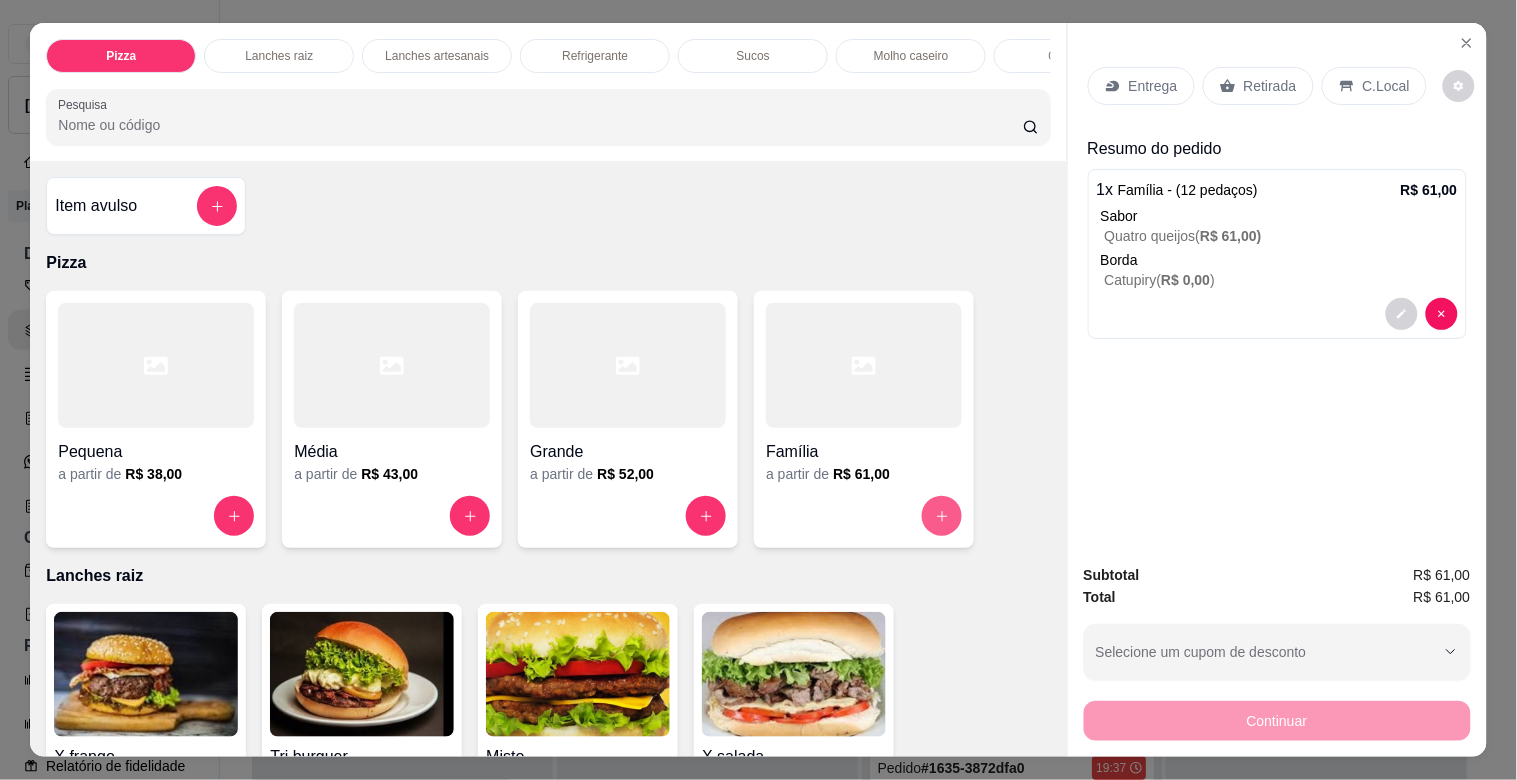 click at bounding box center (942, 516) 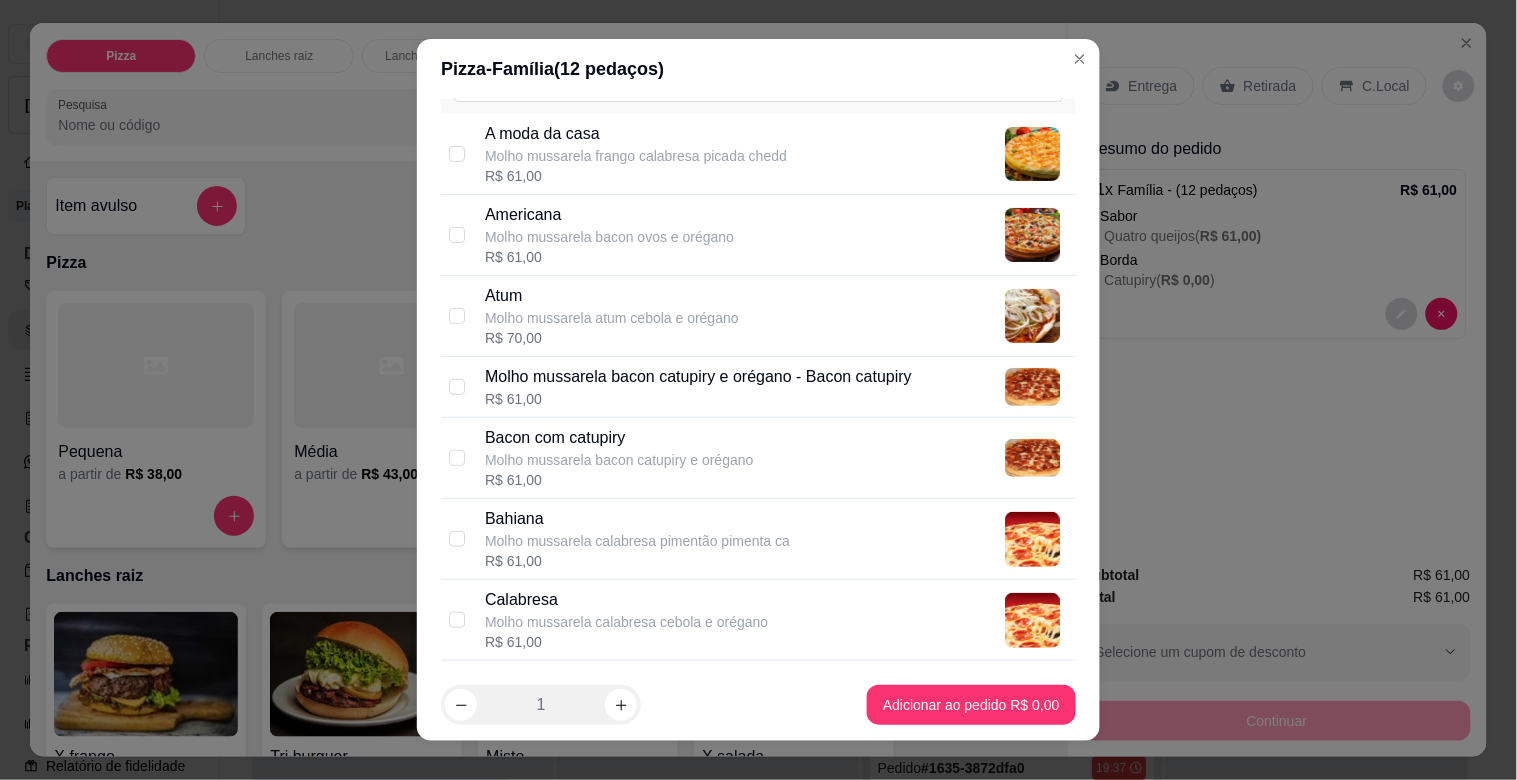 scroll, scrollTop: 165, scrollLeft: 0, axis: vertical 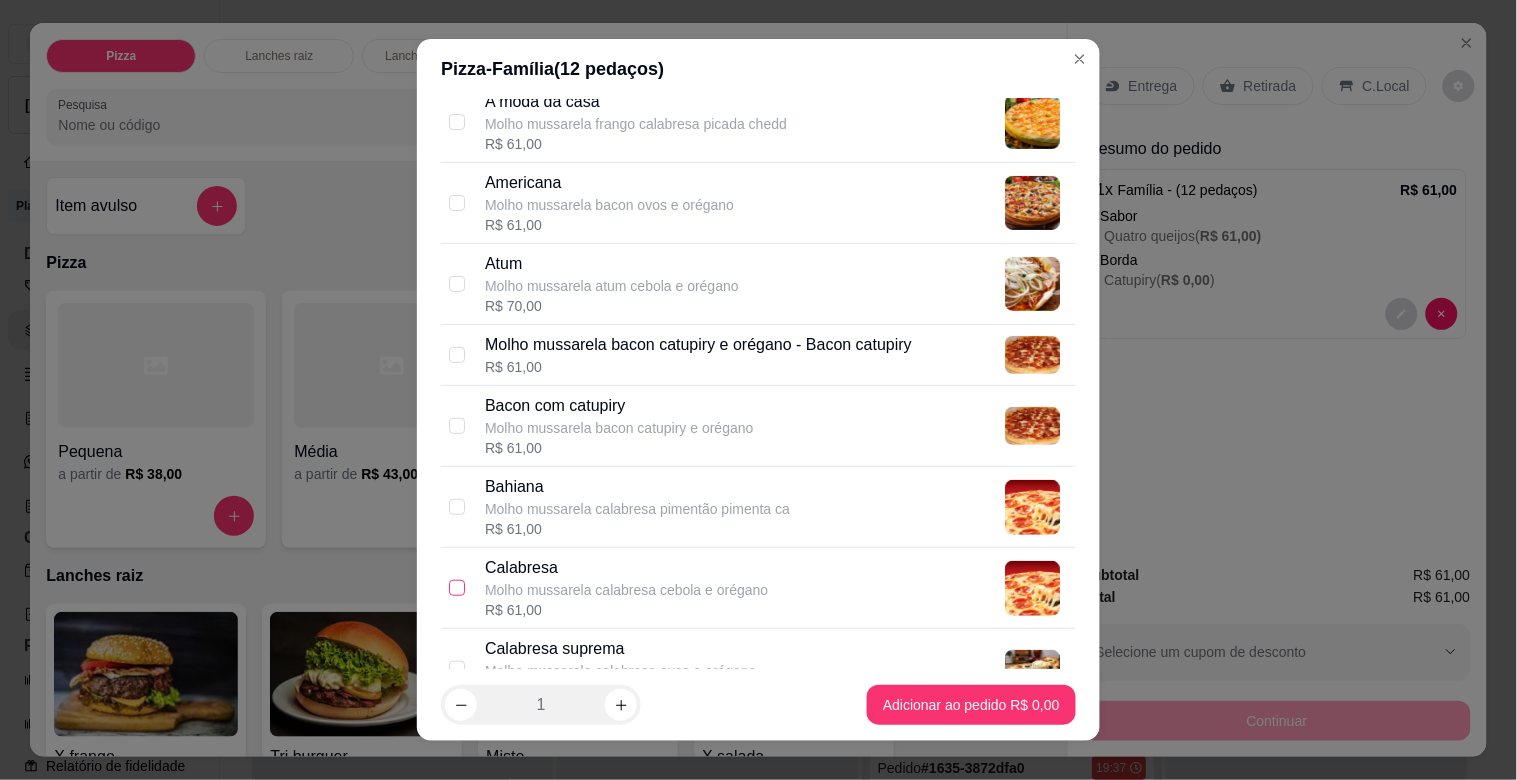 click at bounding box center (457, 588) 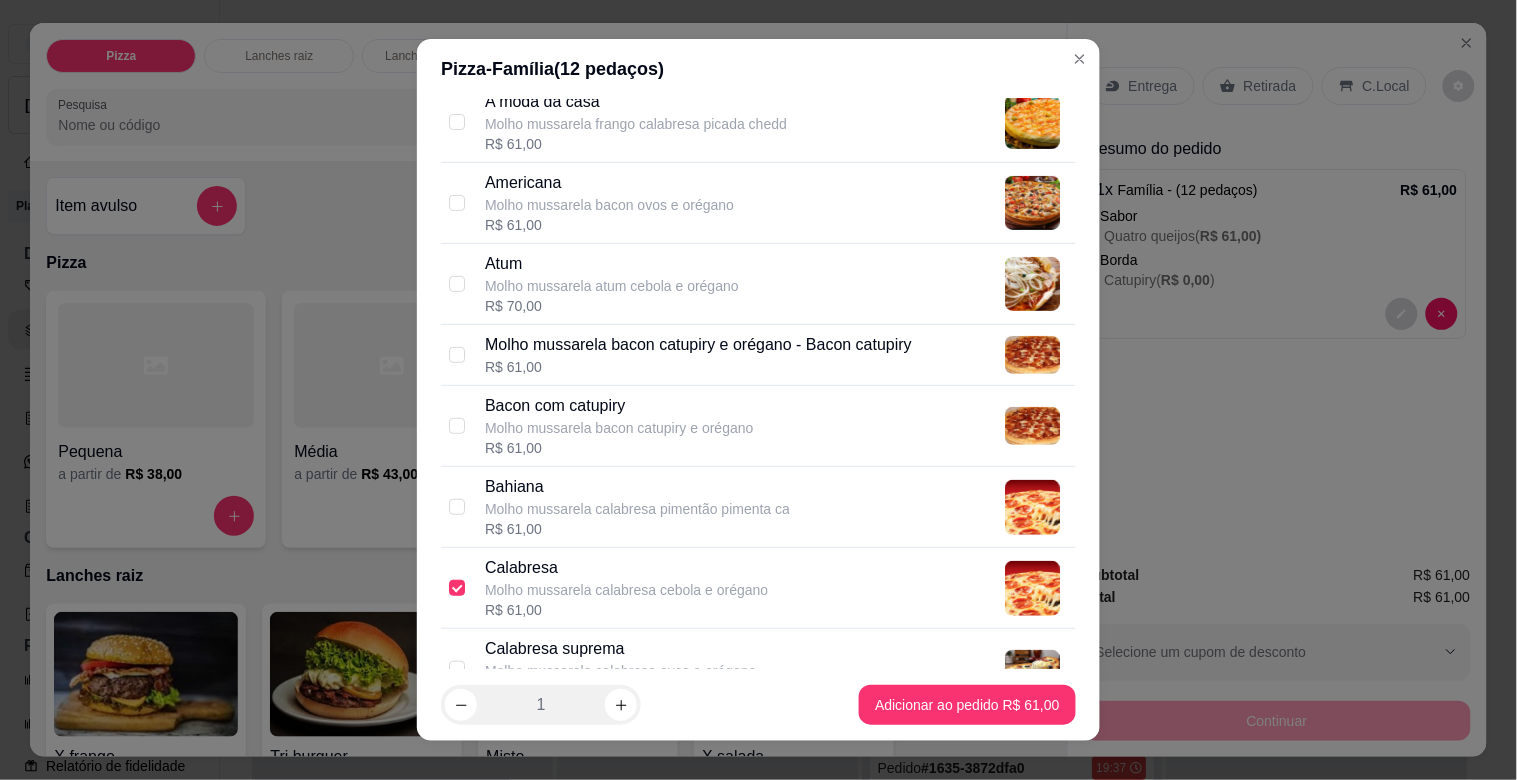 scroll, scrollTop: 1437, scrollLeft: 0, axis: vertical 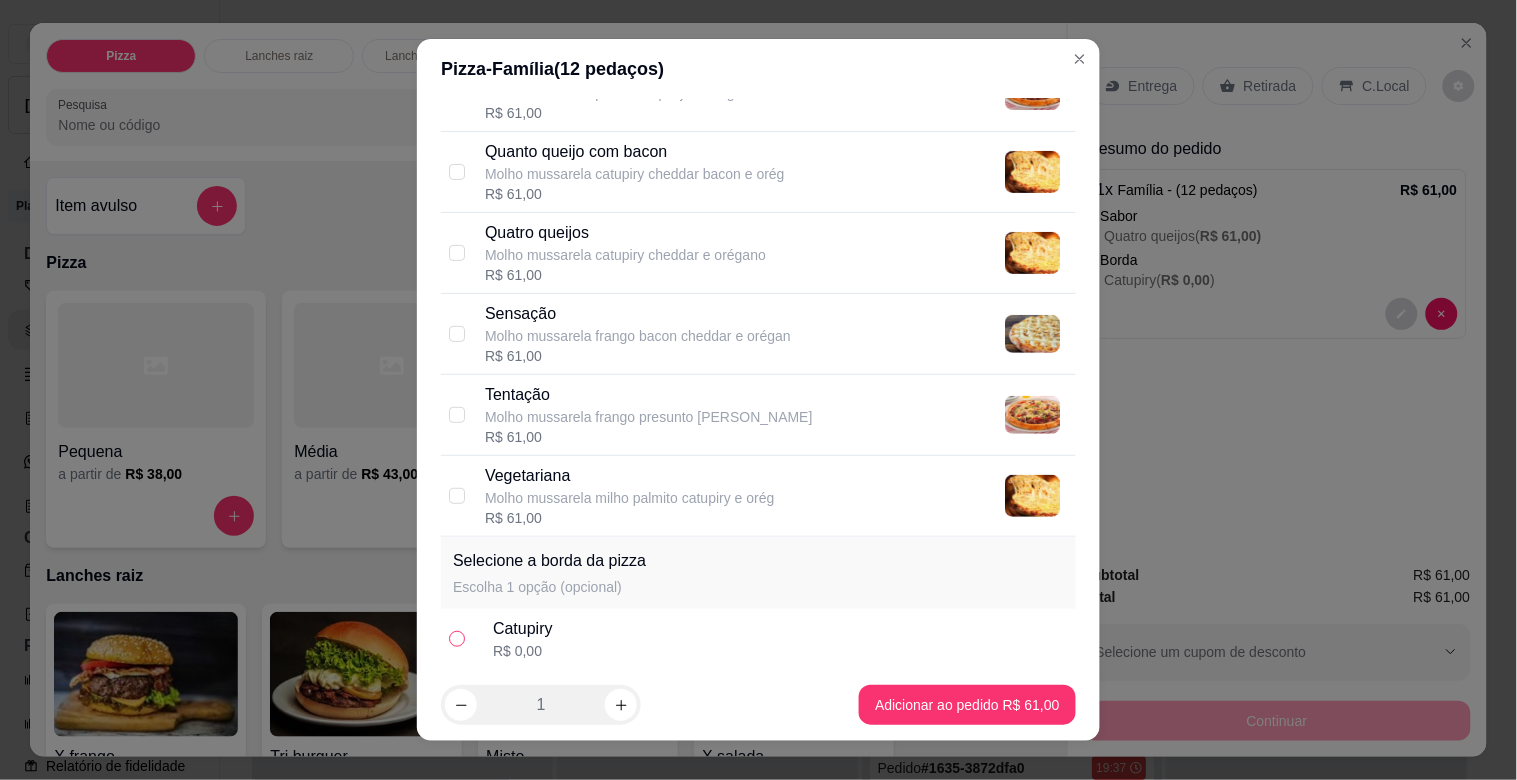 click at bounding box center [457, 639] 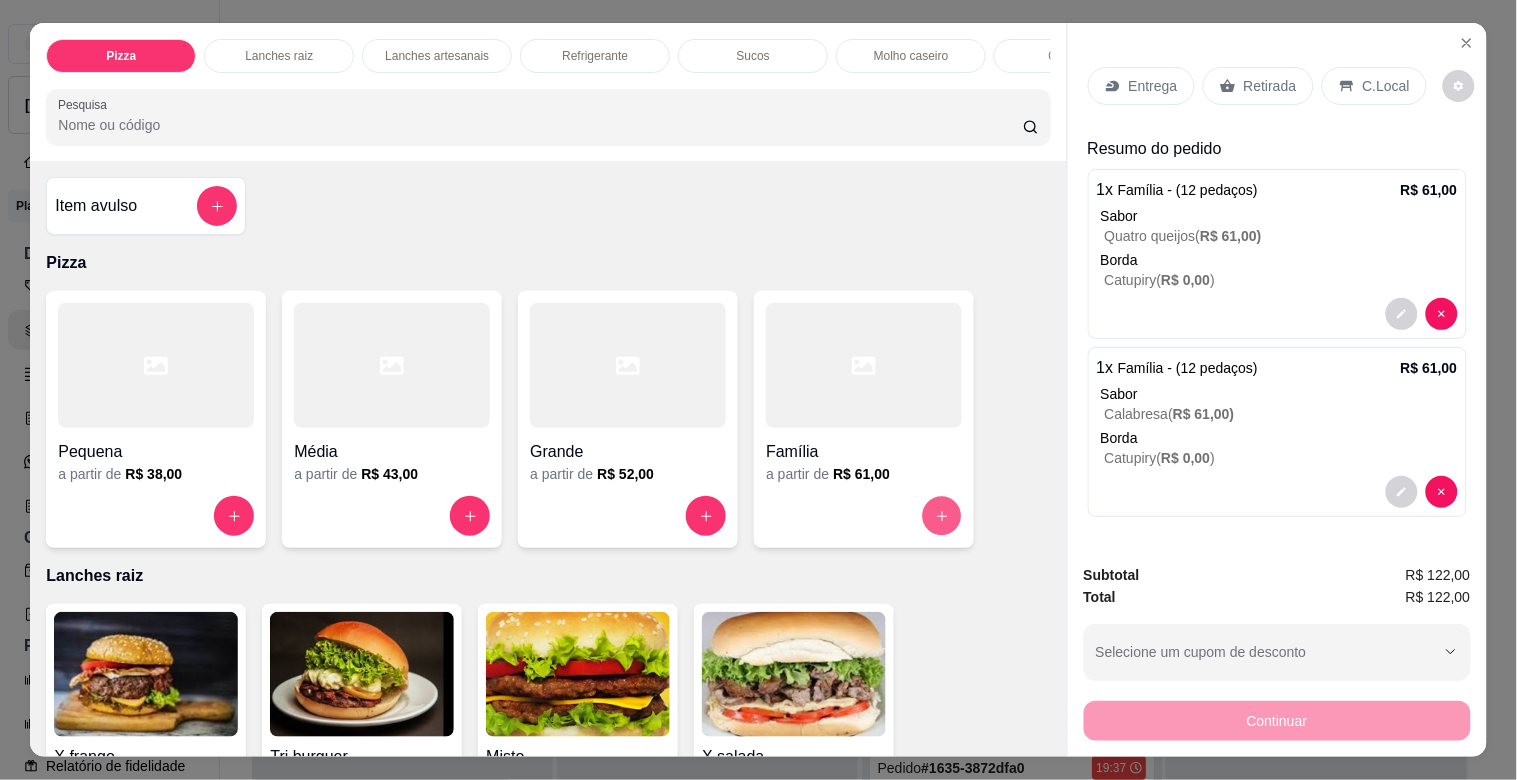 click 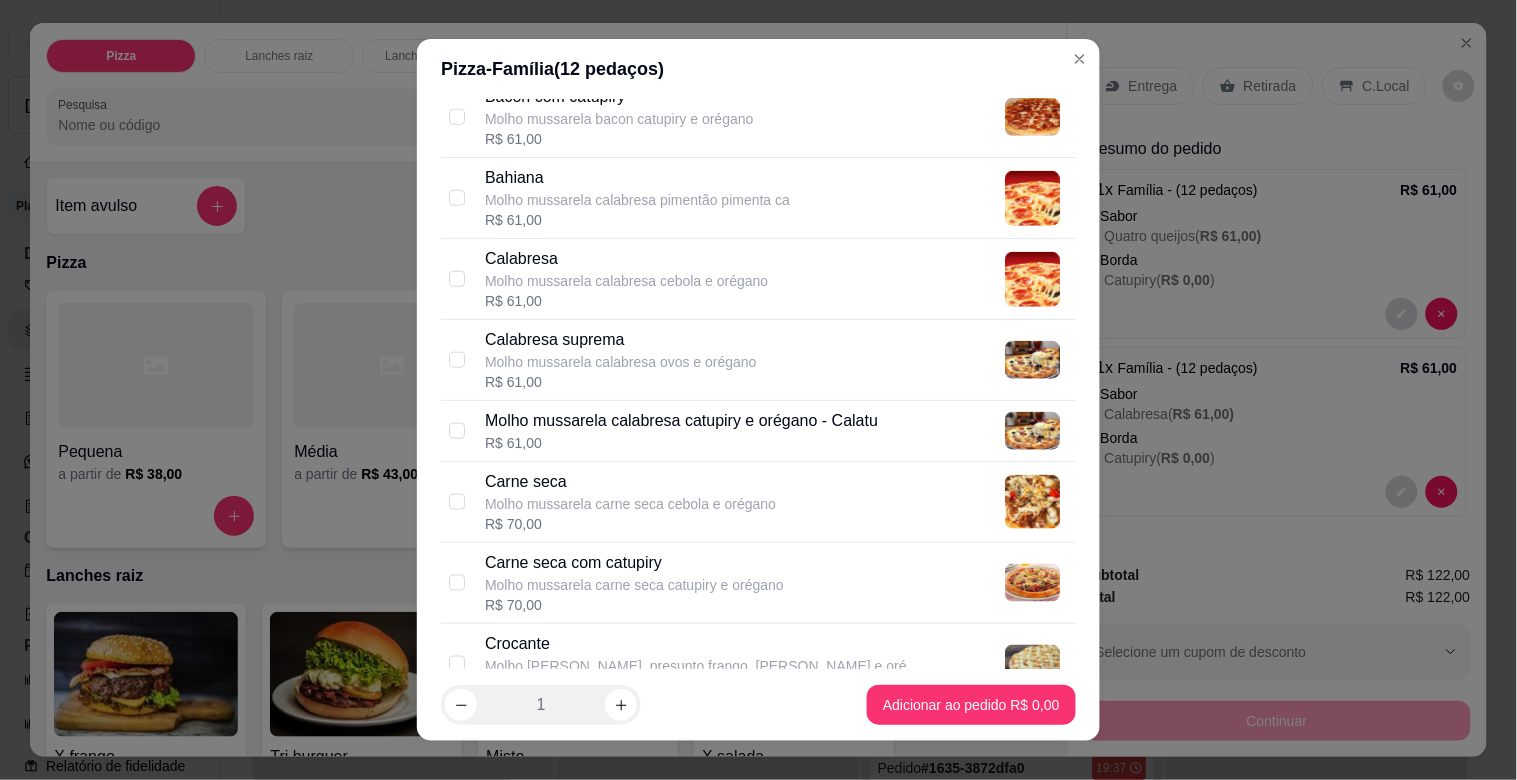 scroll, scrollTop: 778, scrollLeft: 0, axis: vertical 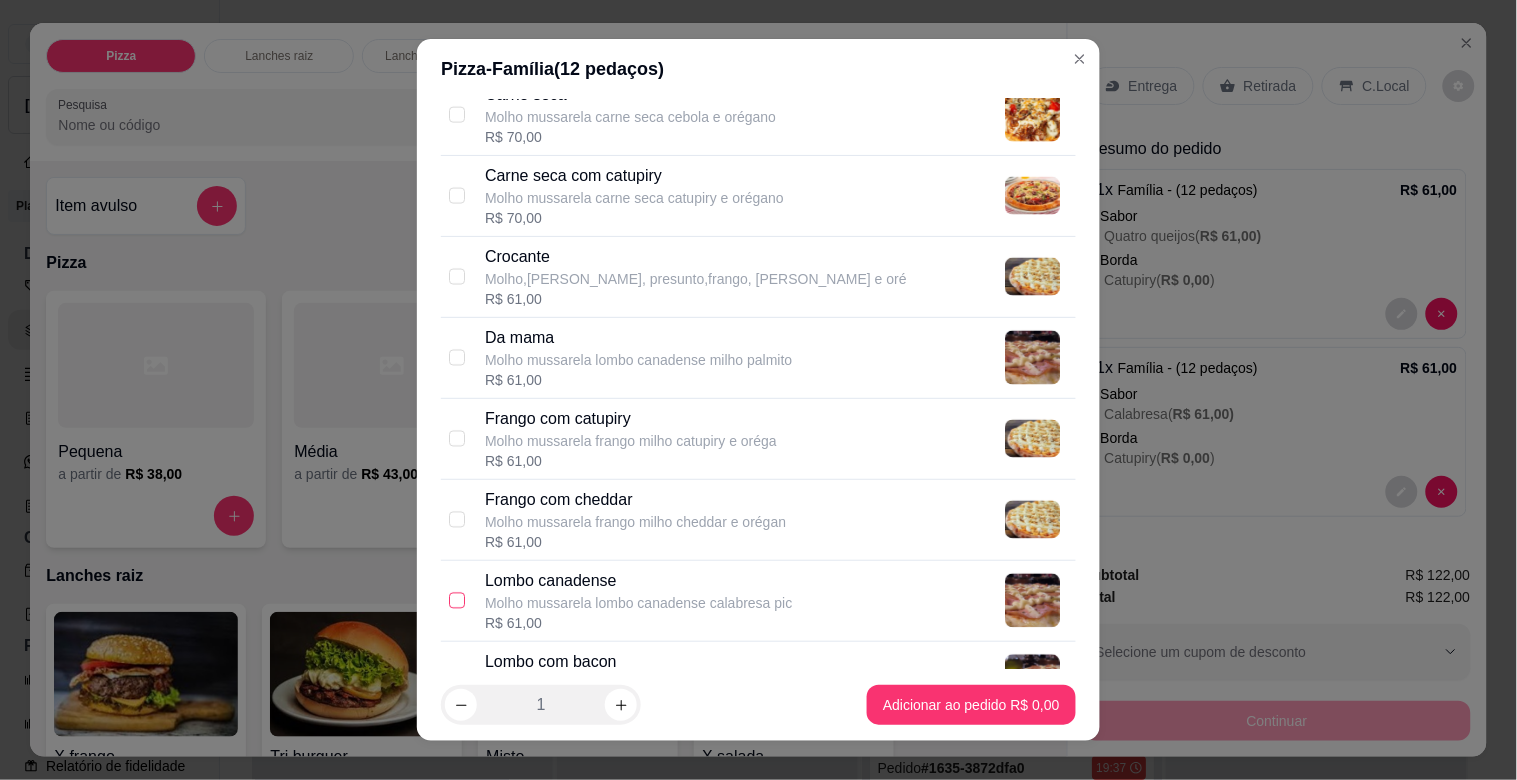 click at bounding box center [457, 601] 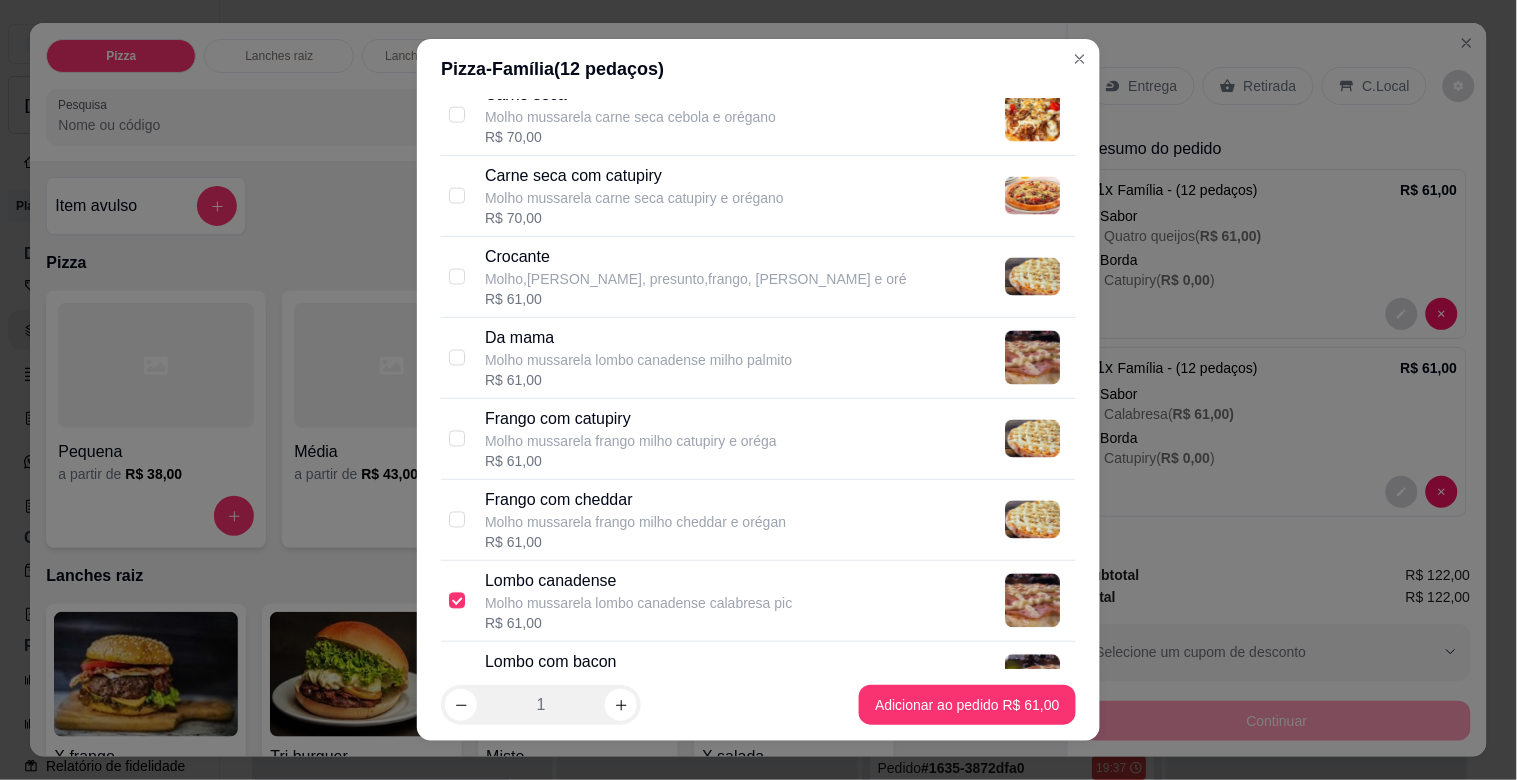 scroll, scrollTop: 2235, scrollLeft: 0, axis: vertical 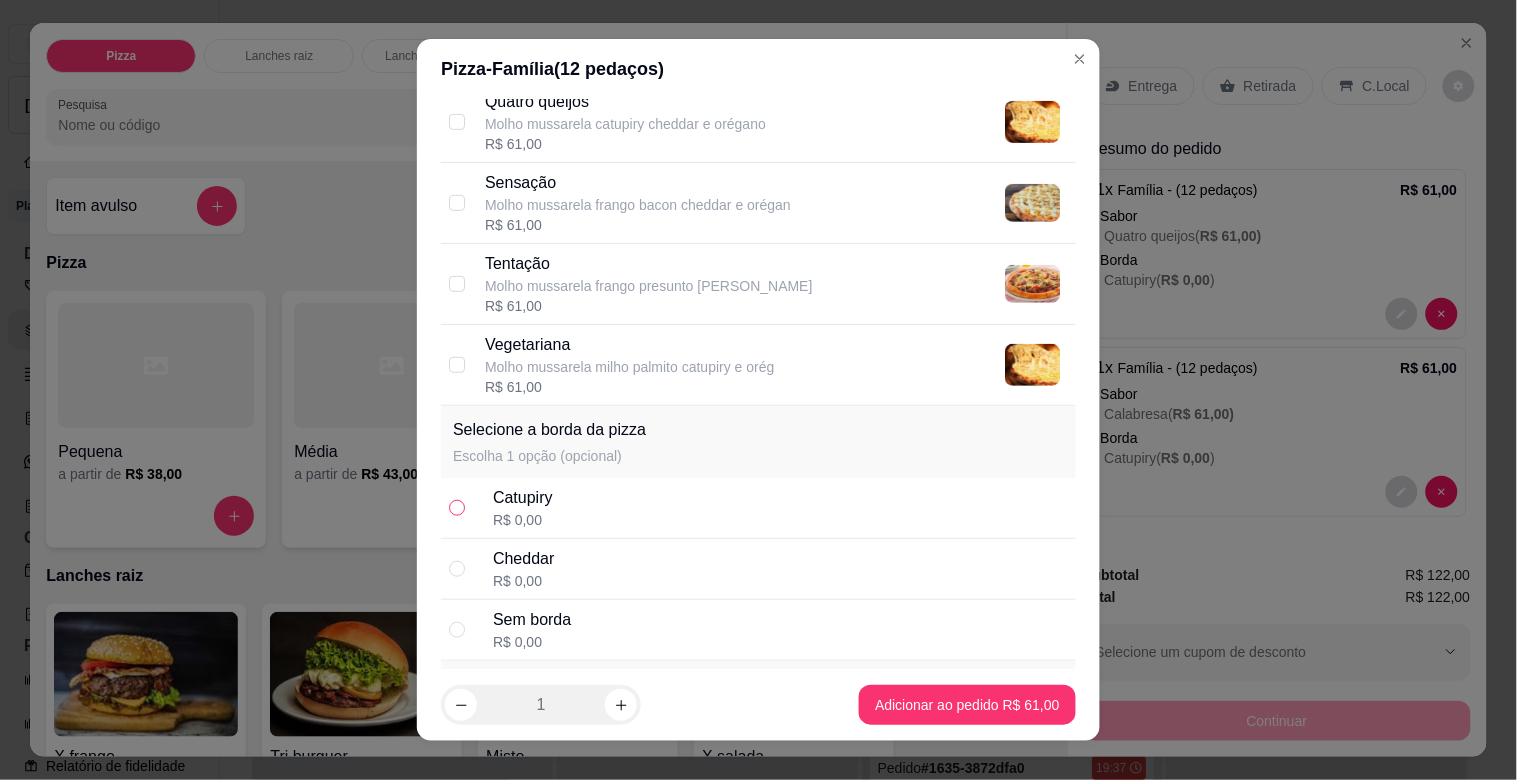 click at bounding box center [457, 508] 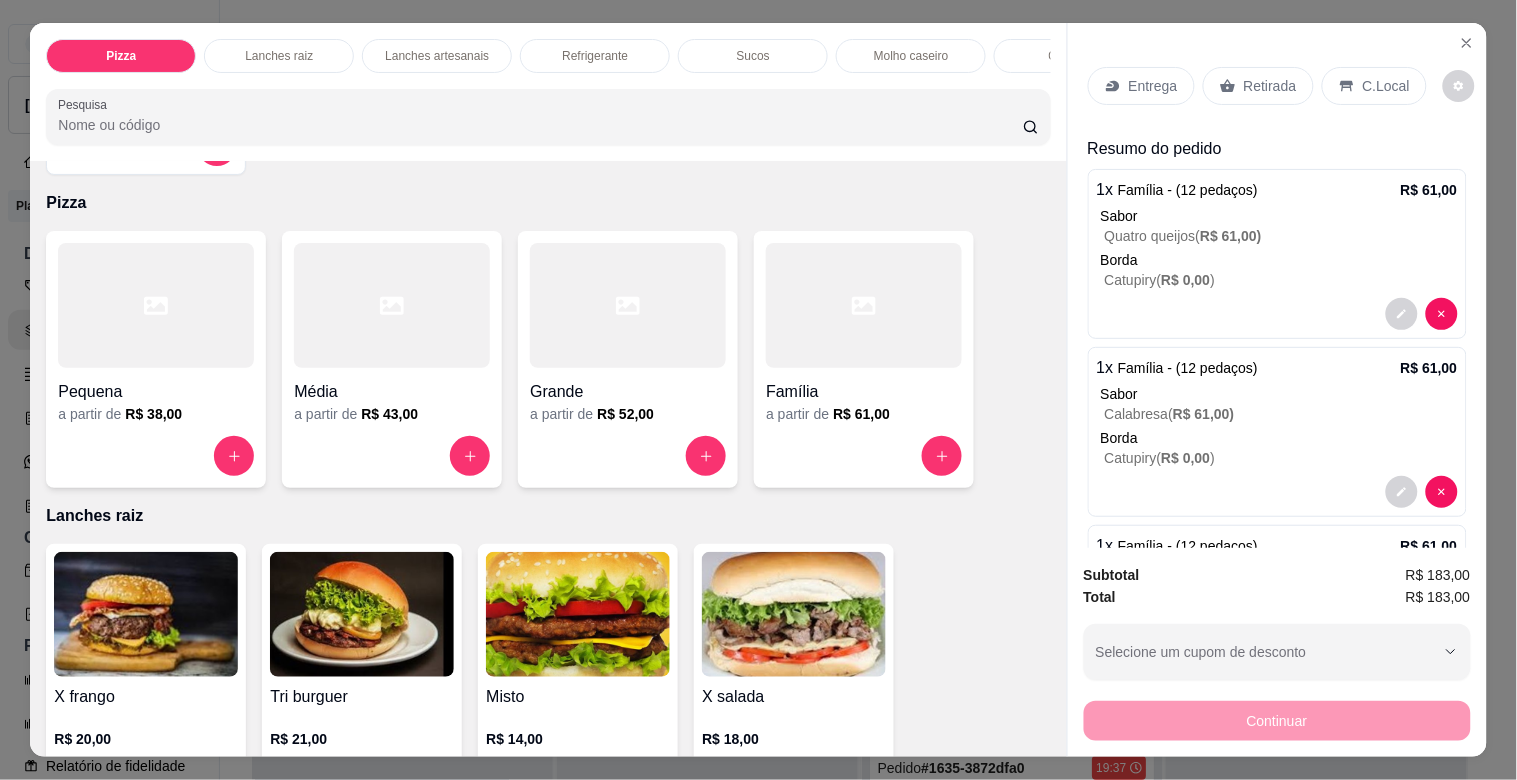 scroll, scrollTop: 0, scrollLeft: 0, axis: both 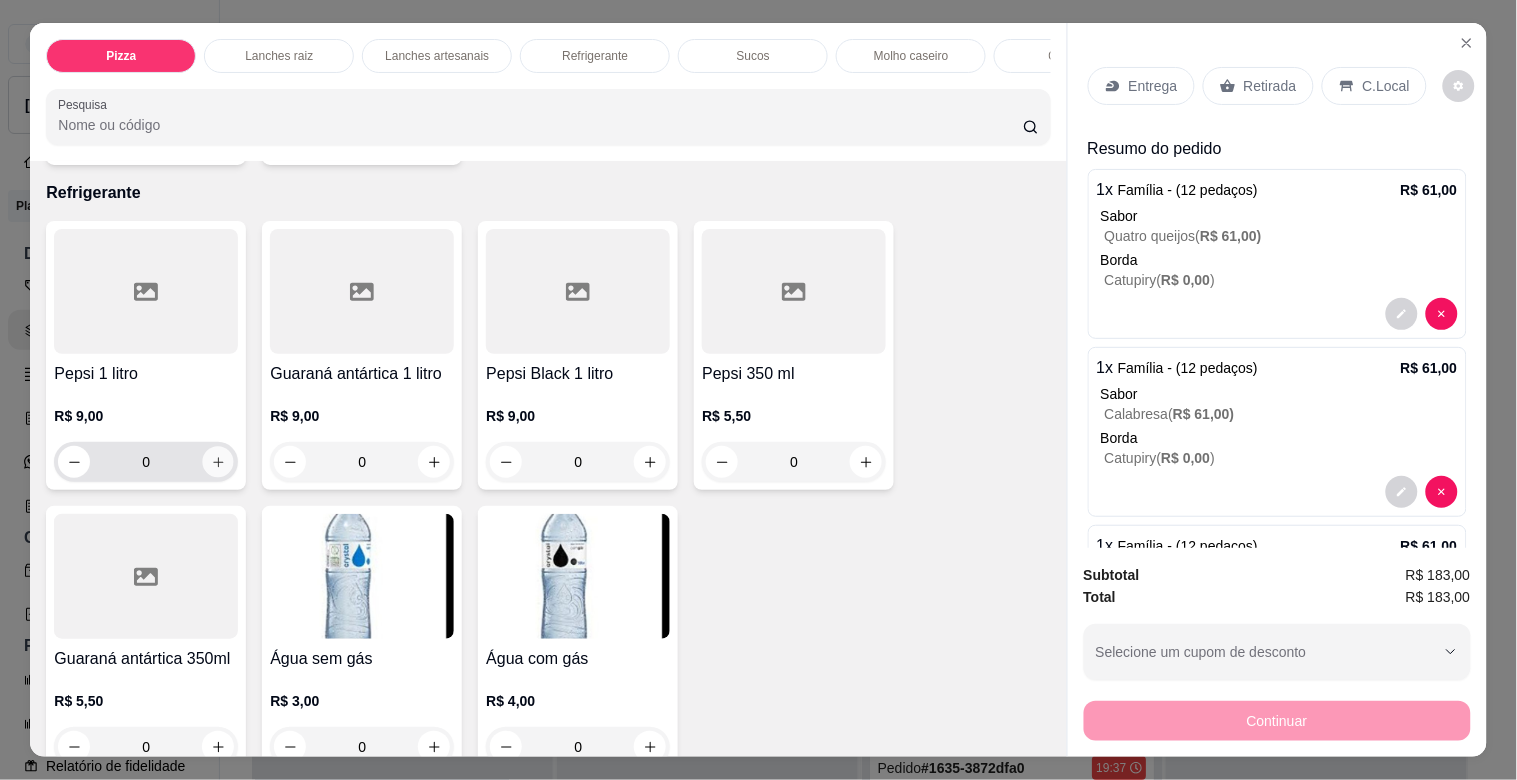 click at bounding box center (218, 462) 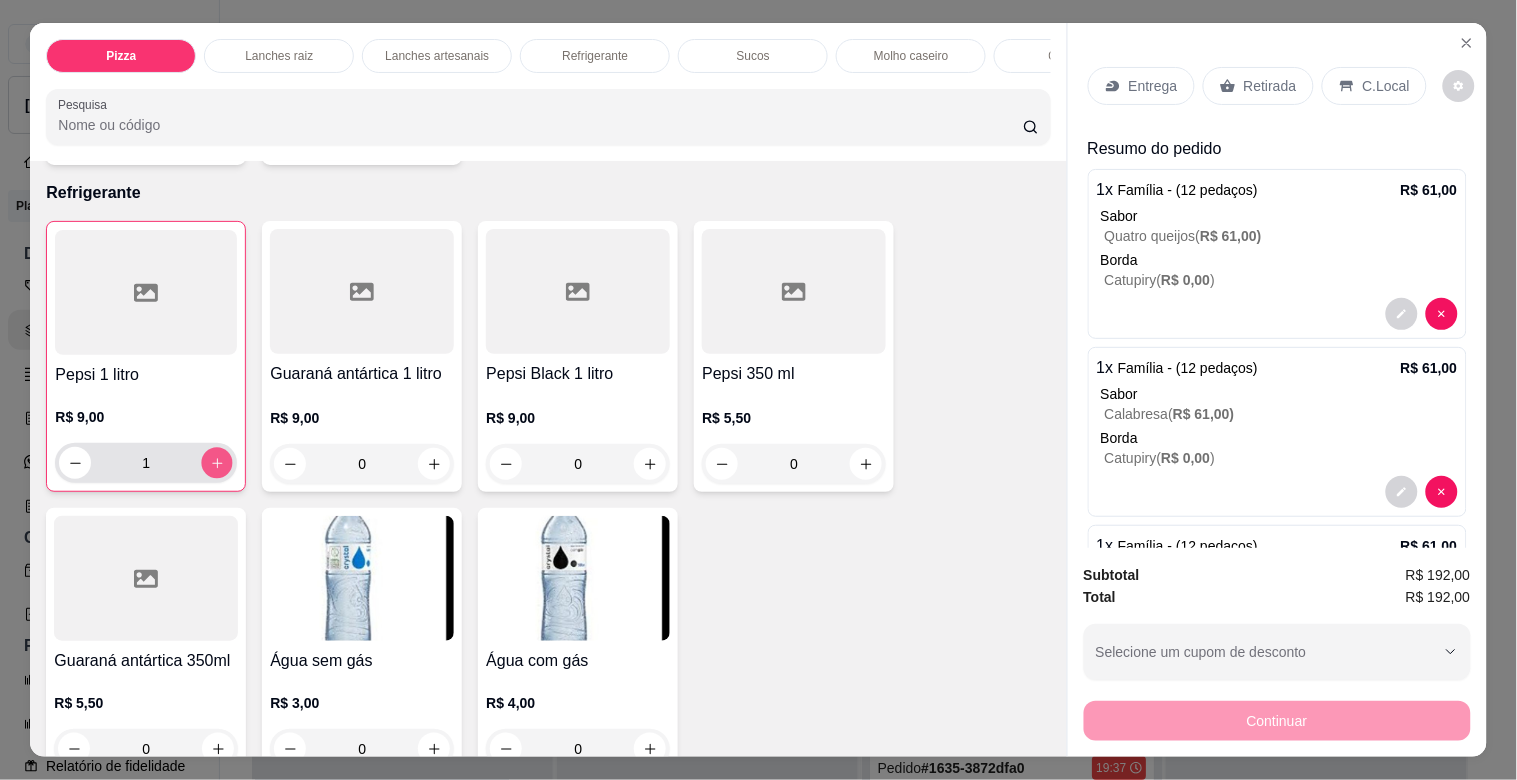 click 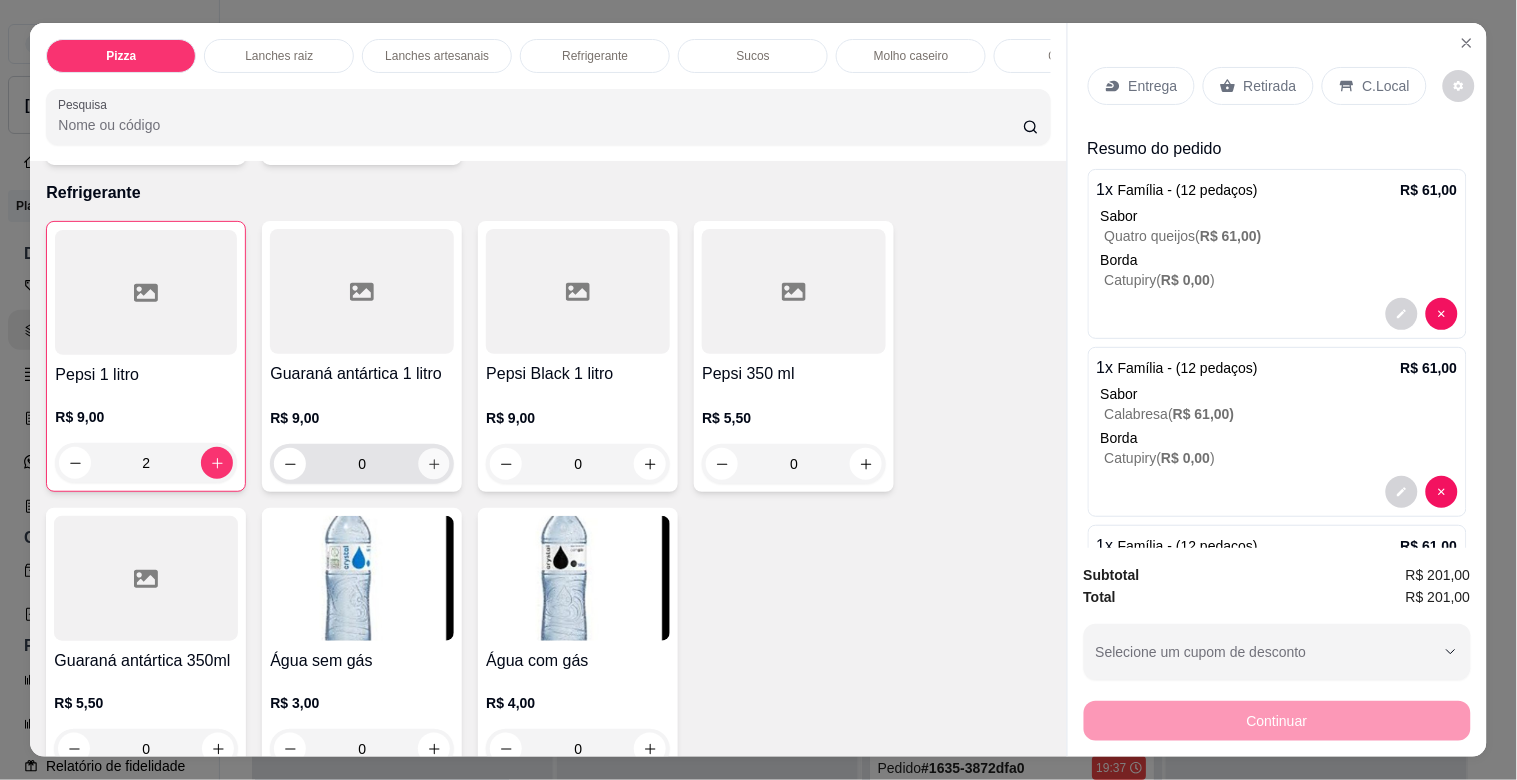 click 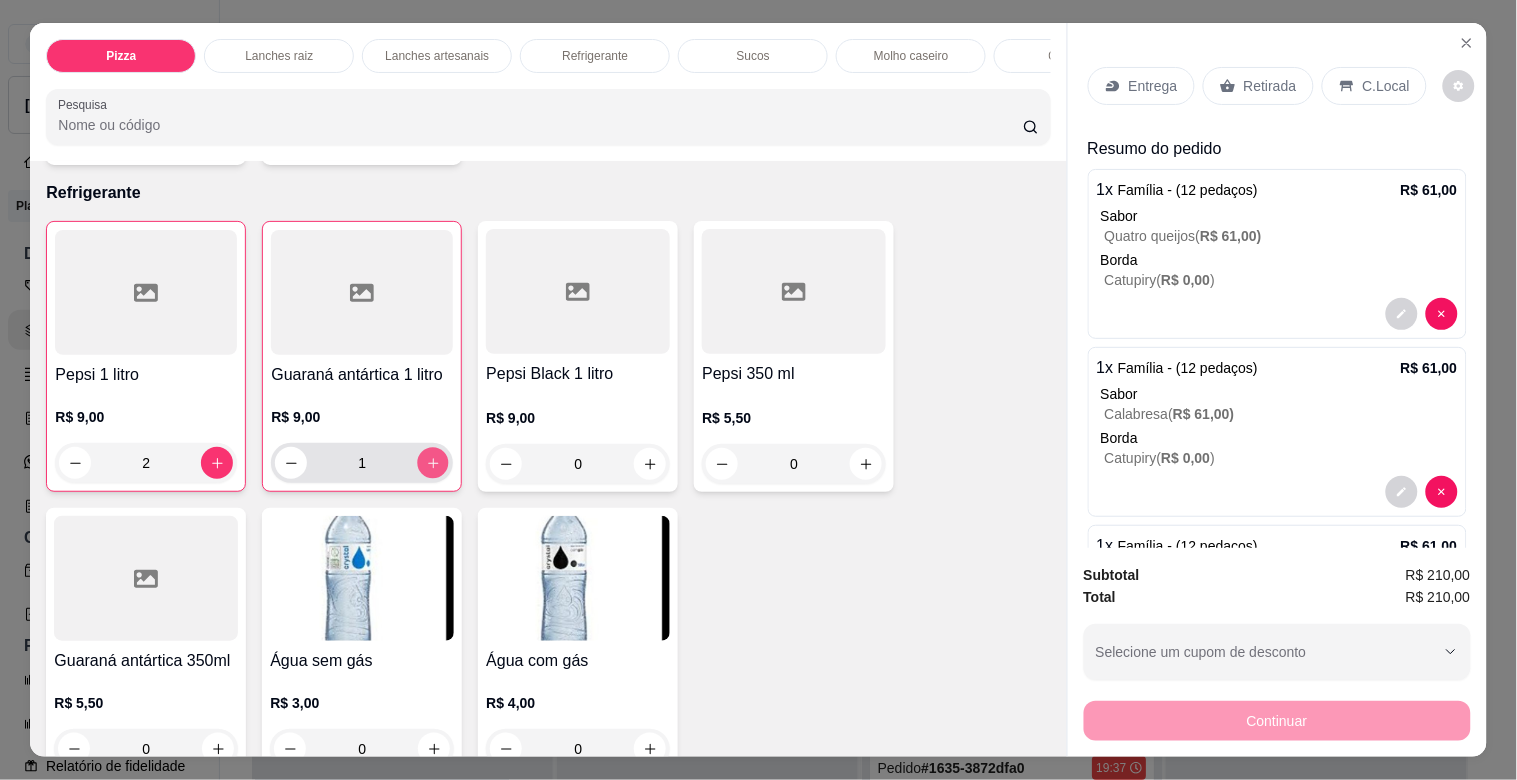 click 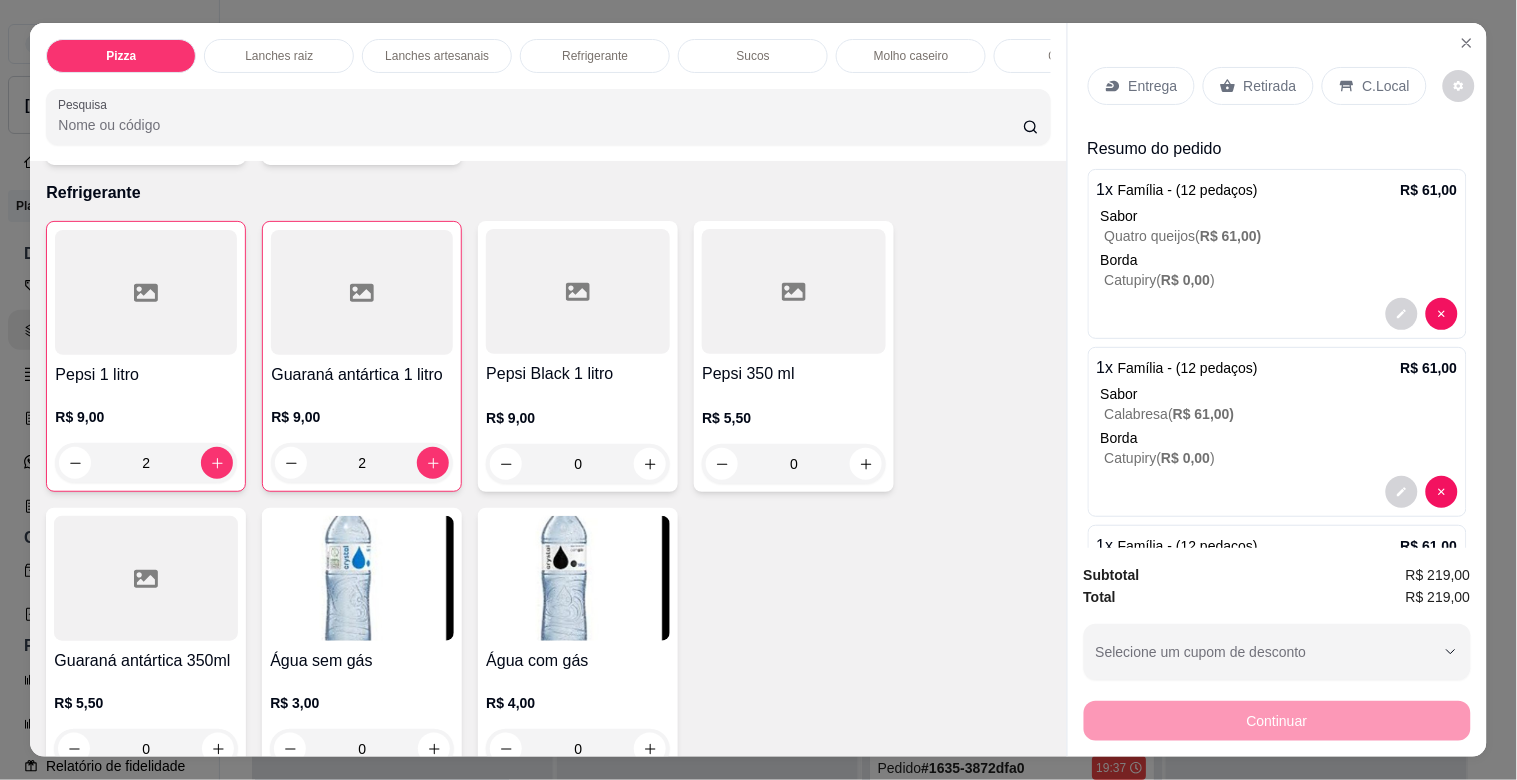 click on "Entrega" at bounding box center (1153, 86) 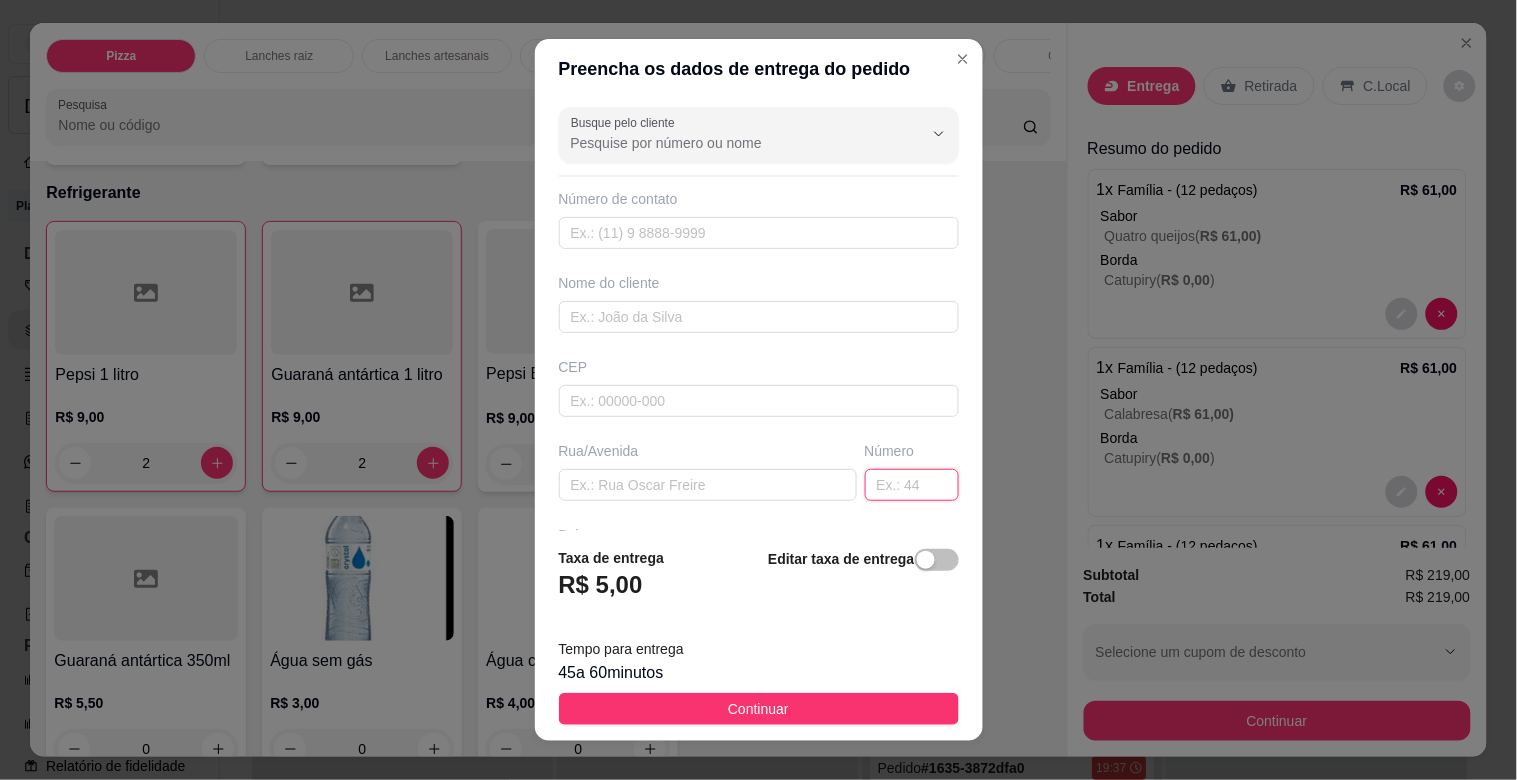 click at bounding box center [912, 485] 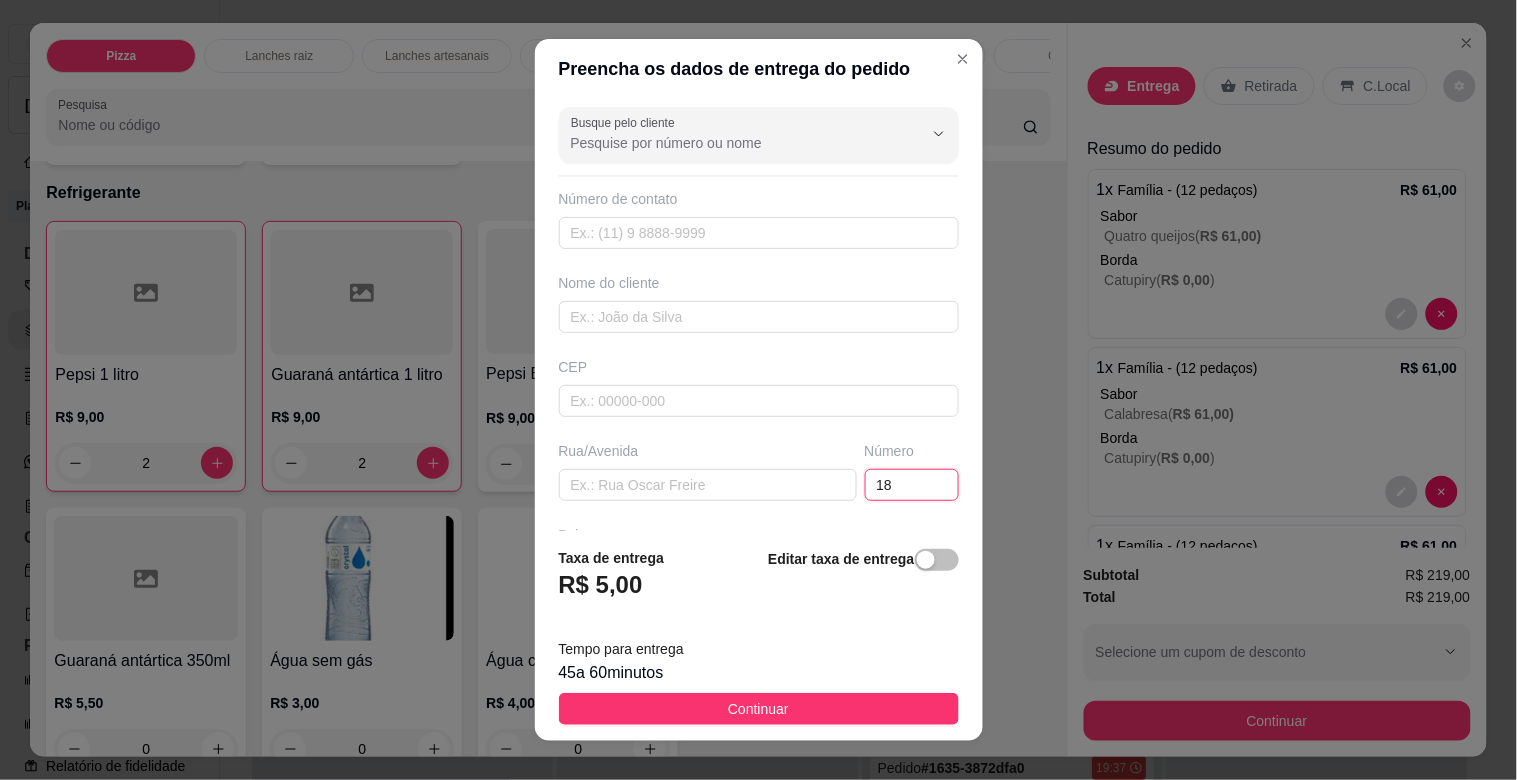 type on "1" 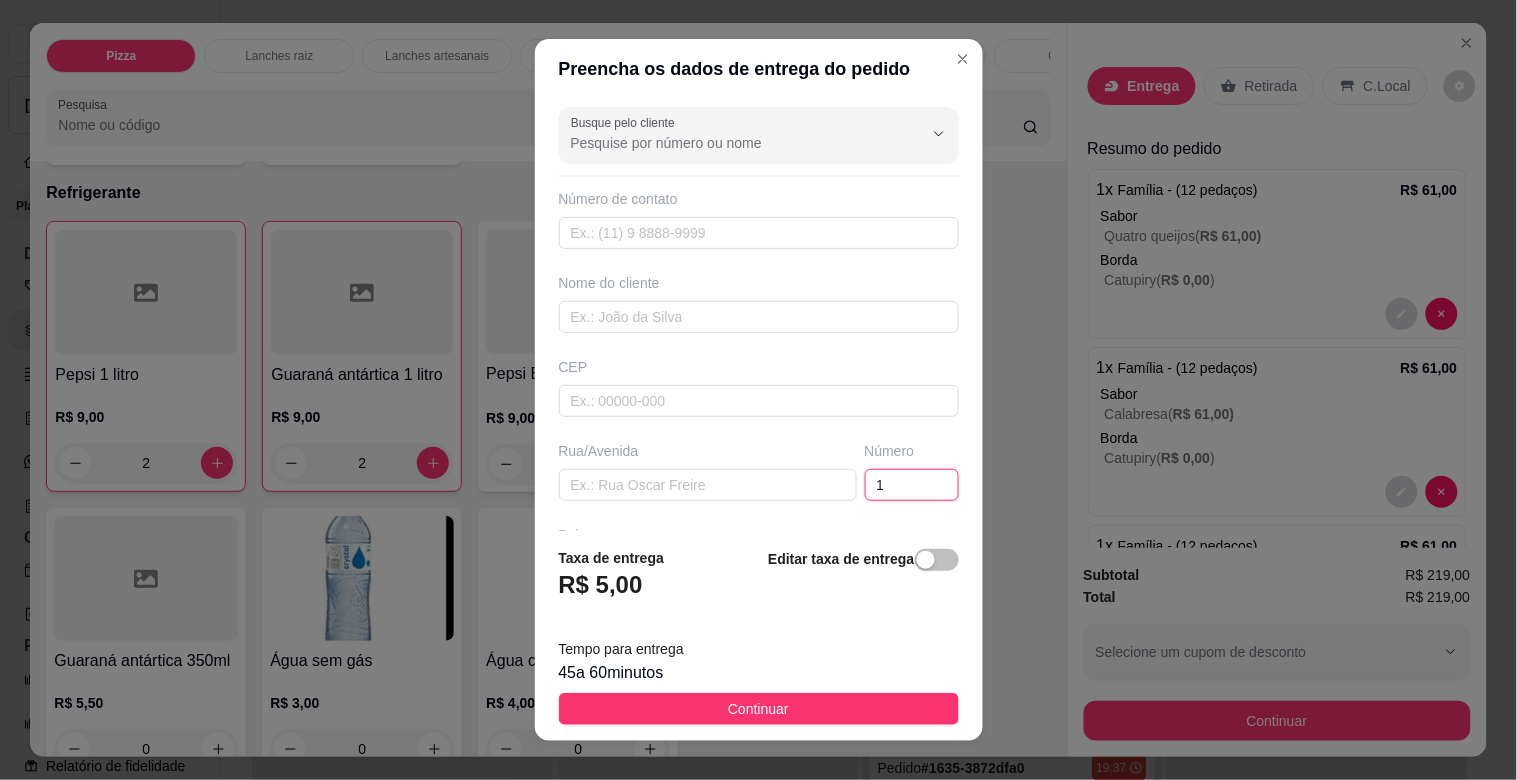 type 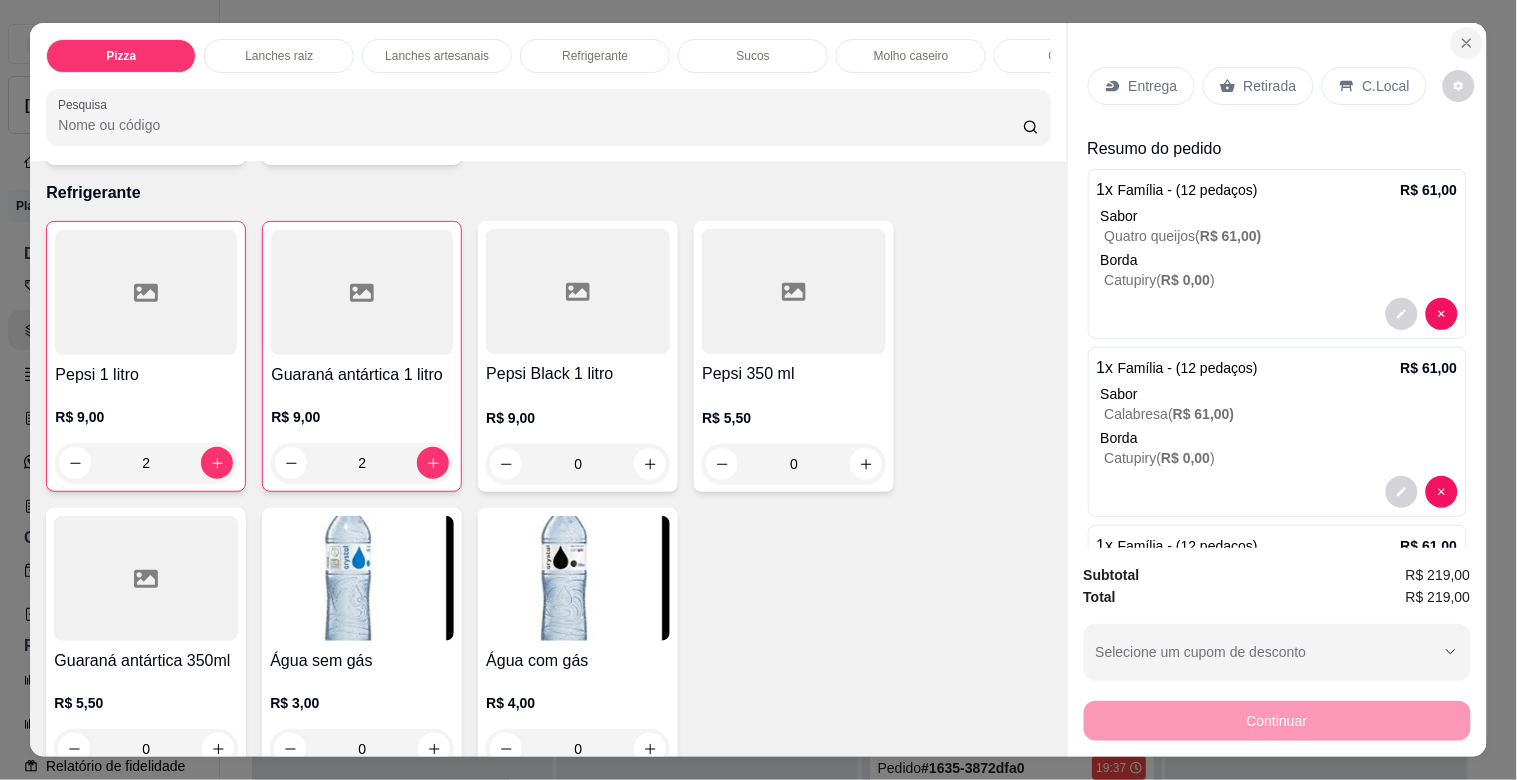 click 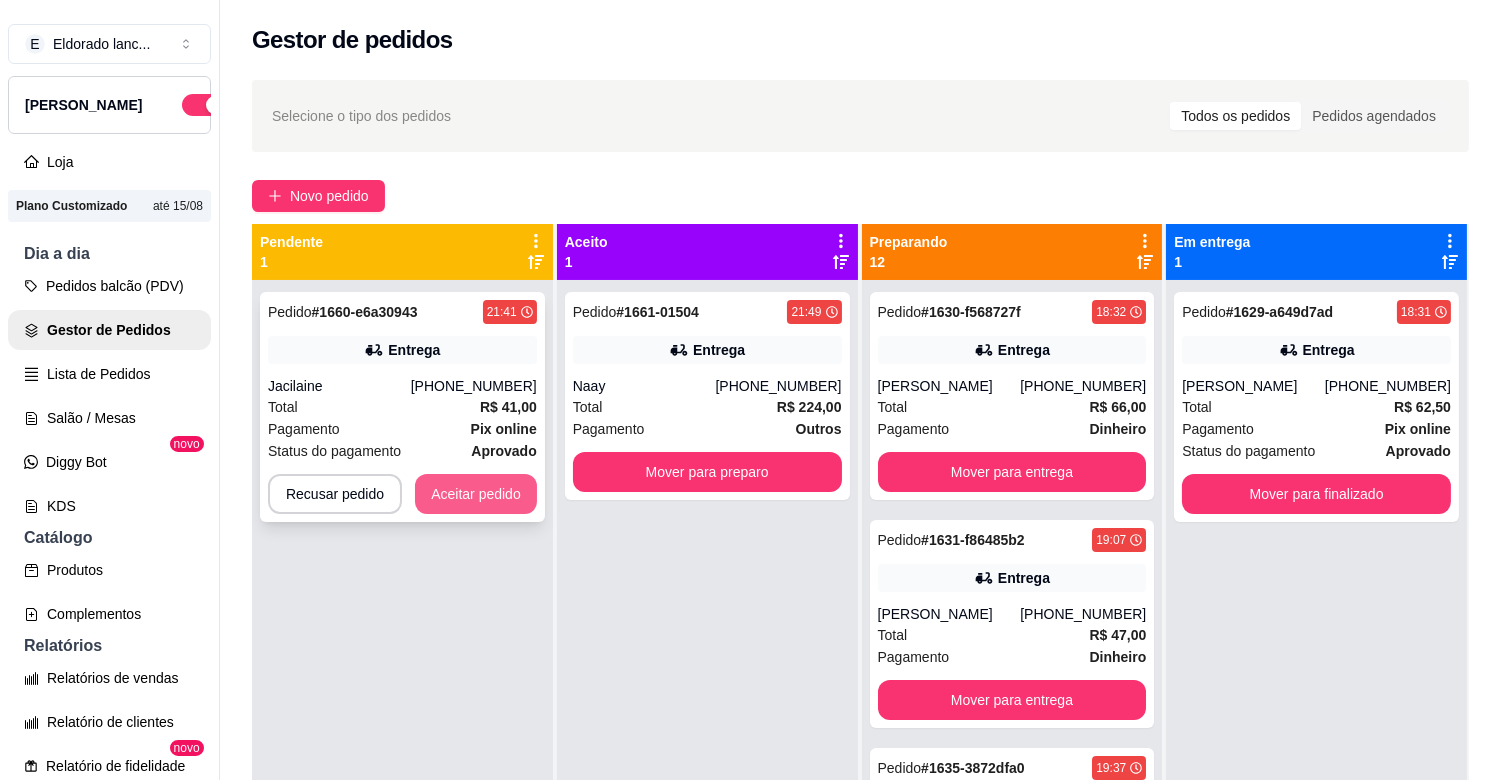 click on "Aceitar pedido" at bounding box center [476, 494] 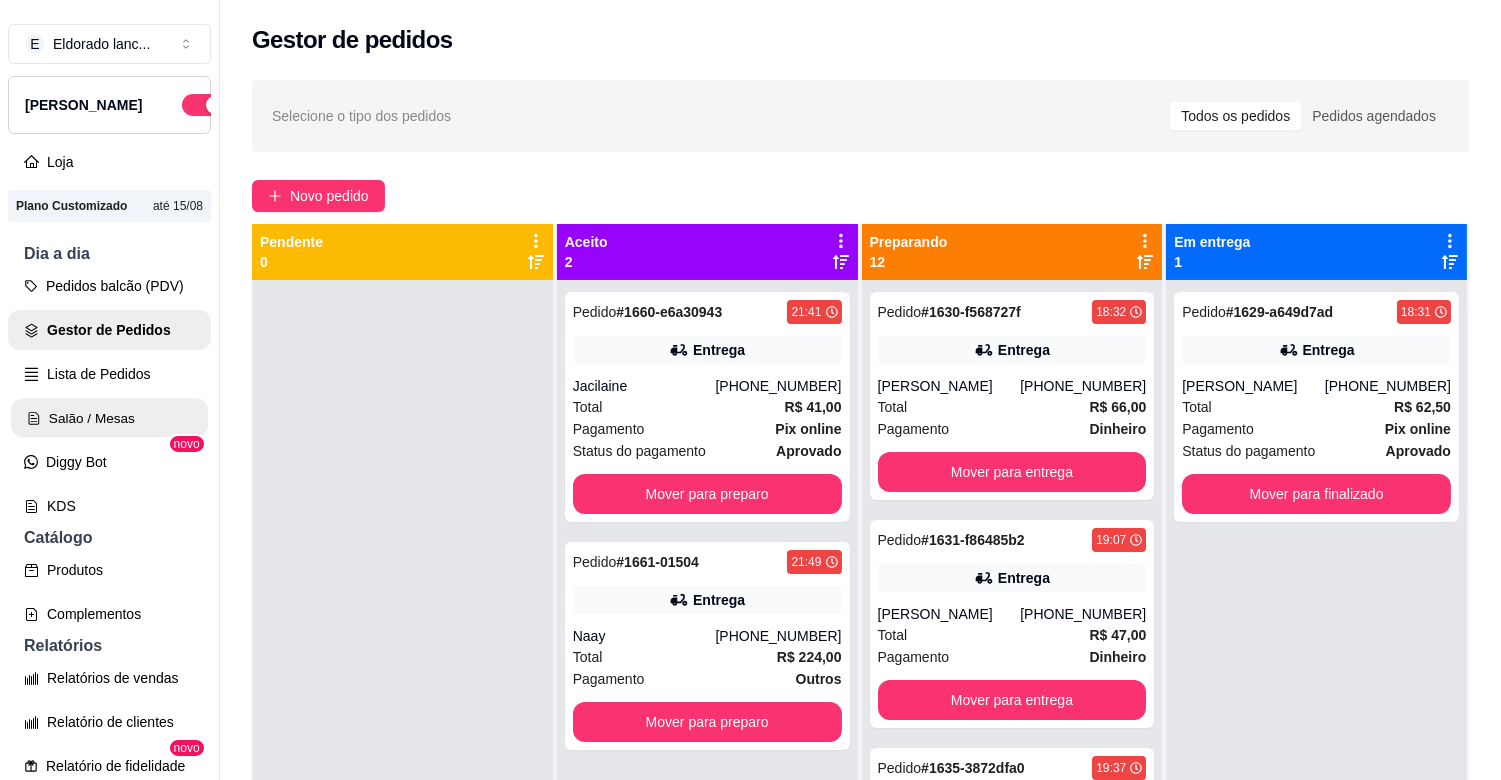 click on "Salão / Mesas" at bounding box center [109, 418] 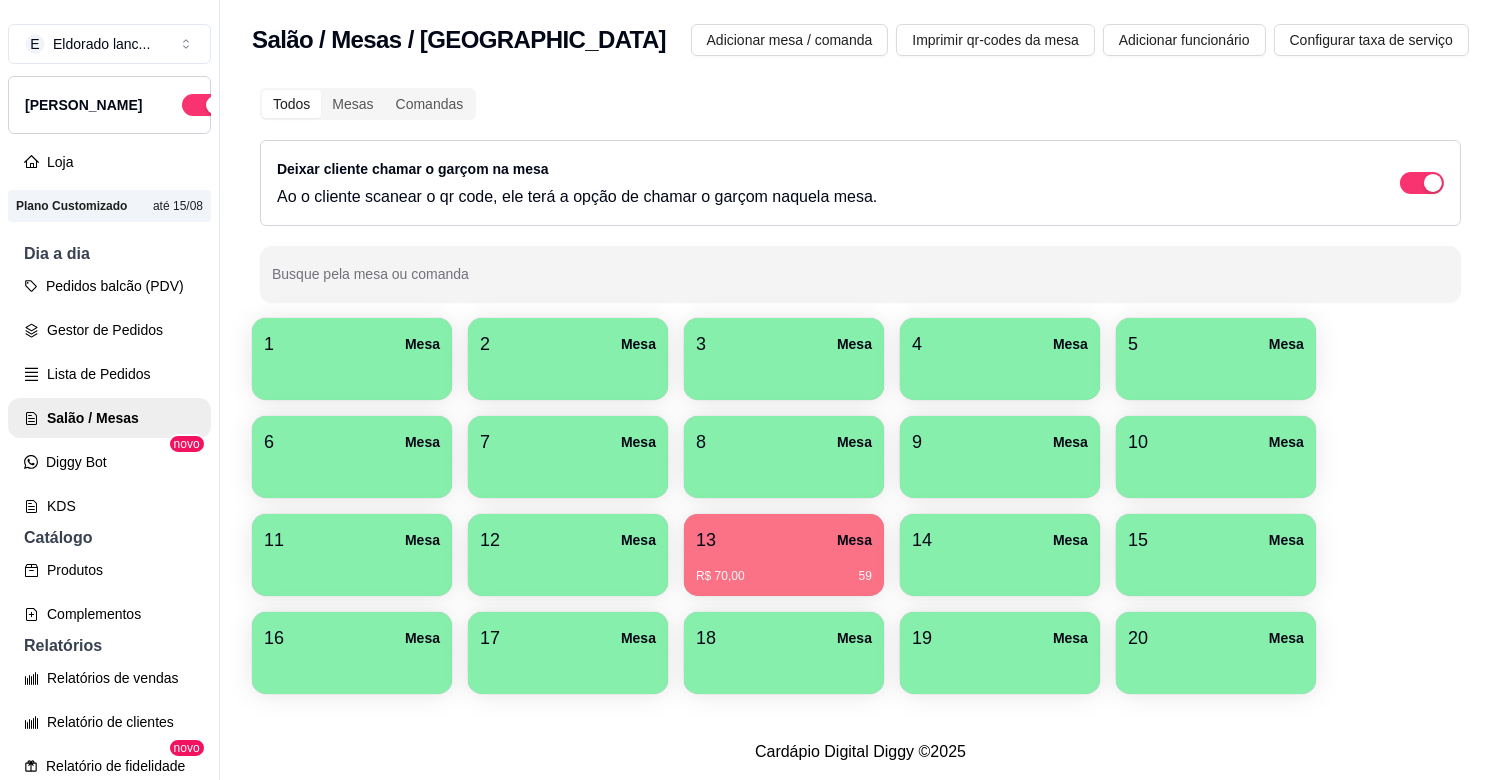 click on "20 Mesa" at bounding box center [1216, 638] 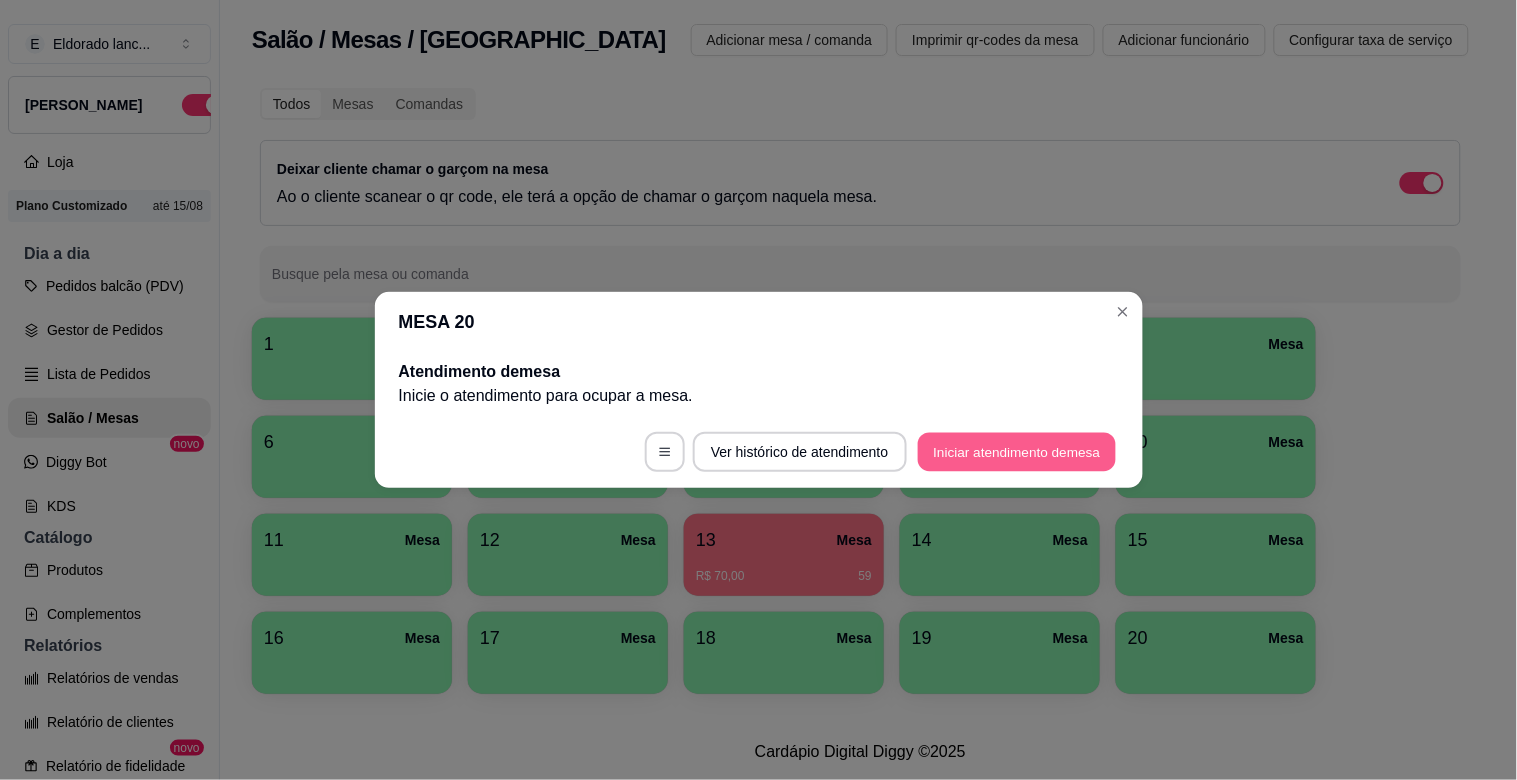 click on "Iniciar atendimento de  mesa" at bounding box center [1017, 452] 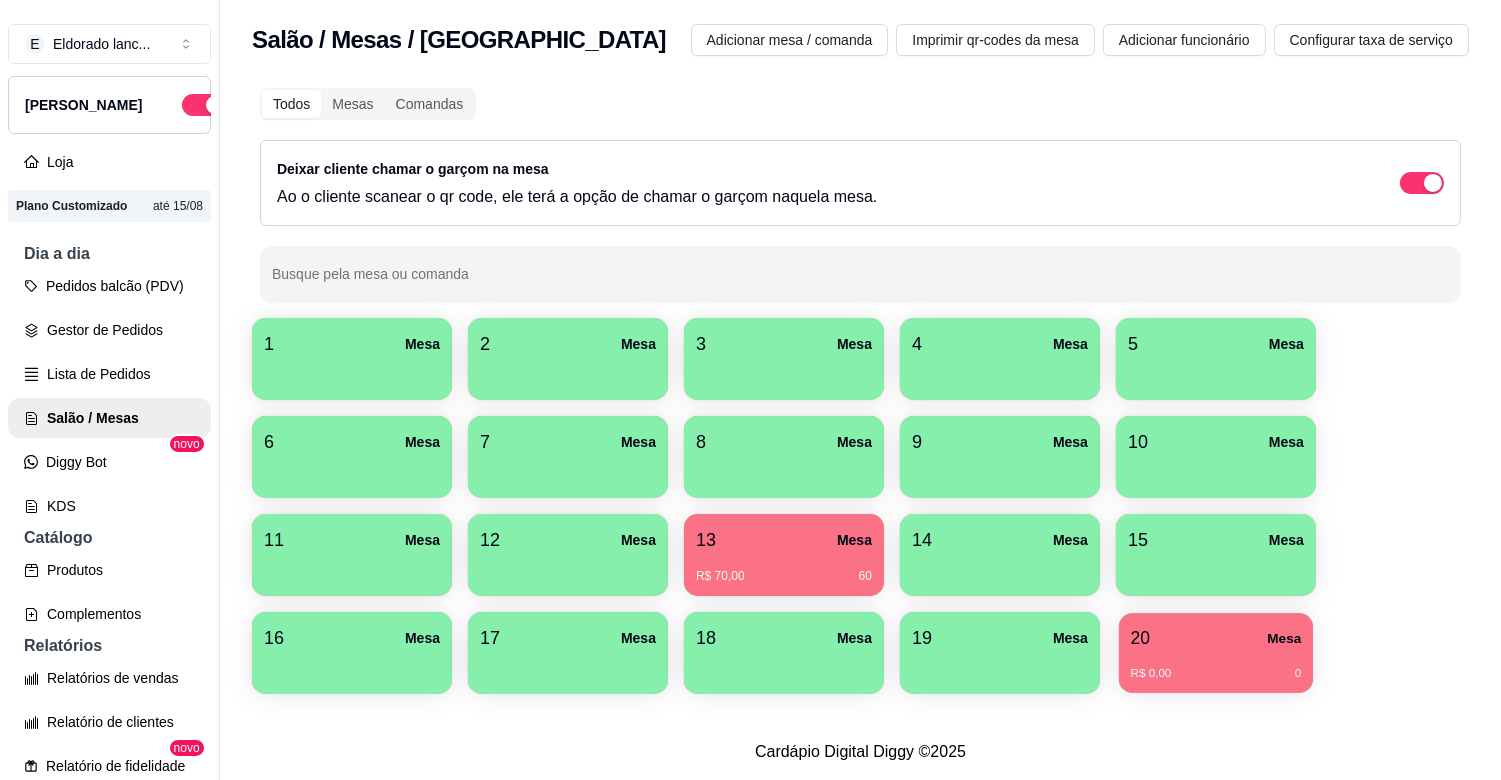 click on "R$ 0,00 0" at bounding box center [1216, 674] 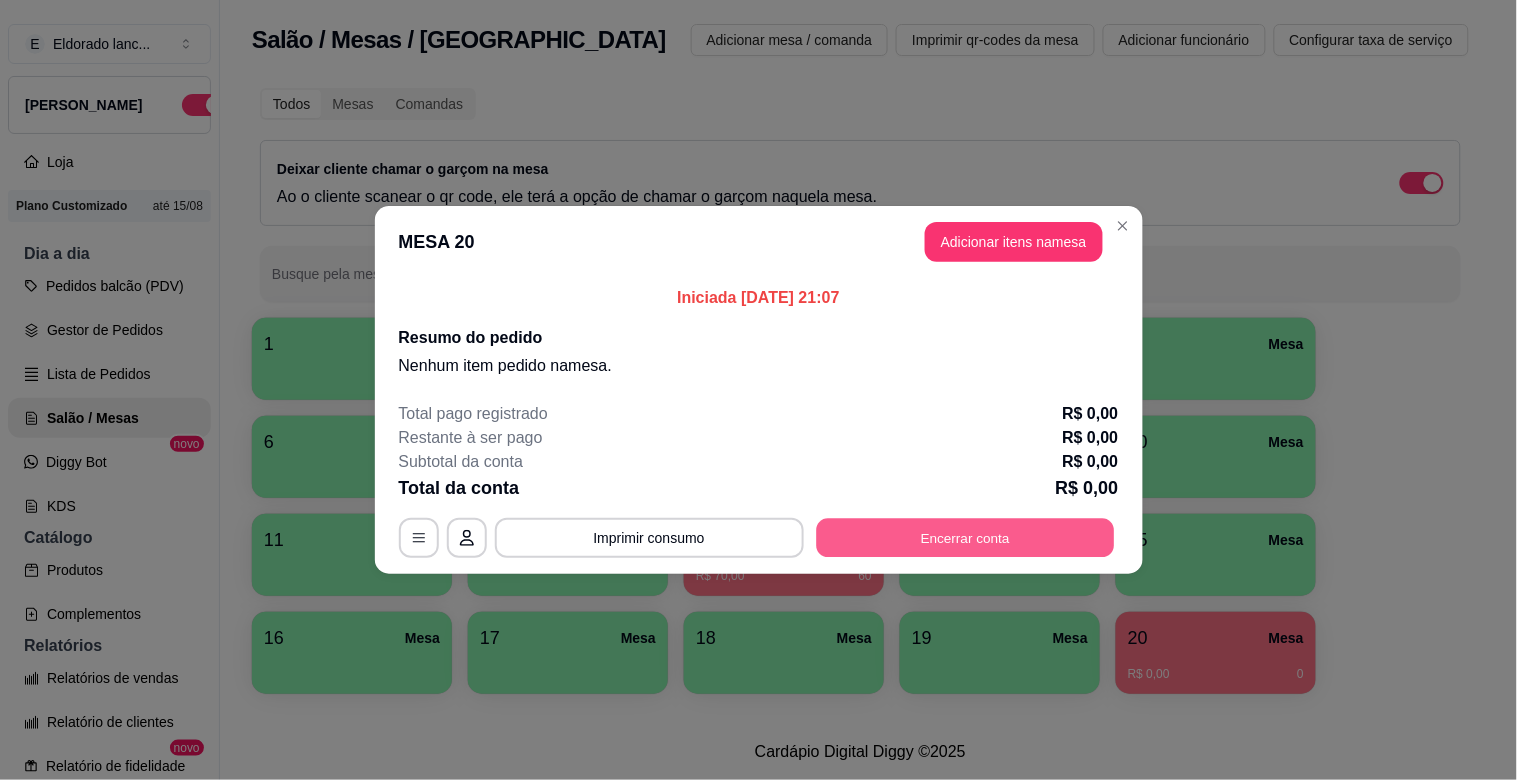 click on "Encerrar conta" at bounding box center (965, 538) 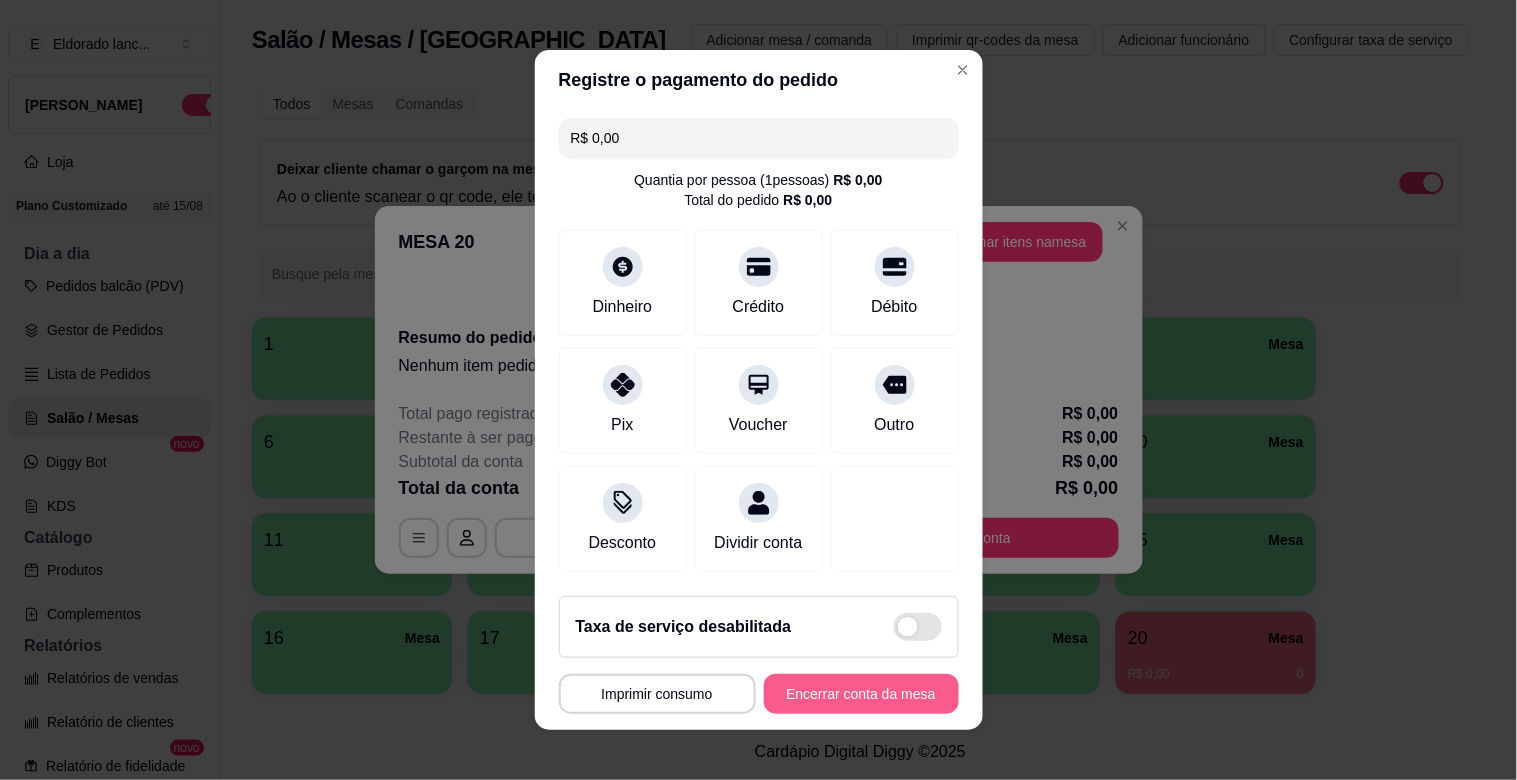 click on "Encerrar conta da mesa" at bounding box center (861, 694) 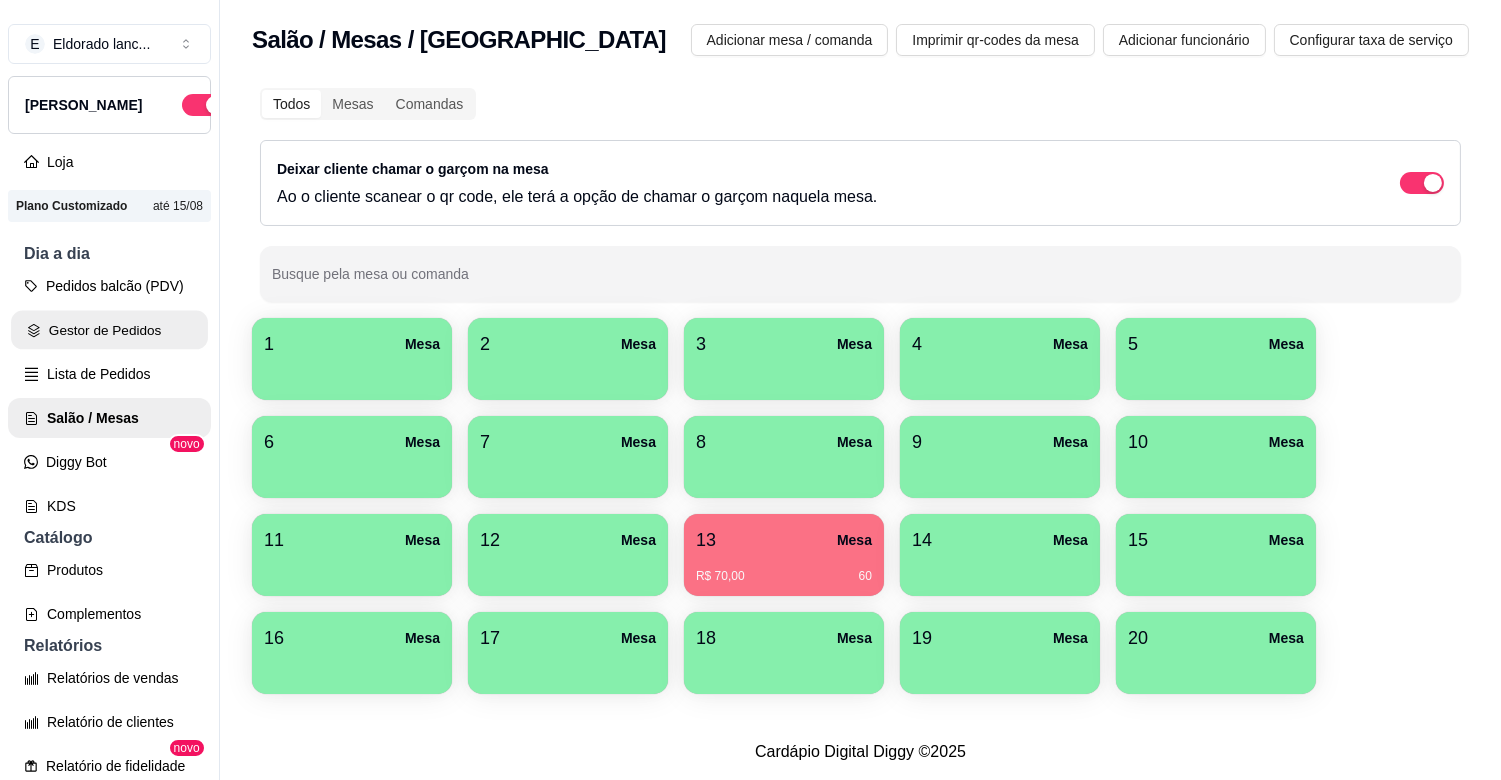 click on "Gestor de Pedidos" at bounding box center [109, 330] 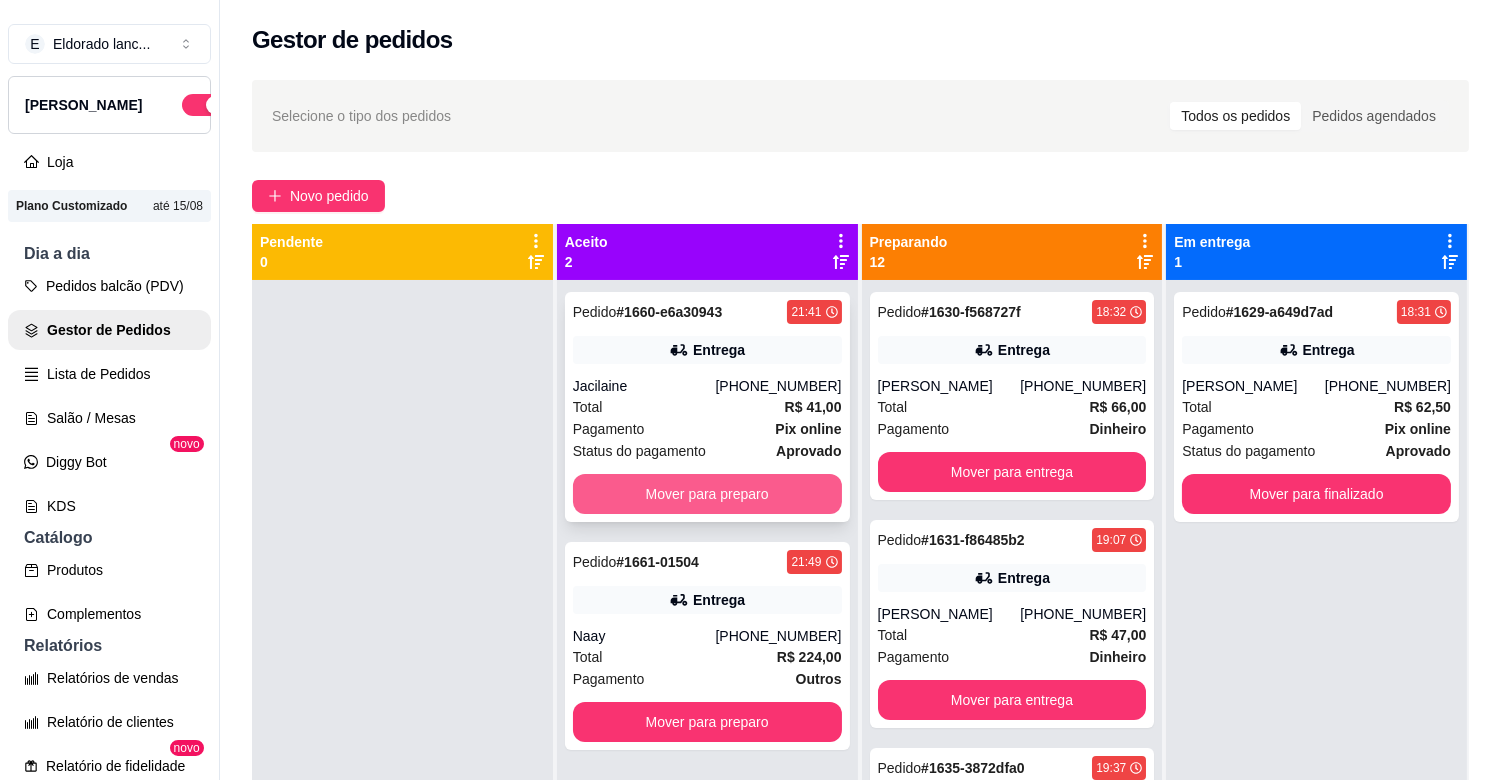 click on "Mover para preparo" at bounding box center (707, 494) 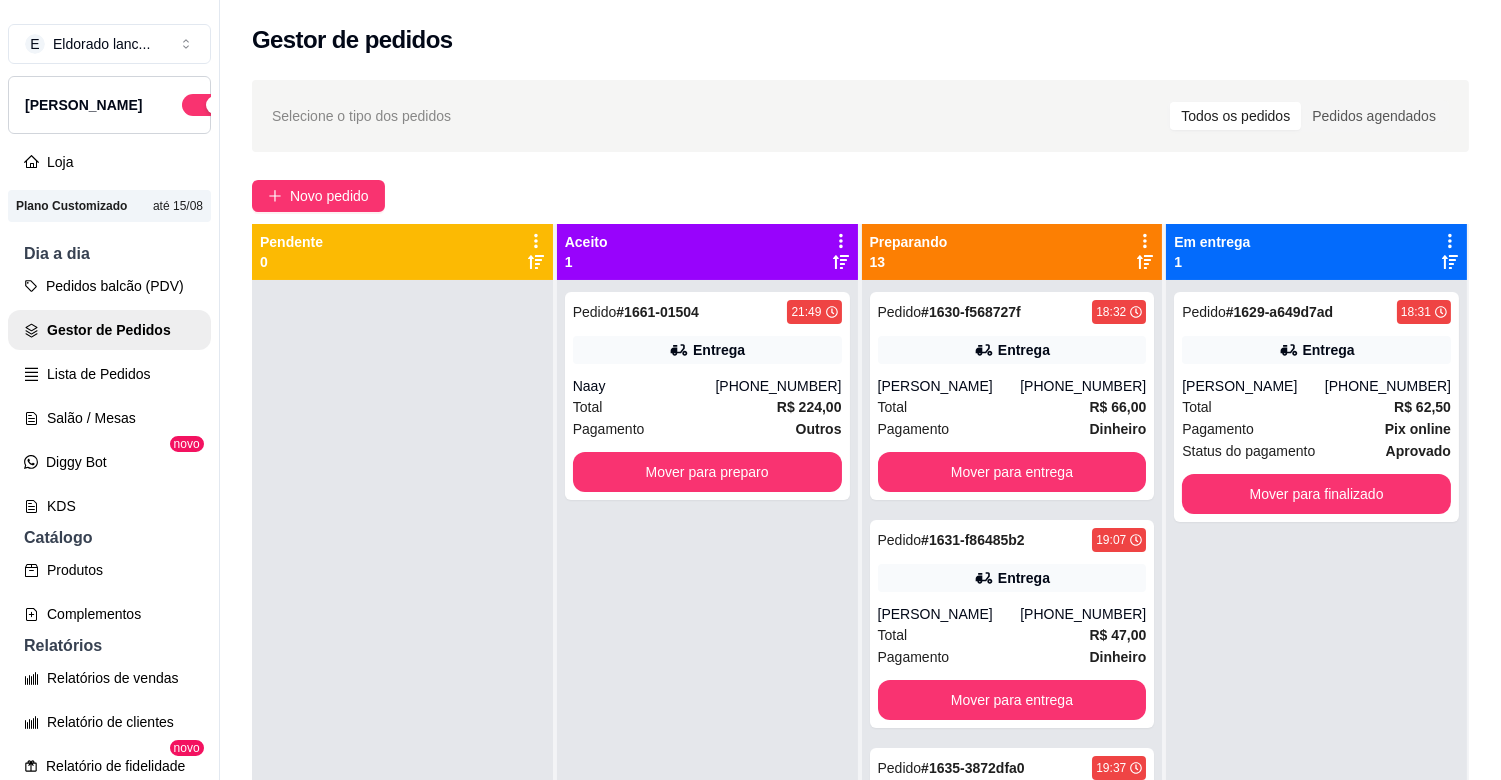 click on "Pedido  # 1661-01504 21:49 Entrega Naay  [PHONE_NUMBER] Total R$ 224,00 Pagamento Outros Mover para preparo" at bounding box center [707, 670] 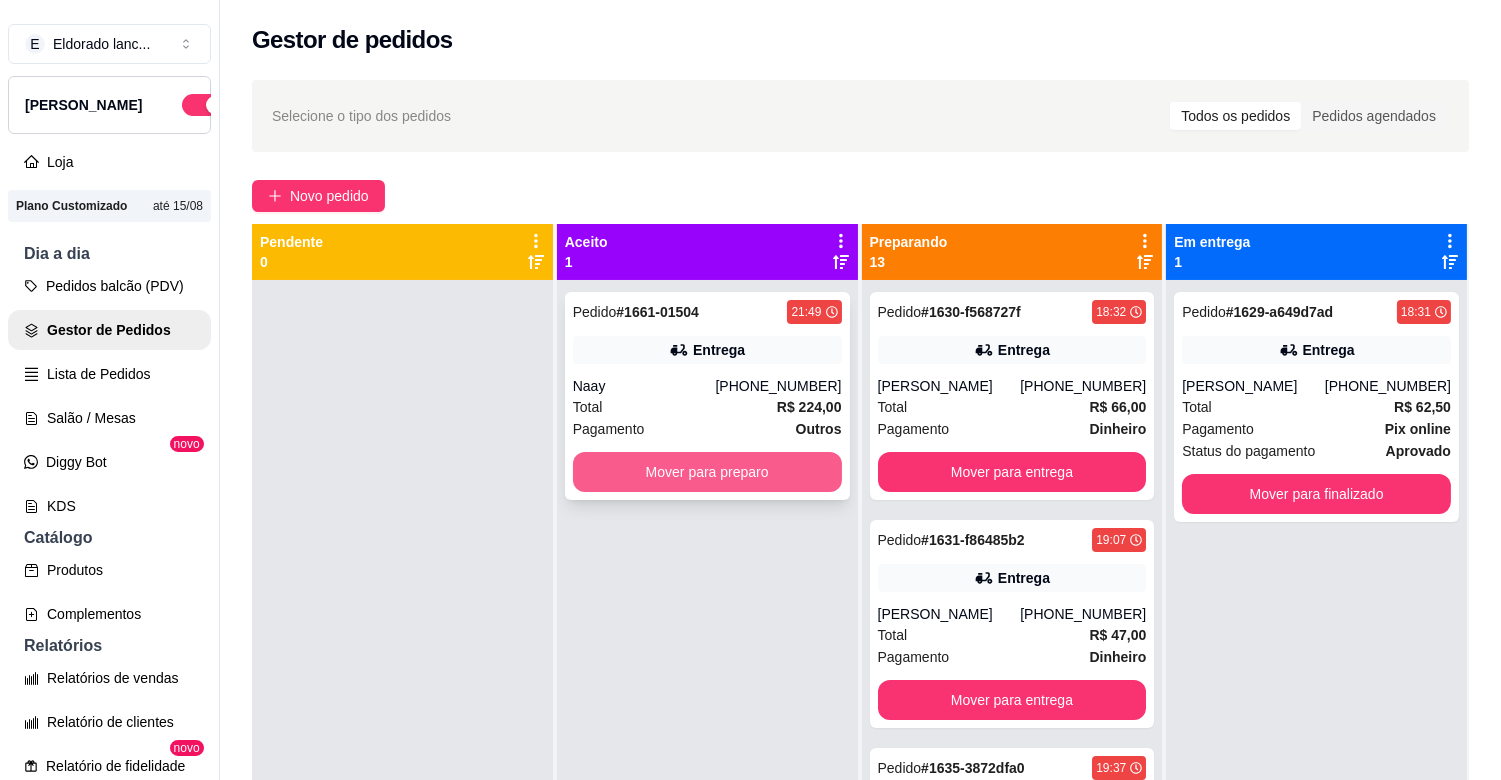 click on "Mover para preparo" at bounding box center [707, 472] 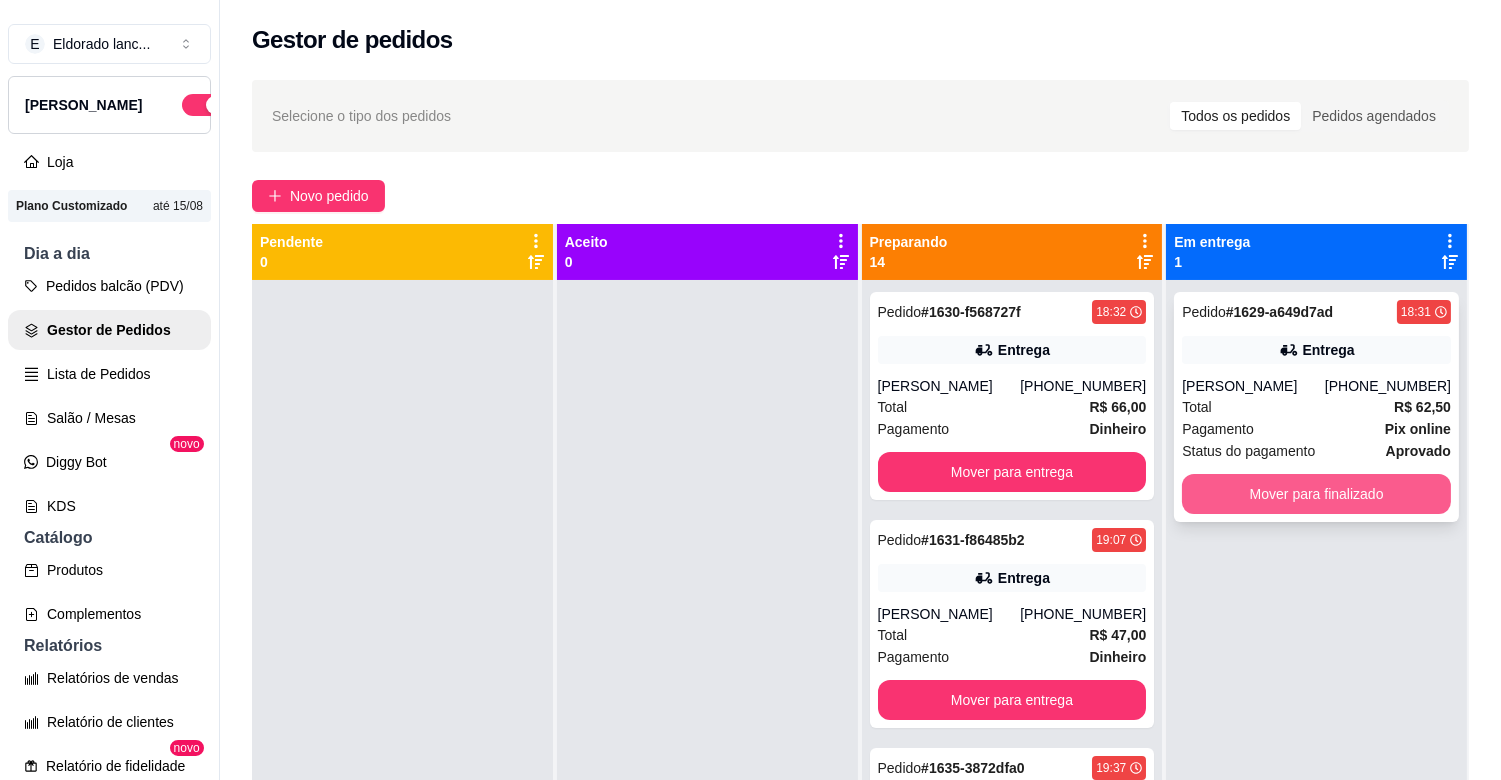click on "Mover para finalizado" at bounding box center [1316, 494] 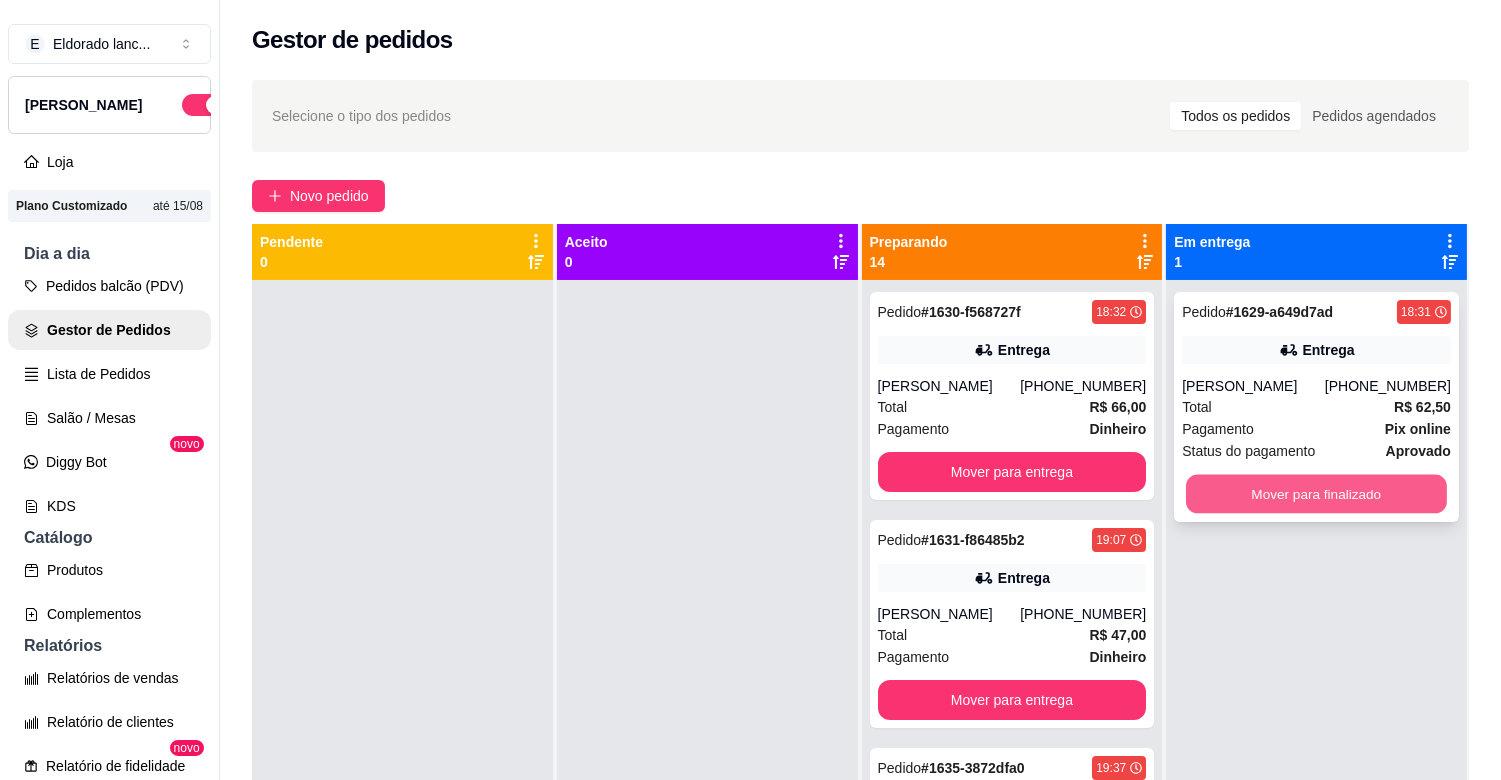 click on "Mover para finalizado" at bounding box center (1316, 494) 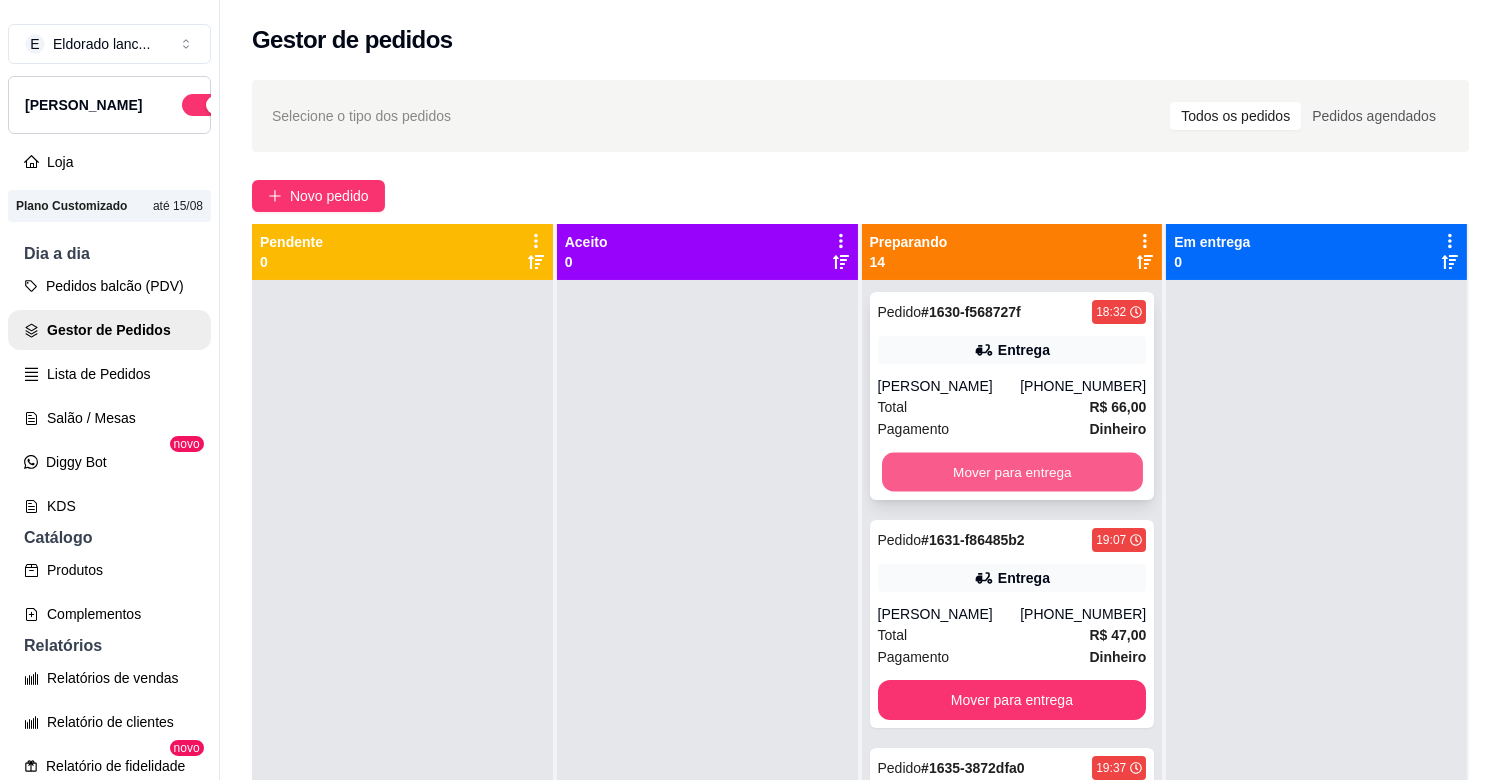 click on "Mover para entrega" at bounding box center (1012, 472) 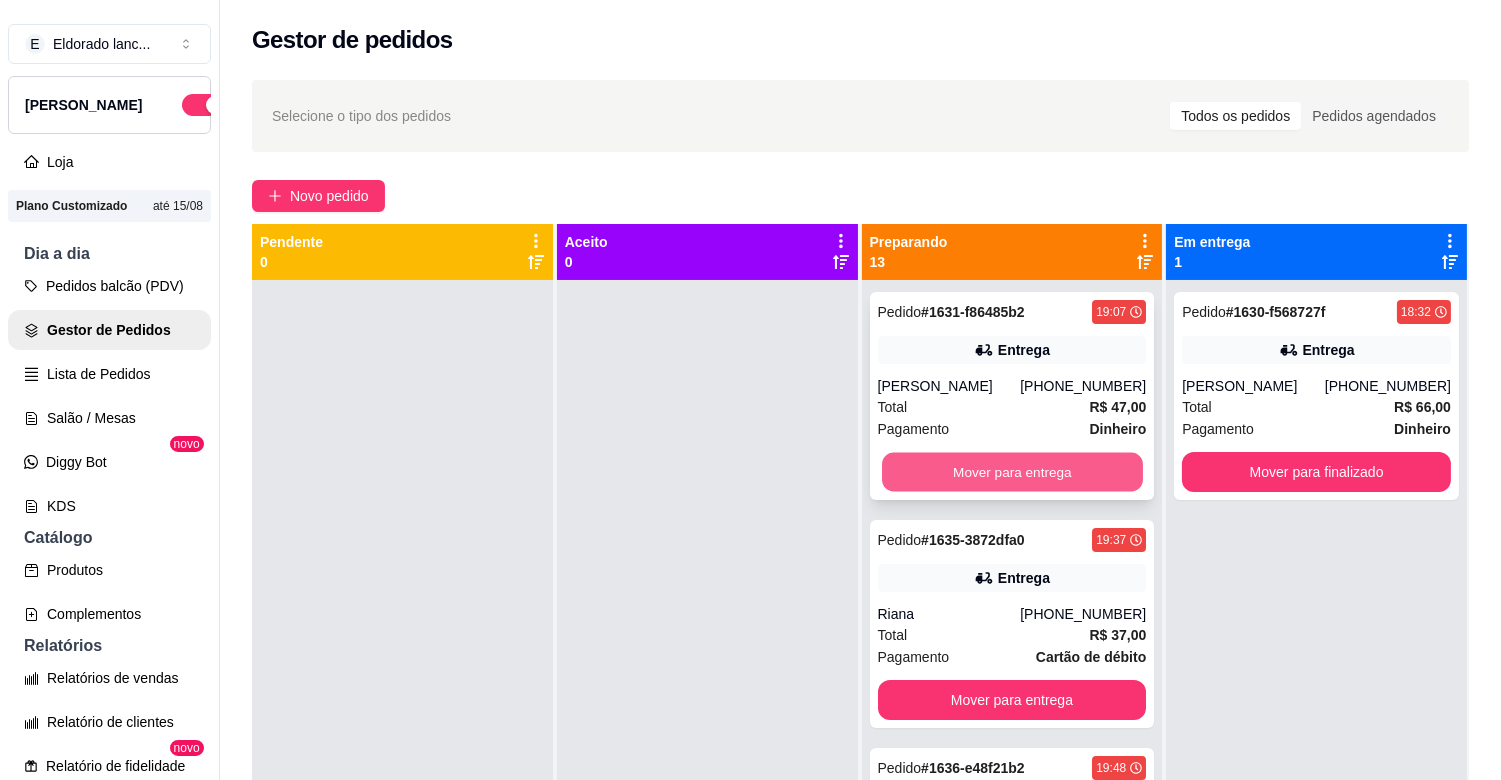 click on "Mover para entrega" at bounding box center (1012, 472) 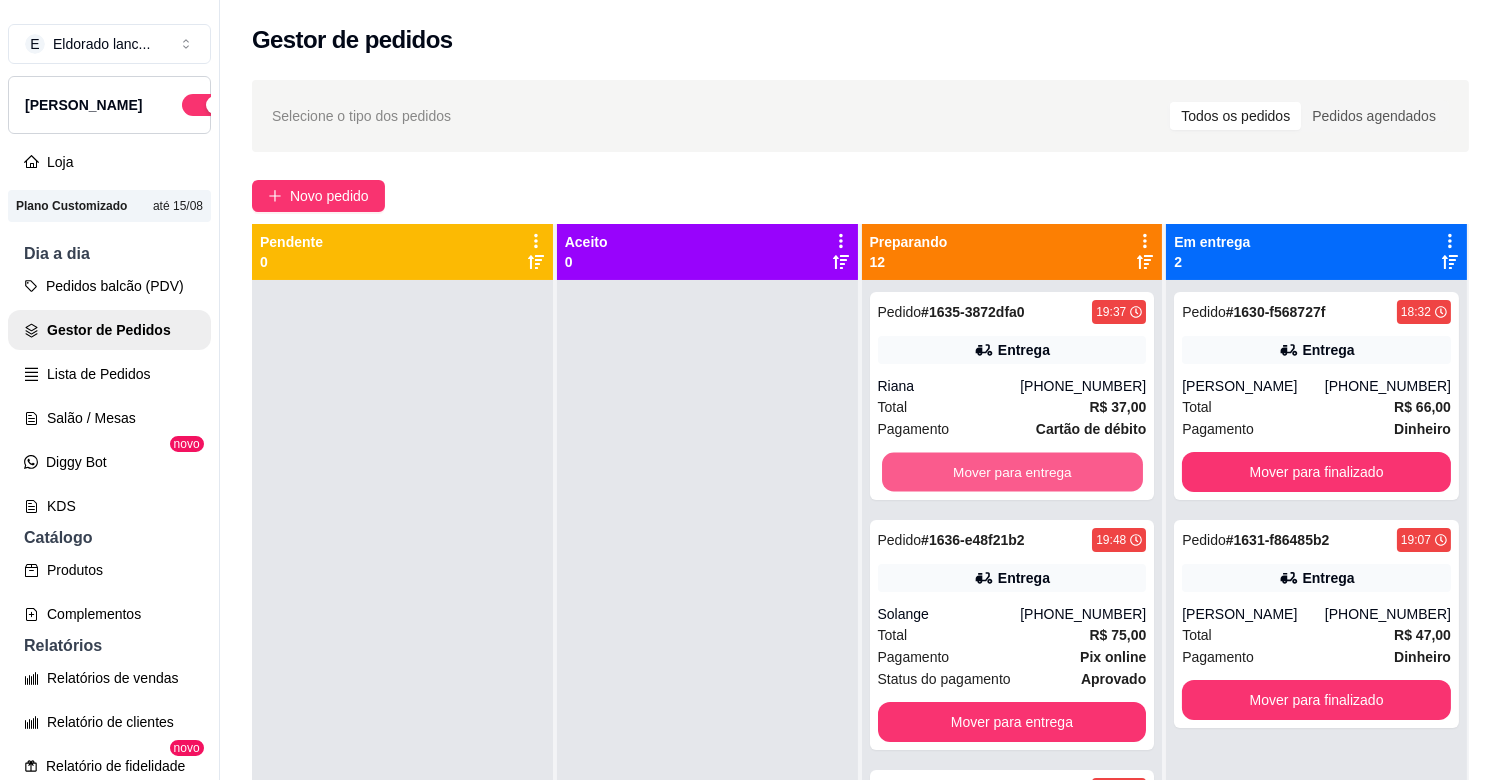 click on "Mover para entrega" at bounding box center (1012, 472) 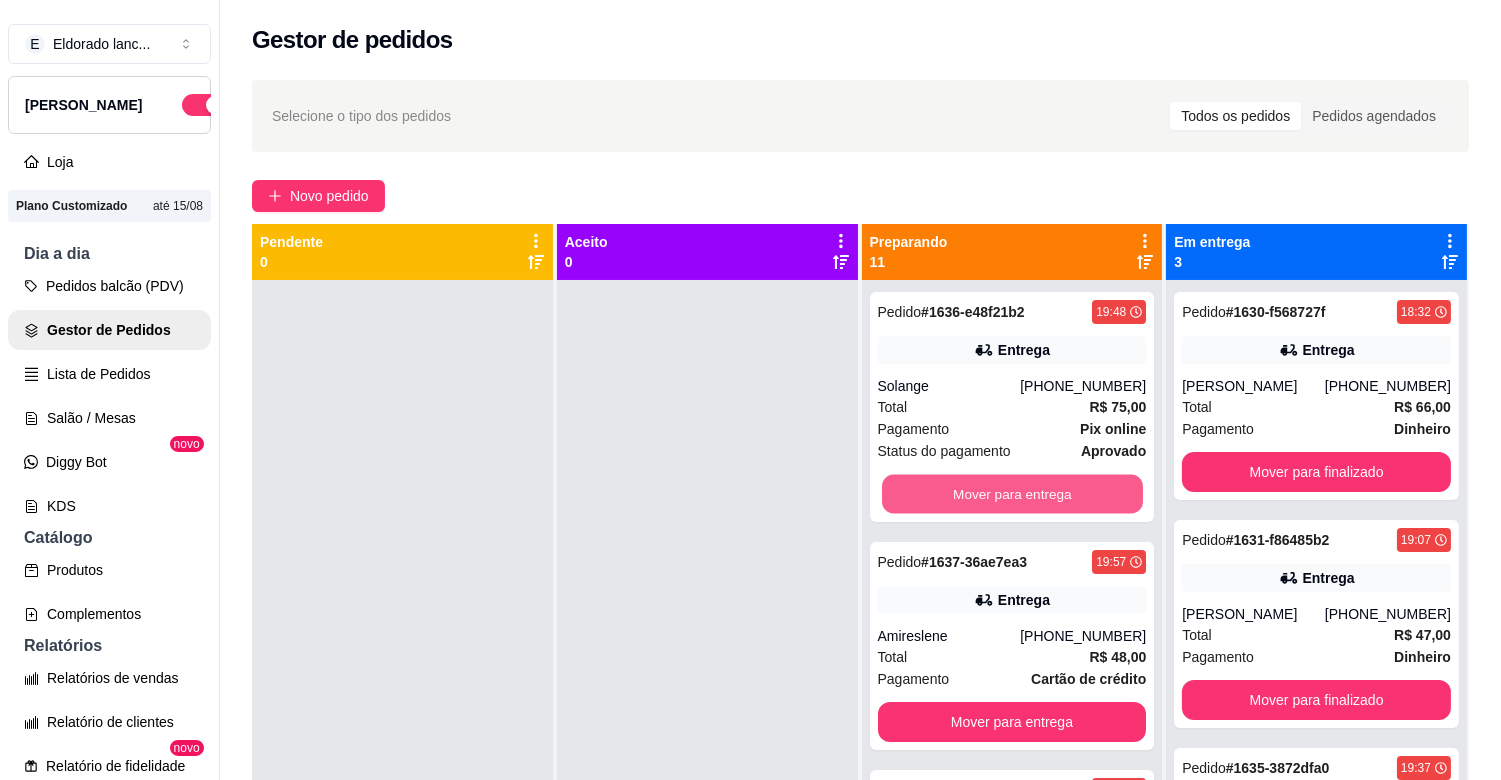 click on "Mover para entrega" at bounding box center (1012, 494) 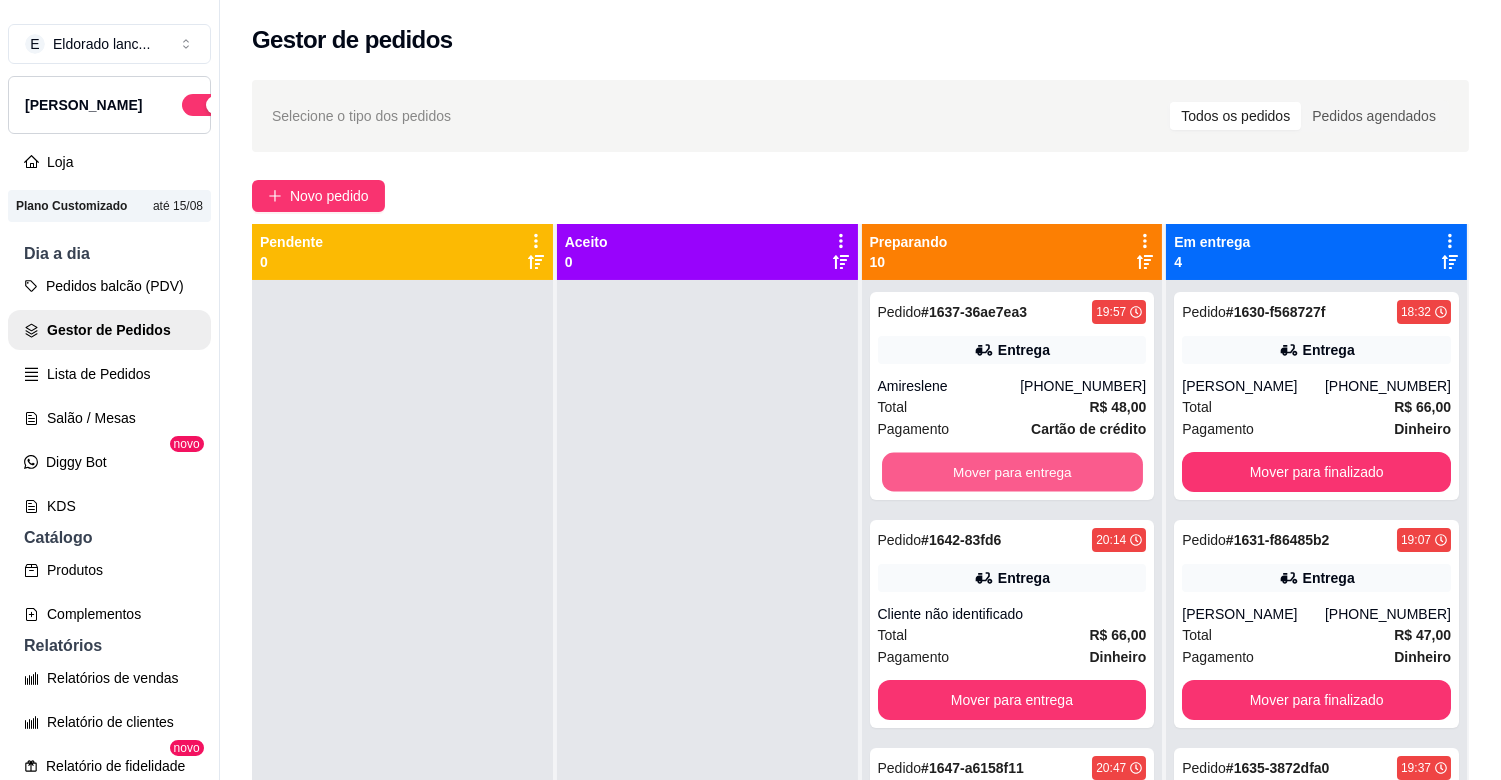 click on "Mover para entrega" at bounding box center (1012, 472) 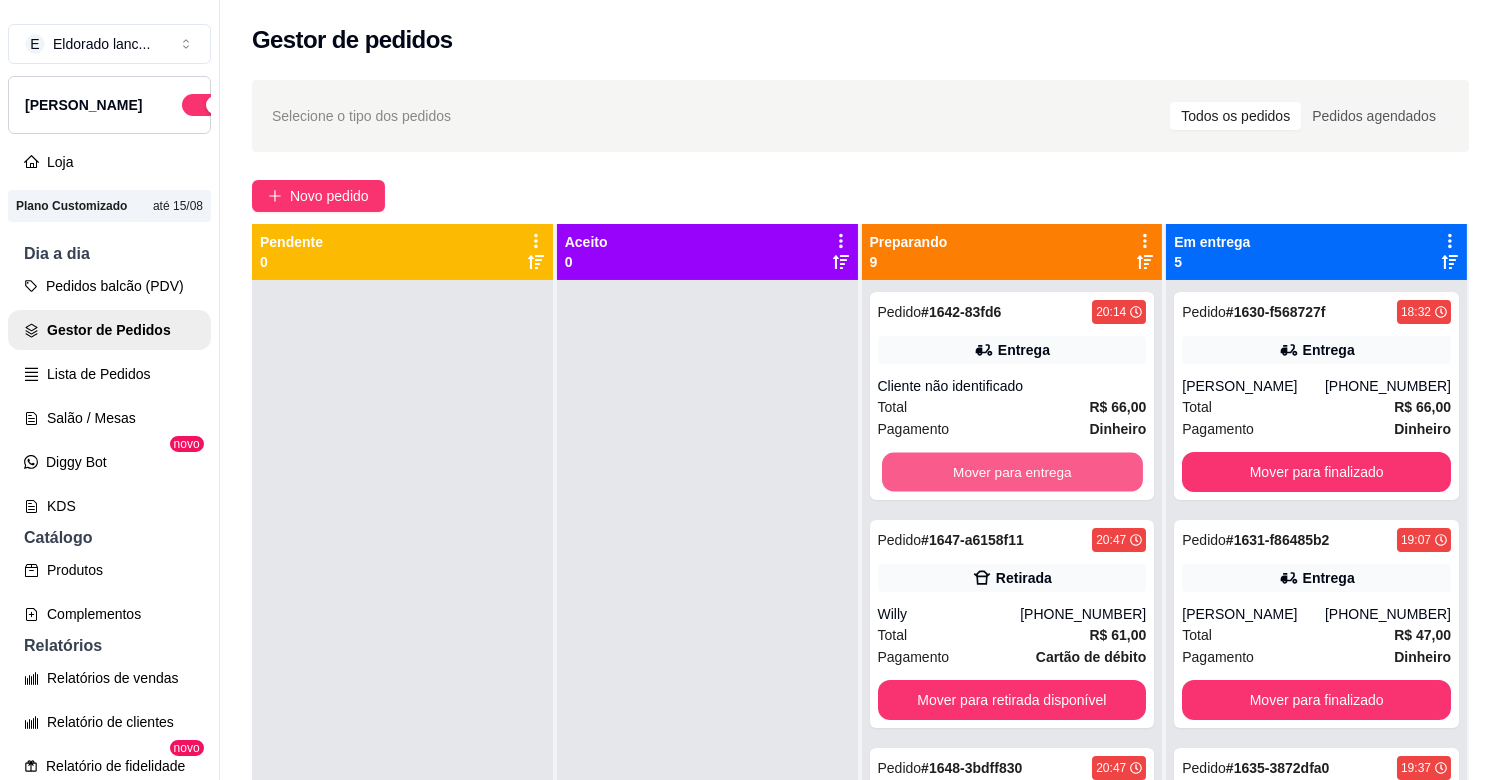 click on "Mover para entrega" at bounding box center (1012, 472) 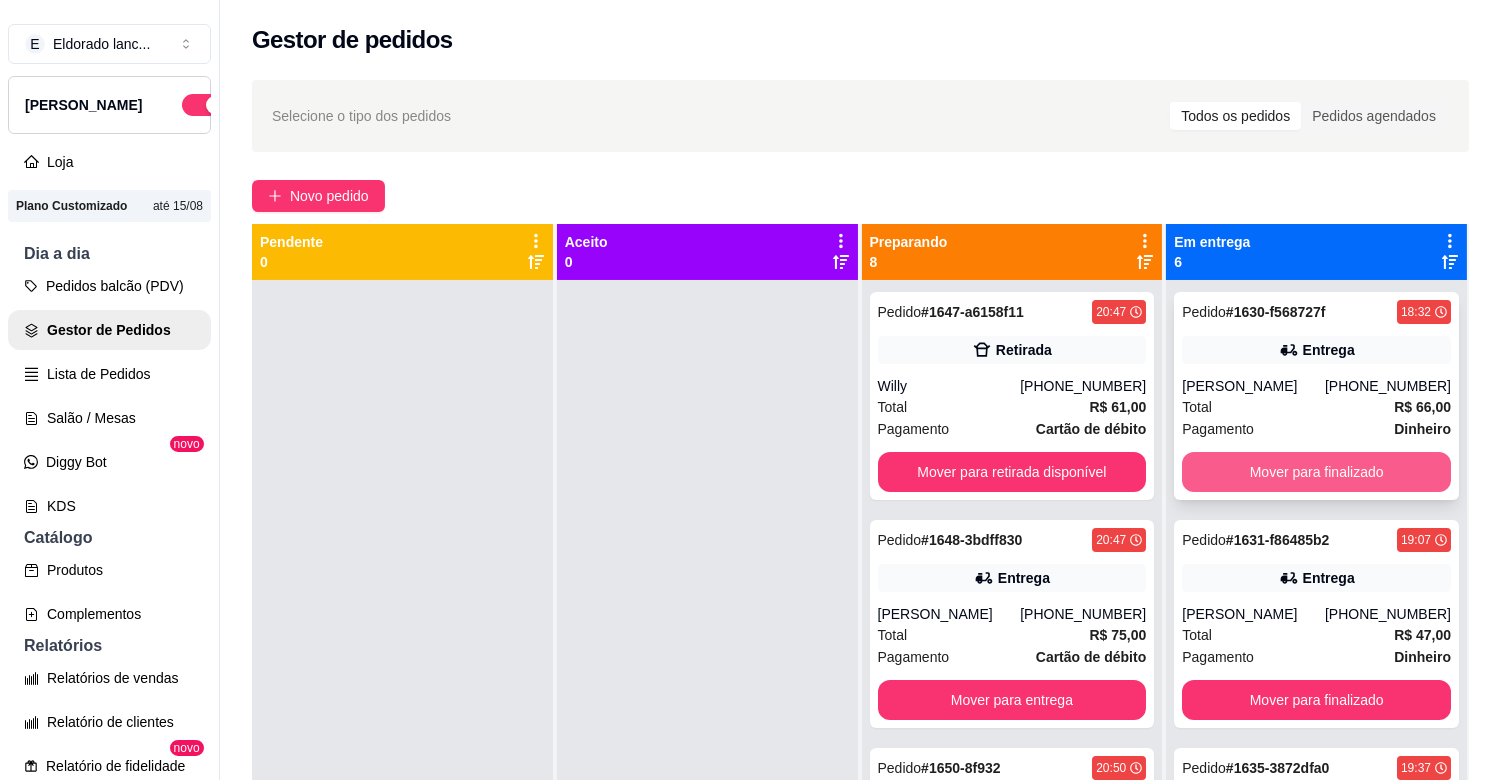 click on "Mover para finalizado" at bounding box center [1316, 472] 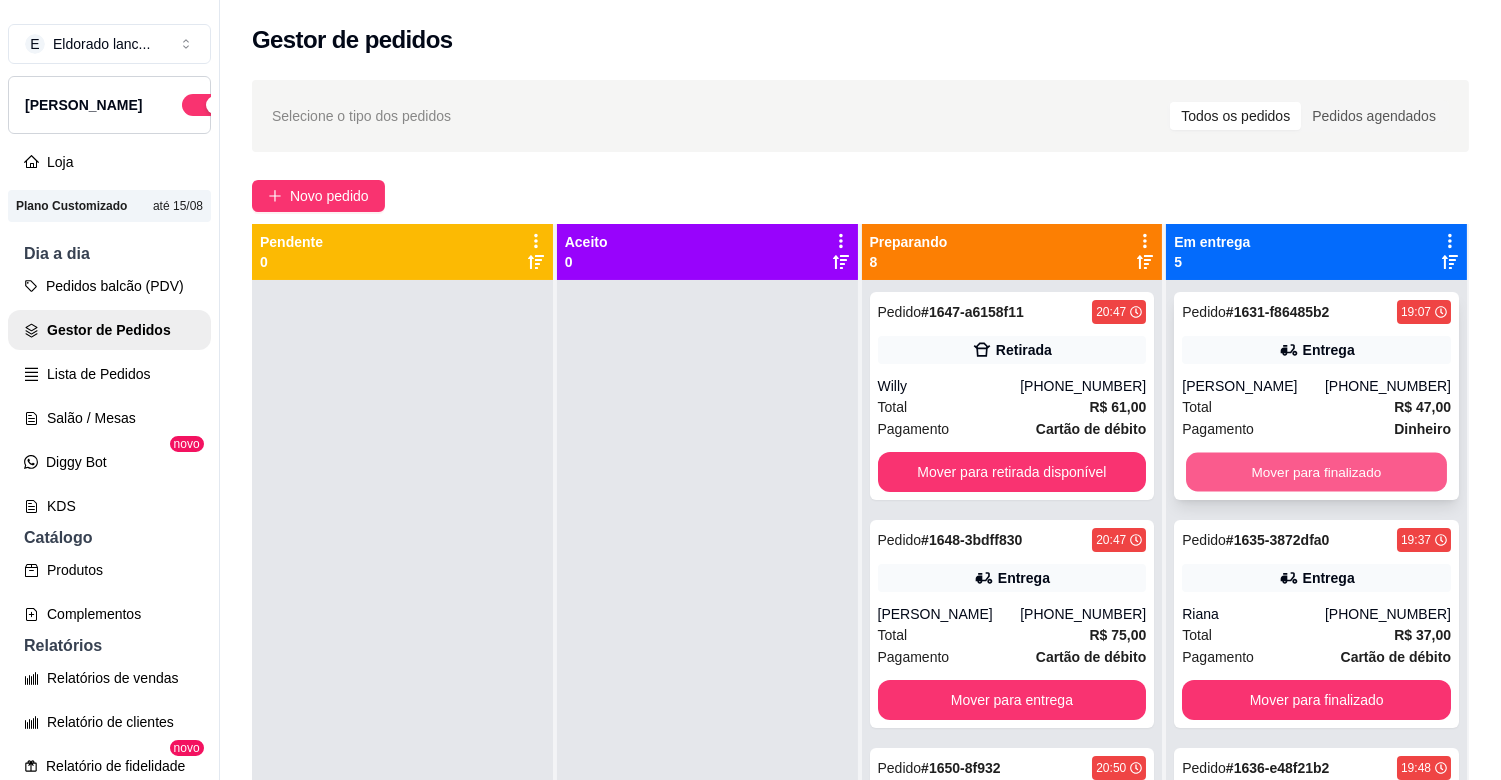 click on "Mover para finalizado" at bounding box center [1316, 472] 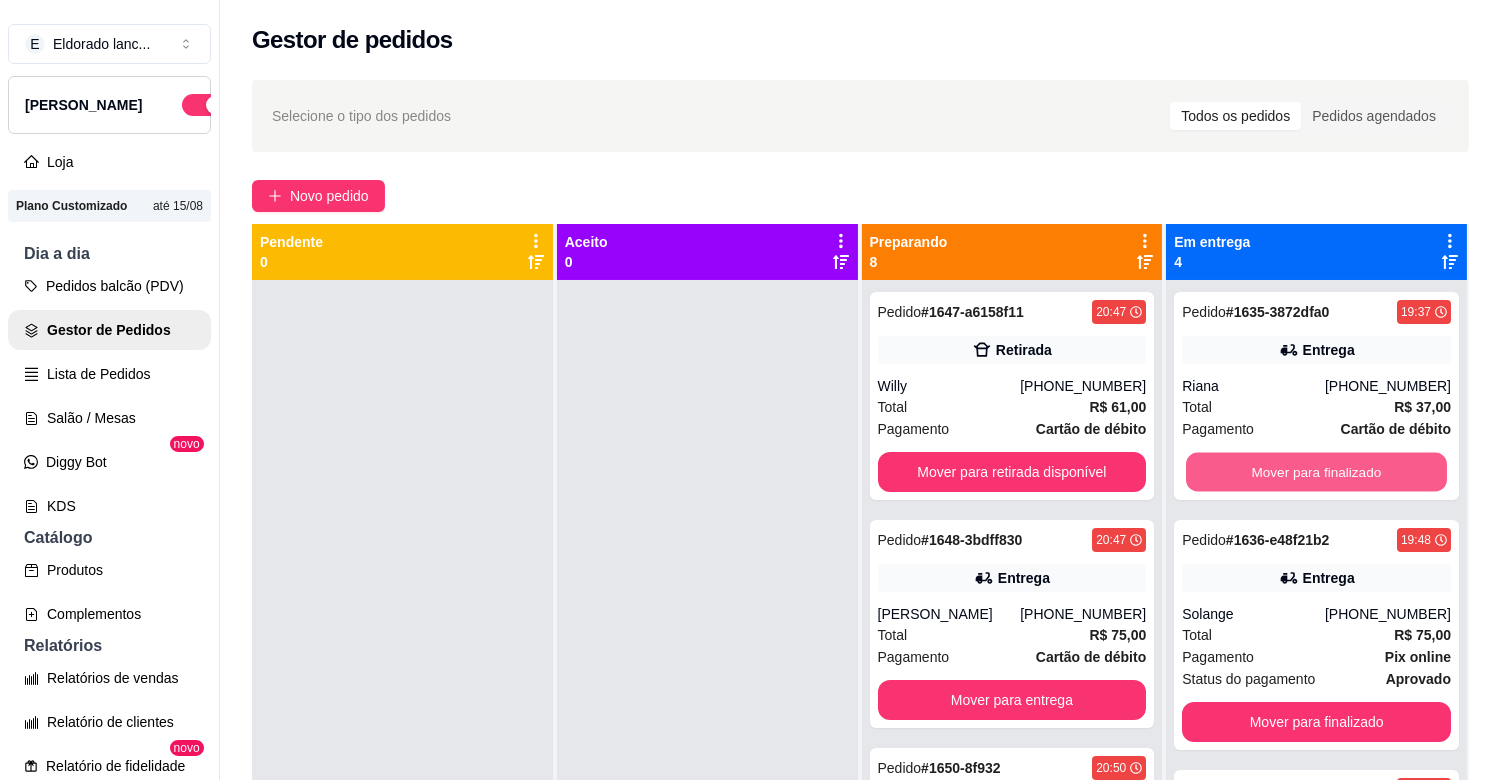 click on "Mover para finalizado" at bounding box center (1316, 472) 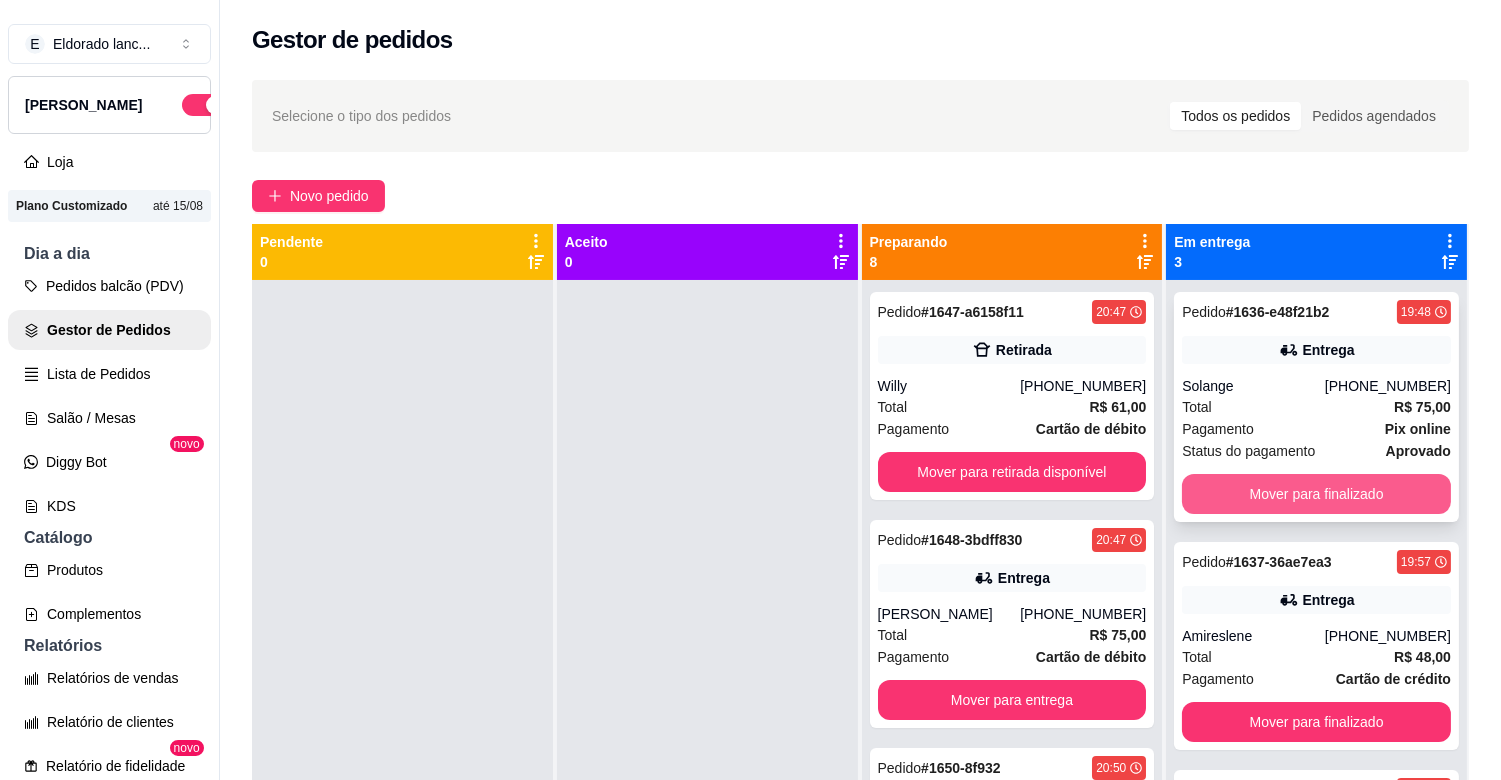 click on "Mover para finalizado" at bounding box center (1316, 494) 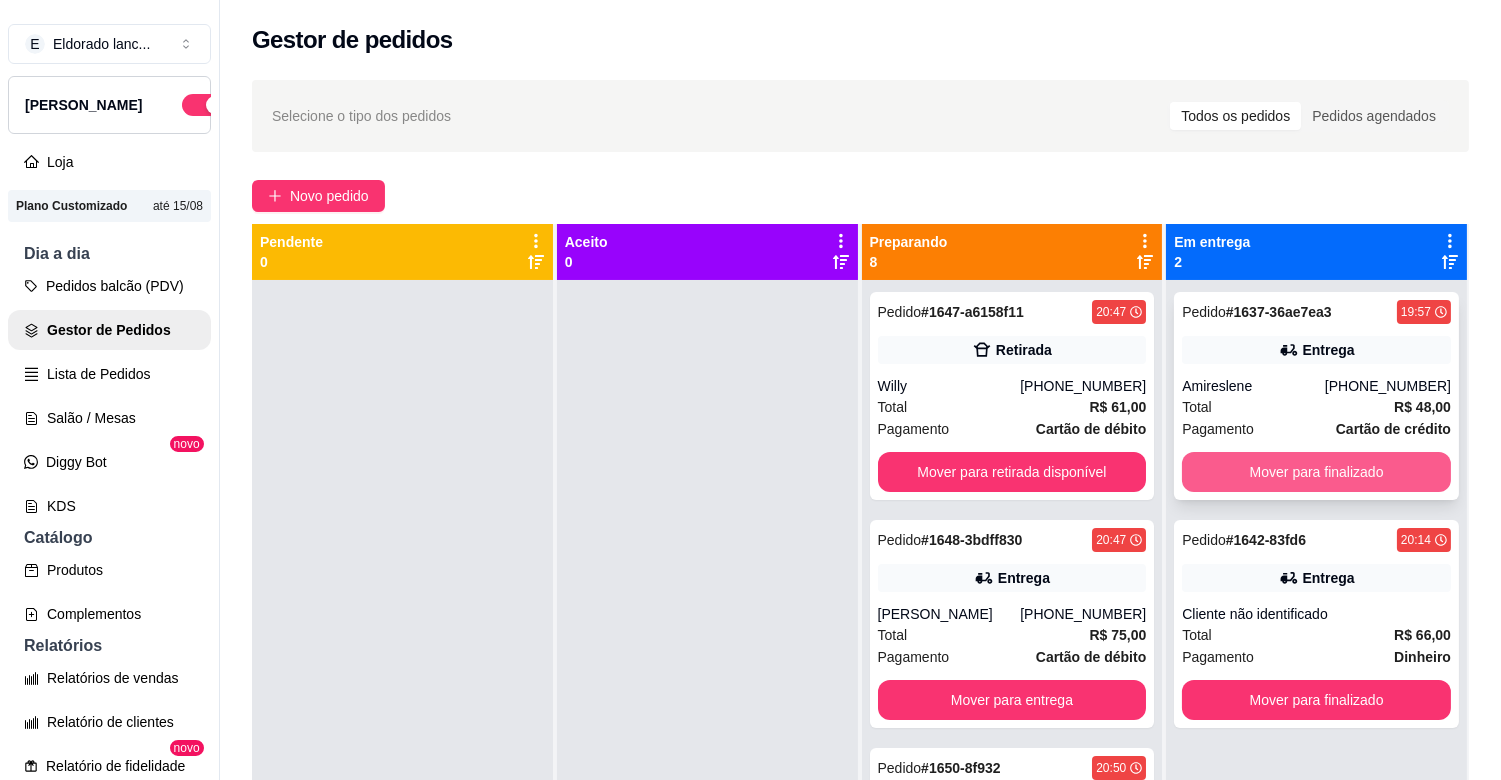 click on "Mover para finalizado" at bounding box center [1316, 472] 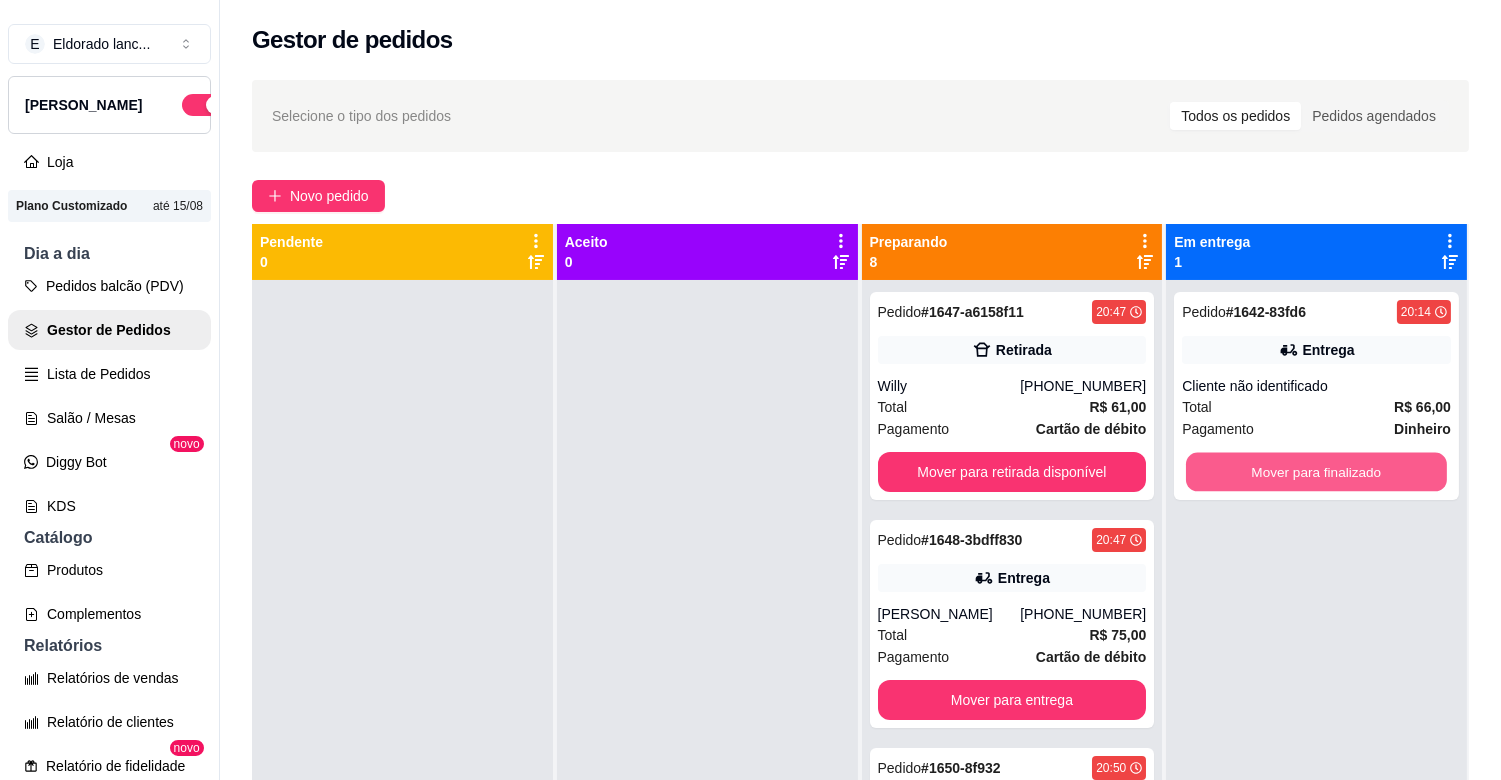 click on "Mover para finalizado" at bounding box center [1316, 472] 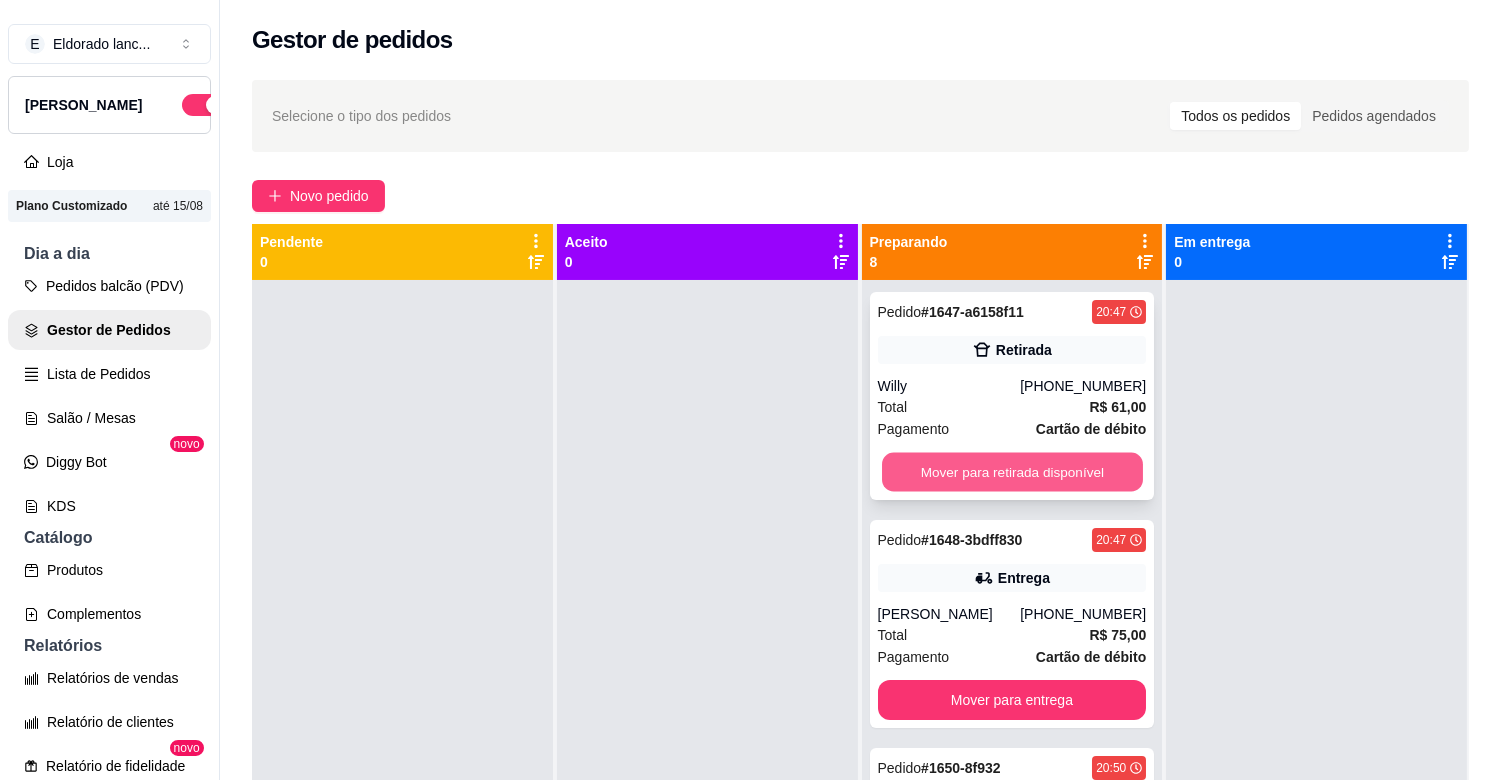 click on "Mover para retirada disponível" at bounding box center [1012, 472] 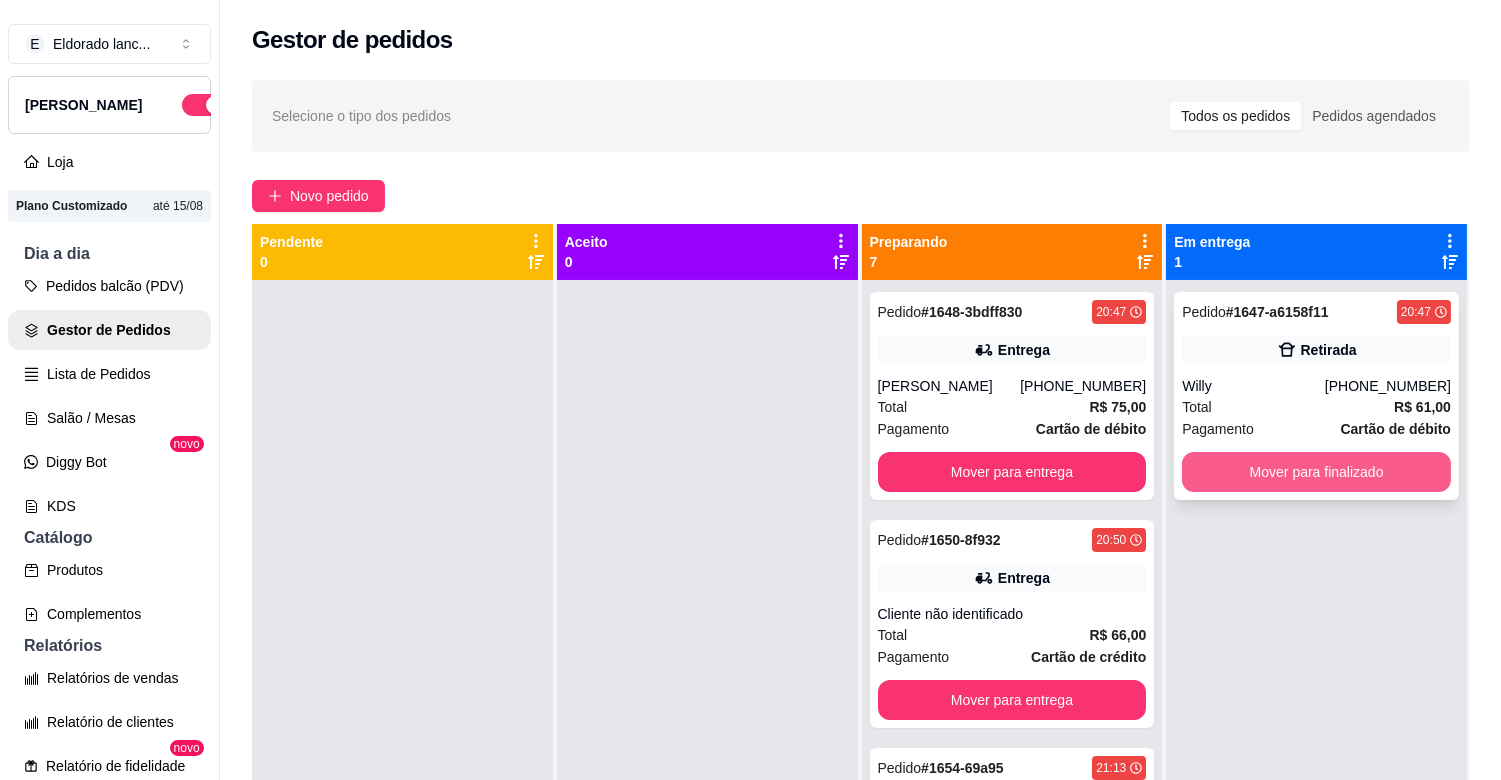 click on "Mover para finalizado" at bounding box center (1316, 472) 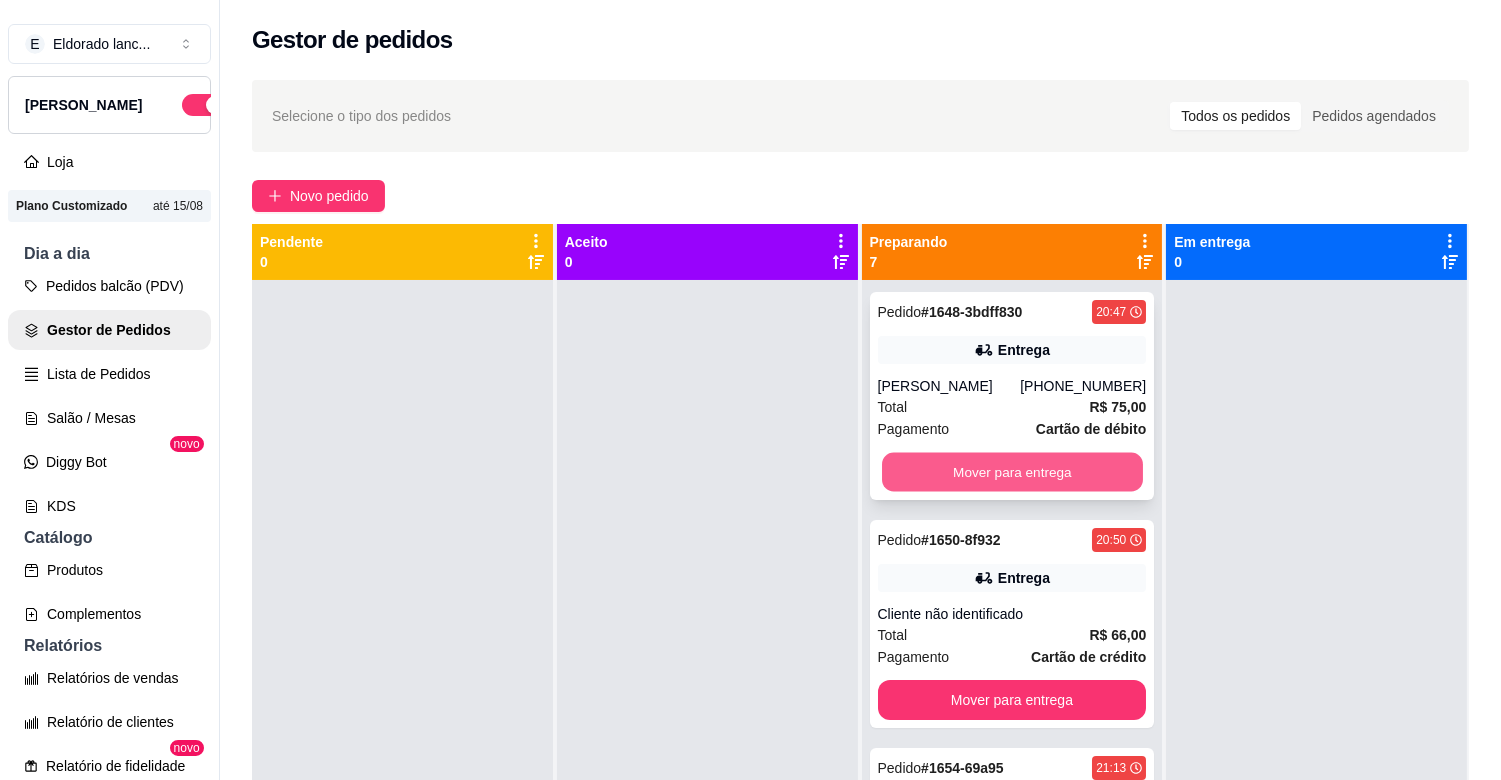 click on "Mover para entrega" at bounding box center (1012, 472) 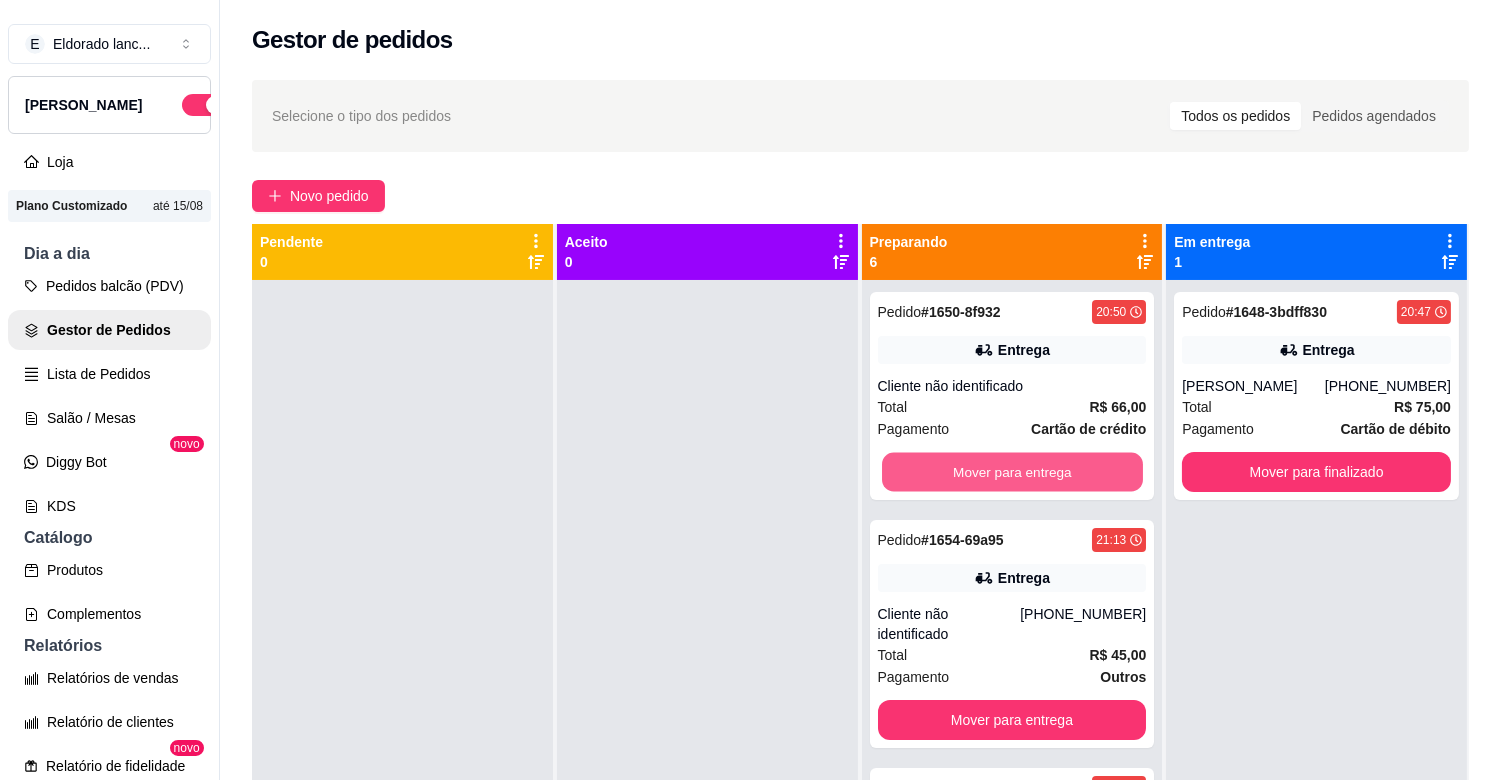 click on "Mover para entrega" at bounding box center [1012, 472] 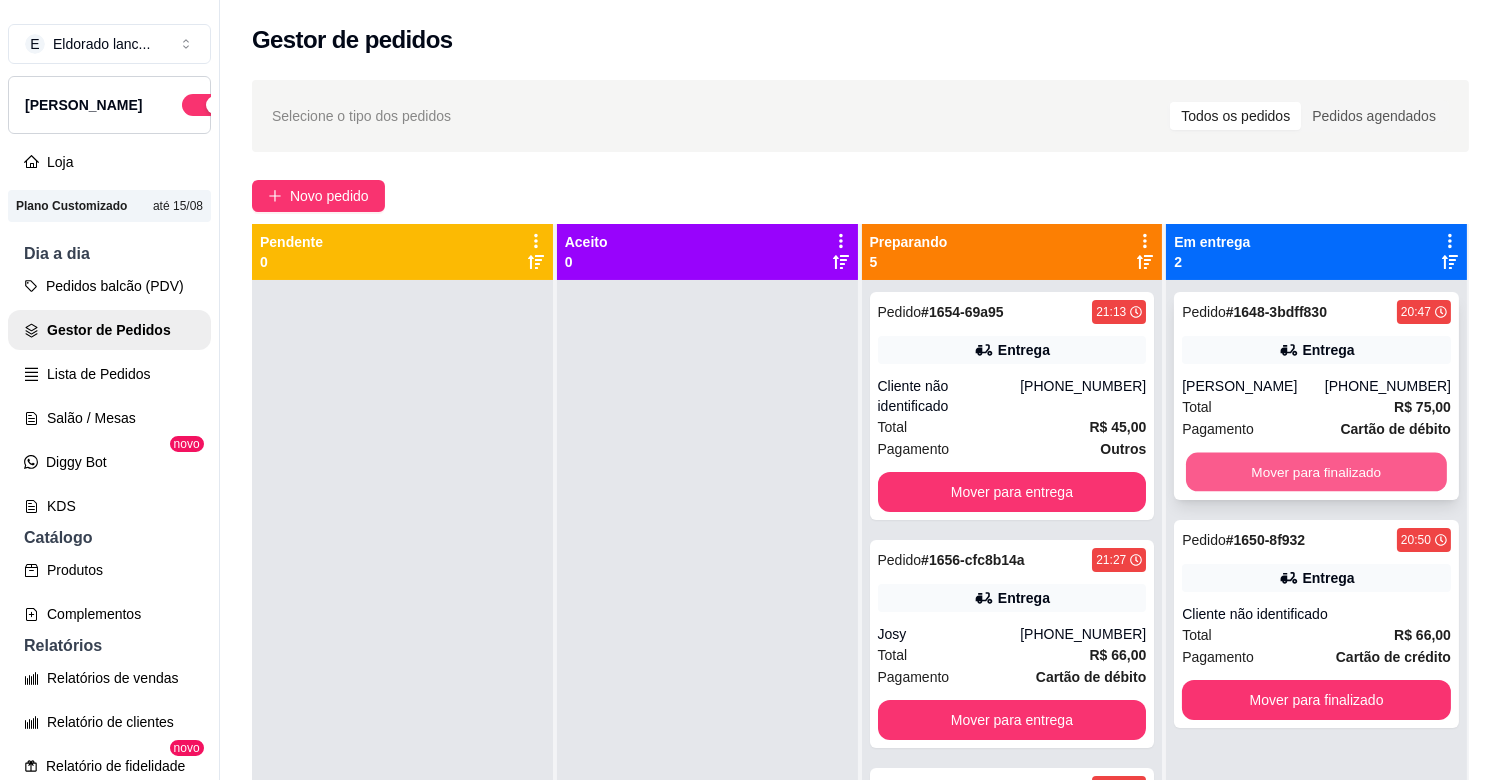 click on "Mover para finalizado" at bounding box center [1316, 472] 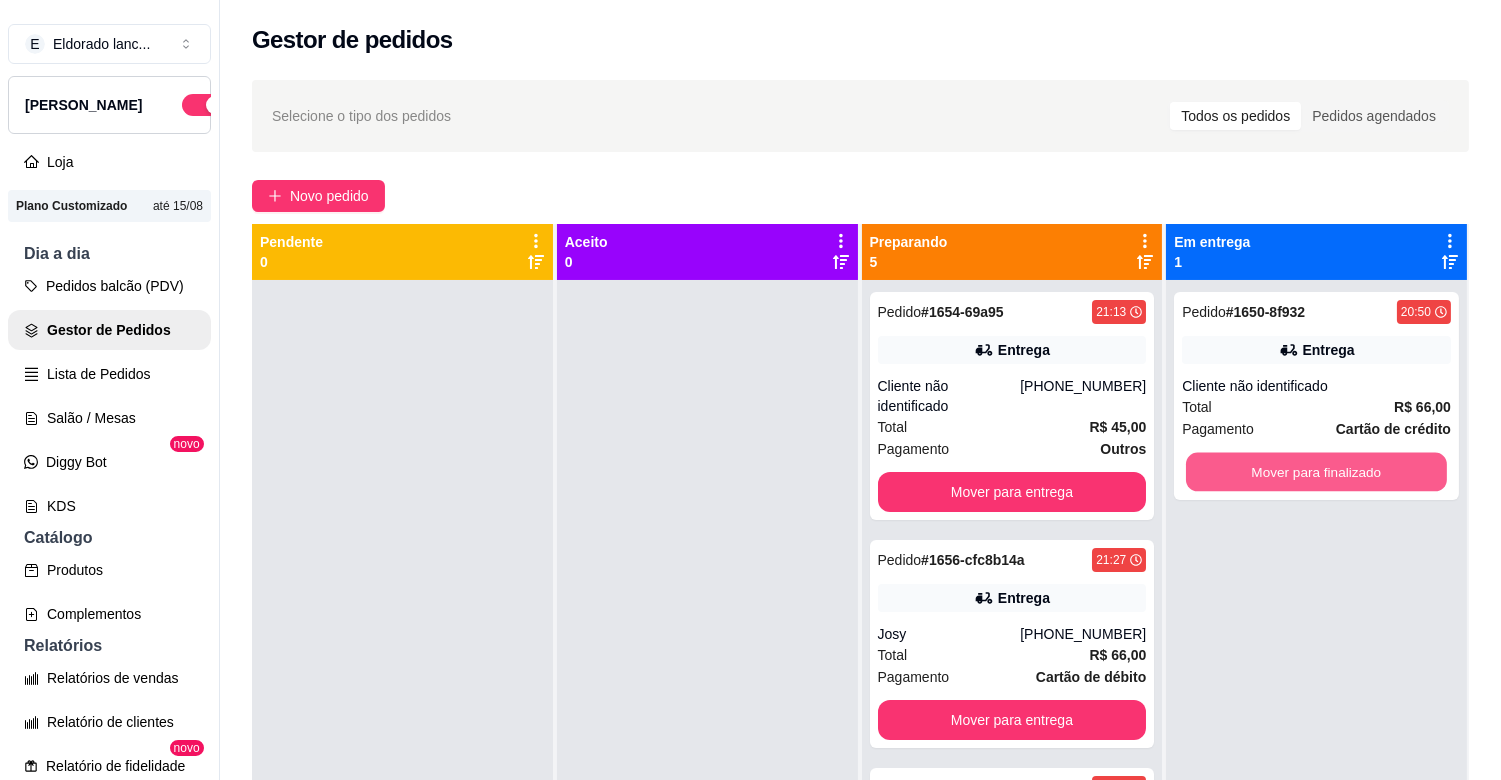 click on "Mover para finalizado" at bounding box center [1316, 472] 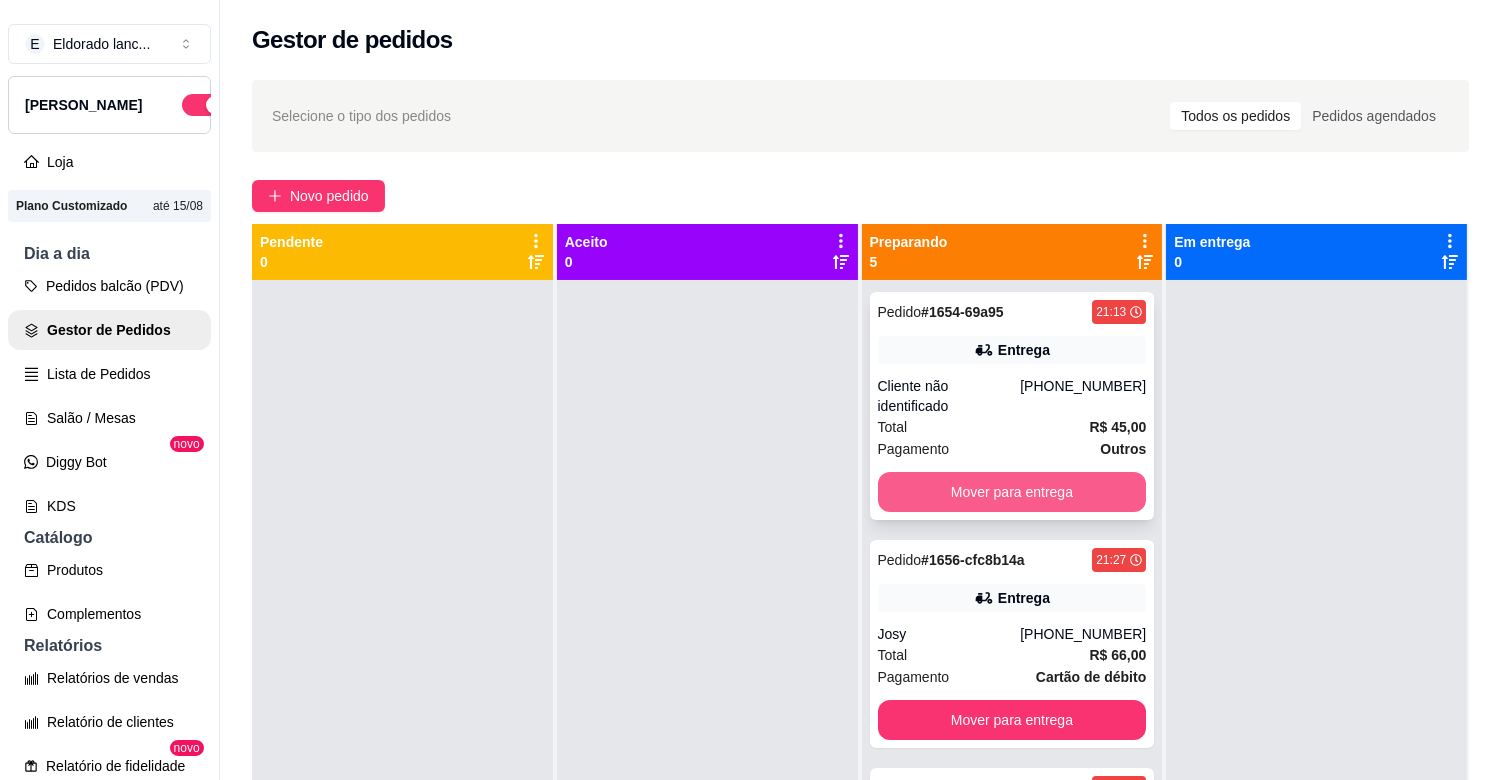 click on "Mover para entrega" at bounding box center (1012, 492) 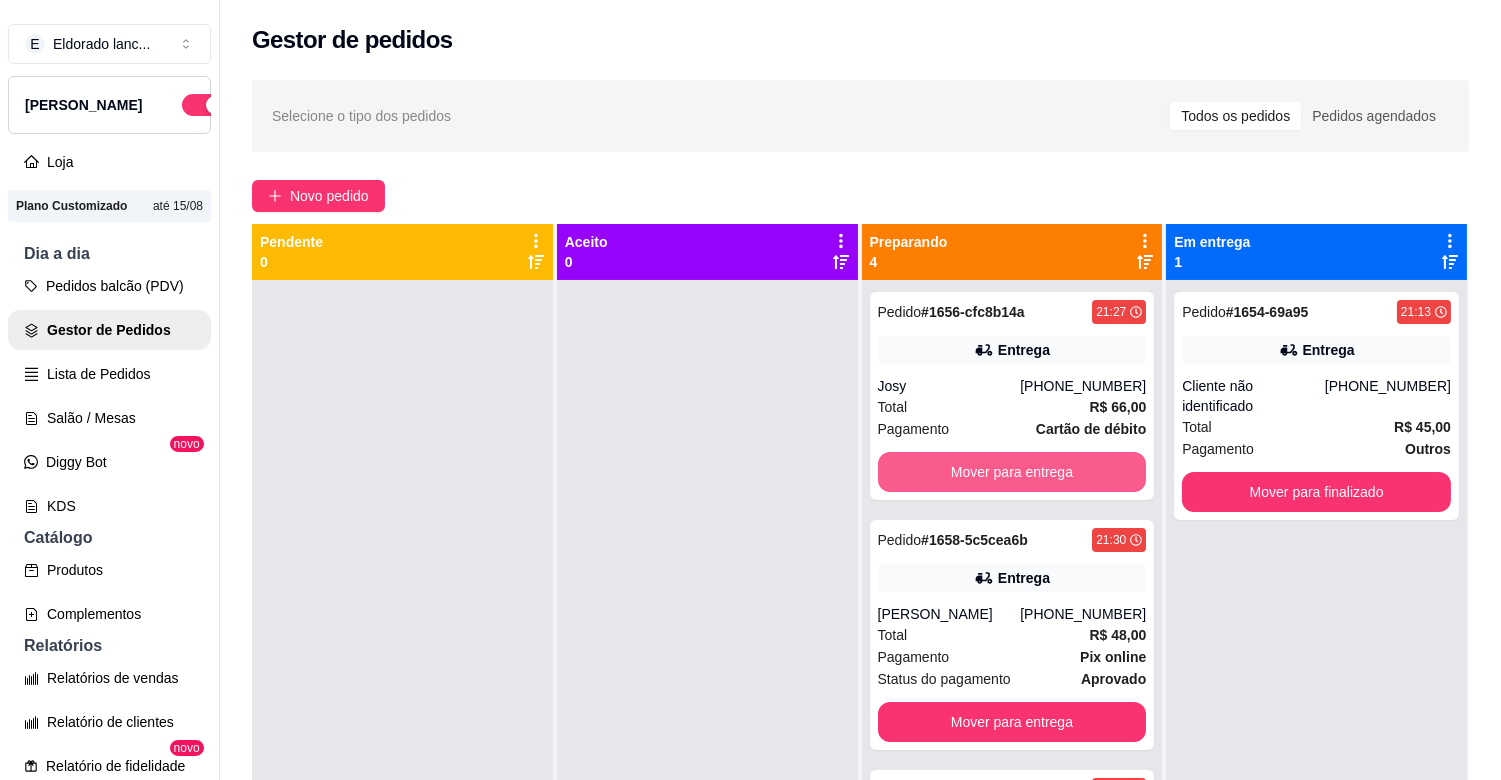 click on "Mover para entrega" at bounding box center (1012, 472) 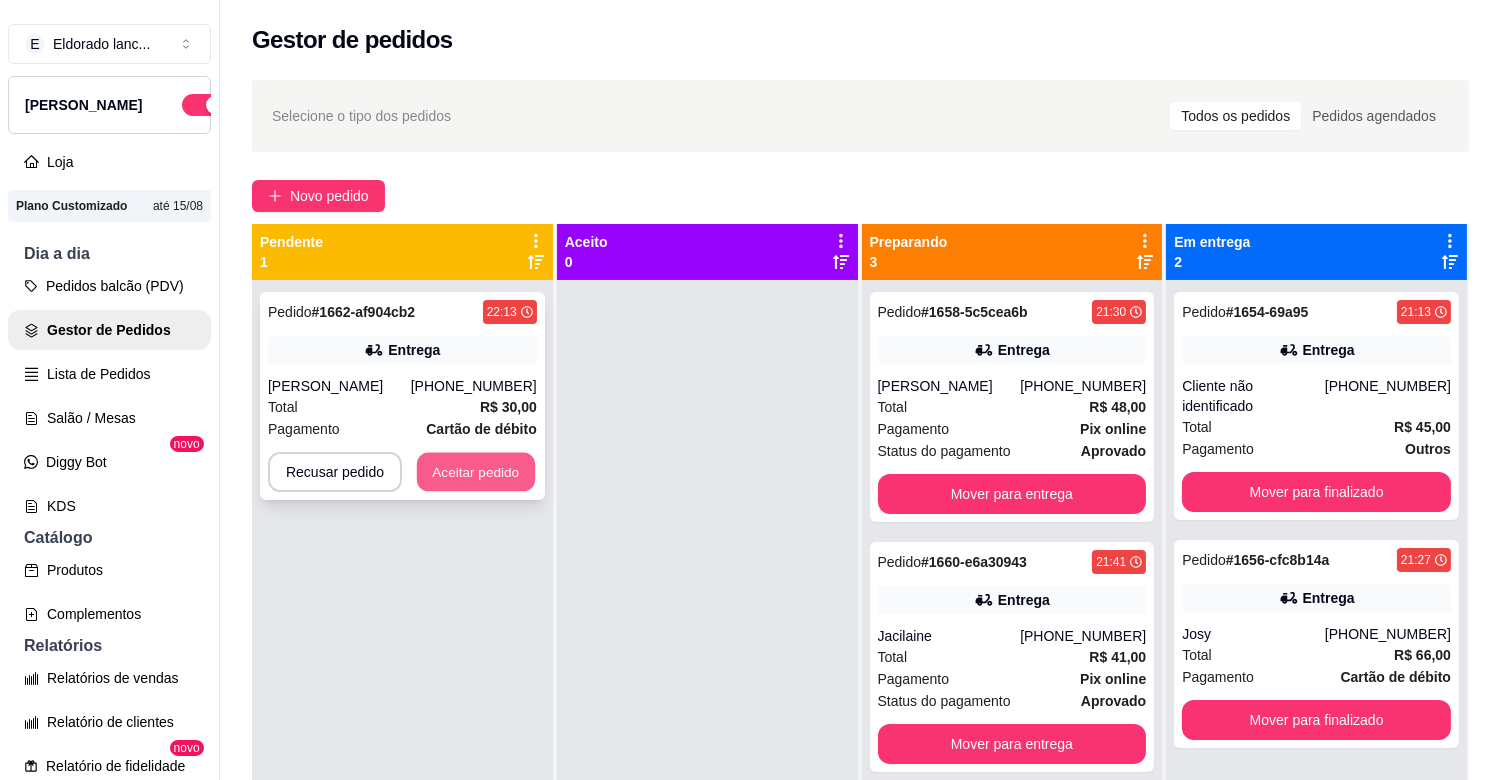 click on "Aceitar pedido" at bounding box center [476, 472] 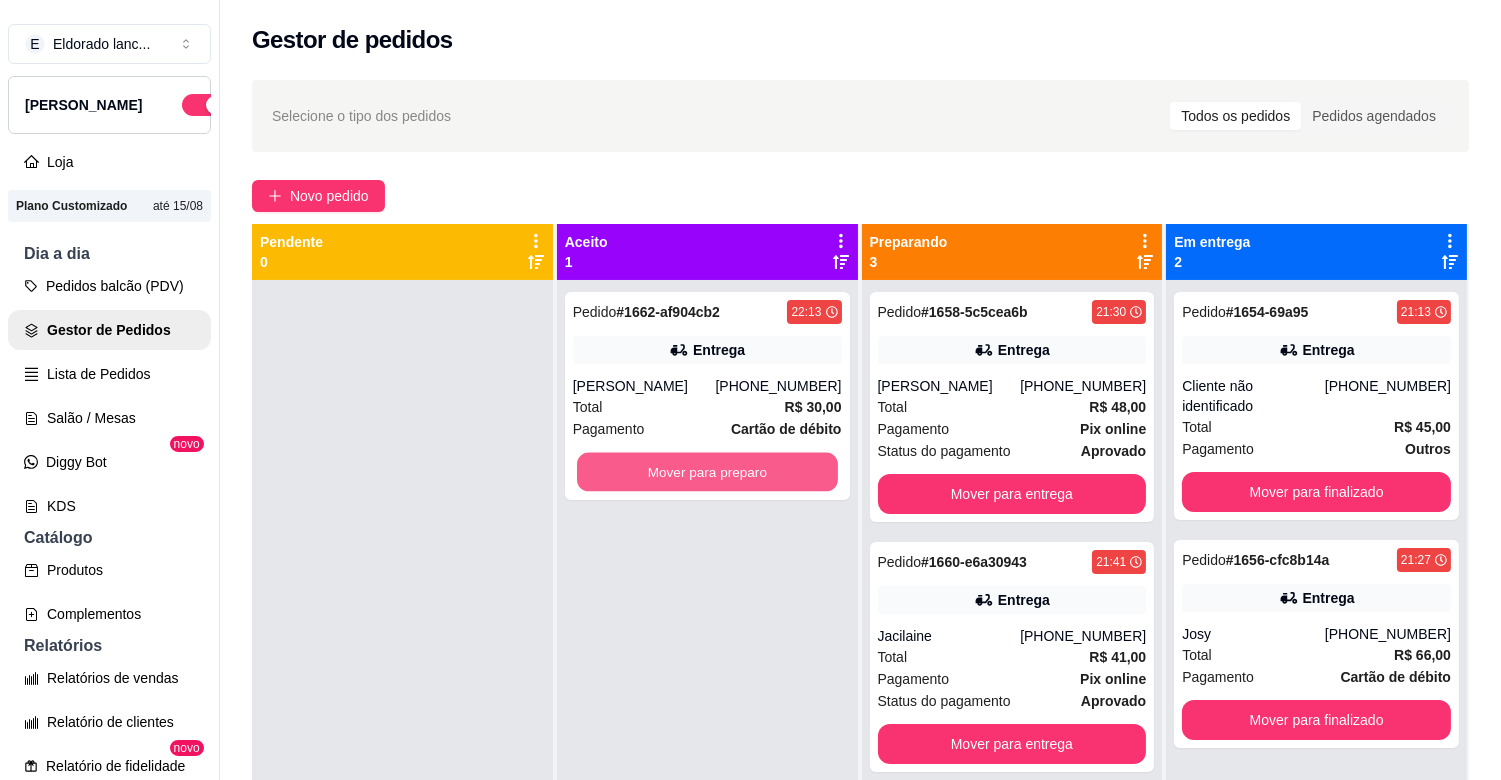 click on "Mover para preparo" at bounding box center (707, 472) 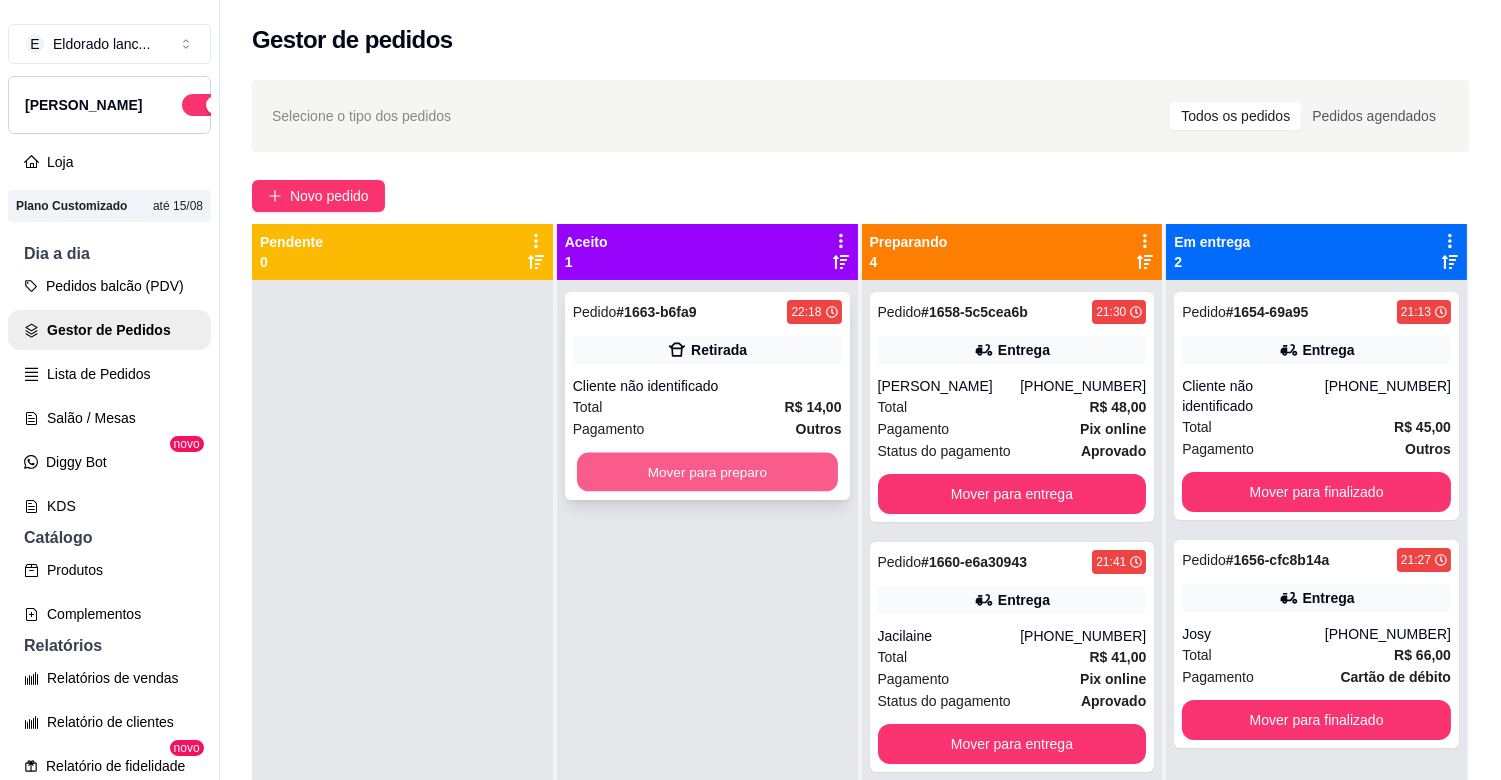 click on "Mover para preparo" at bounding box center [707, 472] 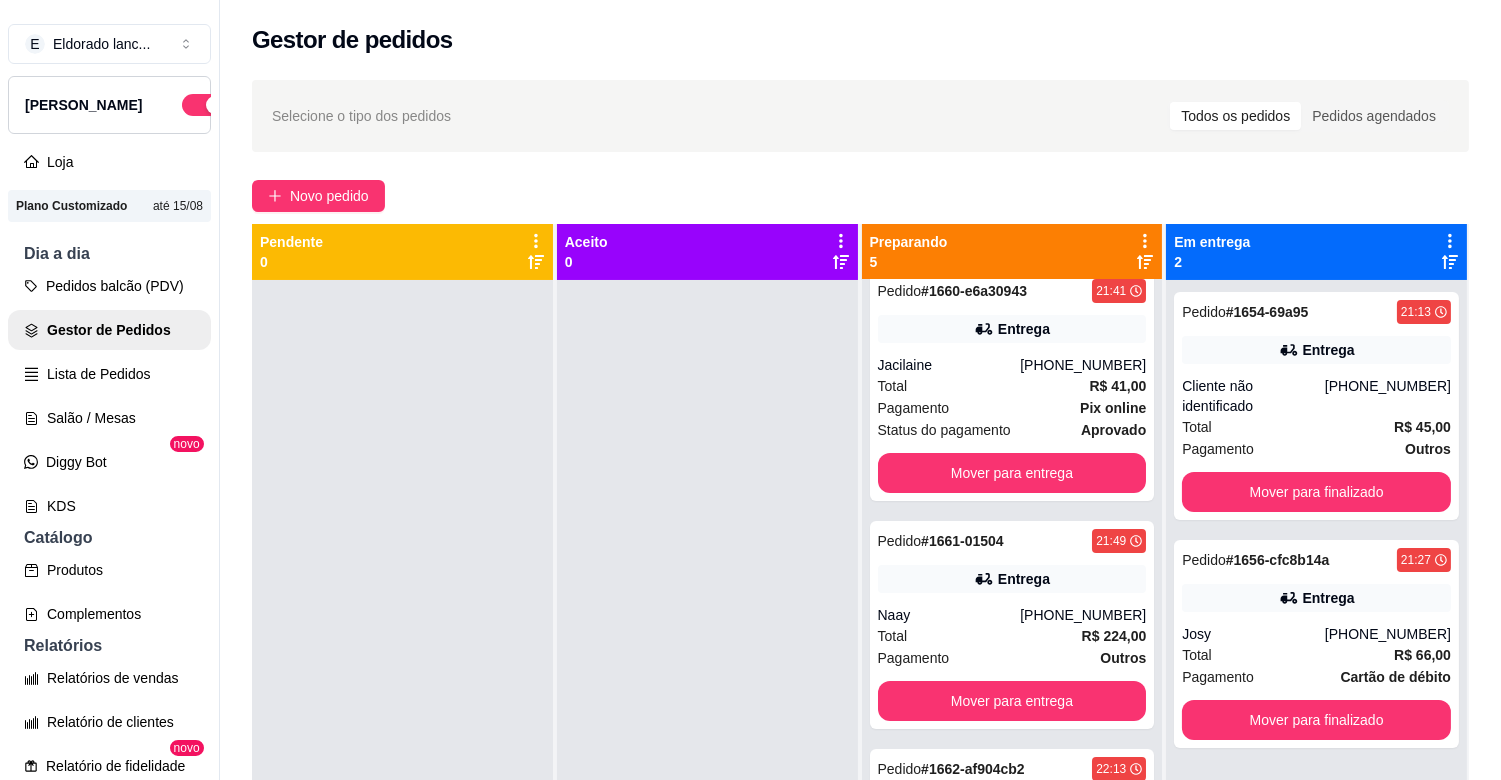 scroll, scrollTop: 280, scrollLeft: 0, axis: vertical 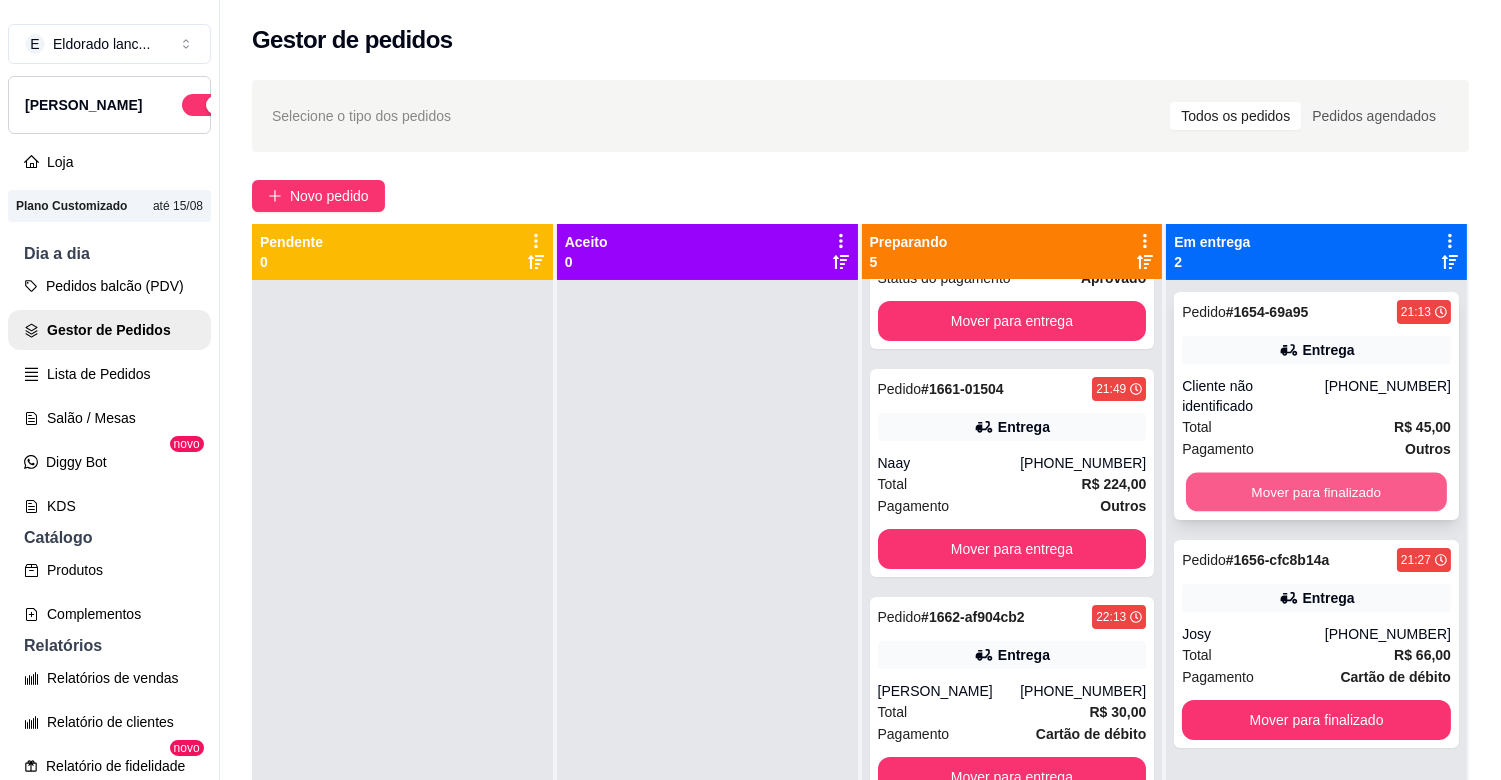 click on "Mover para finalizado" at bounding box center (1316, 492) 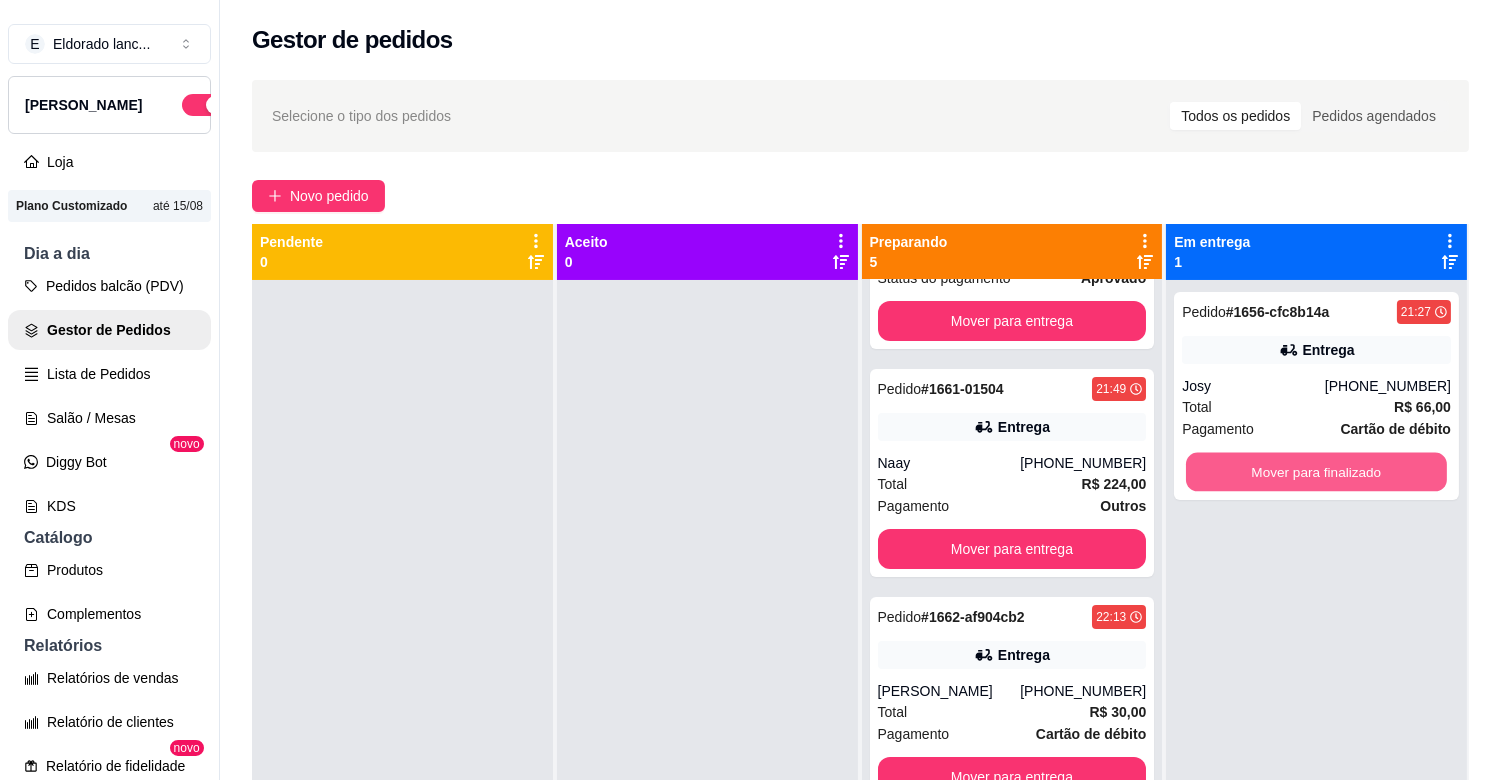 click on "Mover para finalizado" at bounding box center [1316, 472] 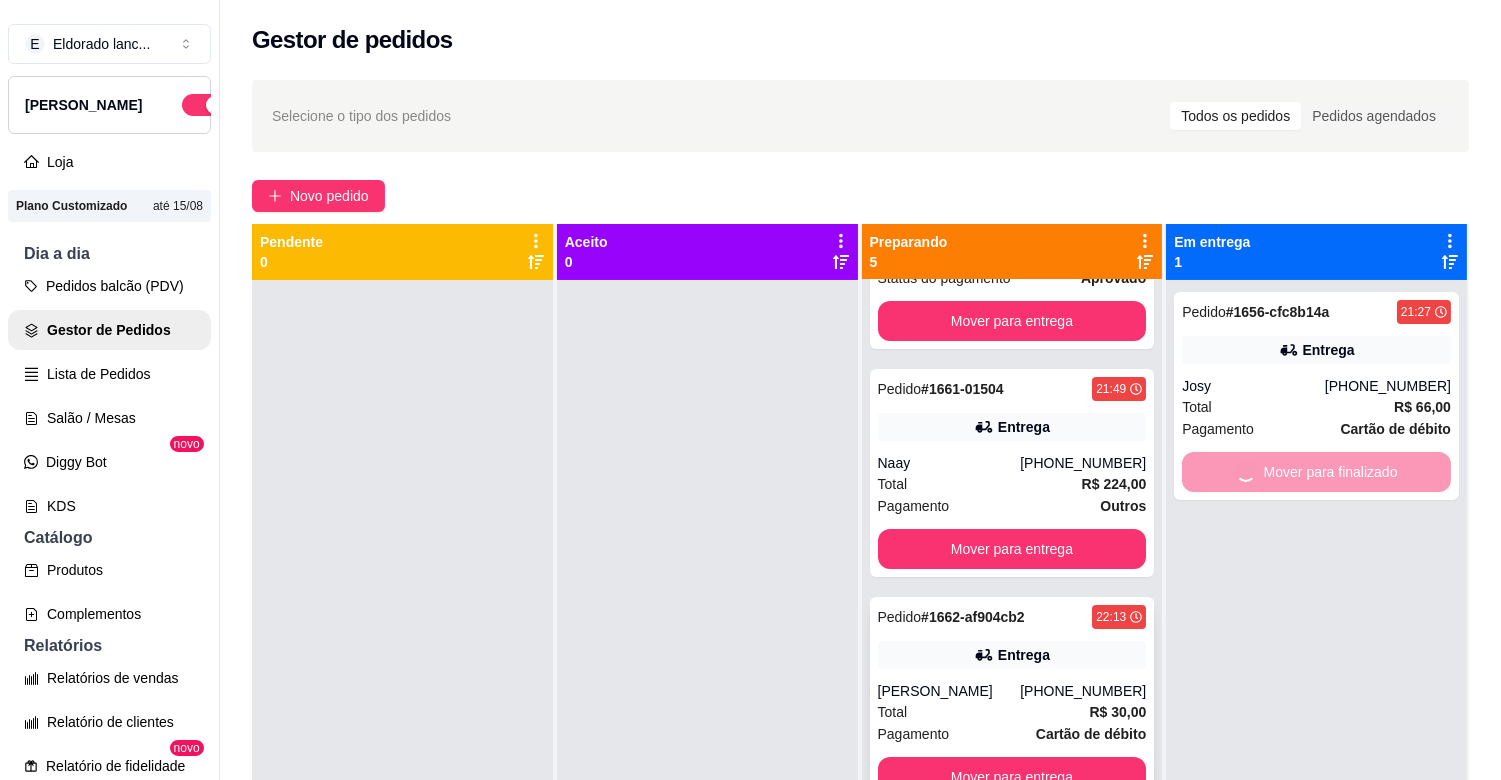 click on "[PERSON_NAME]" at bounding box center [949, 691] 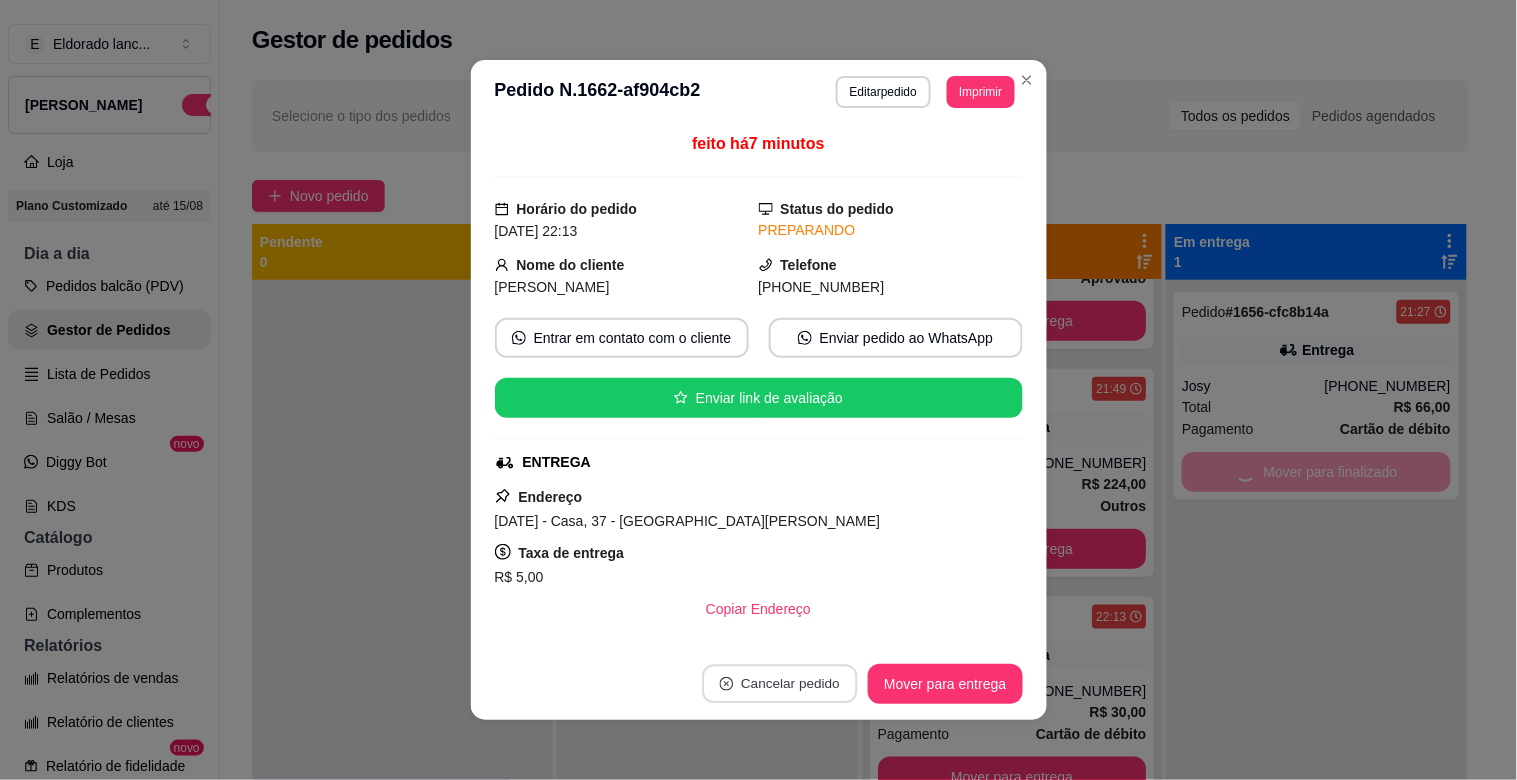 click on "Cancelar pedido" at bounding box center (780, 684) 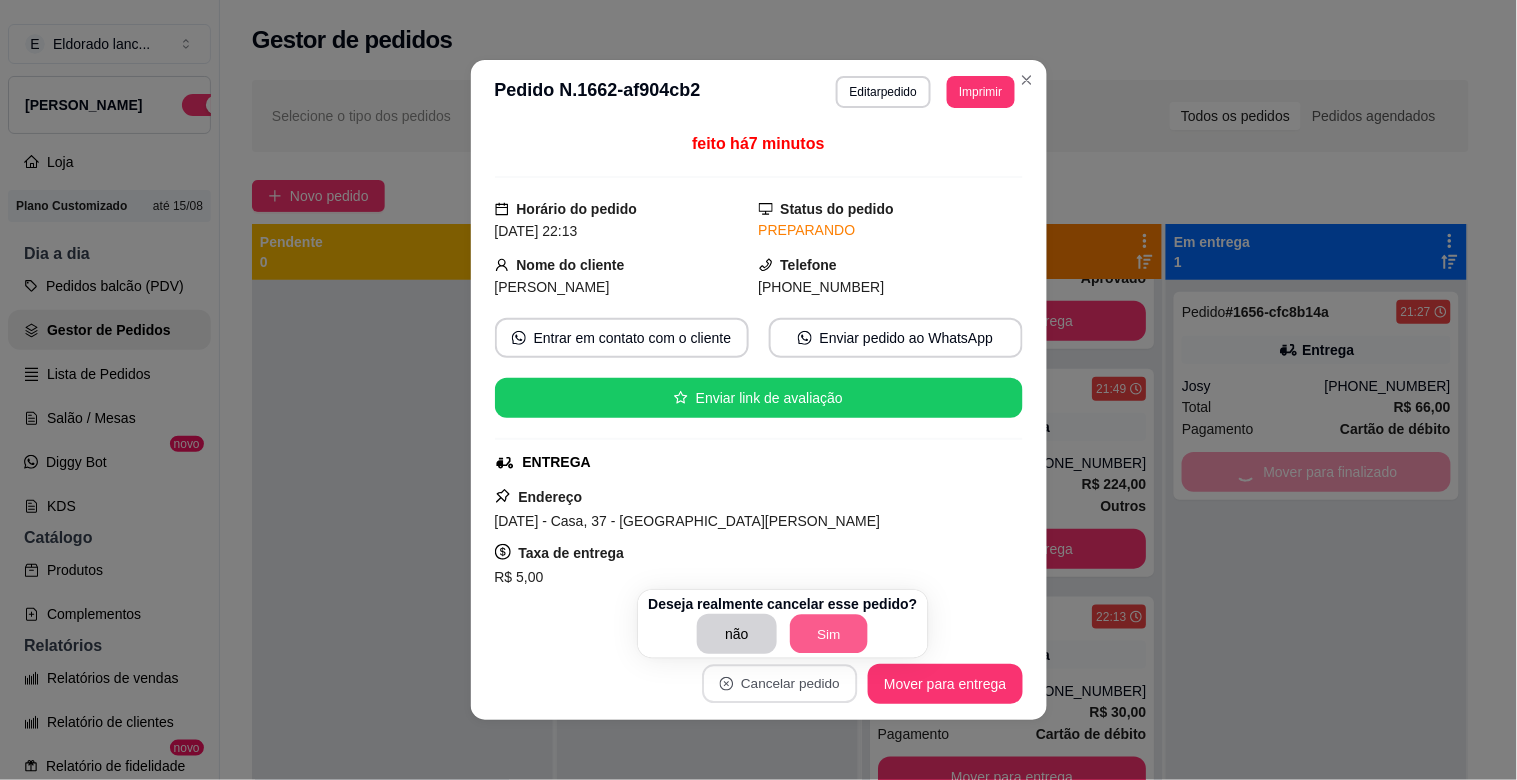 click on "Sim" at bounding box center (829, 634) 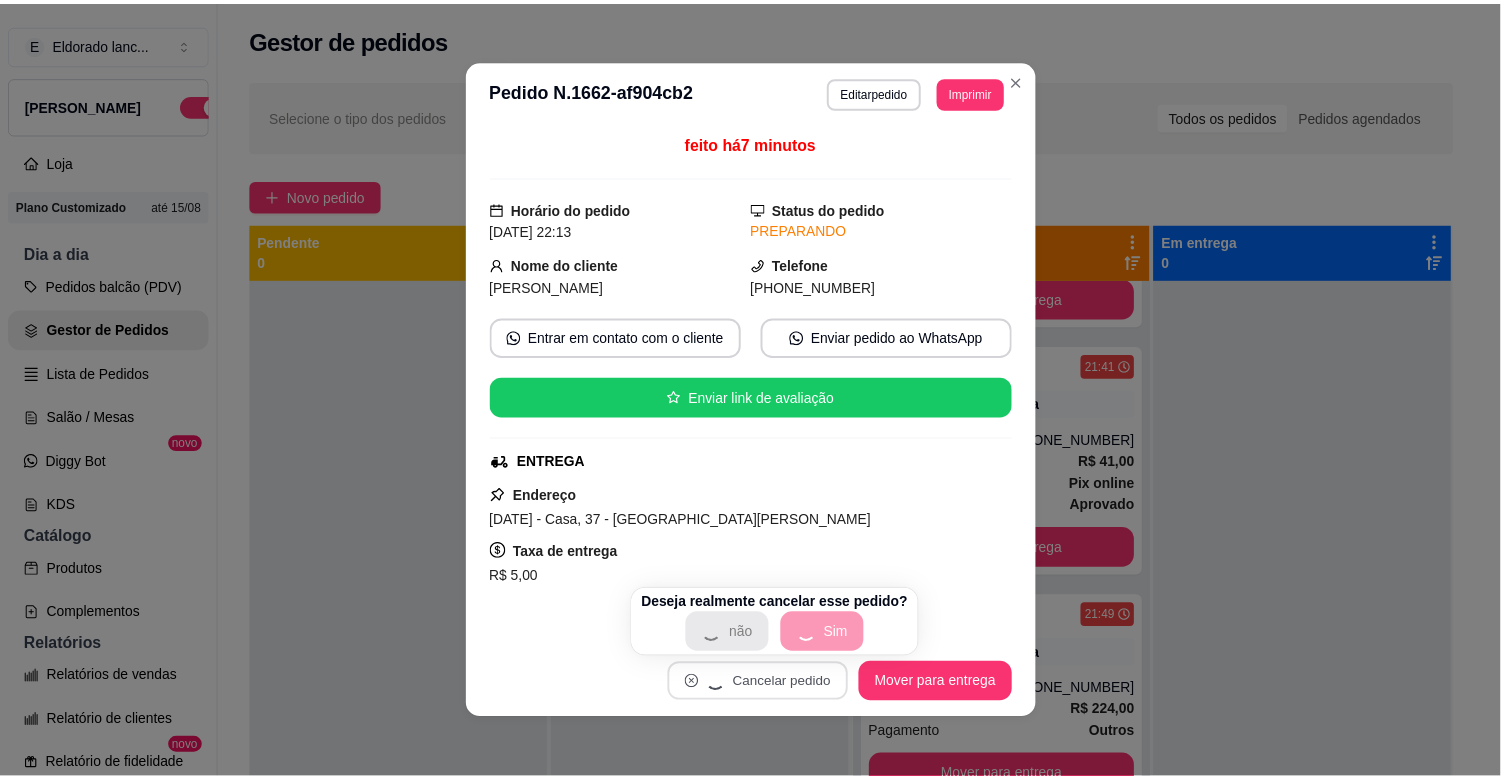 scroll, scrollTop: 195, scrollLeft: 0, axis: vertical 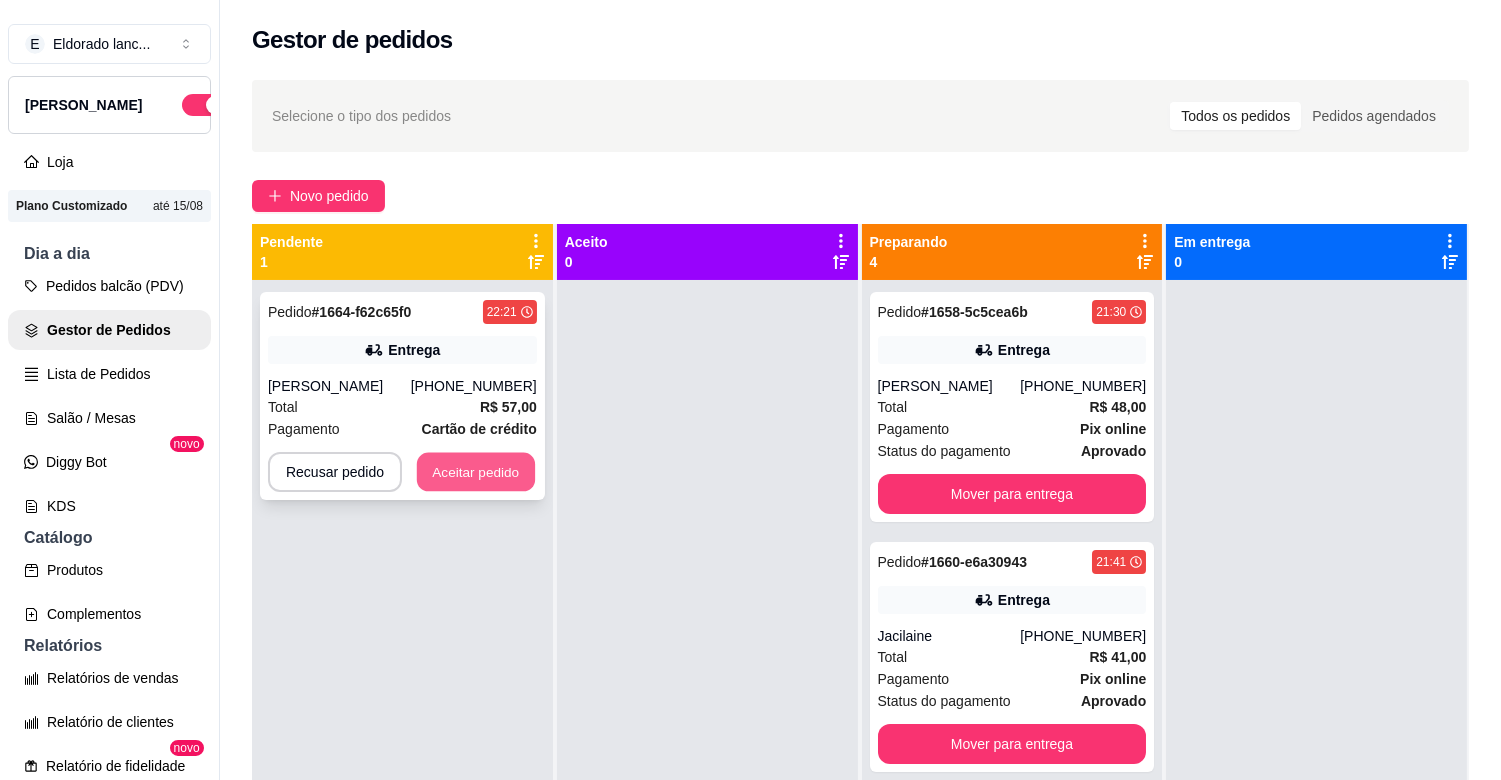 click on "Aceitar pedido" at bounding box center (476, 472) 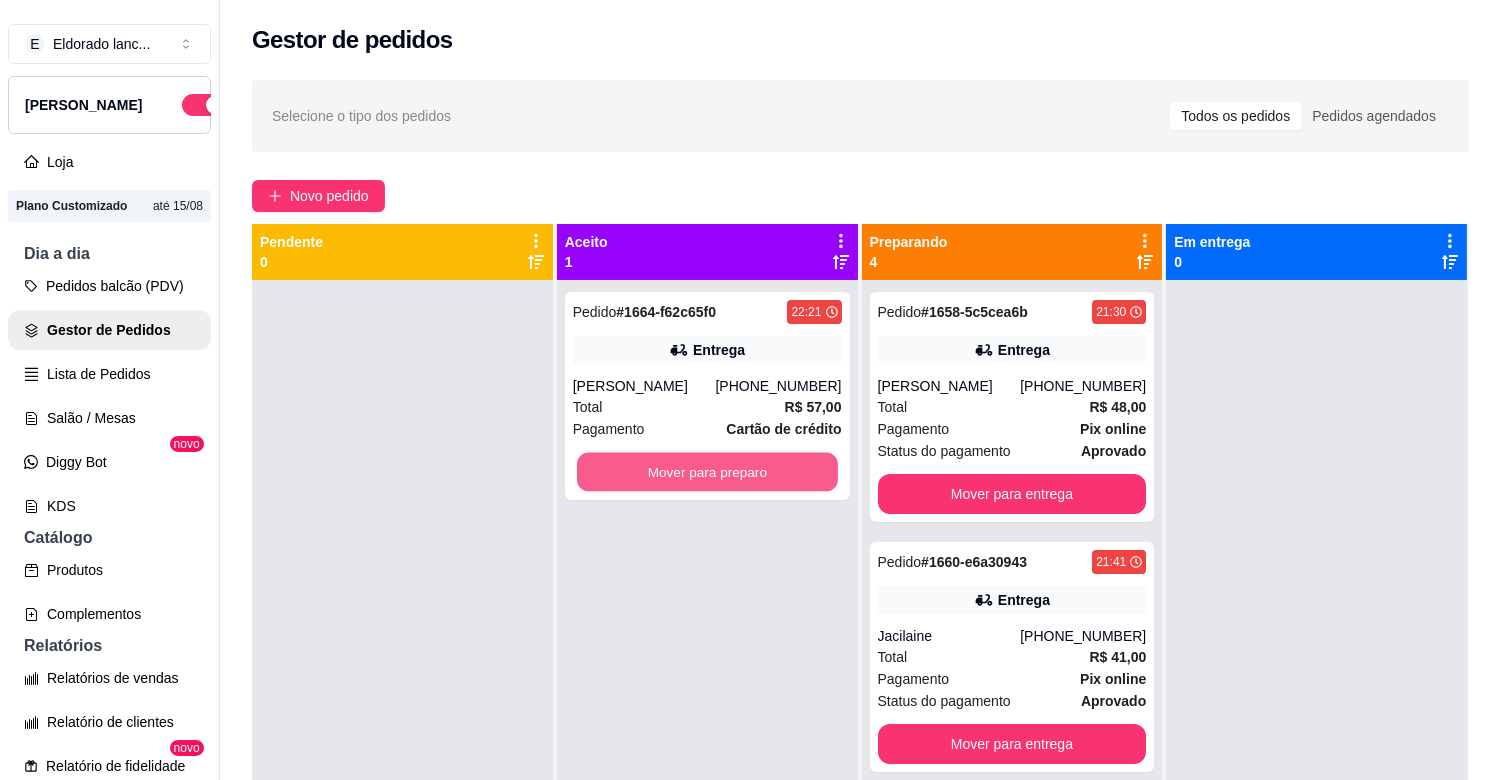 click on "Mover para preparo" at bounding box center [707, 472] 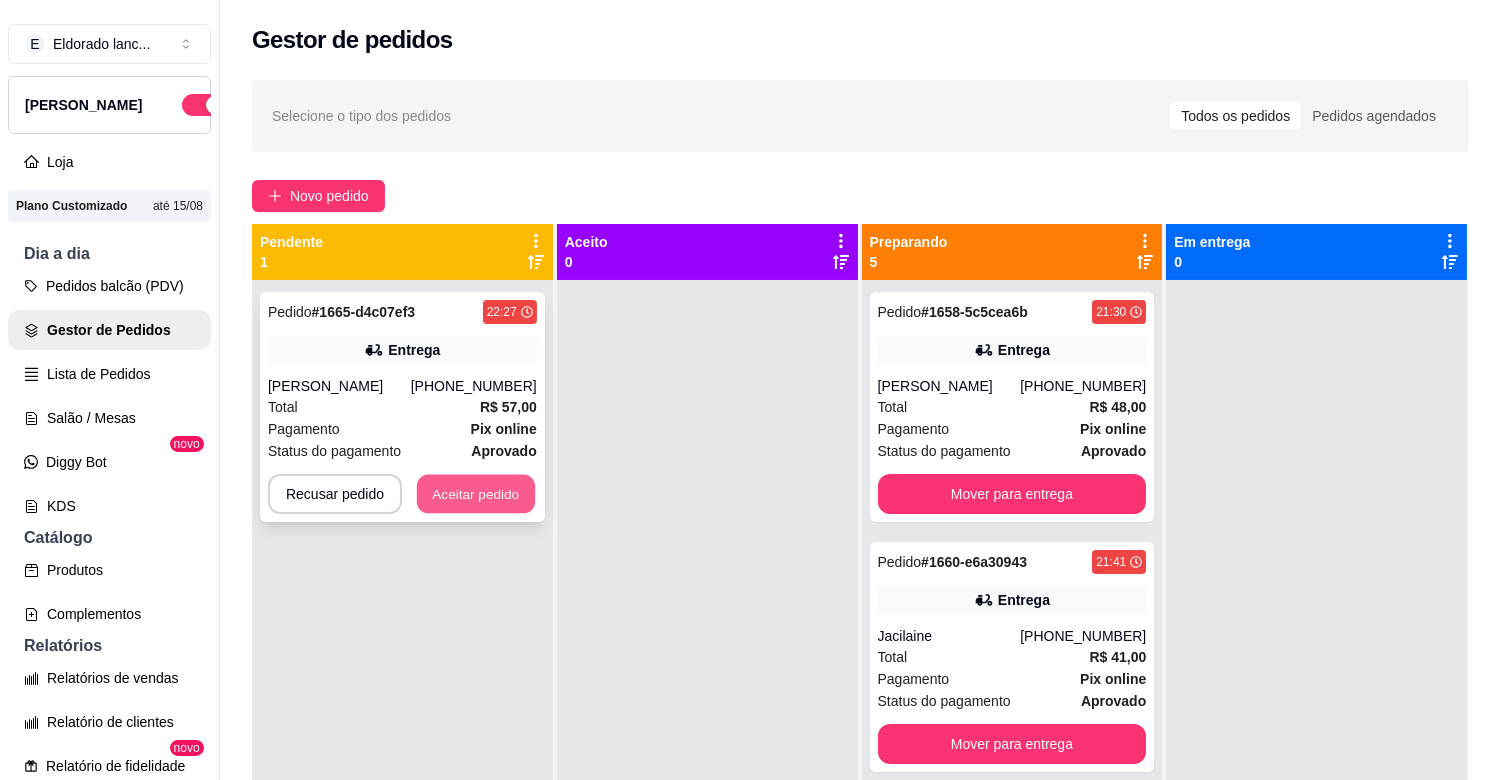 click on "Aceitar pedido" at bounding box center [476, 494] 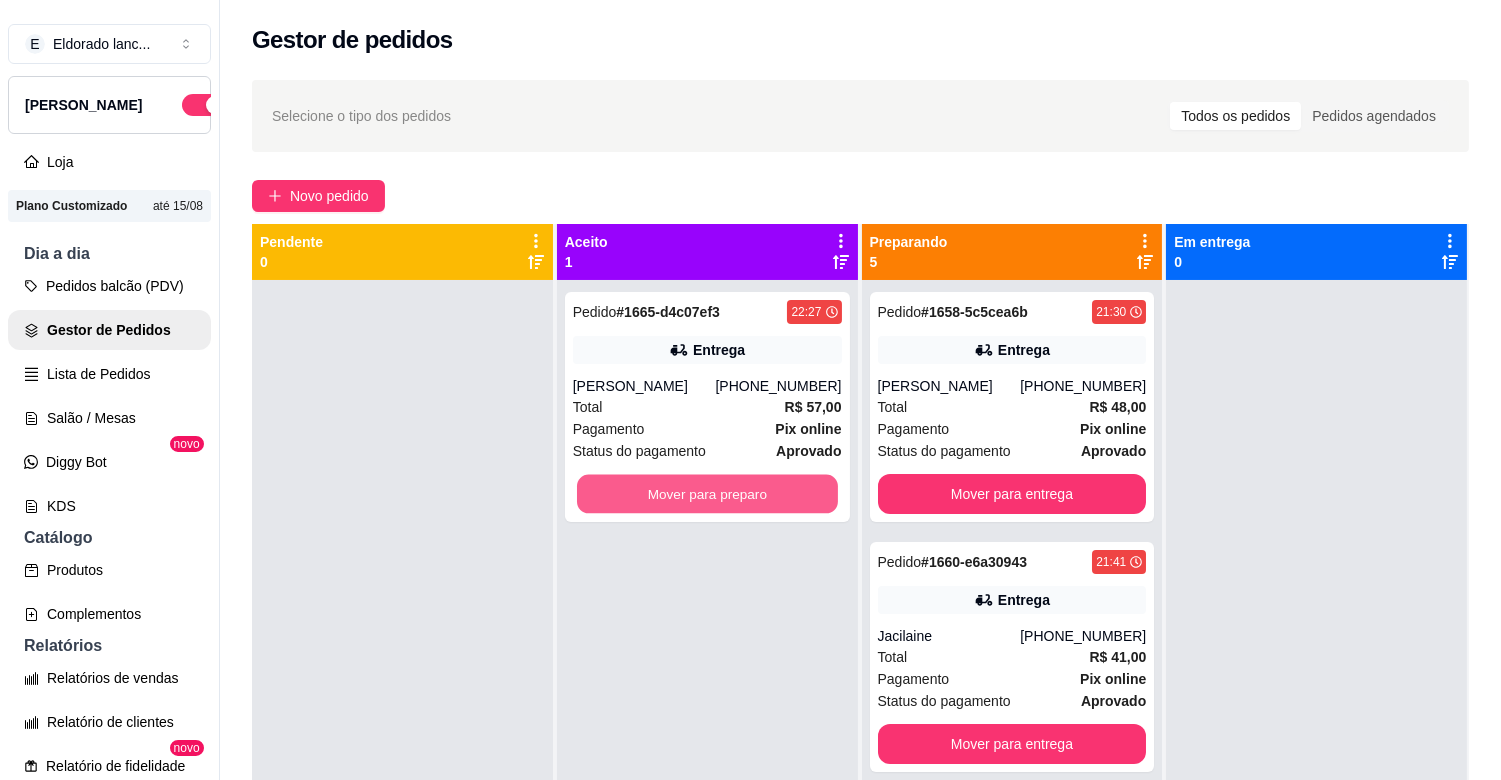 click on "Mover para preparo" at bounding box center (707, 494) 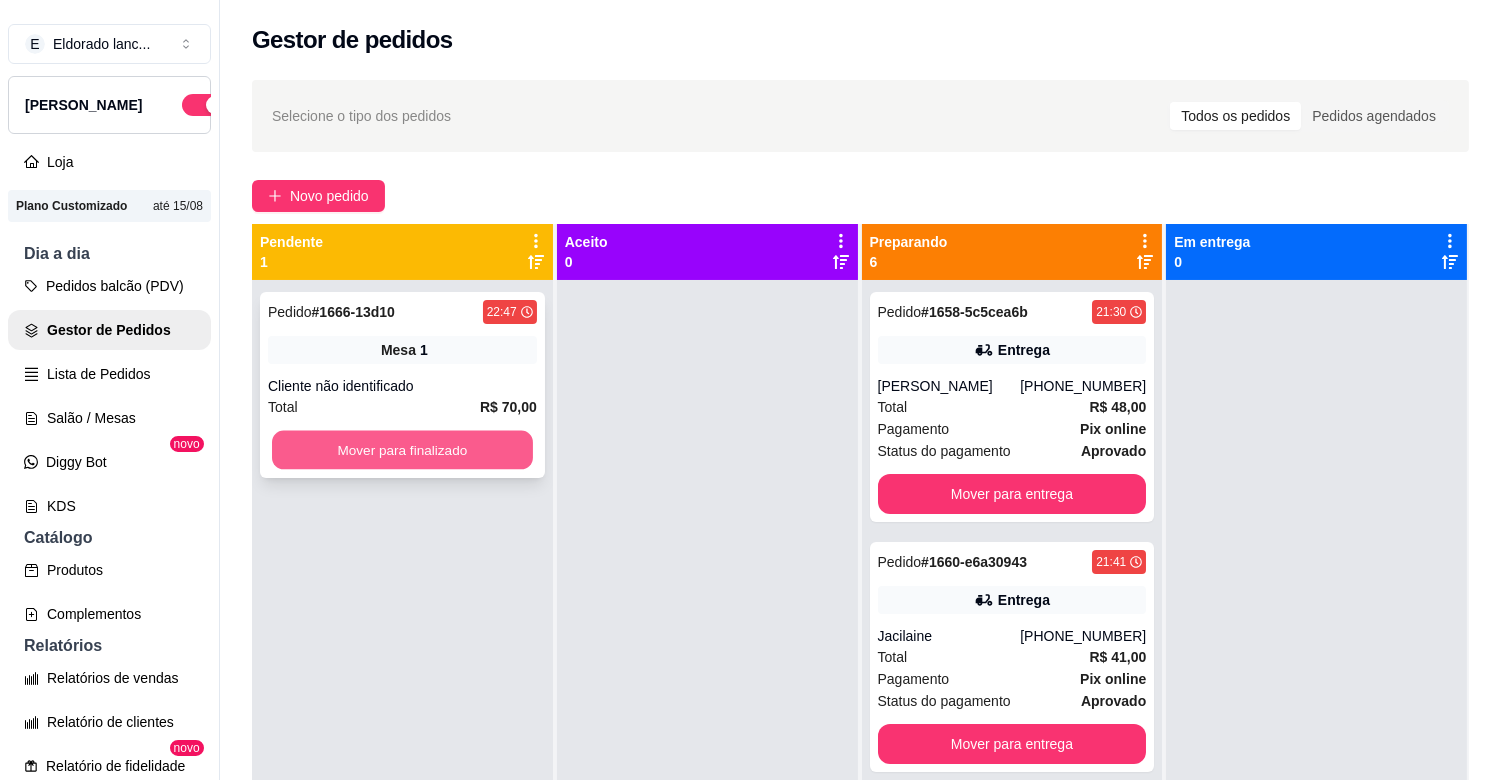 click on "Mover para finalizado" at bounding box center [402, 450] 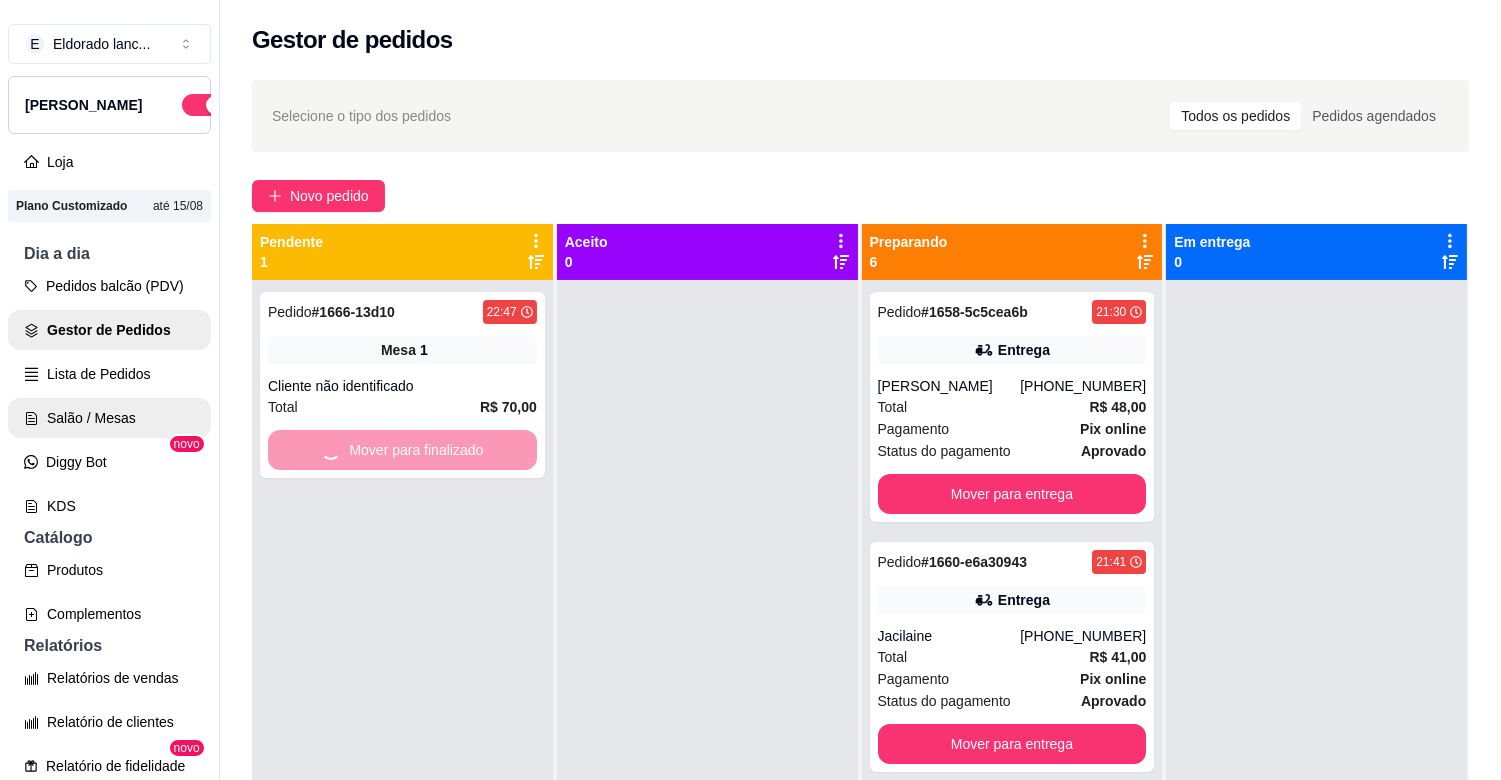 click on "Salão / Mesas" at bounding box center [109, 418] 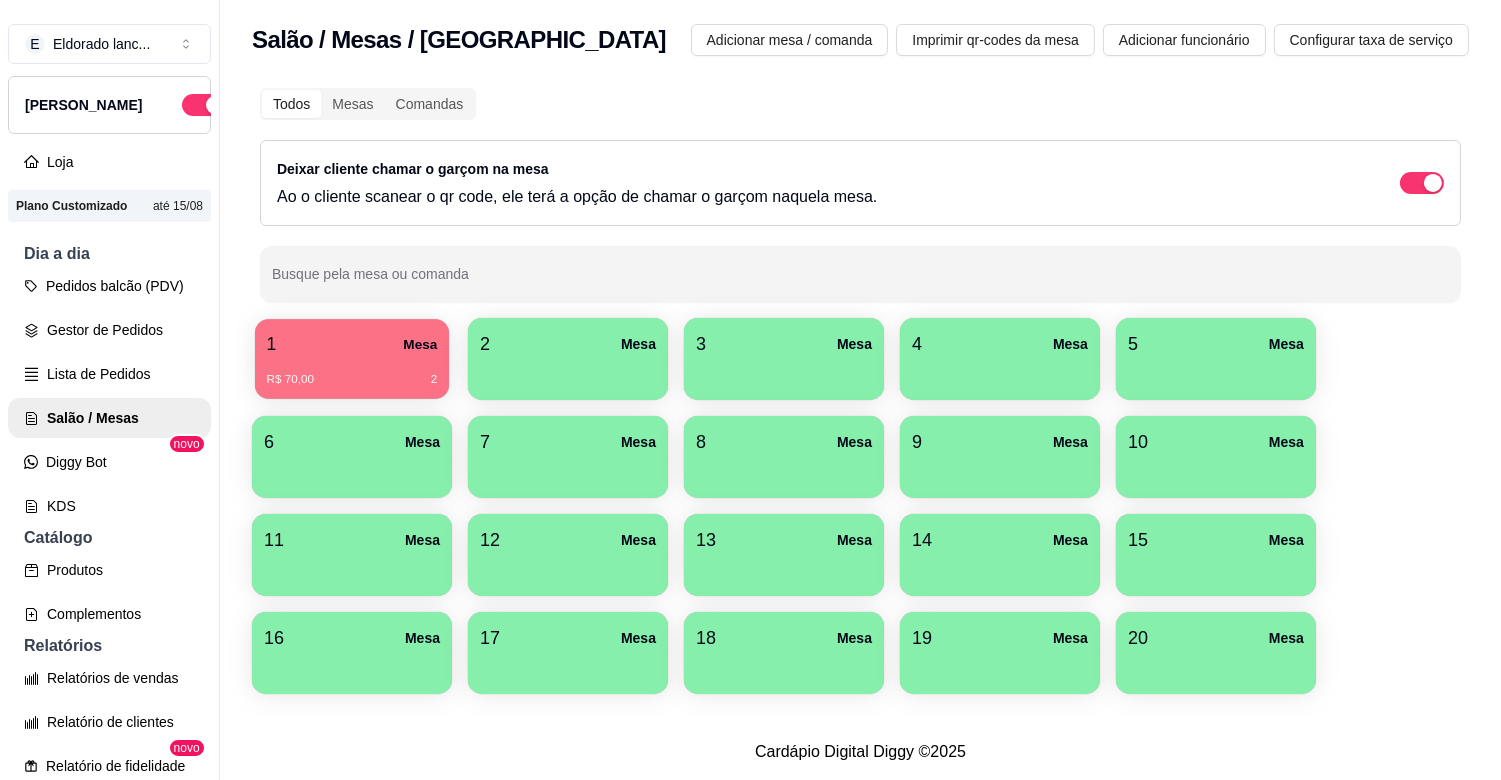 click on "R$ 70,00 2" at bounding box center (352, 372) 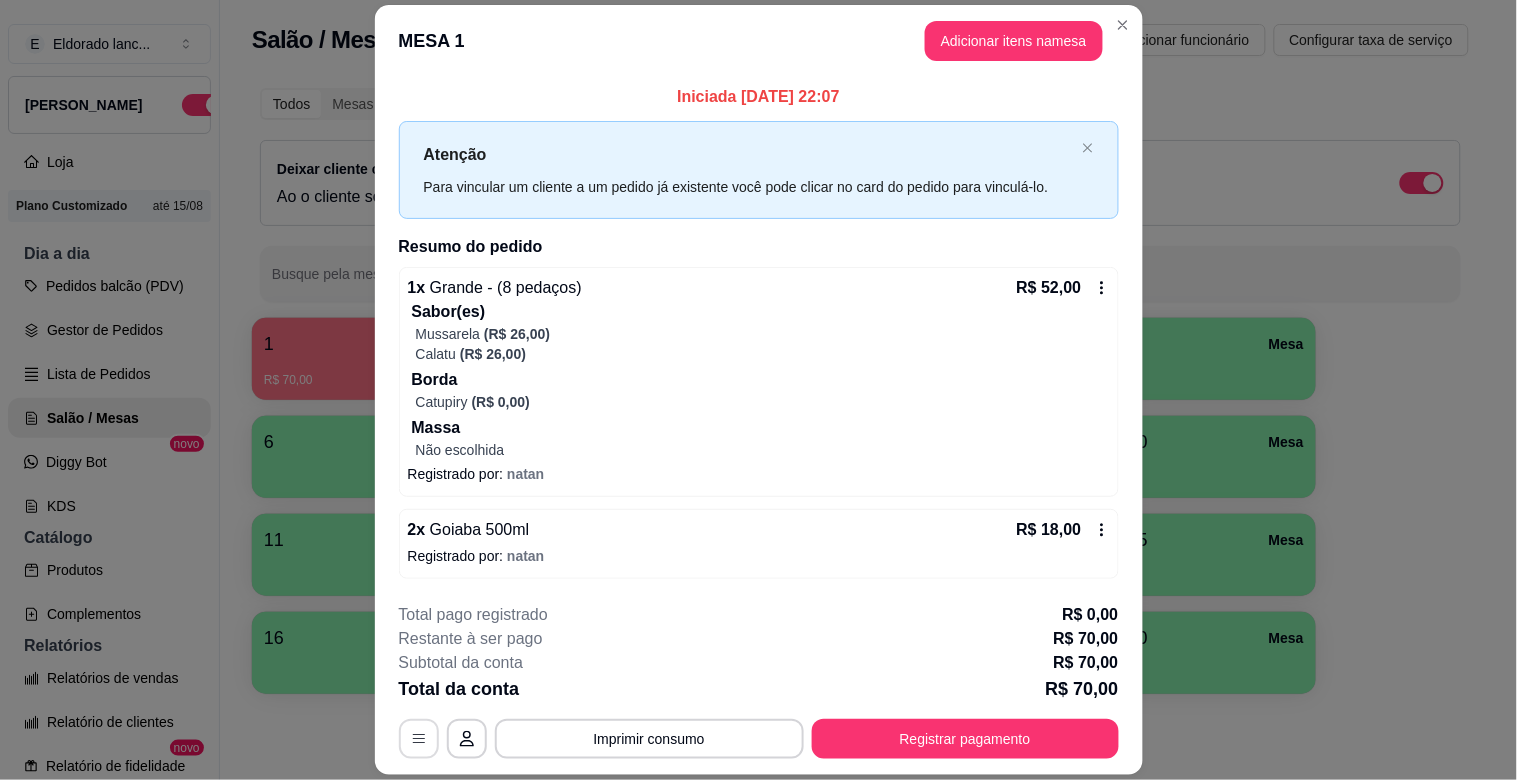 click 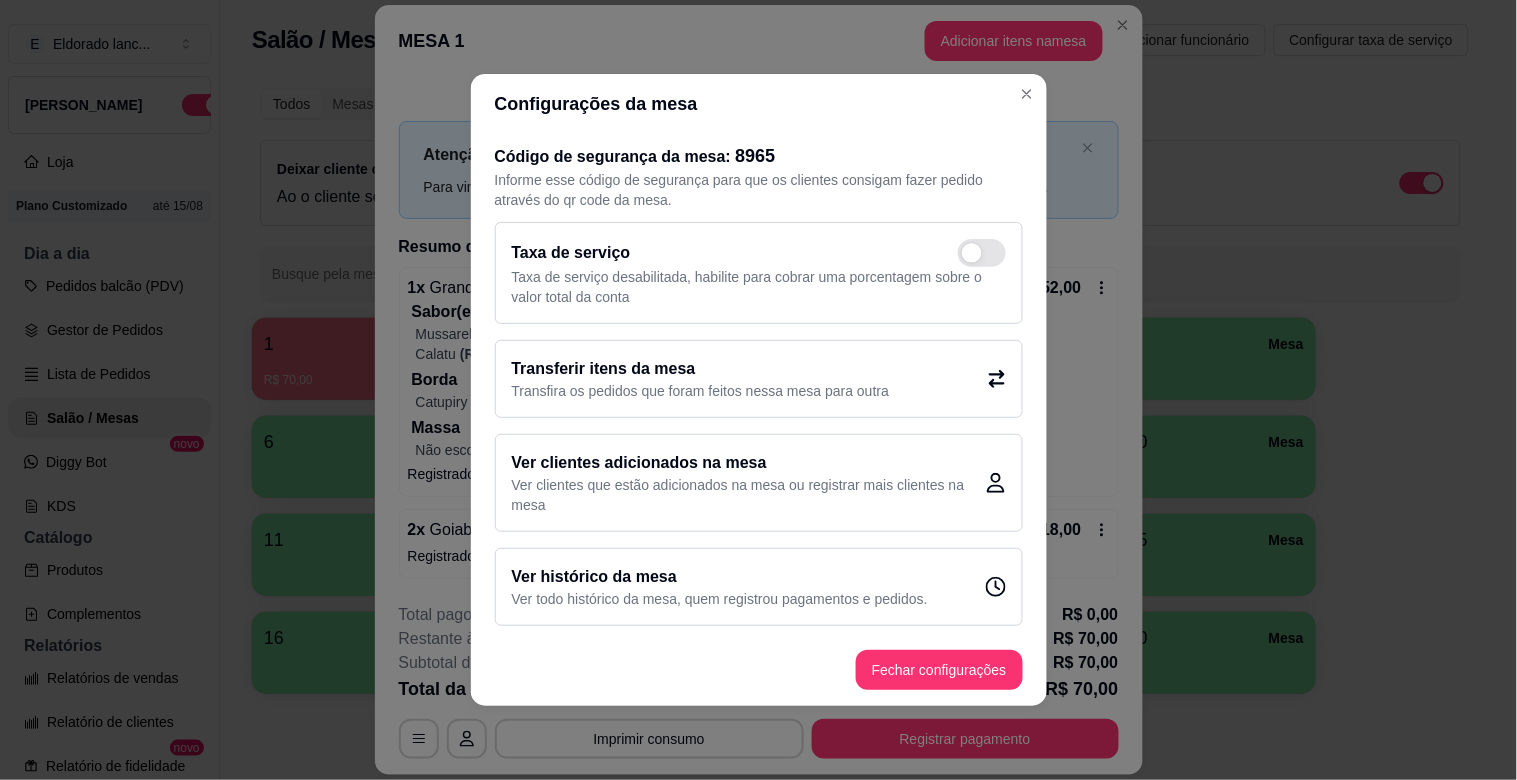 click on "Transfira os pedidos que foram feitos nessa mesa para outra" at bounding box center (701, 391) 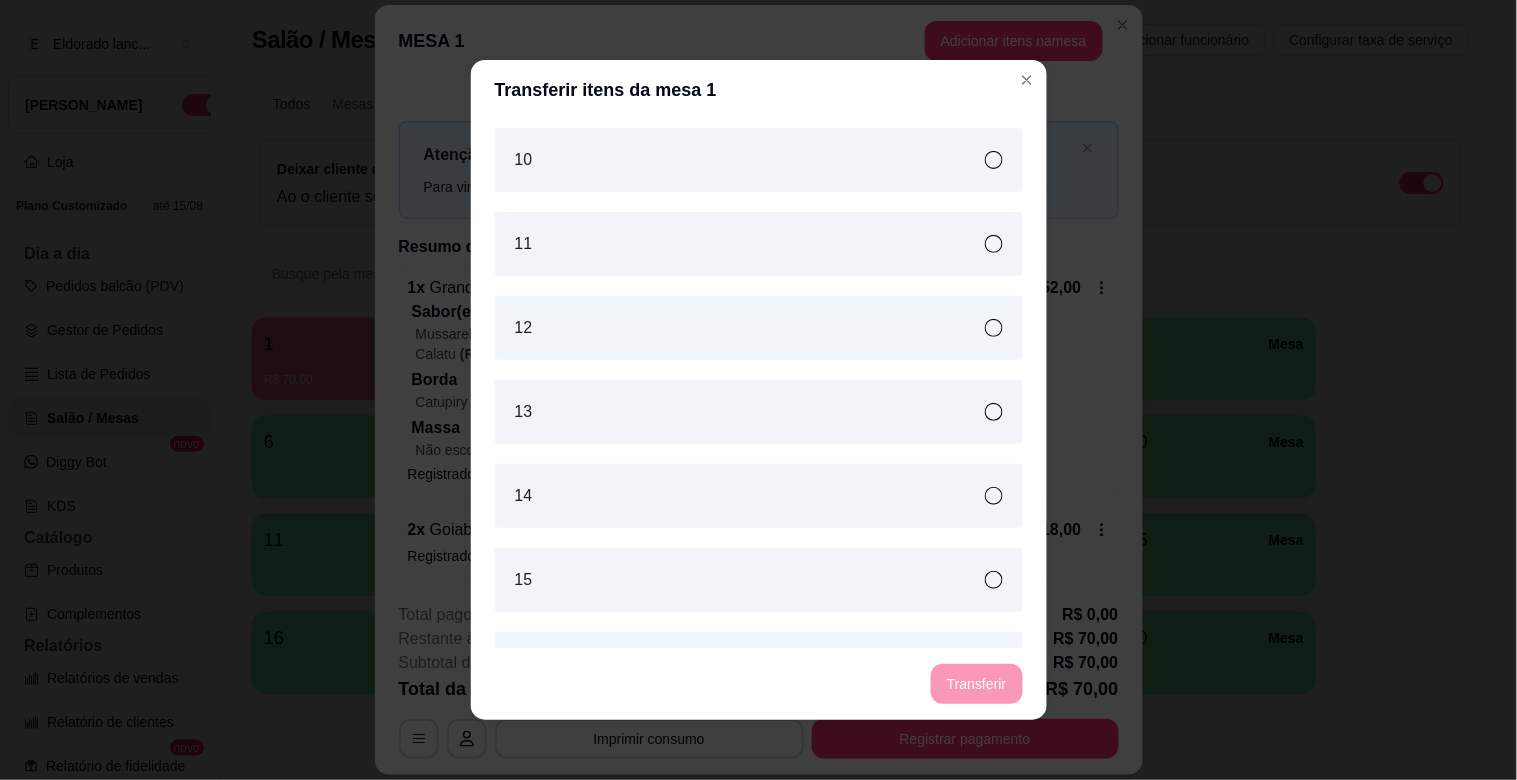 click 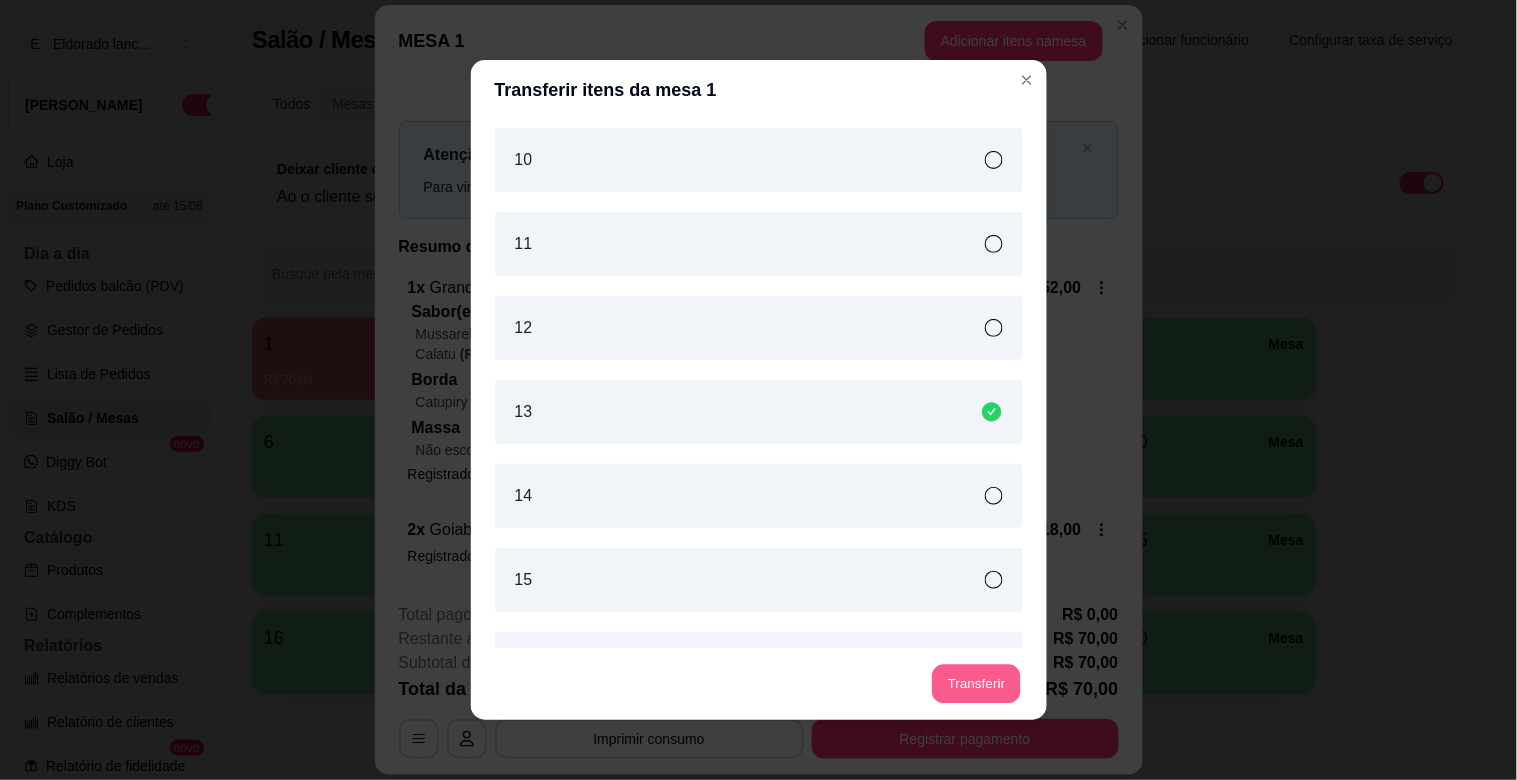 click on "Transferir" at bounding box center [976, 684] 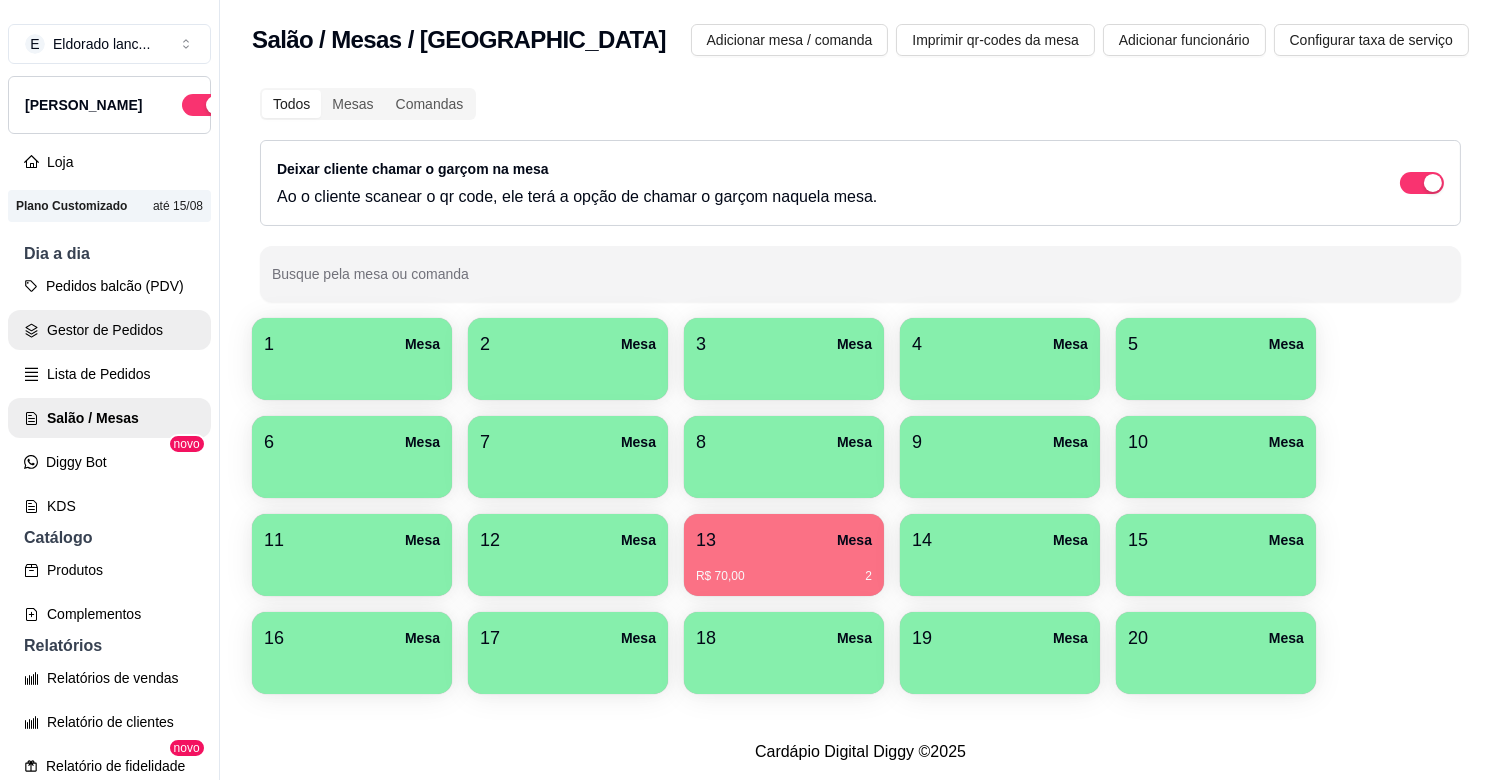 click on "Gestor de Pedidos" at bounding box center [109, 330] 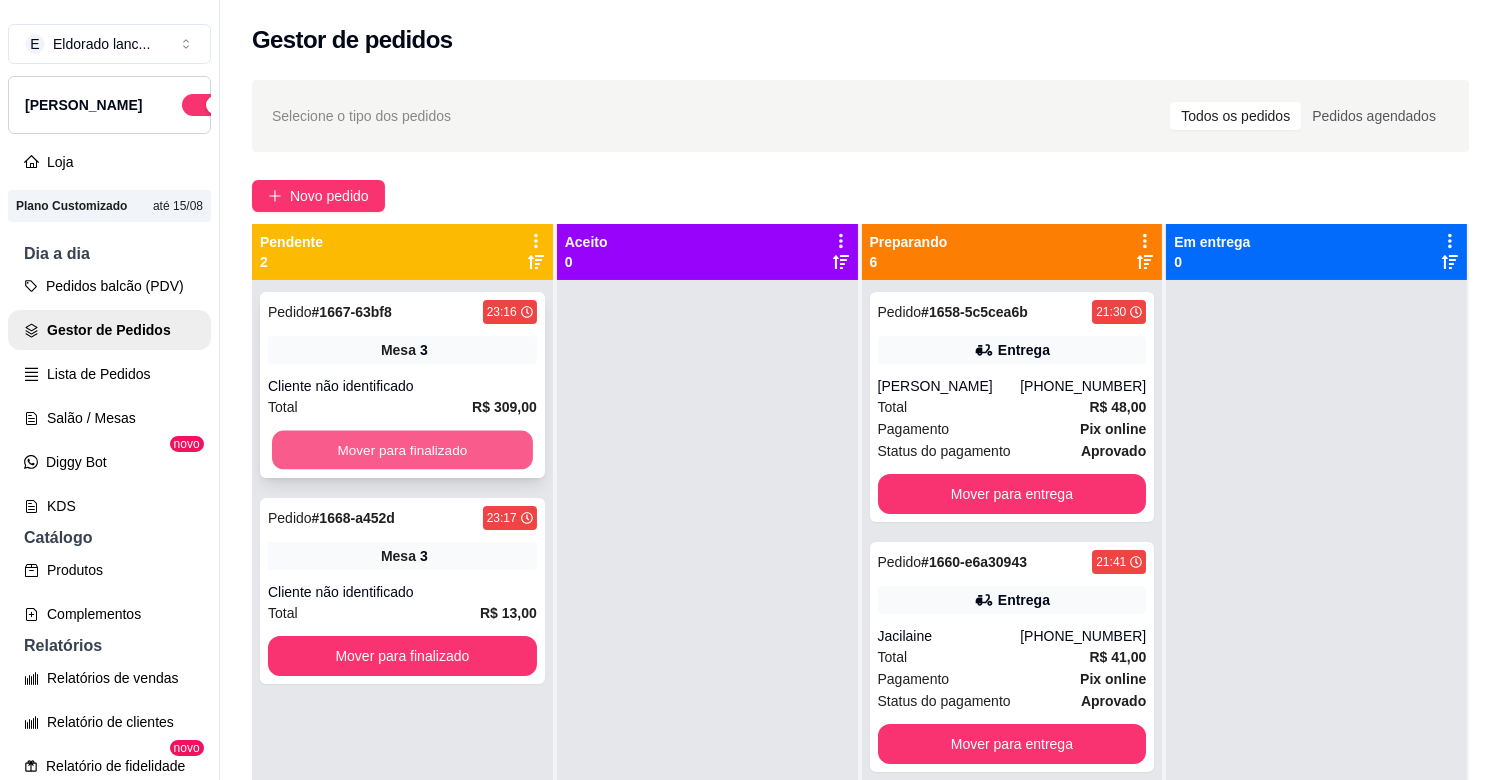 click on "Mover para finalizado" at bounding box center (402, 450) 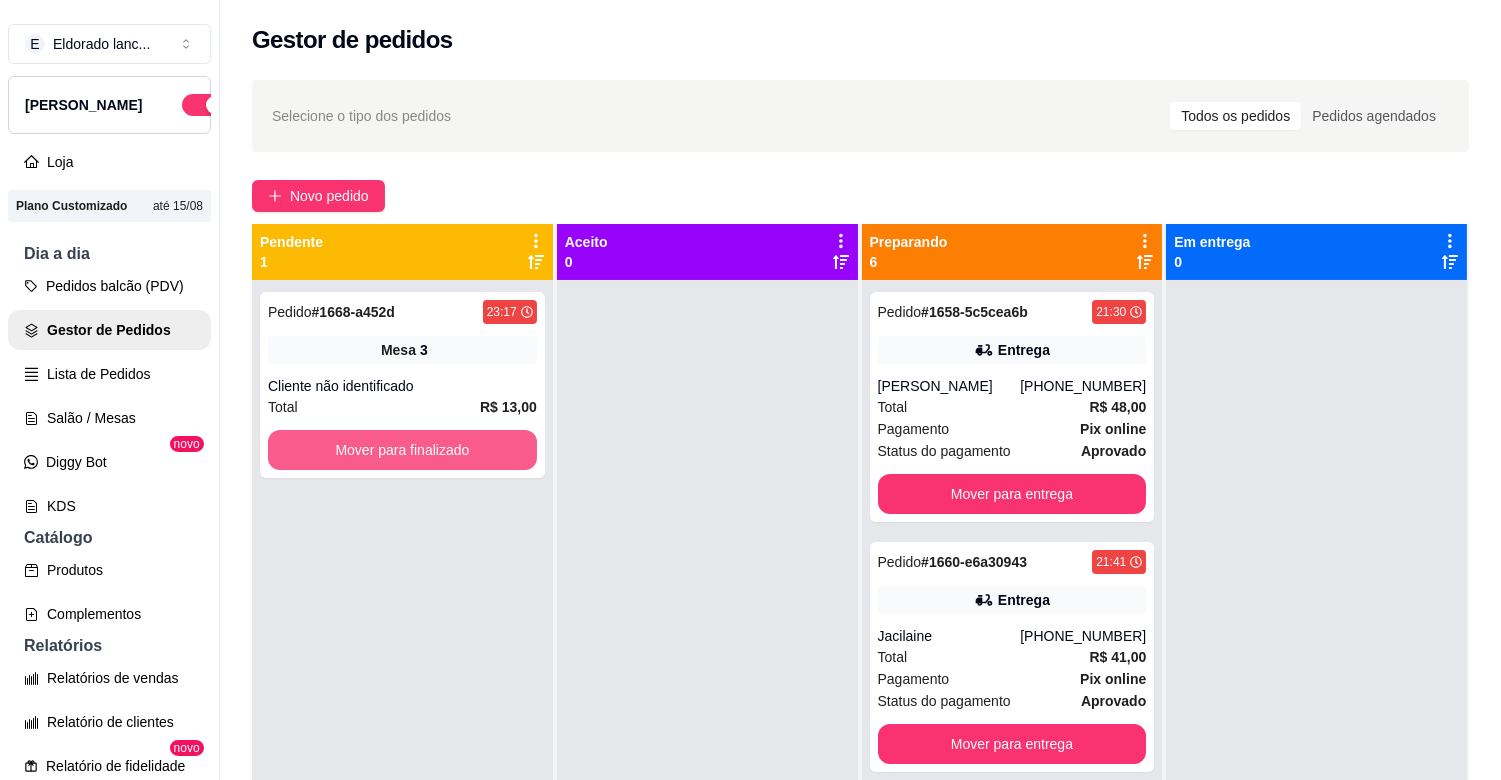 click on "Mover para finalizado" at bounding box center [402, 450] 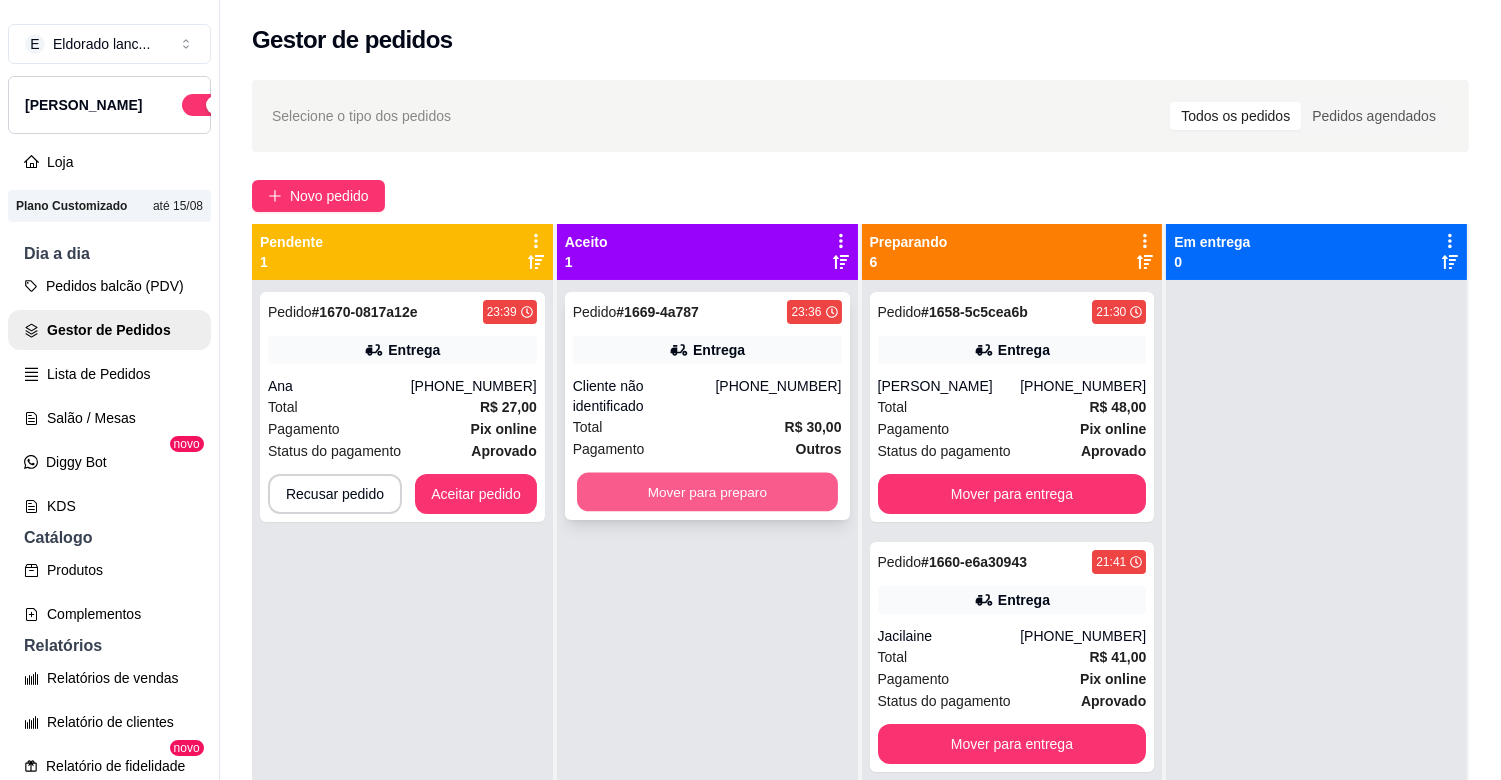 click on "Mover para preparo" at bounding box center (707, 492) 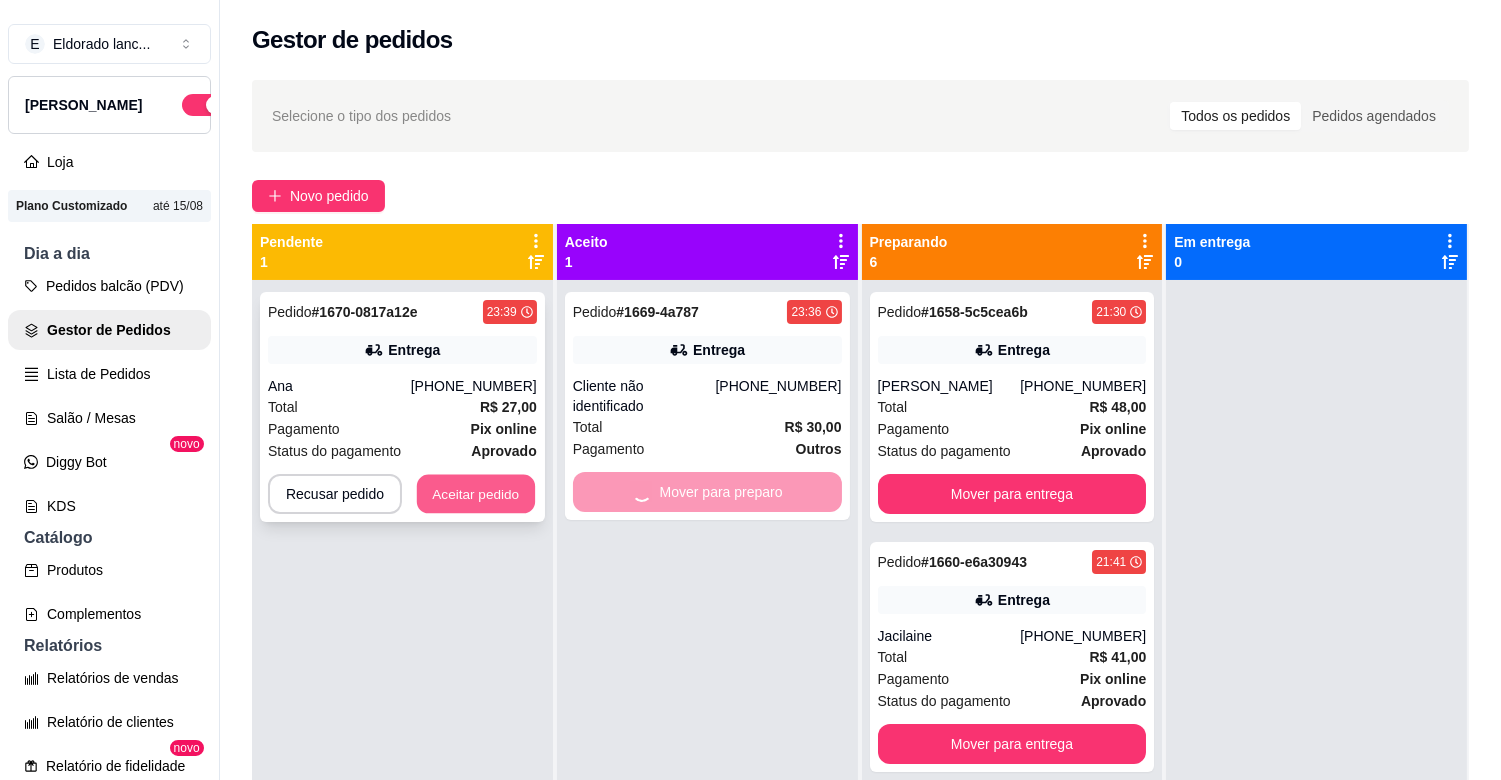 click on "Aceitar pedido" at bounding box center [476, 494] 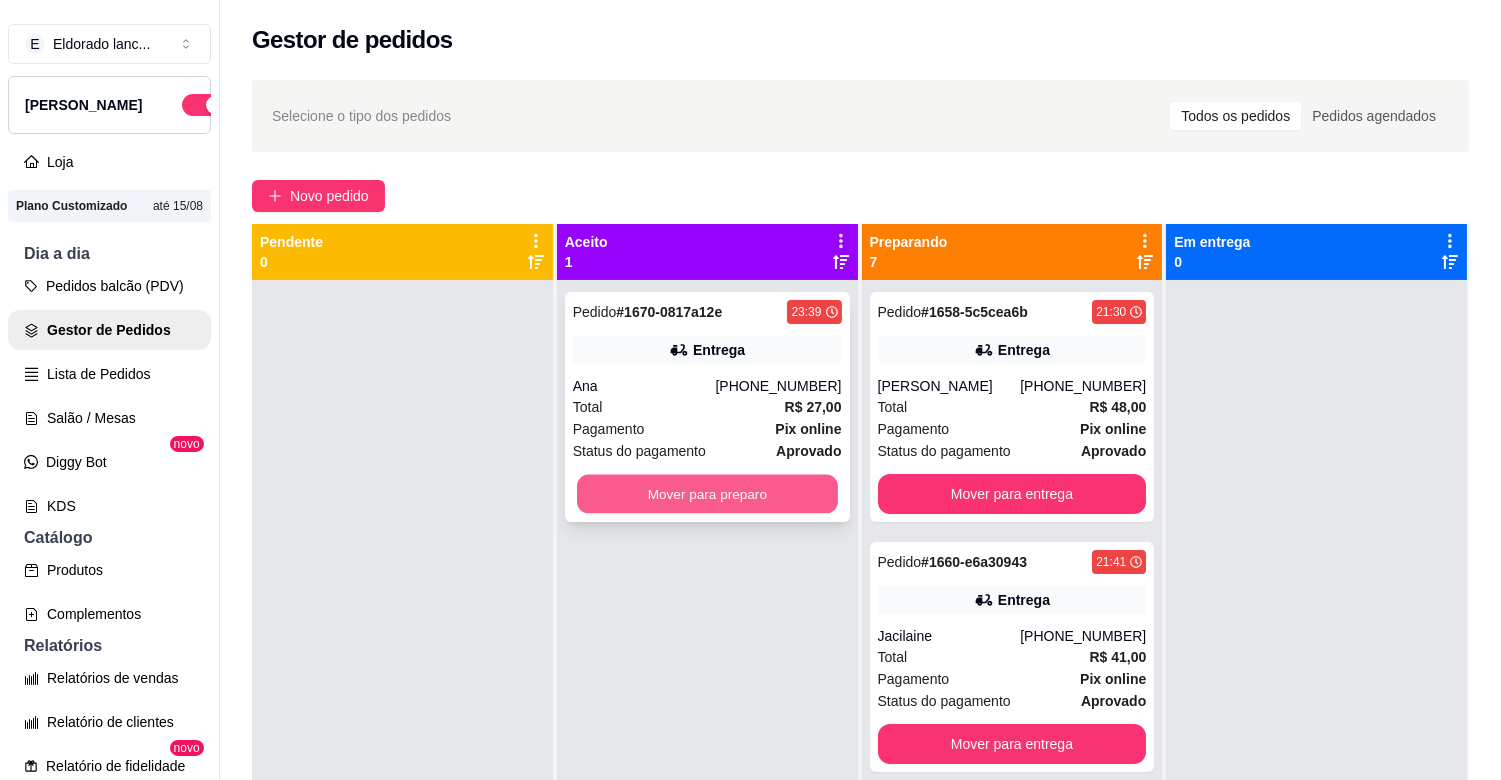 click on "Mover para preparo" at bounding box center [707, 494] 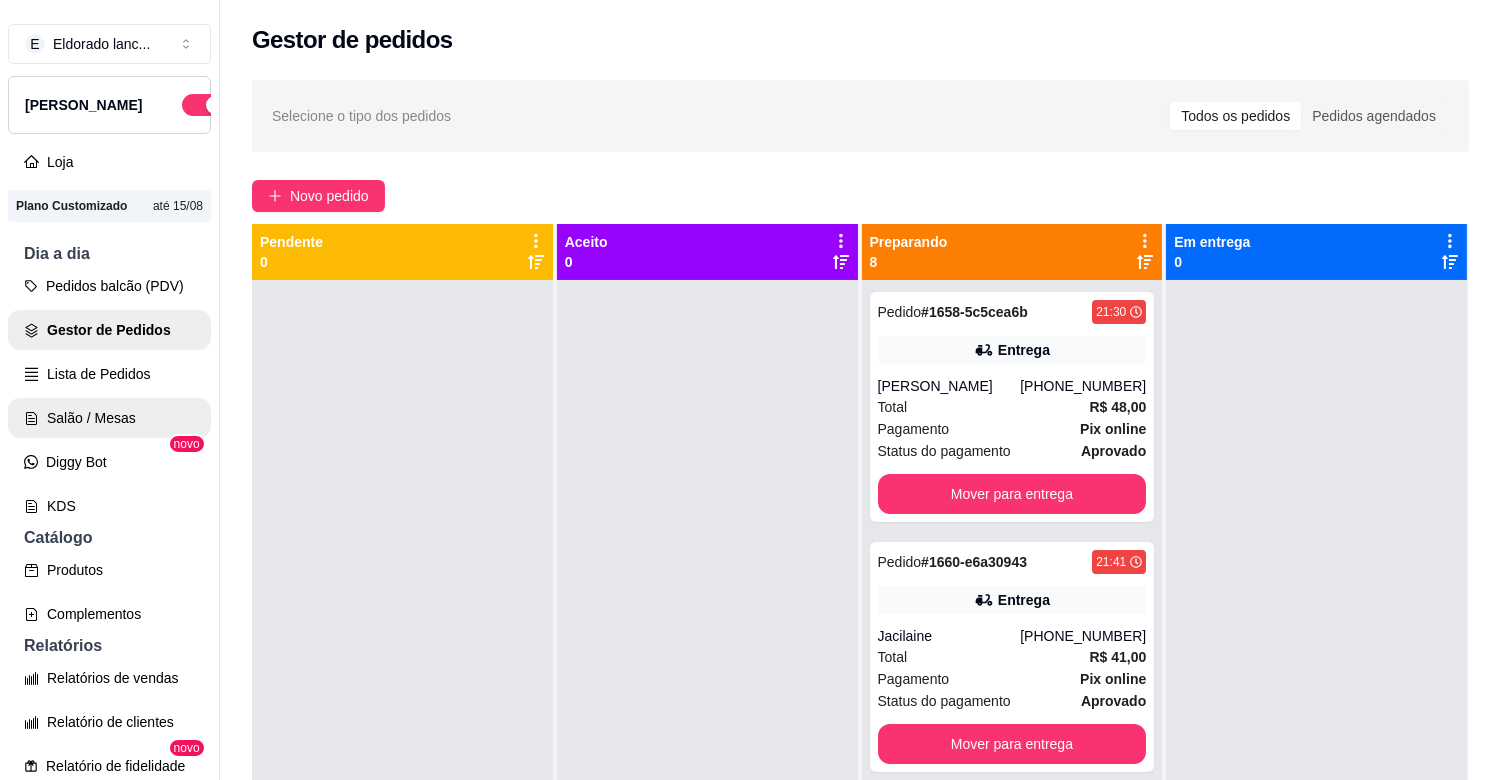 click 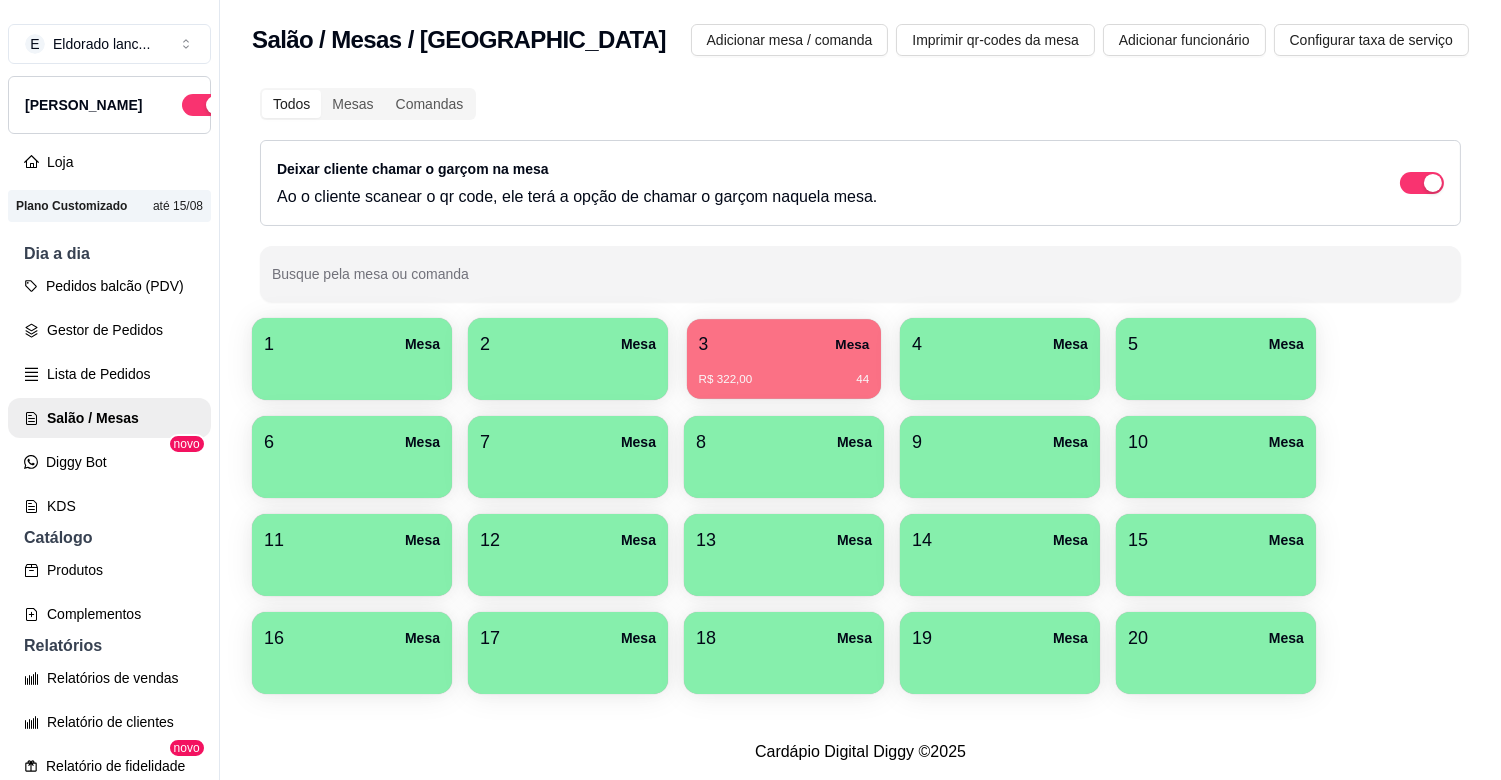 click on "Mesa" at bounding box center [852, 344] 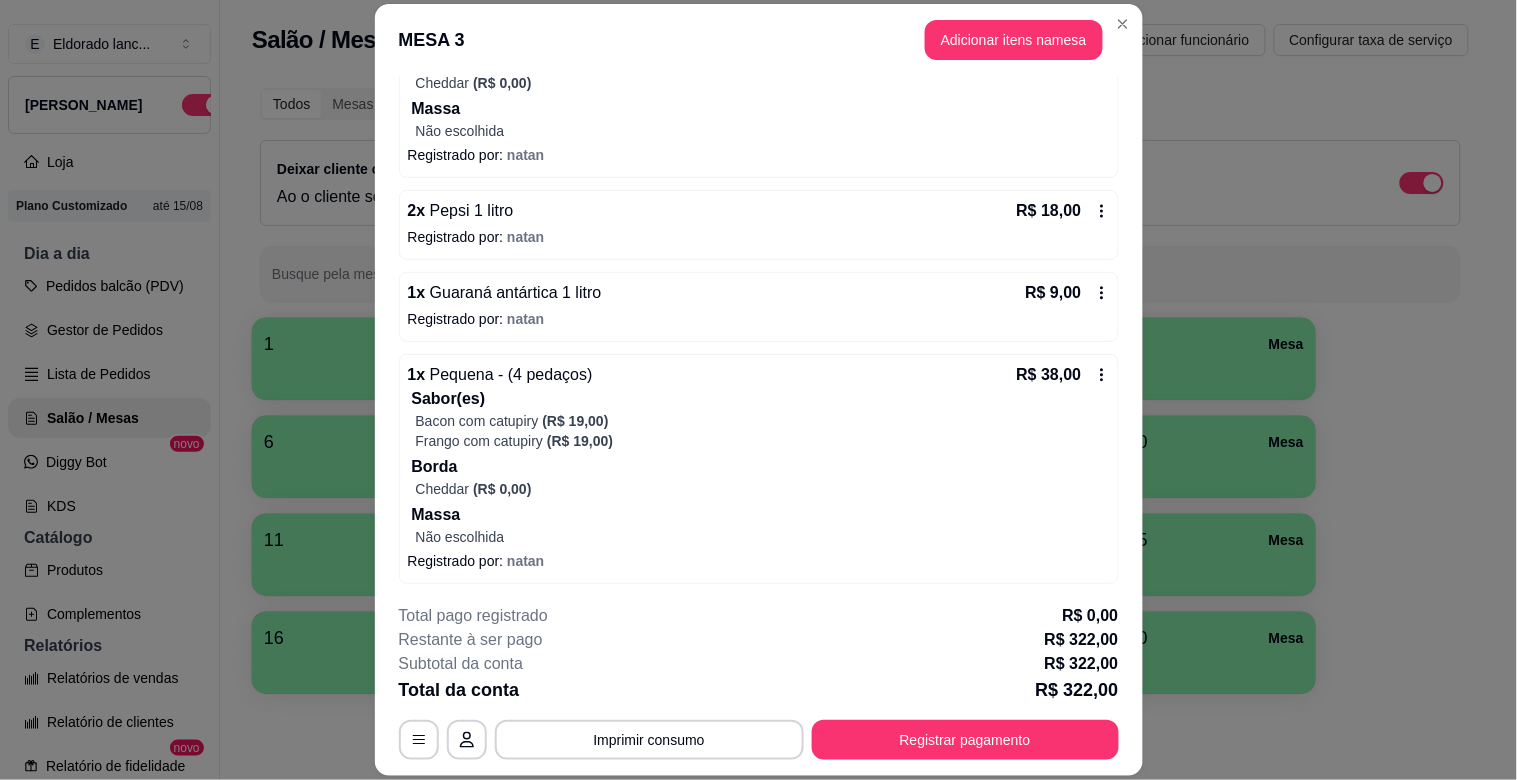 scroll, scrollTop: 1074, scrollLeft: 0, axis: vertical 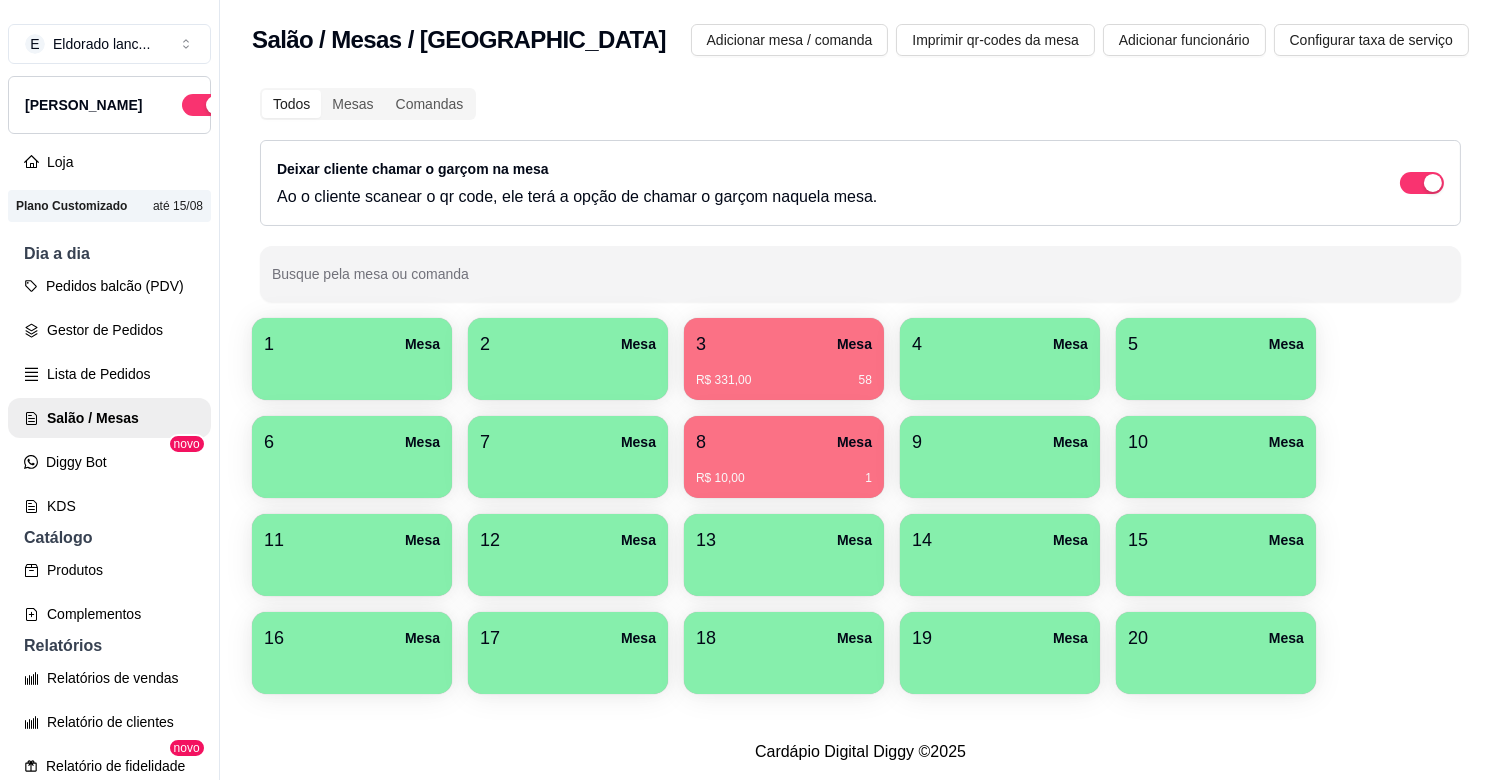 drag, startPoint x: 1165, startPoint y: 730, endPoint x: 1142, endPoint y: 730, distance: 23 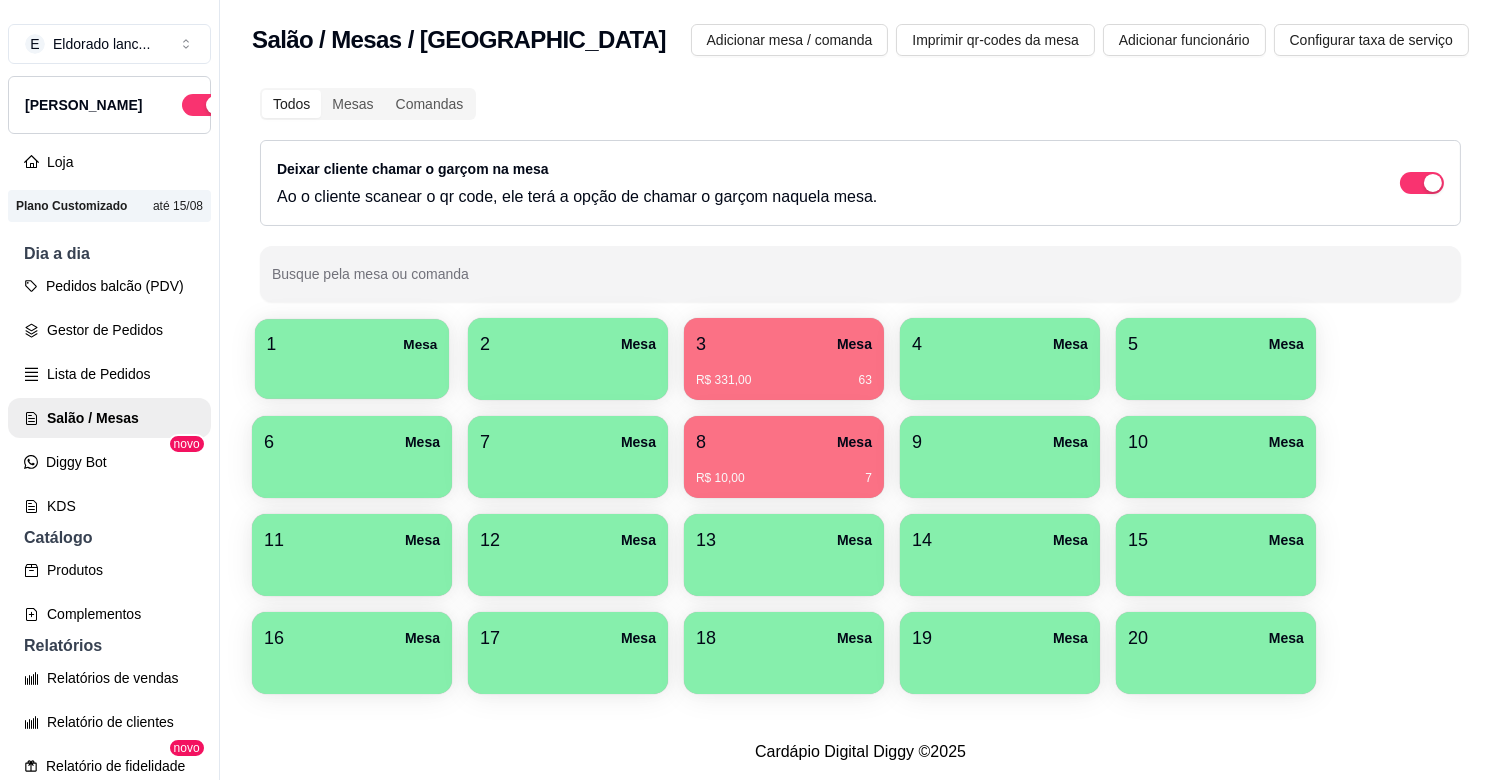 click on "1 Mesa" at bounding box center [352, 359] 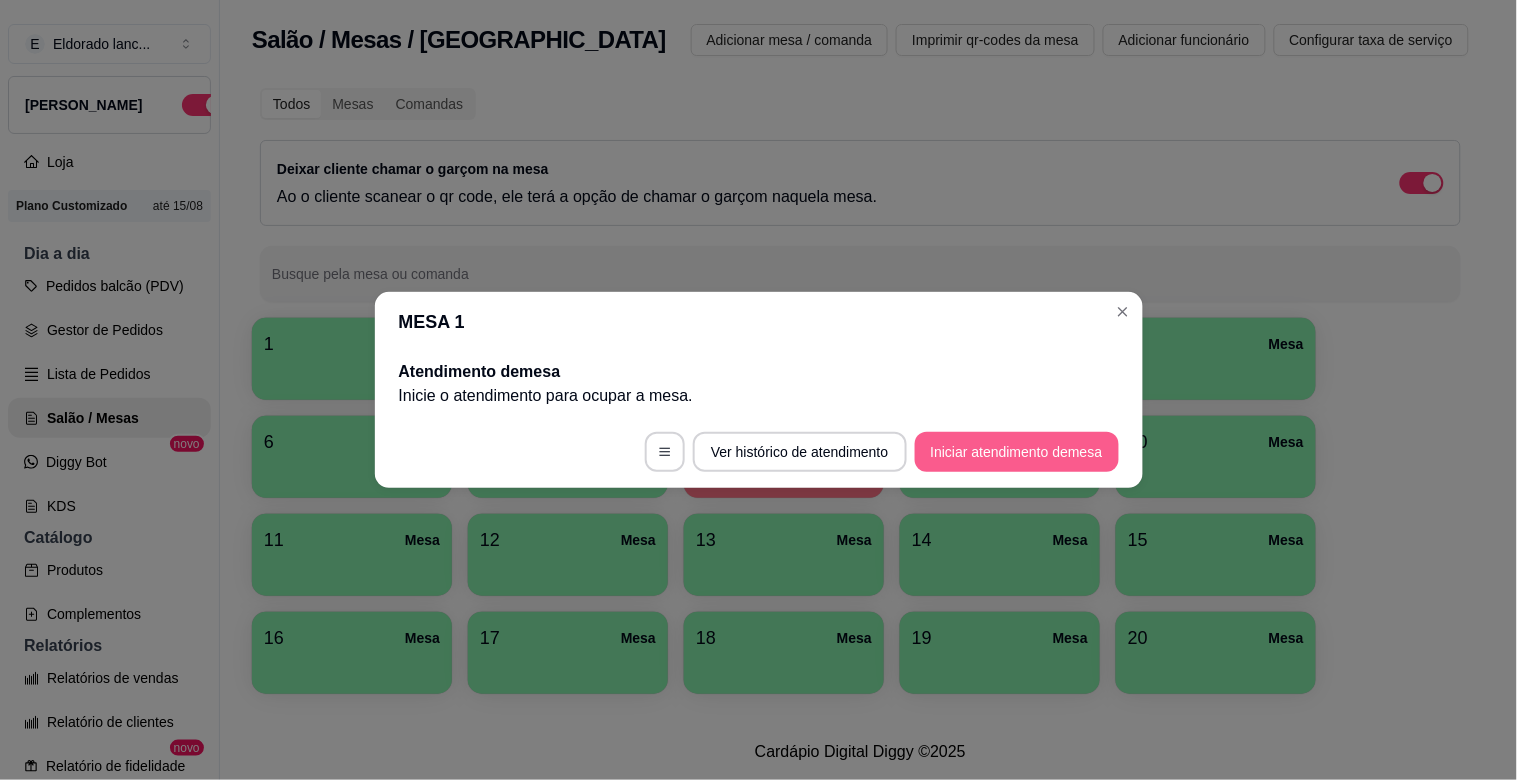 click on "Iniciar atendimento de  mesa" at bounding box center [1017, 452] 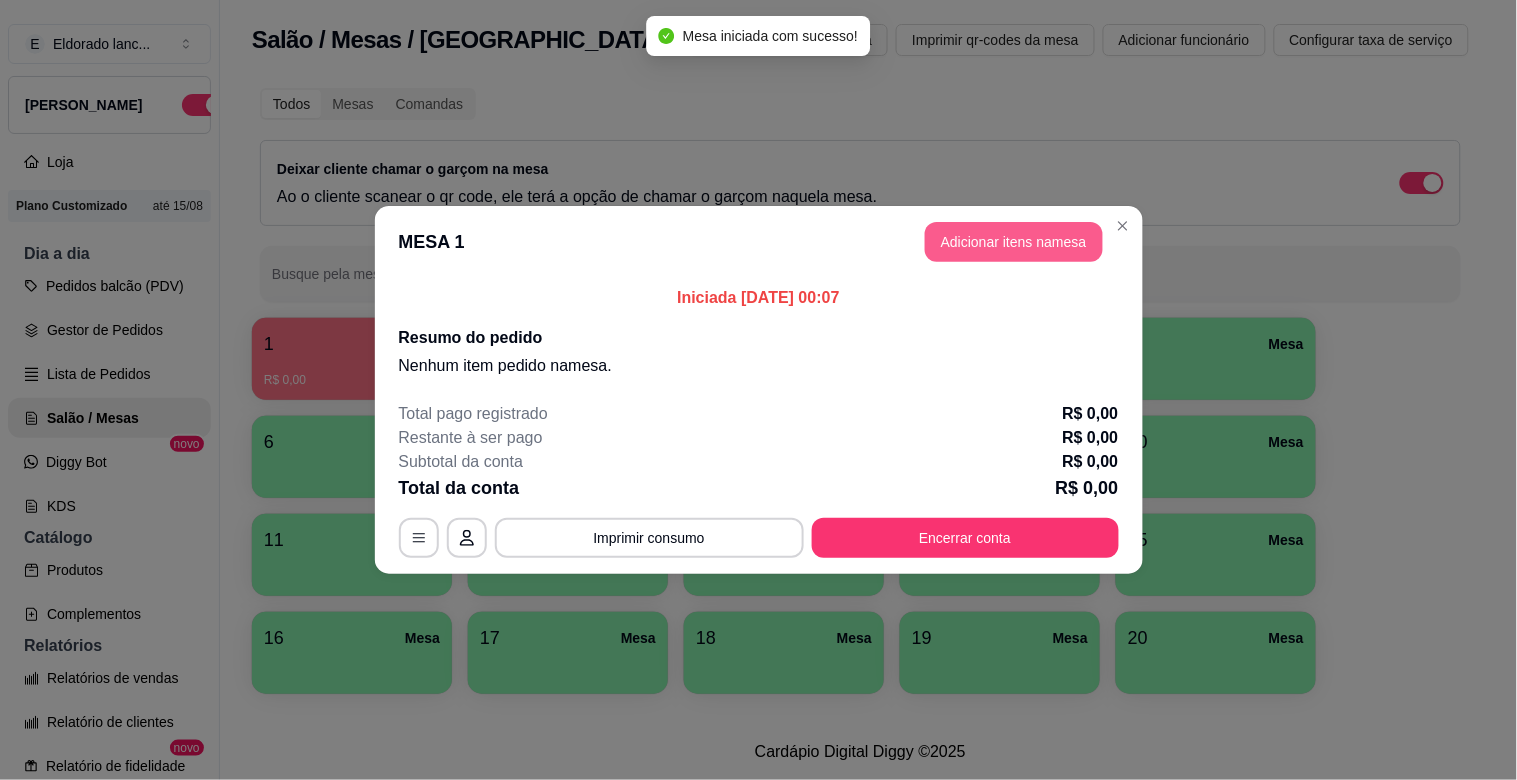 click on "Adicionar itens na  mesa" at bounding box center (1014, 242) 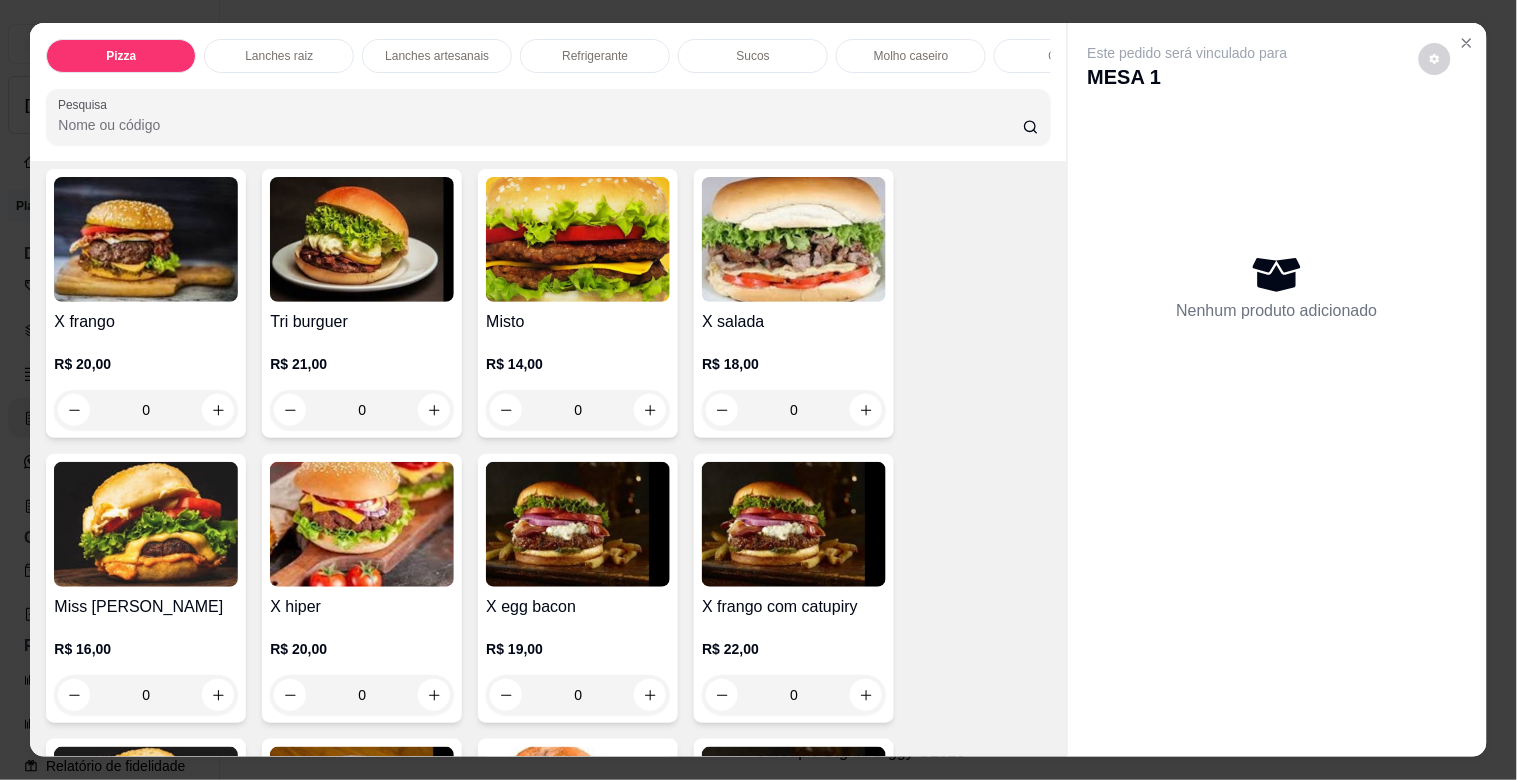 scroll, scrollTop: 448, scrollLeft: 0, axis: vertical 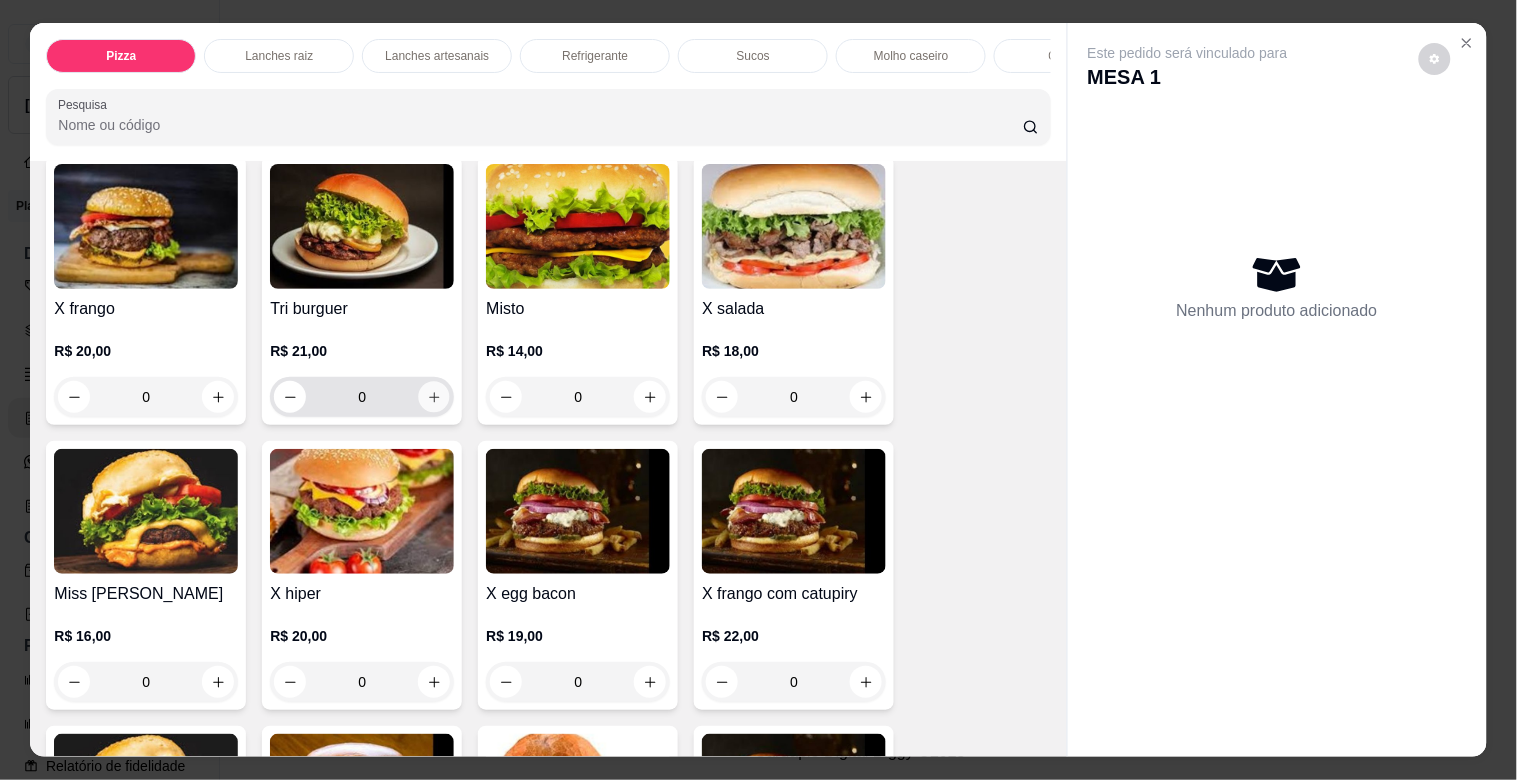 click at bounding box center [434, 397] 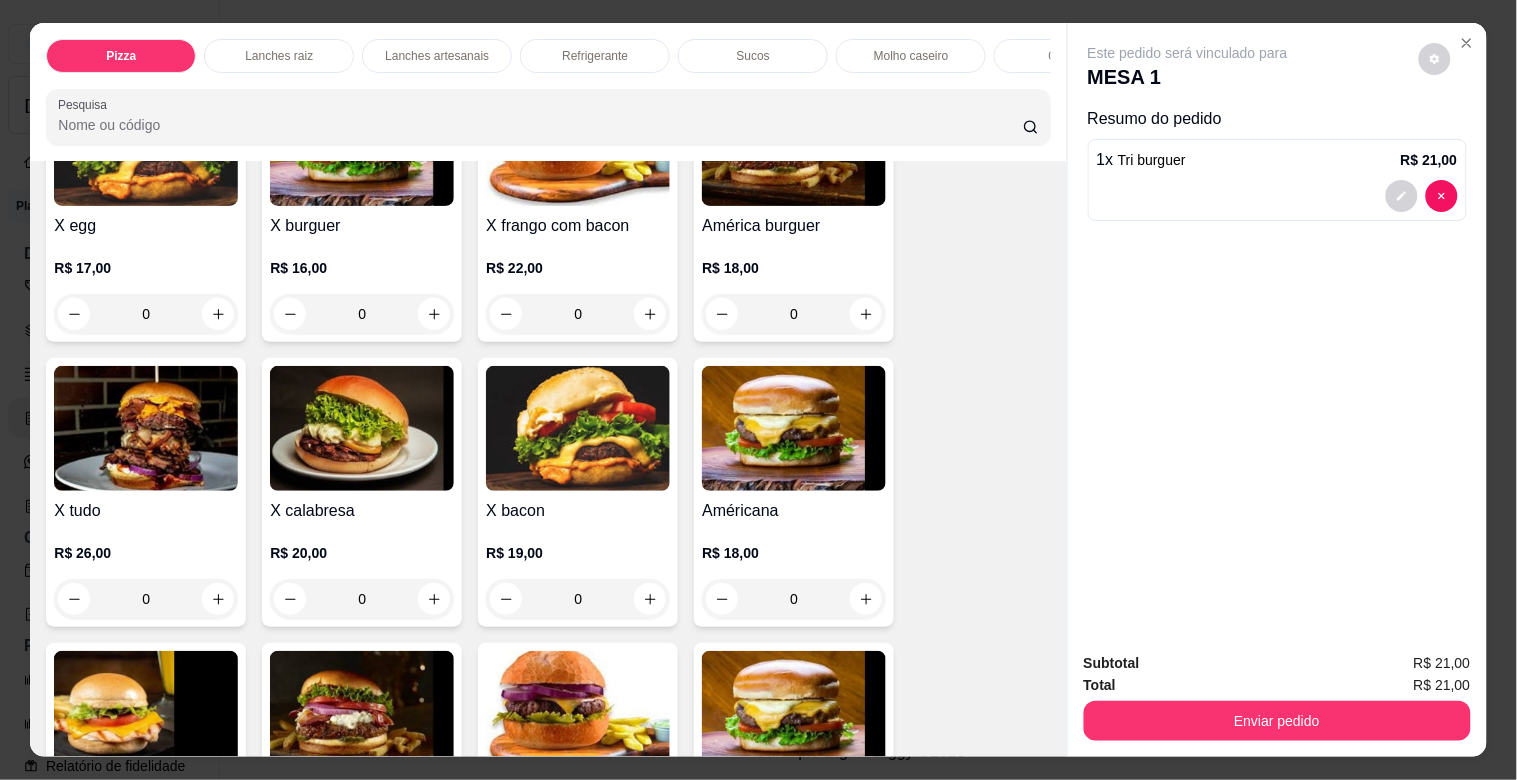 scroll, scrollTop: 1405, scrollLeft: 0, axis: vertical 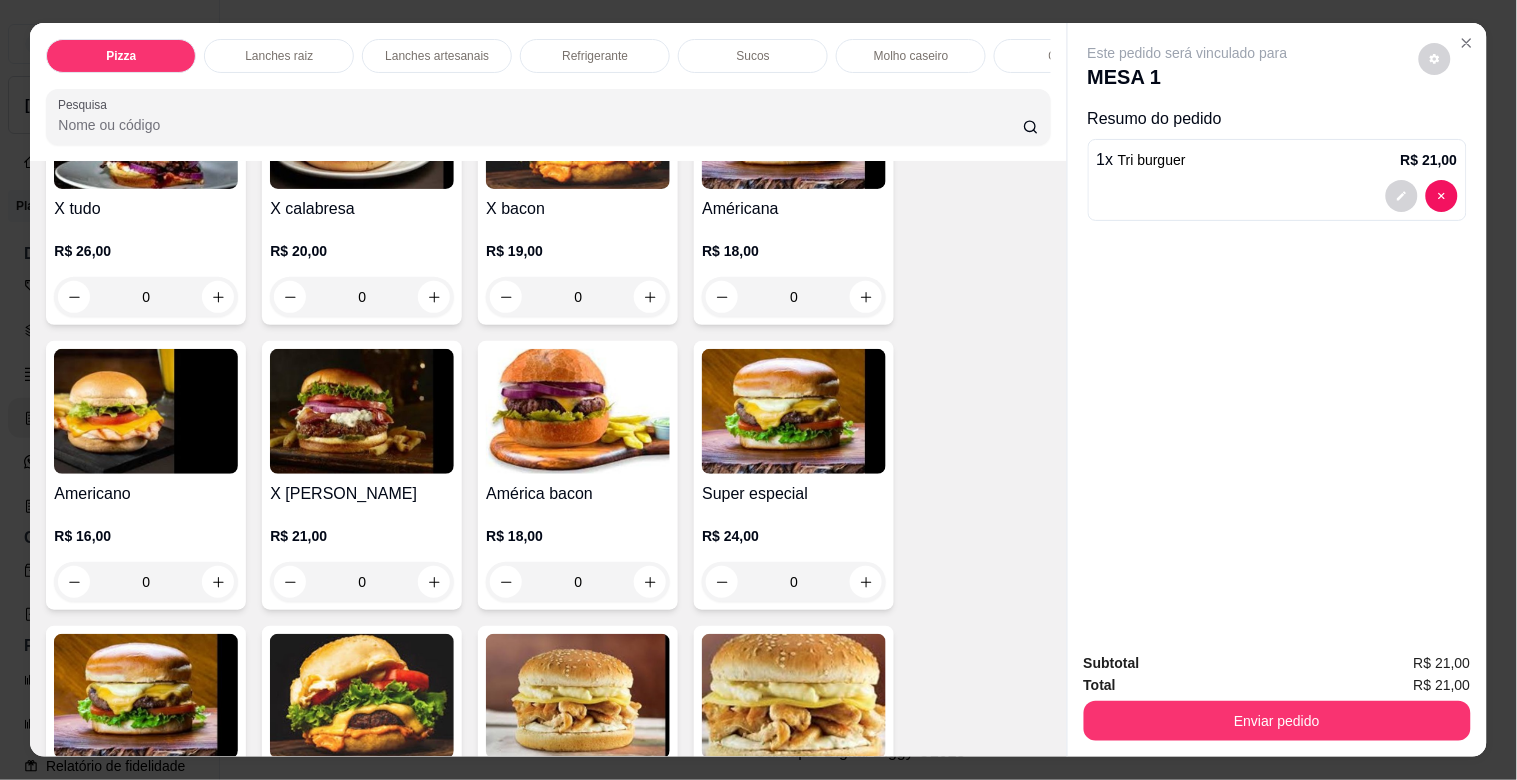 drag, startPoint x: 1068, startPoint y: 343, endPoint x: 1048, endPoint y: 334, distance: 21.931713 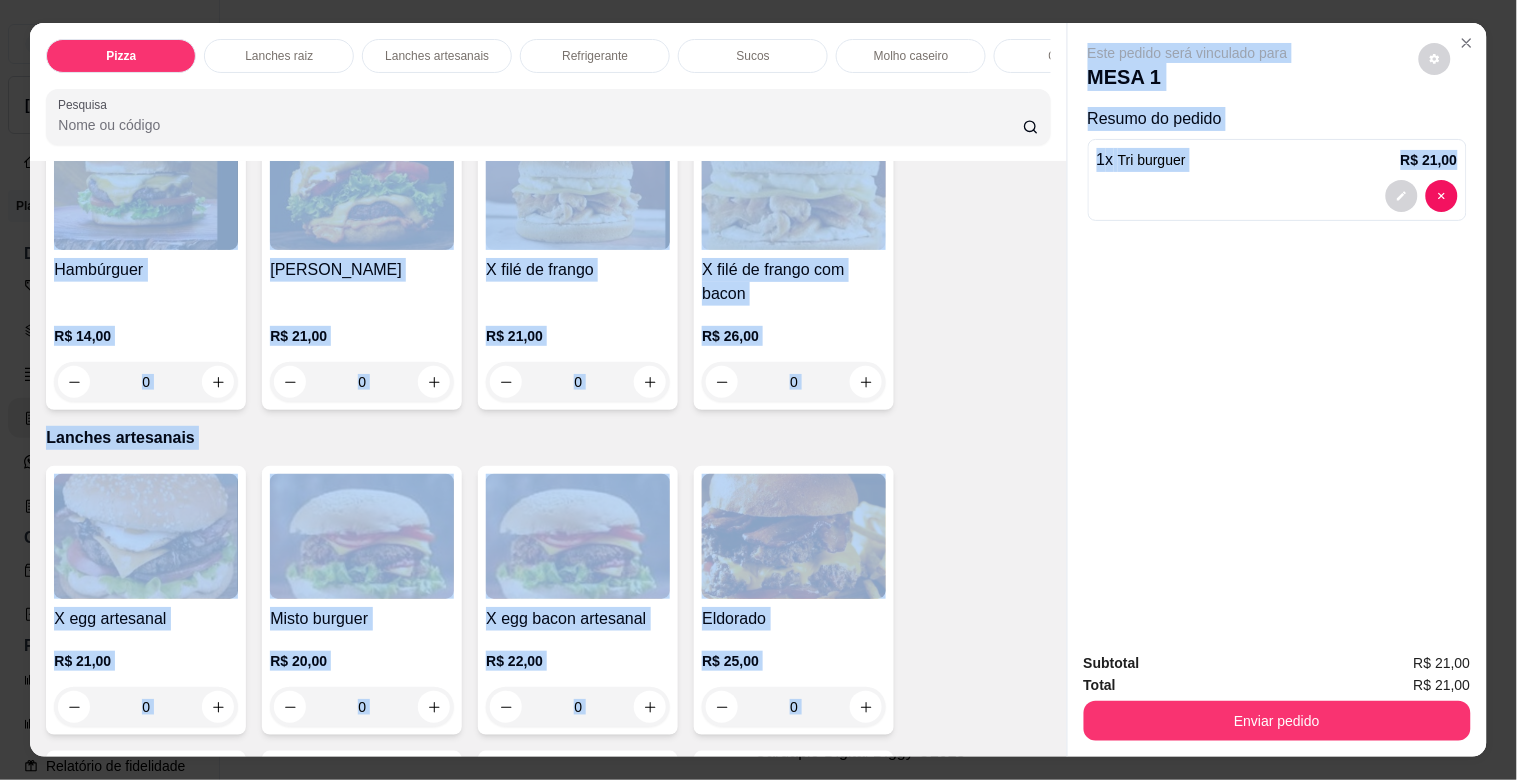 scroll, scrollTop: 1926, scrollLeft: 0, axis: vertical 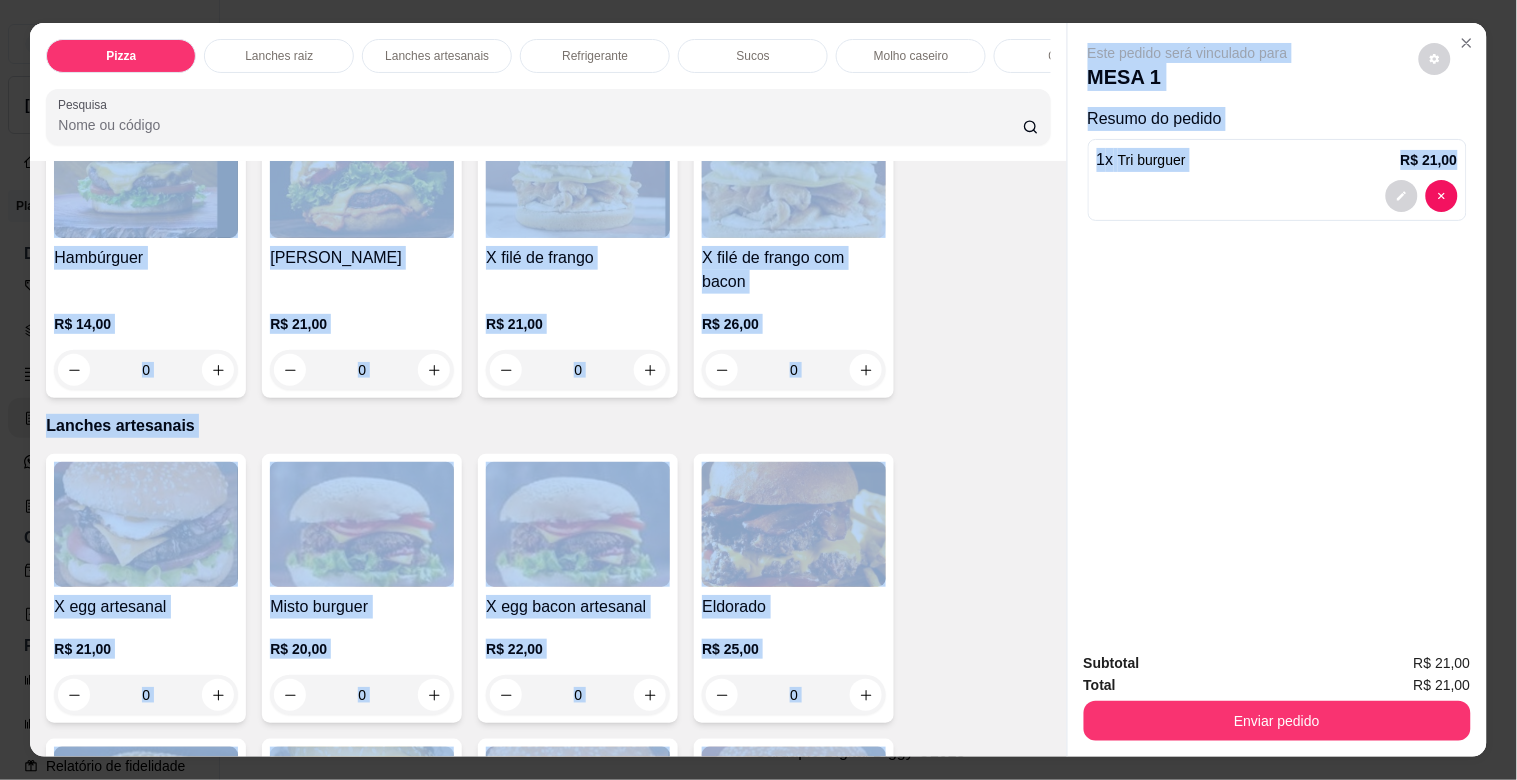 click on "X frango    R$ 20,00 0 Tri burguer    R$ 21,00 1 Misto    R$ 14,00 0 X salada    R$ 18,00 0 Miss burguer   R$ 16,00 0 X hiper    R$ 20,00 0 X egg bacon    R$ 19,00 0 X frango com catupiry    R$ 22,00 0 X egg    R$ 17,00 0 X burguer    R$ 16,00 0 X frango com bacon    R$ 22,00 0 América burguer    R$ 18,00 0 X tudo    R$ 26,00 0 X calabresa    R$ 20,00 0 X bacon    R$ 19,00 0 Américana    R$ 18,00 0 Americano    R$ 16,00 0 X frango barbecue    R$ 21,00 0 América bacon    R$ 18,00 0 Super especial    R$ 24,00 0 Hambúrguer    R$ 14,00 0 Frango cheddar    R$ 21,00 0 X filé de frango    R$ 21,00 0 X filé de frango com bacon    R$ 26,00 0" at bounding box center [548, -462] 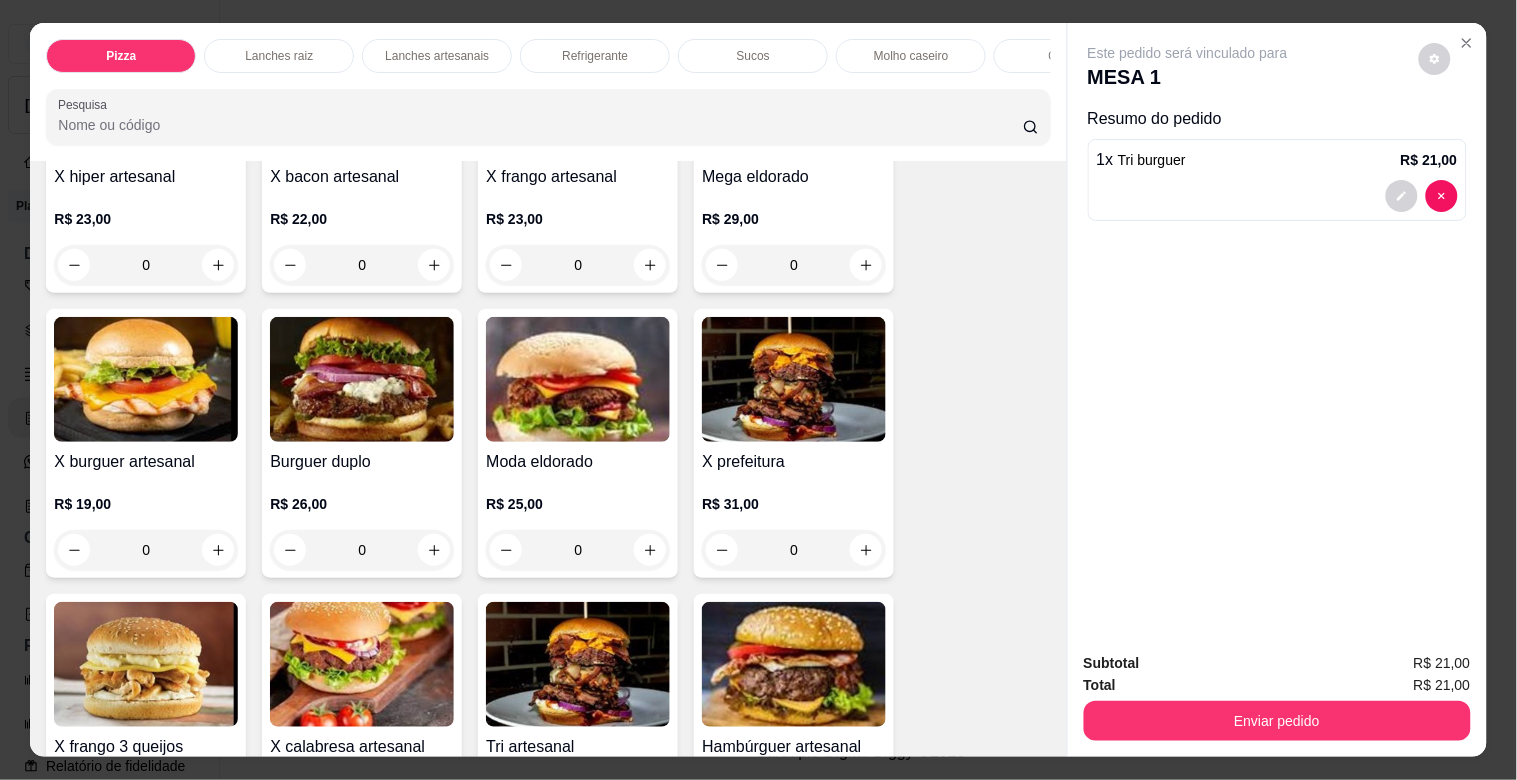 scroll, scrollTop: 2932, scrollLeft: 0, axis: vertical 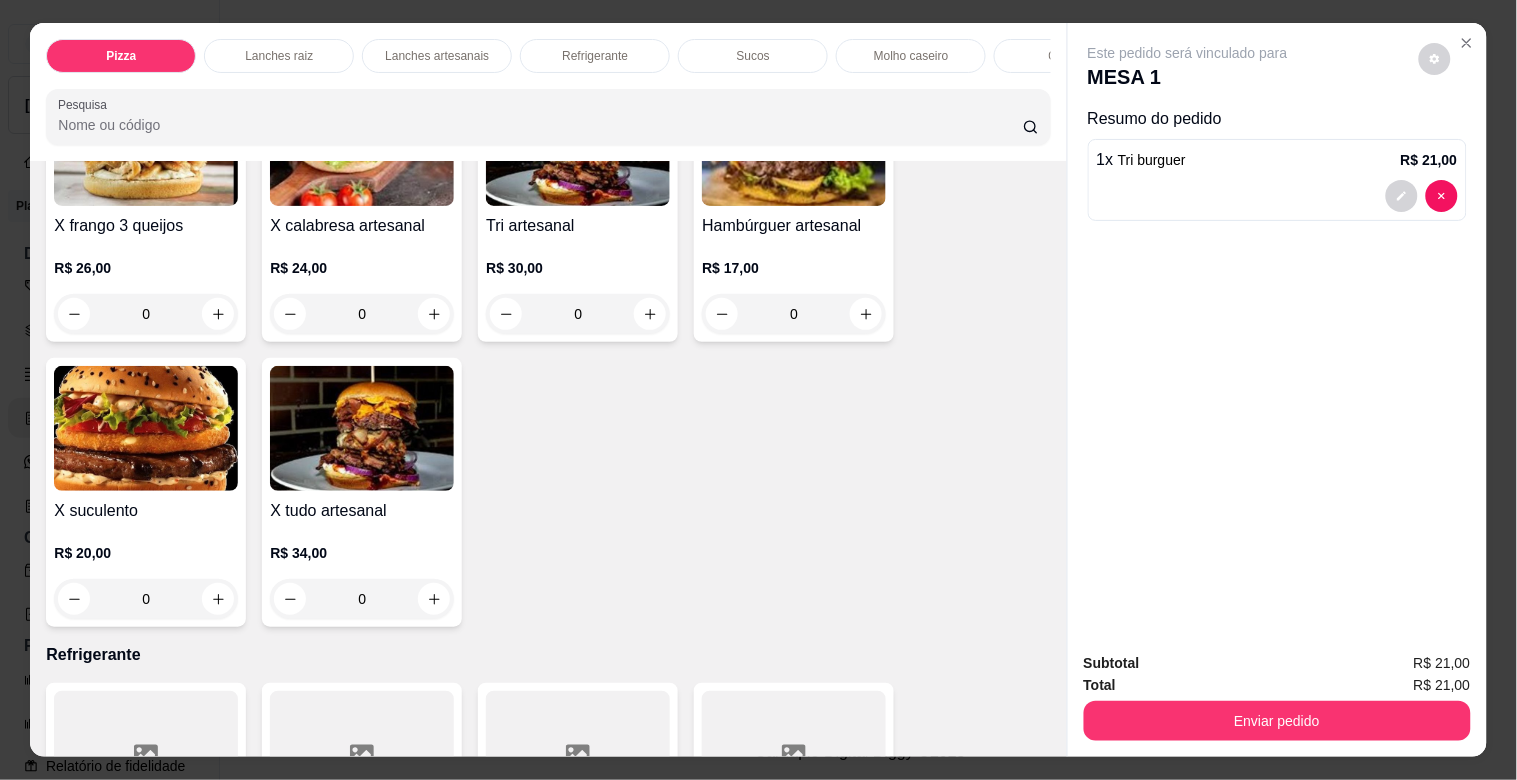 click on "0" at bounding box center [362, 599] 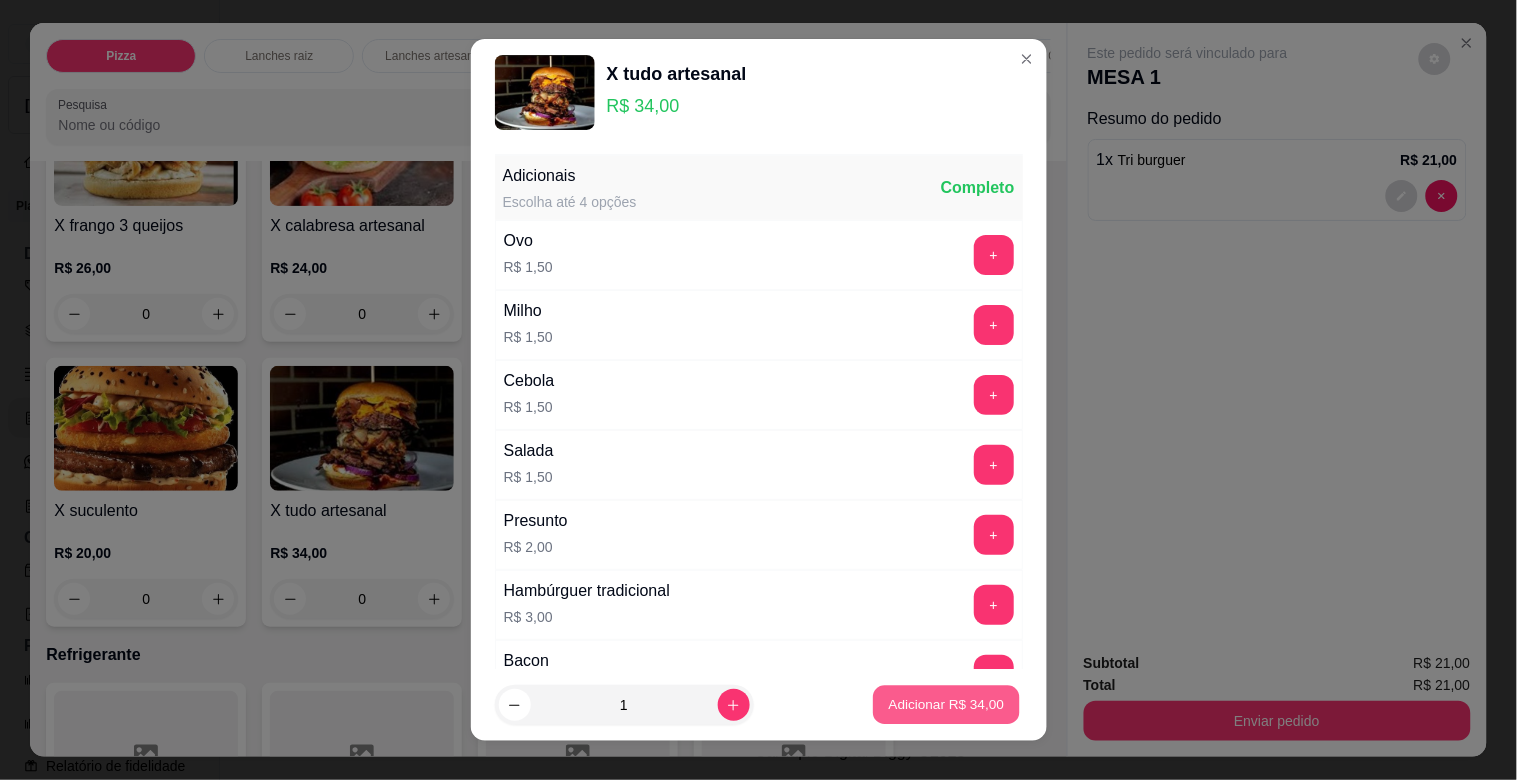 click on "Adicionar   R$ 34,00" at bounding box center [947, 704] 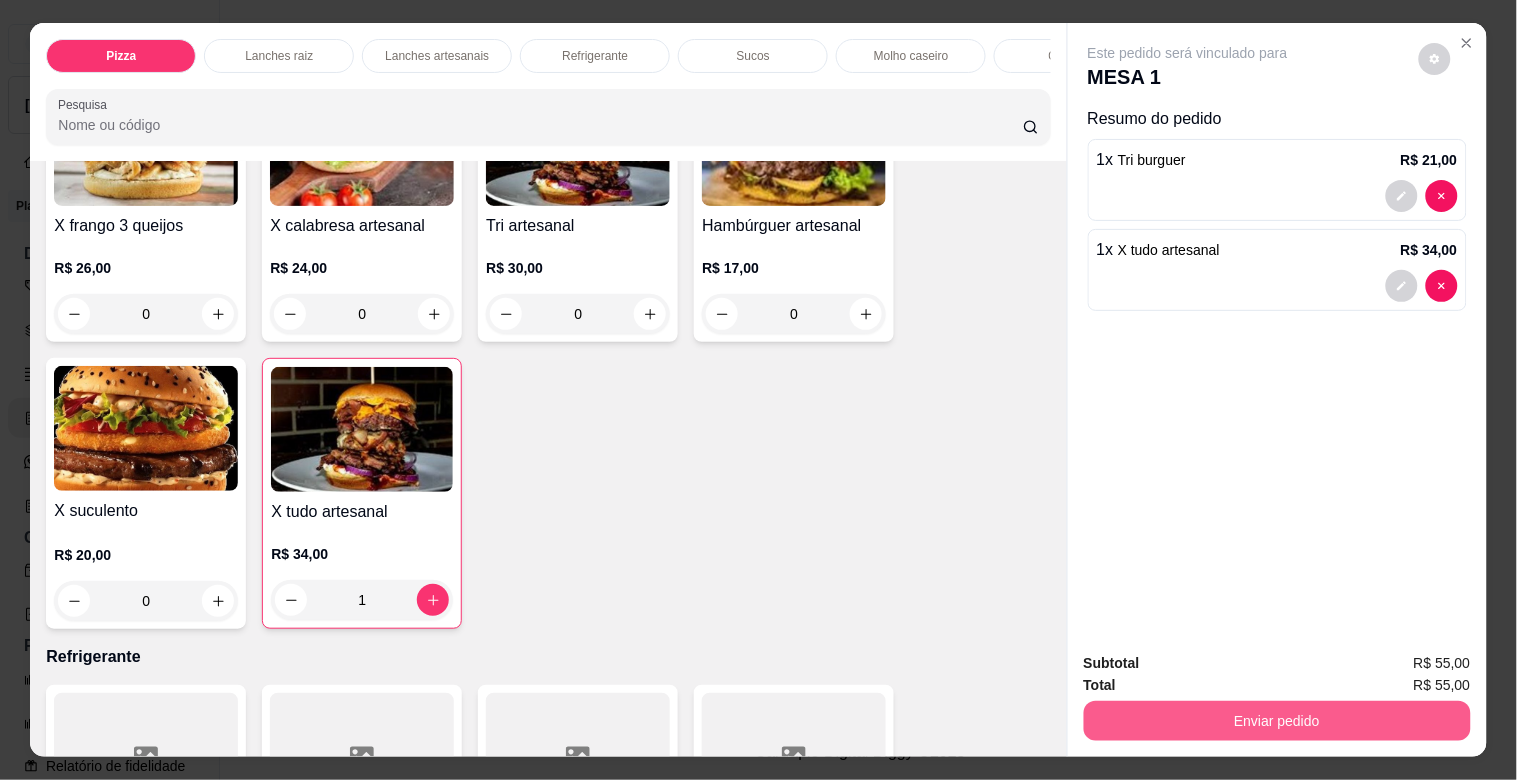 click on "Enviar pedido" at bounding box center [1277, 721] 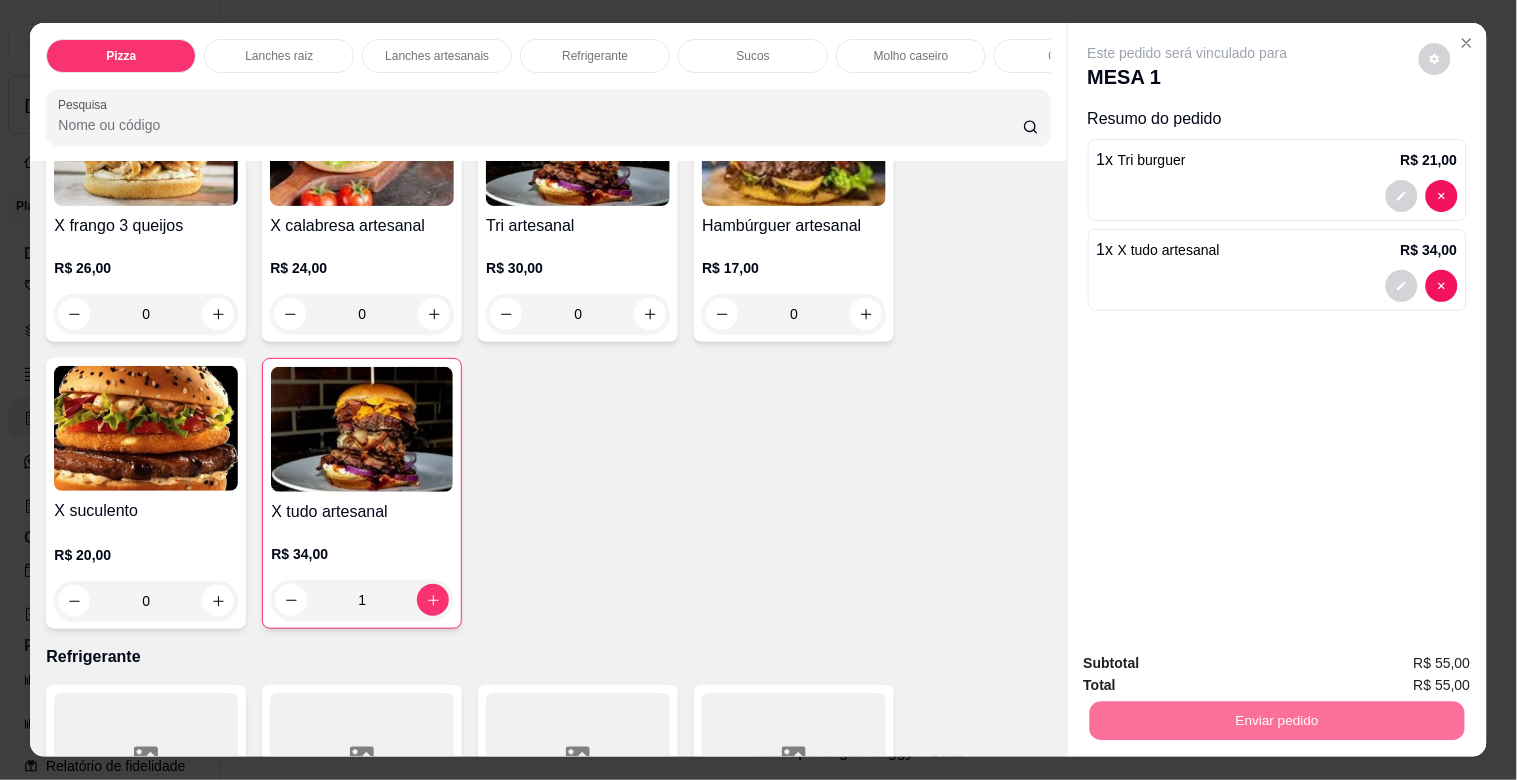 click on "Não registrar e enviar pedido" at bounding box center [1211, 662] 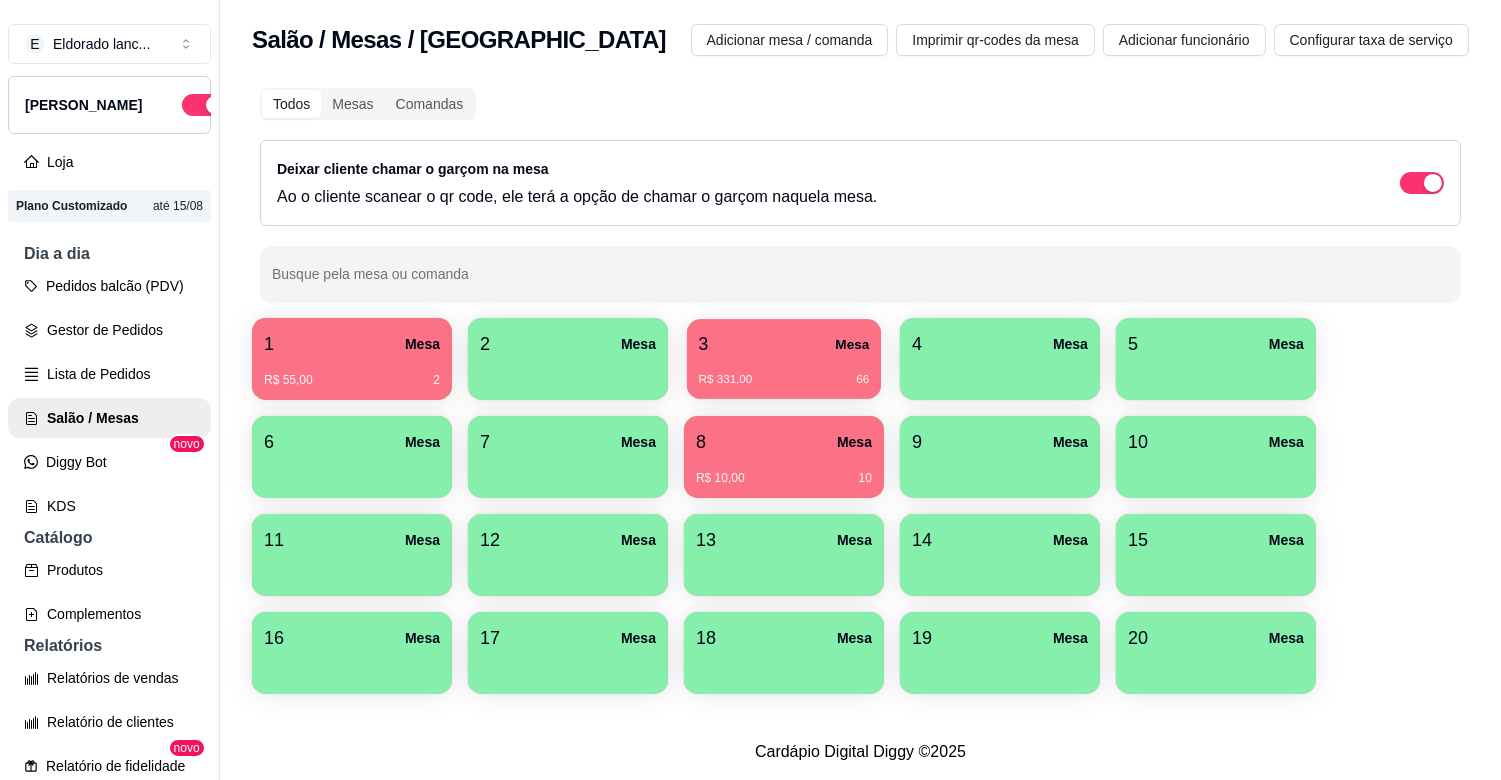 click on "R$ 331,00 66" at bounding box center [784, 372] 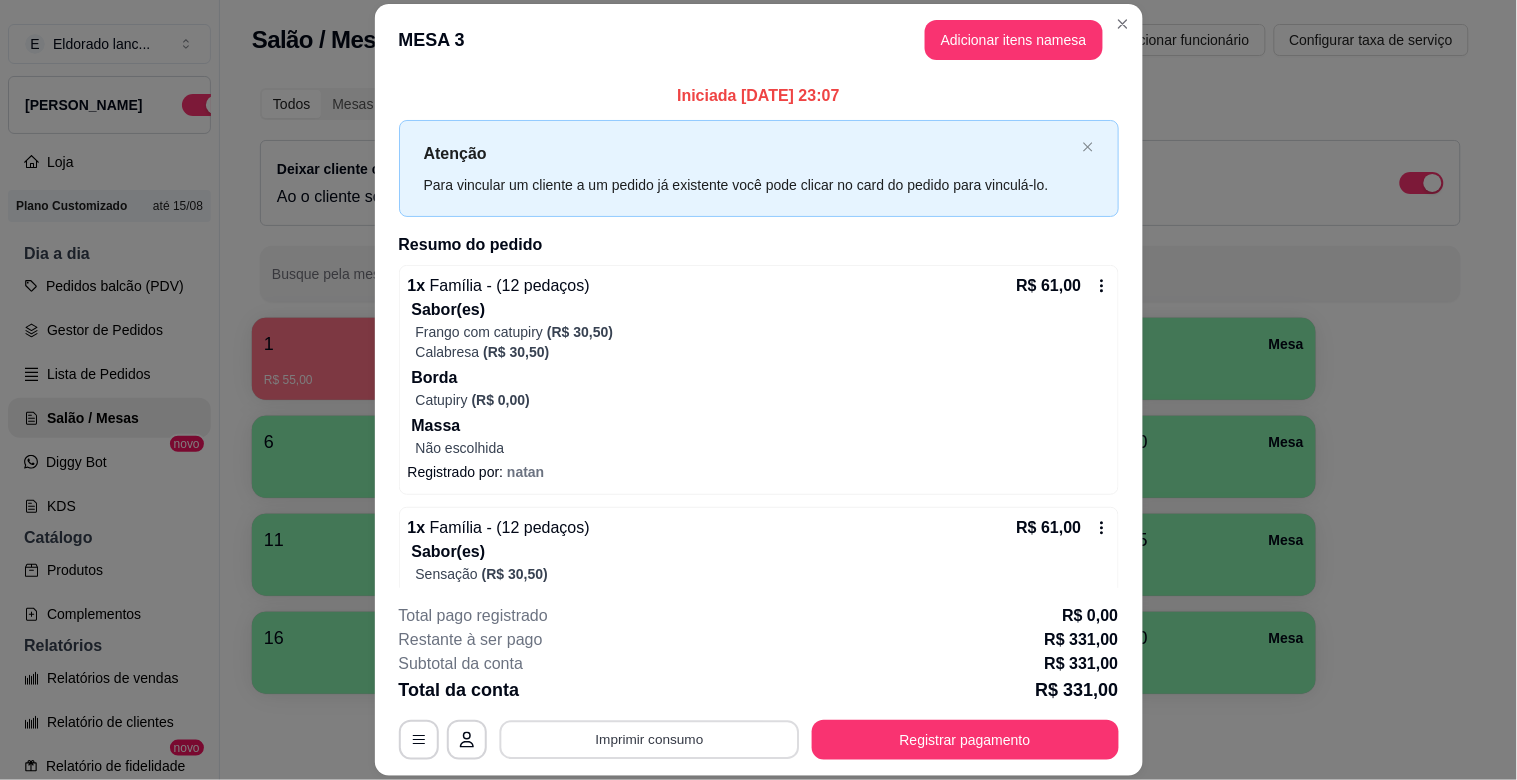 click on "Imprimir consumo" at bounding box center [649, 740] 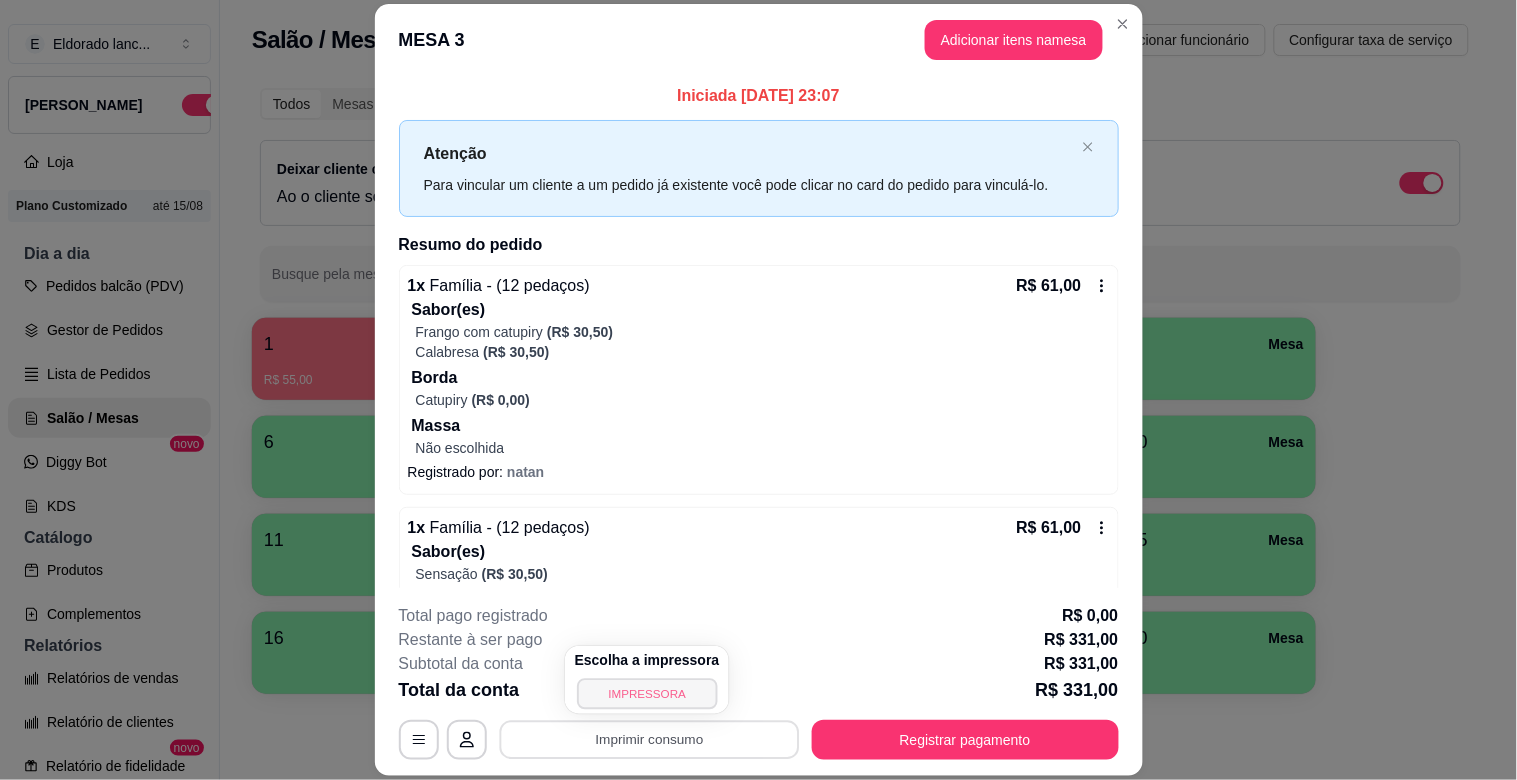 click on "IMPRESSORA" at bounding box center (647, 693) 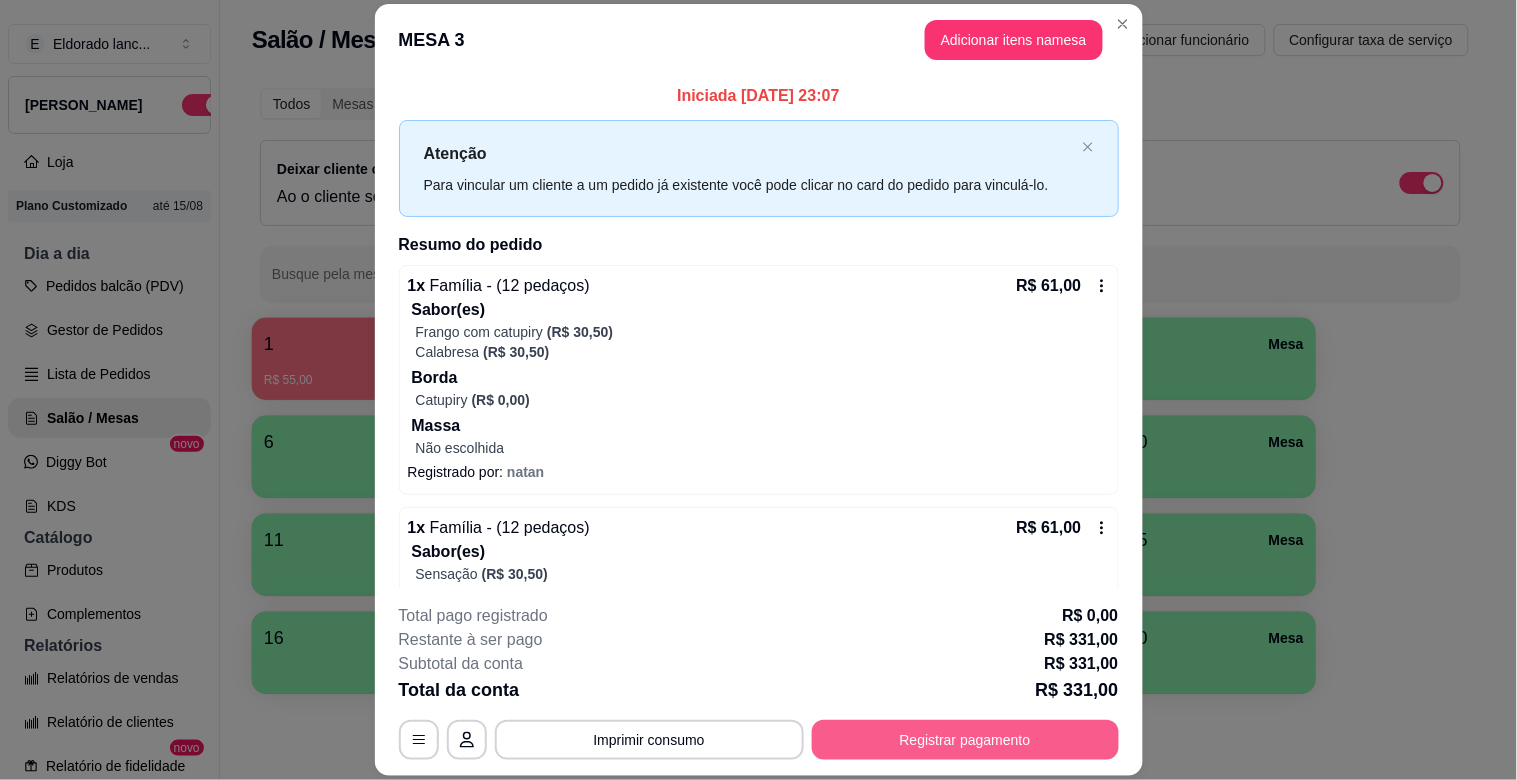 click on "Registrar pagamento" at bounding box center [965, 740] 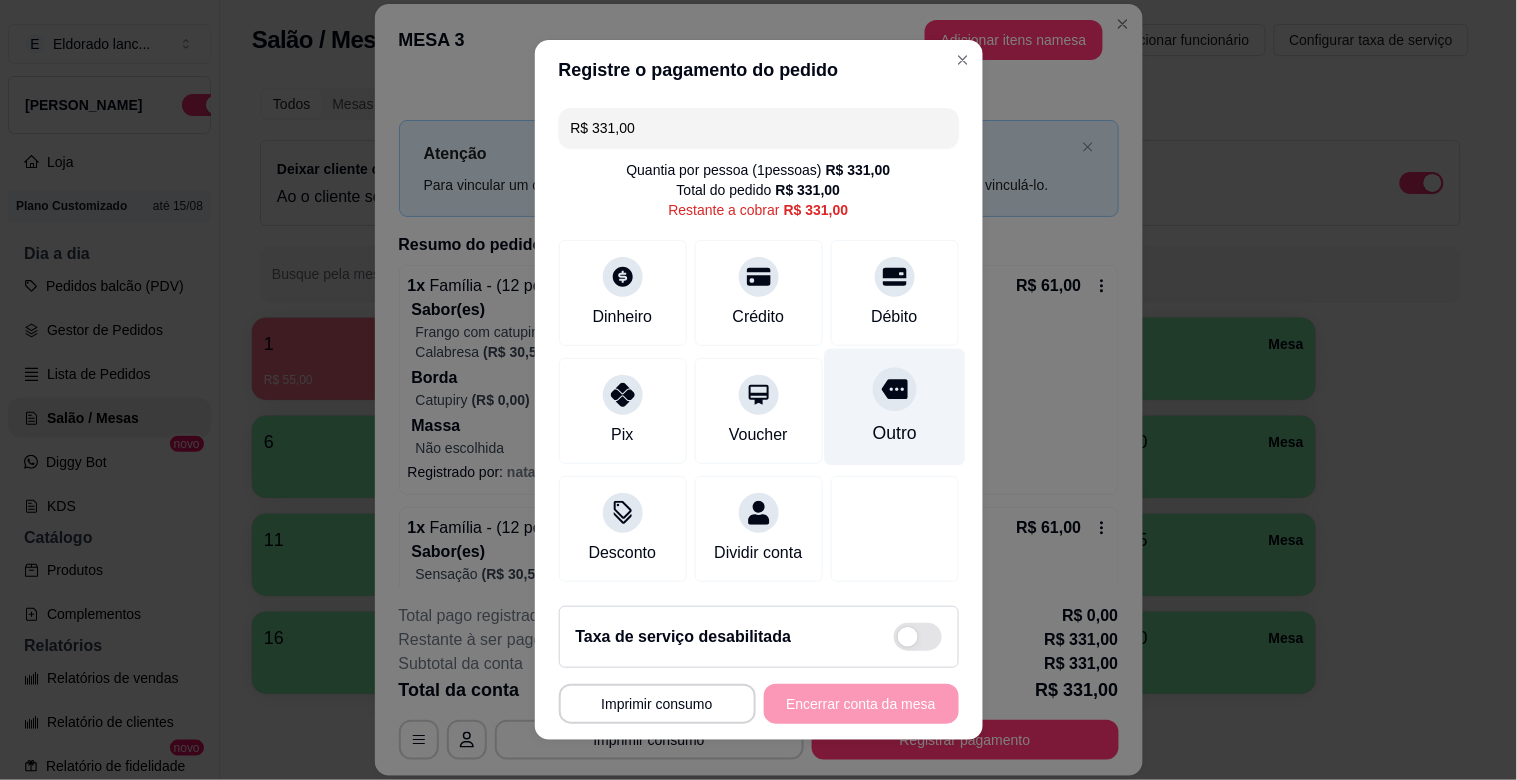 click on "Outro" at bounding box center (894, 407) 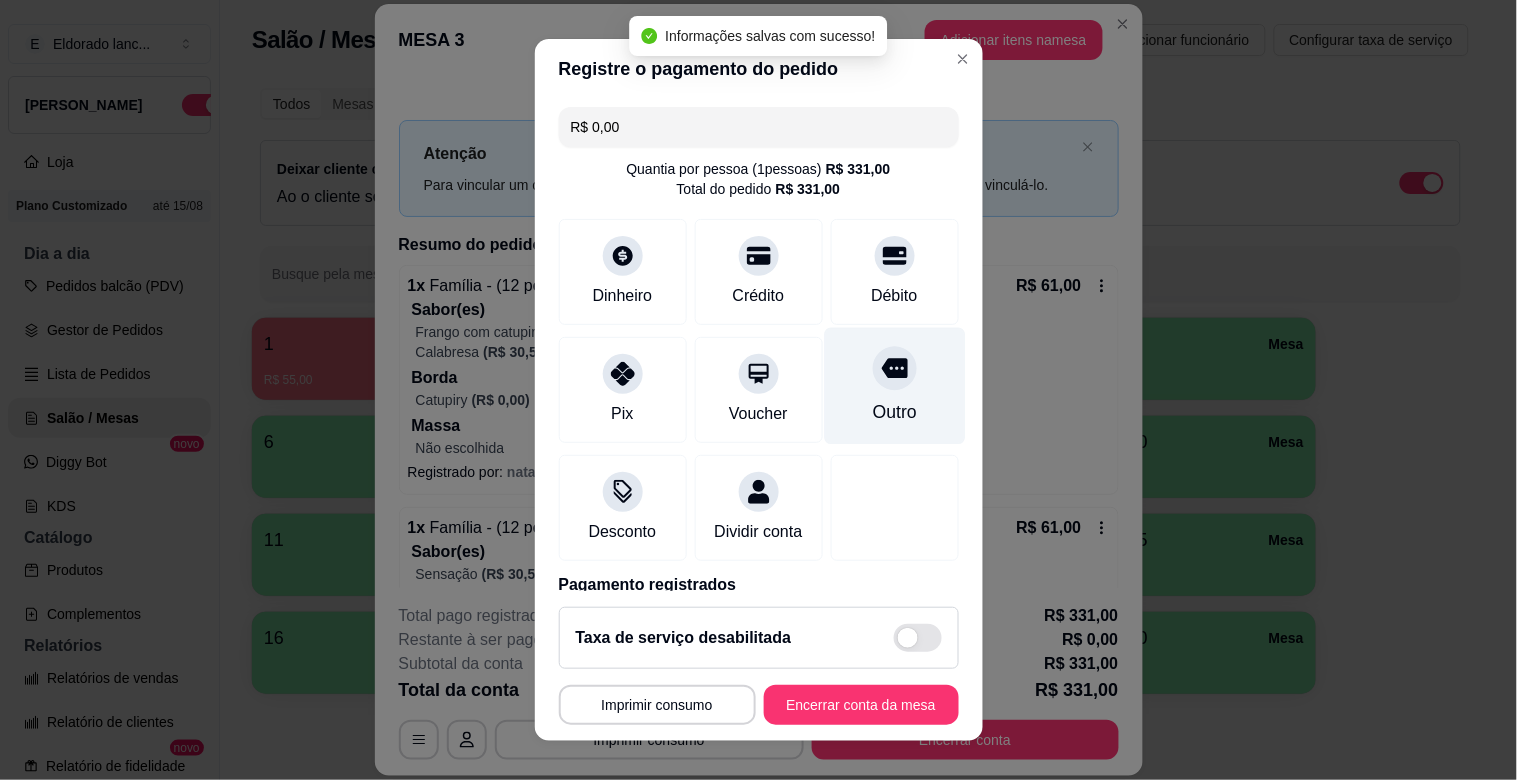 type on "R$ 0,00" 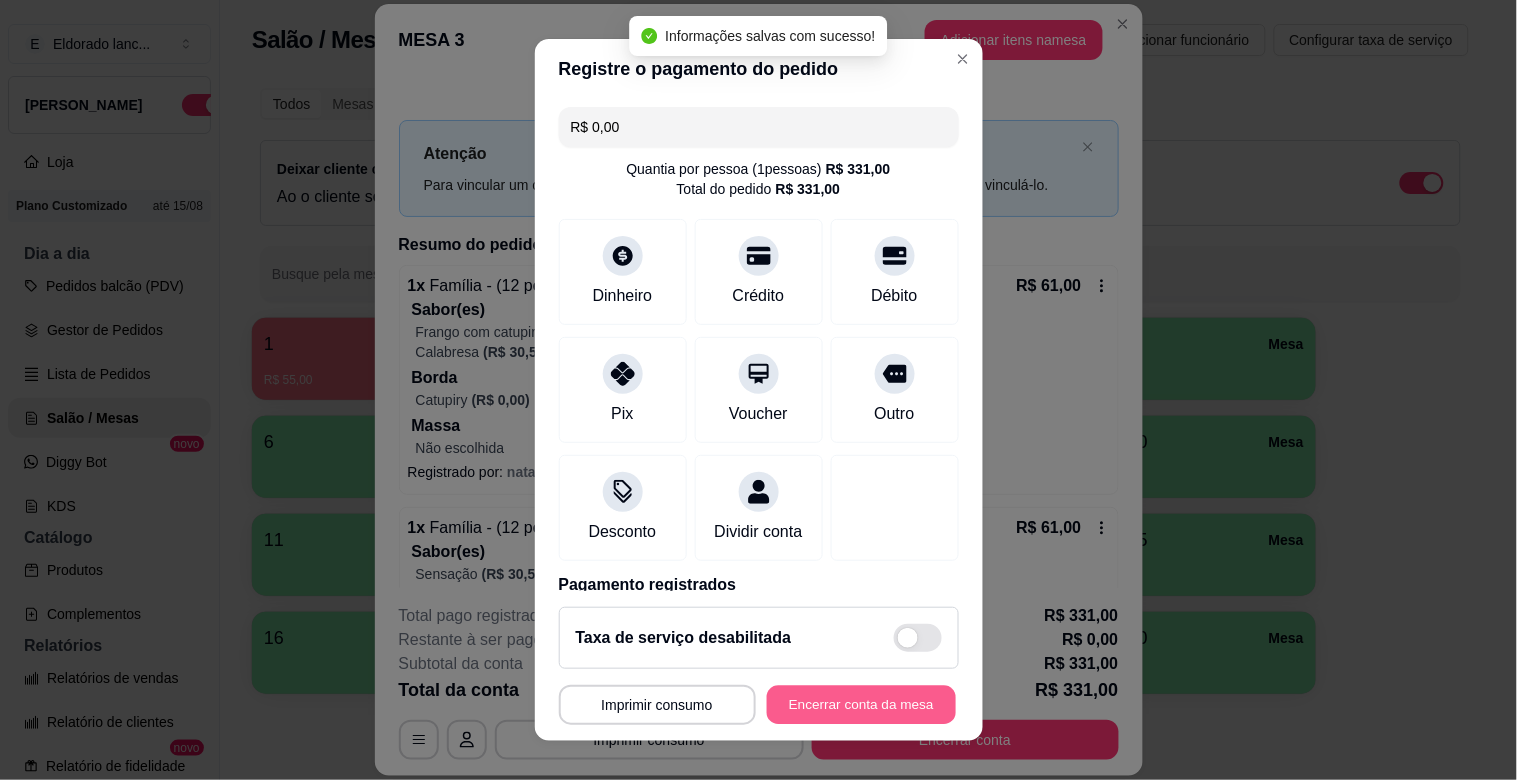 click on "Encerrar conta da mesa" at bounding box center (861, 705) 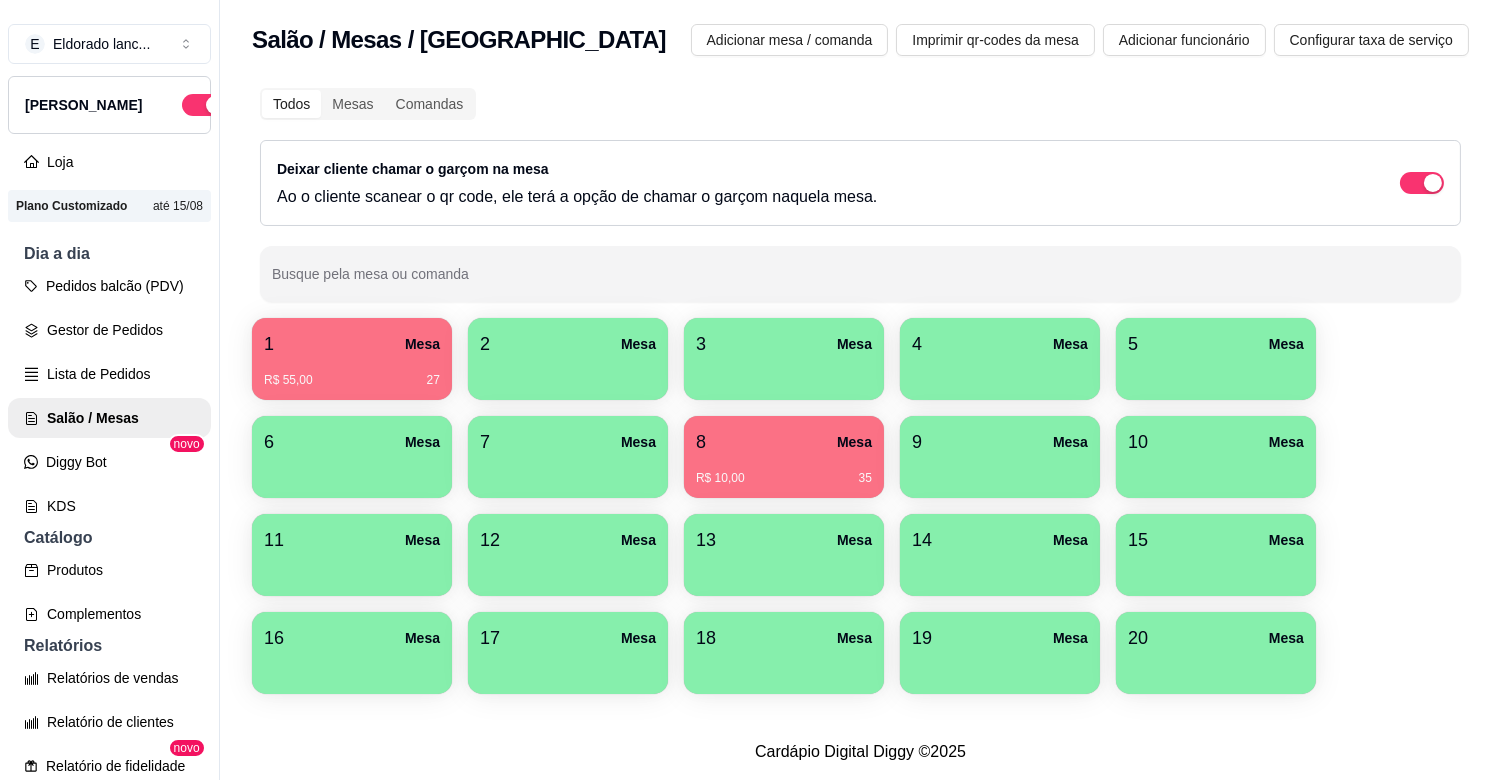 click on "1 Mesa R$ 55,00 27 2 Mesa 3 Mesa 4 Mesa 5 Mesa 6 [GEOGRAPHIC_DATA]$ 10,00 35 9 [GEOGRAPHIC_DATA] 11 [GEOGRAPHIC_DATA] 13 Mesa 14 Mesa 15 [GEOGRAPHIC_DATA] 16 [GEOGRAPHIC_DATA] 18 [GEOGRAPHIC_DATA] 20 [GEOGRAPHIC_DATA]" at bounding box center (860, 506) 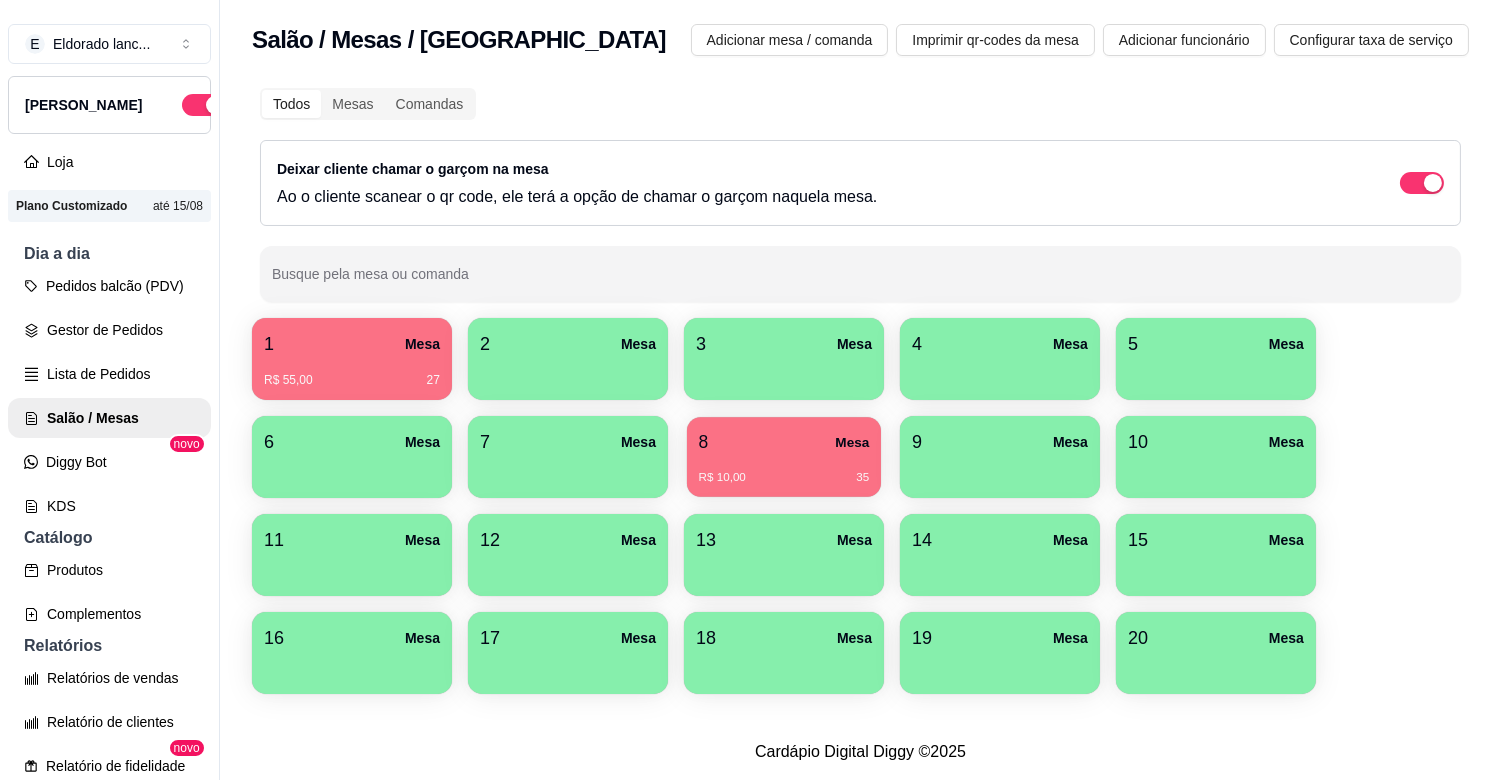 click on "8 Mesa" at bounding box center [784, 442] 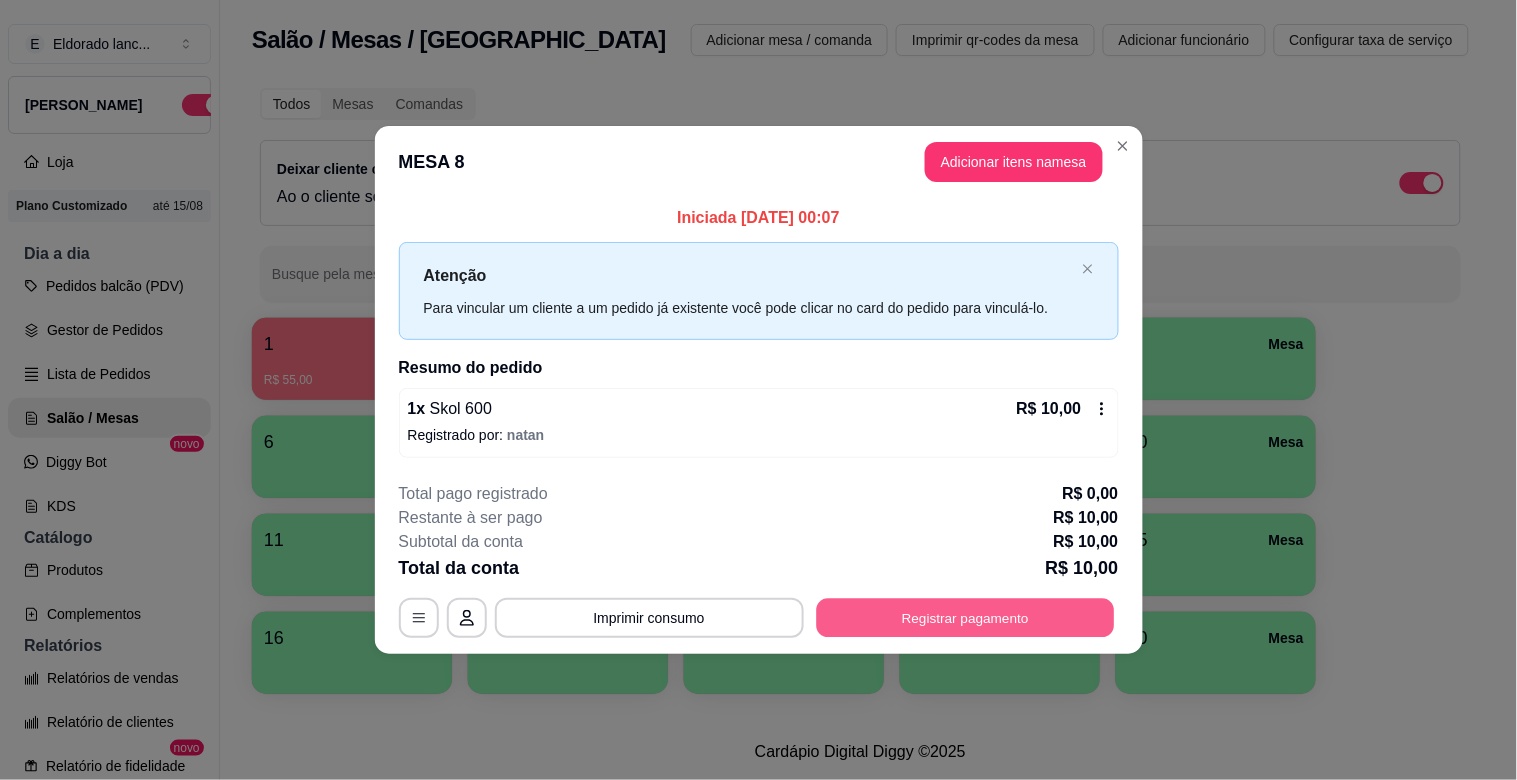 click on "Registrar pagamento" at bounding box center [965, 617] 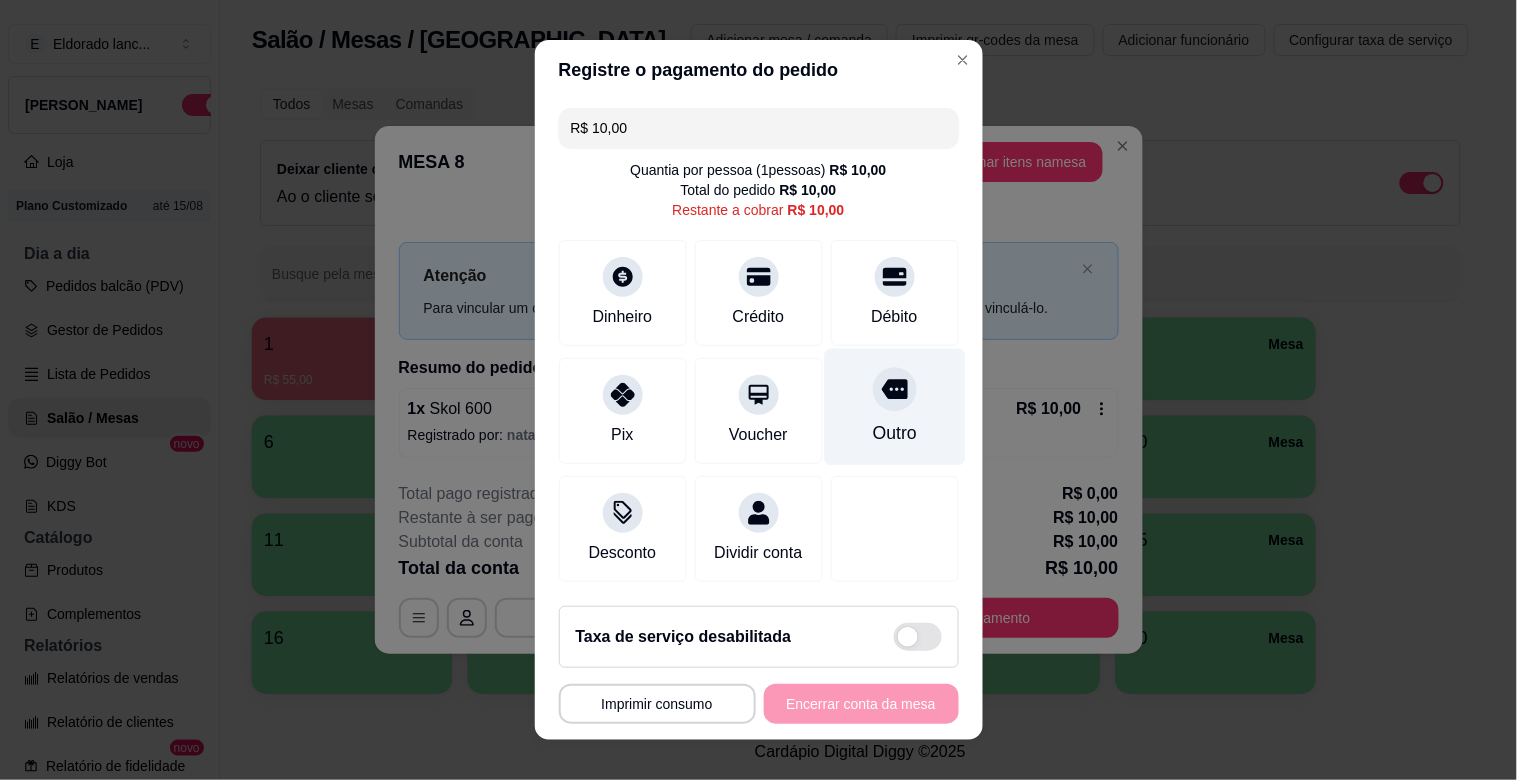 click on "Outro" at bounding box center [894, 407] 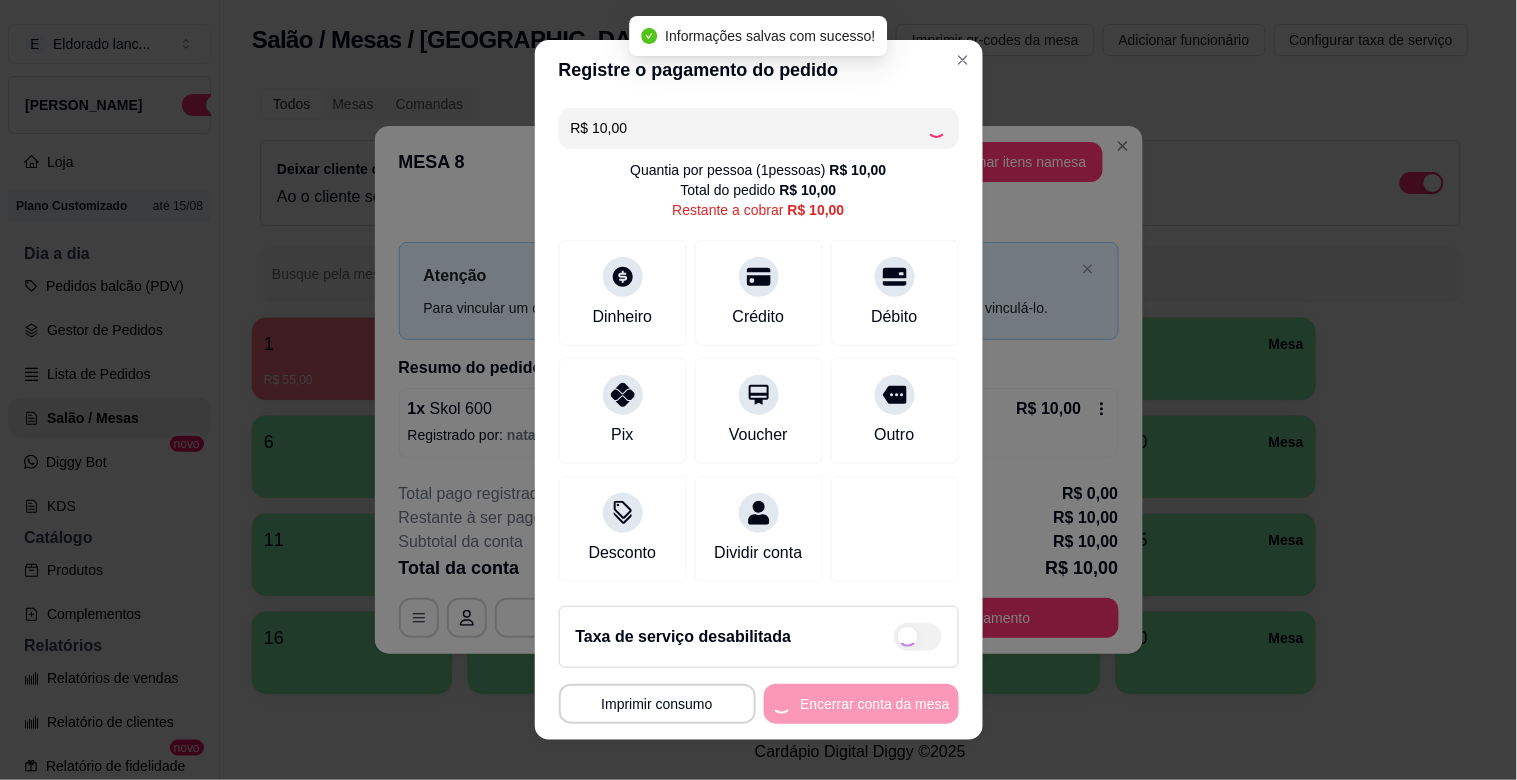 type on "R$ 0,00" 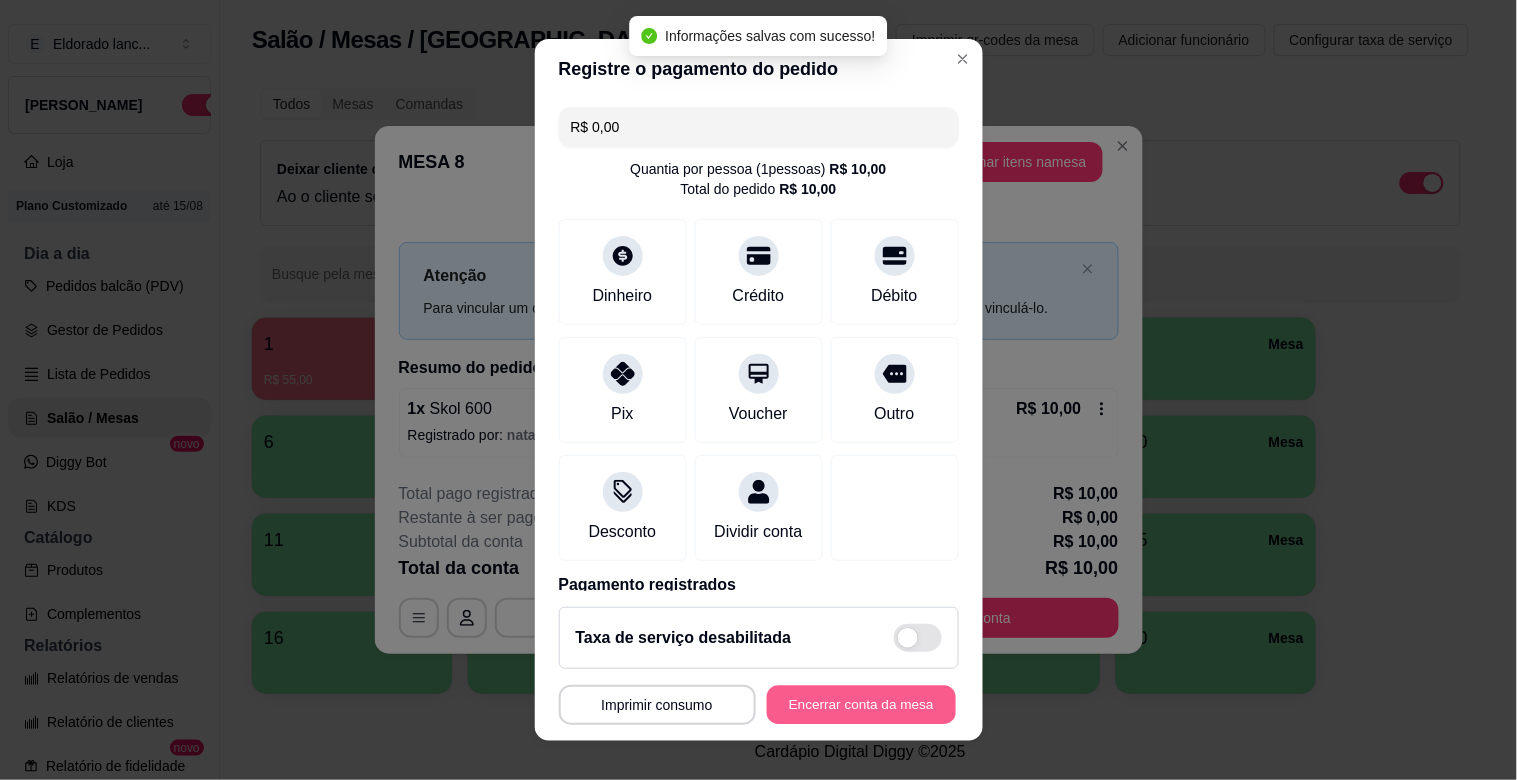 click on "Encerrar conta da mesa" at bounding box center (861, 705) 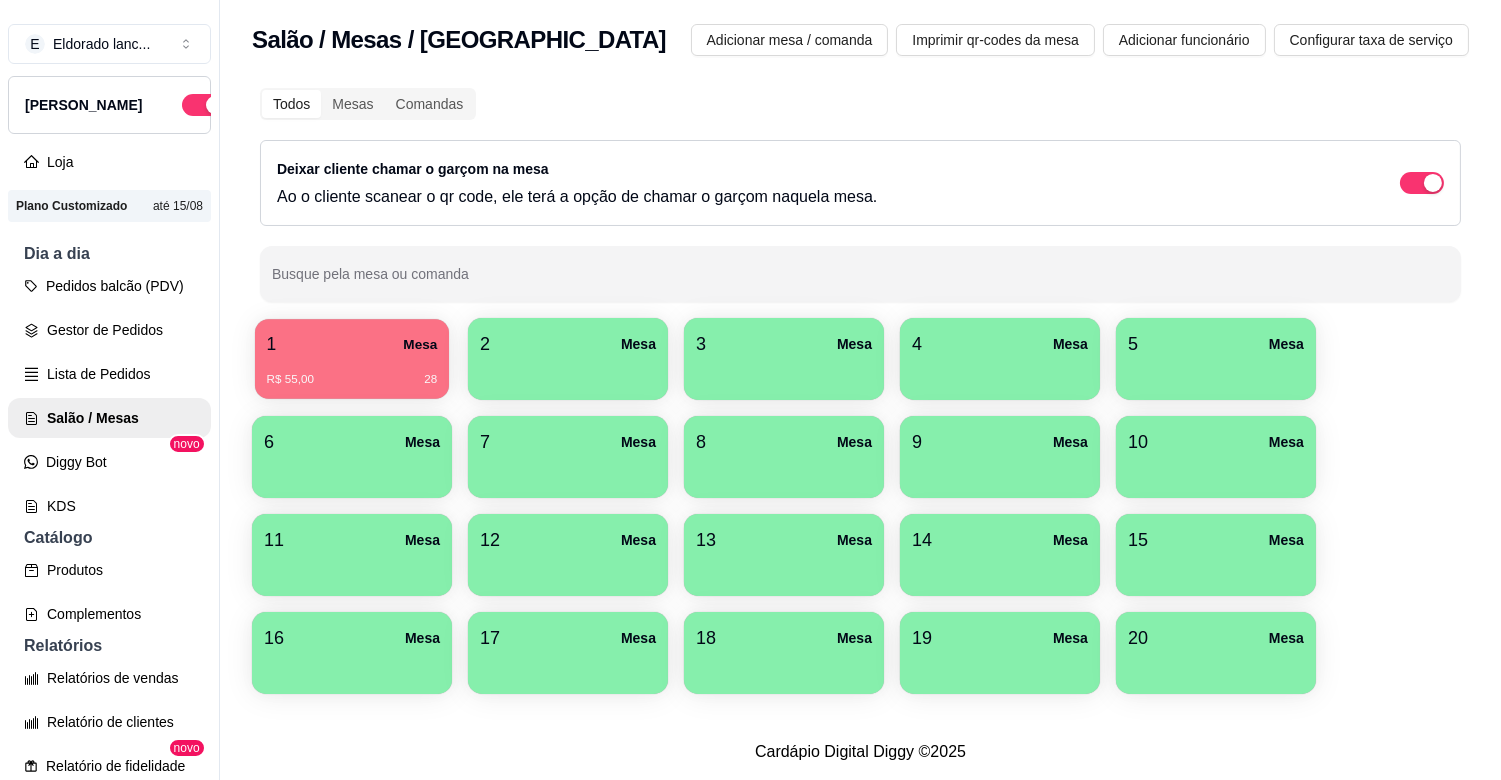 click on "Mesa" at bounding box center (420, 344) 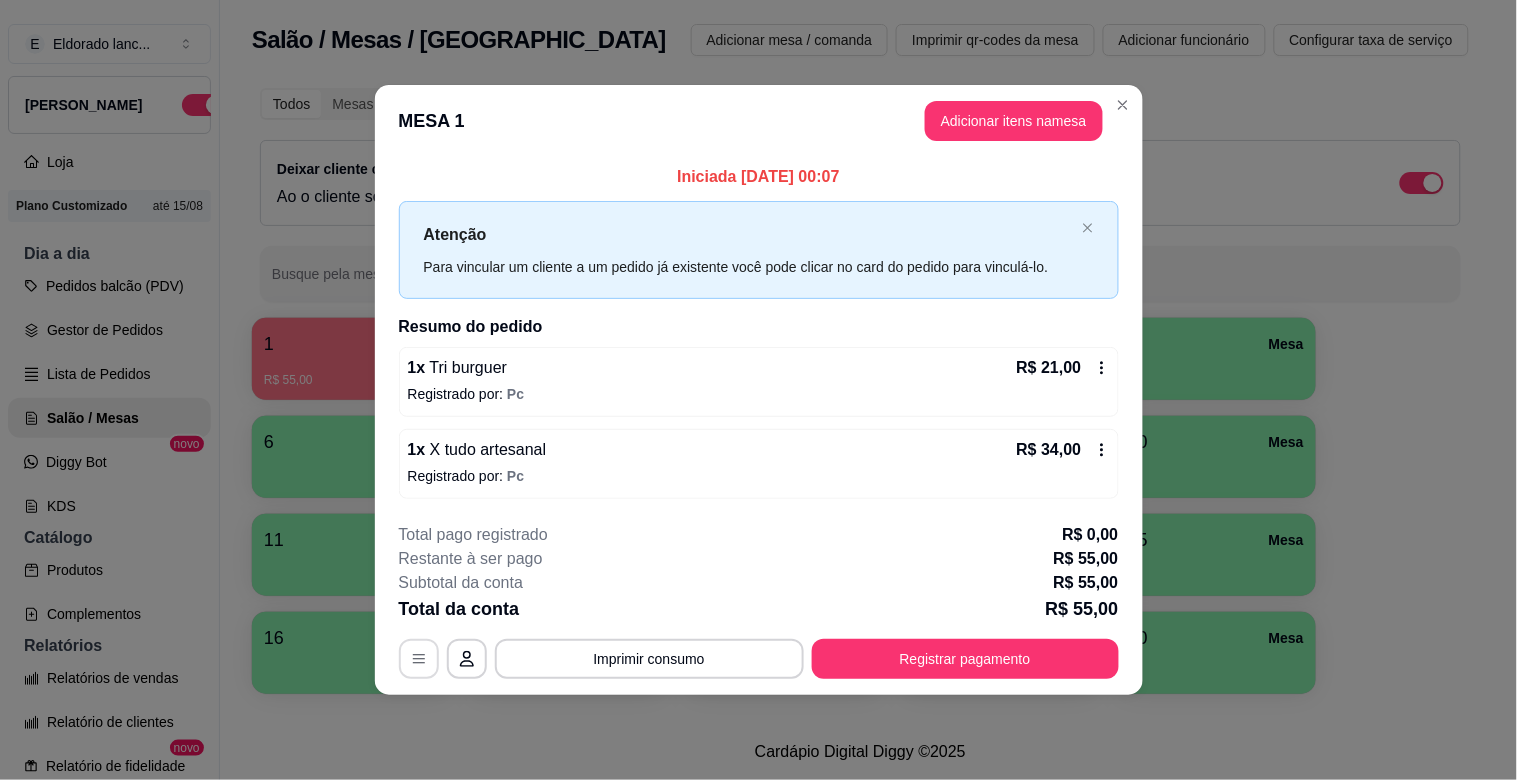 click 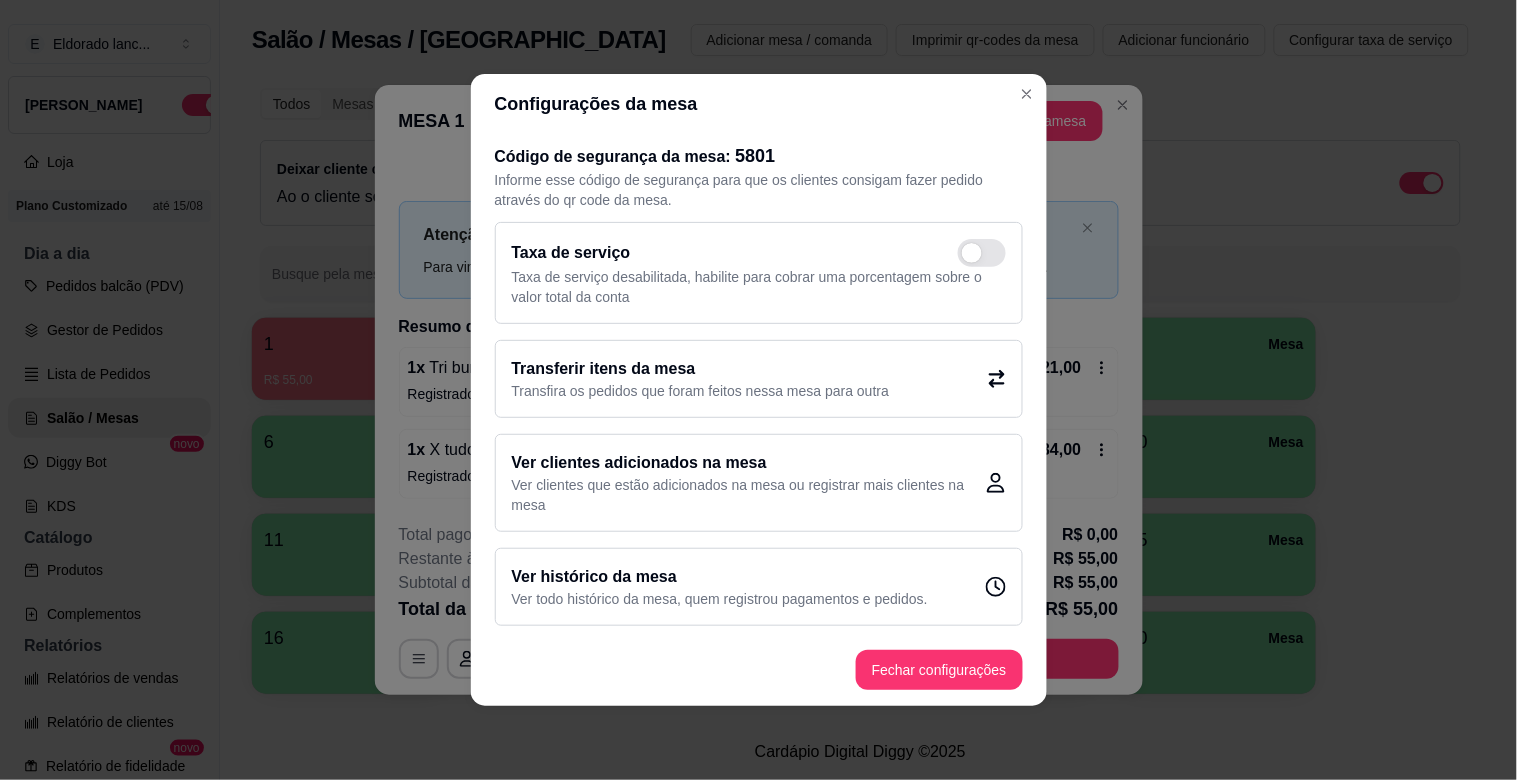 click on "Transferir itens da mesa" at bounding box center (701, 369) 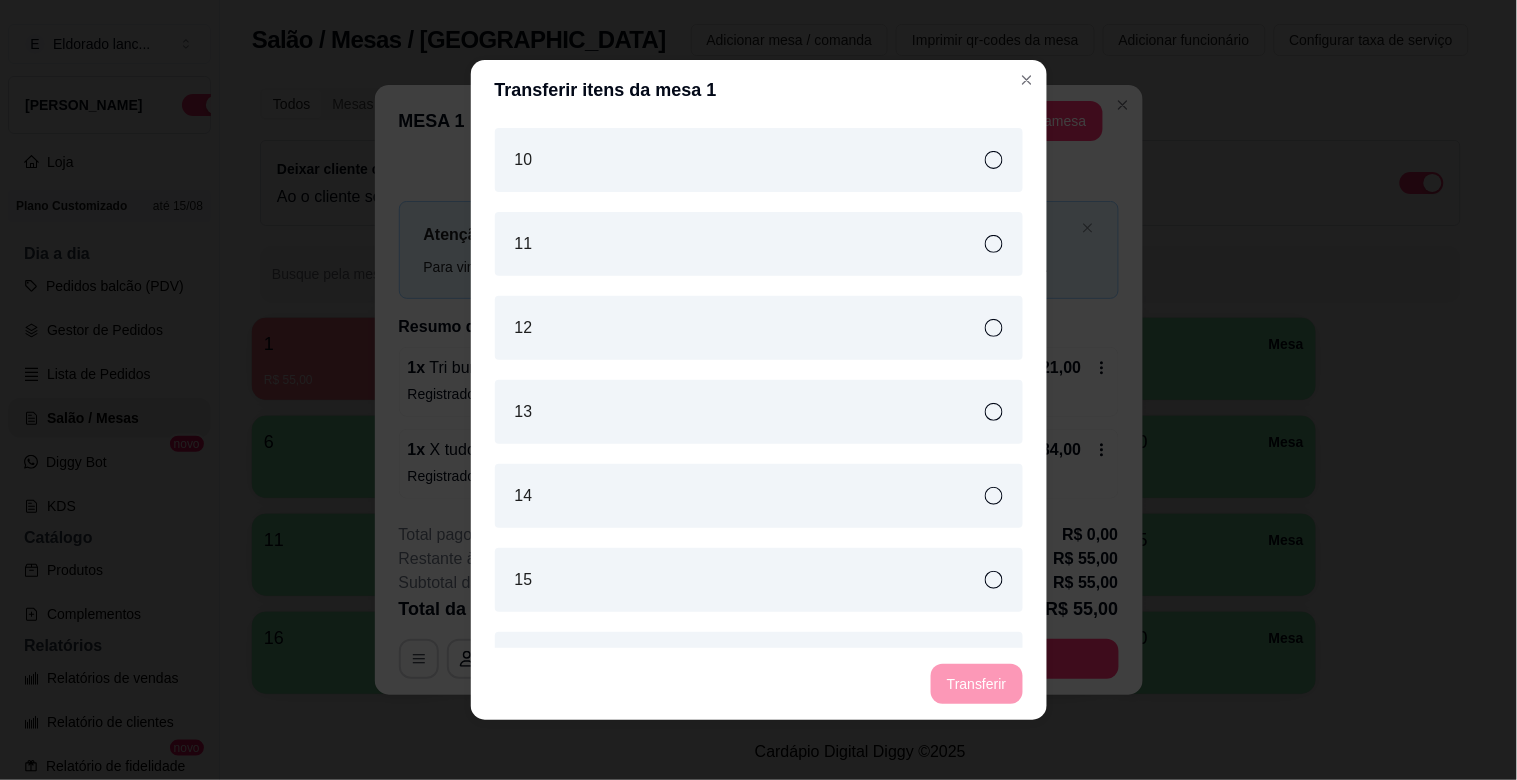 click 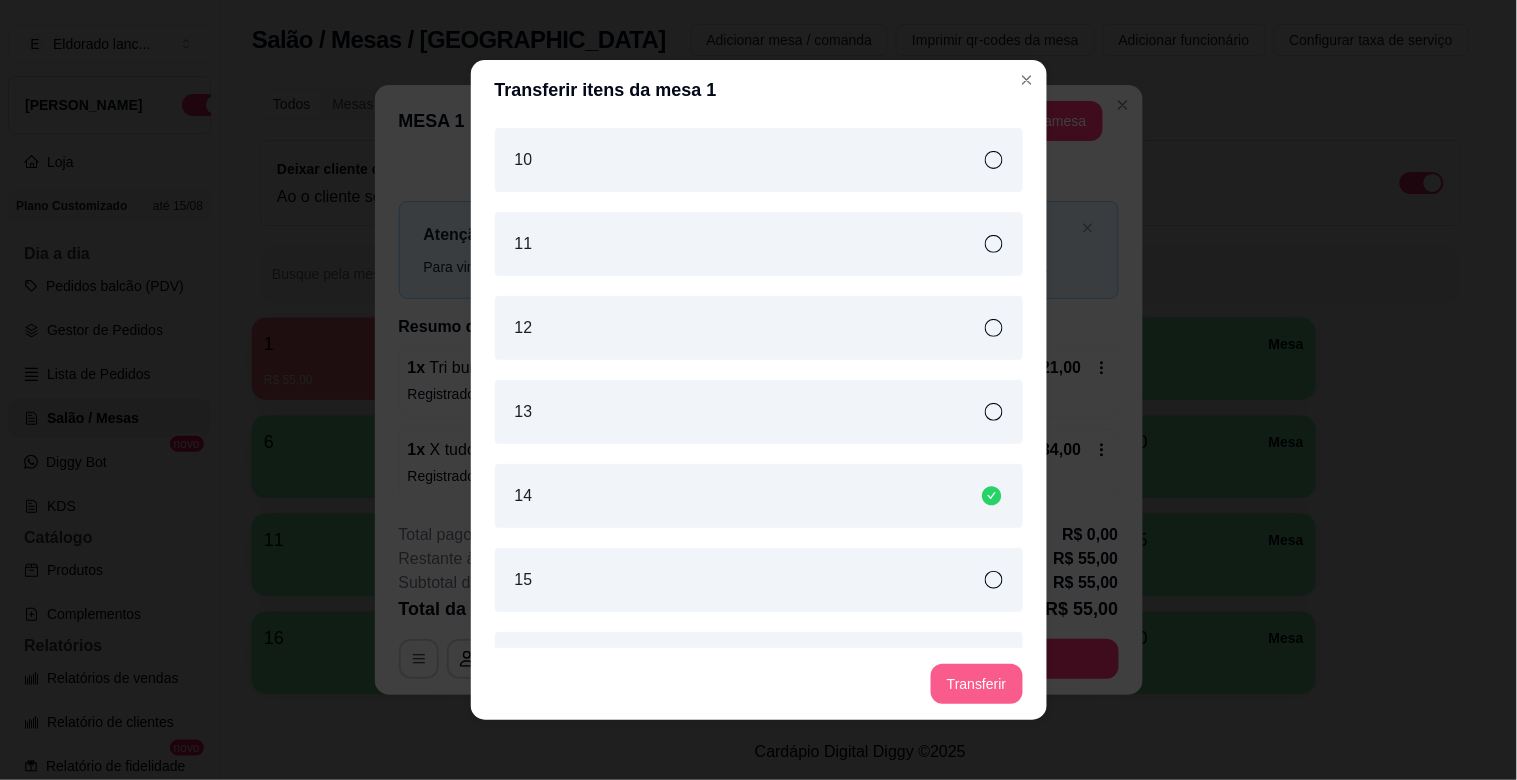 click on "Transferir" at bounding box center (976, 684) 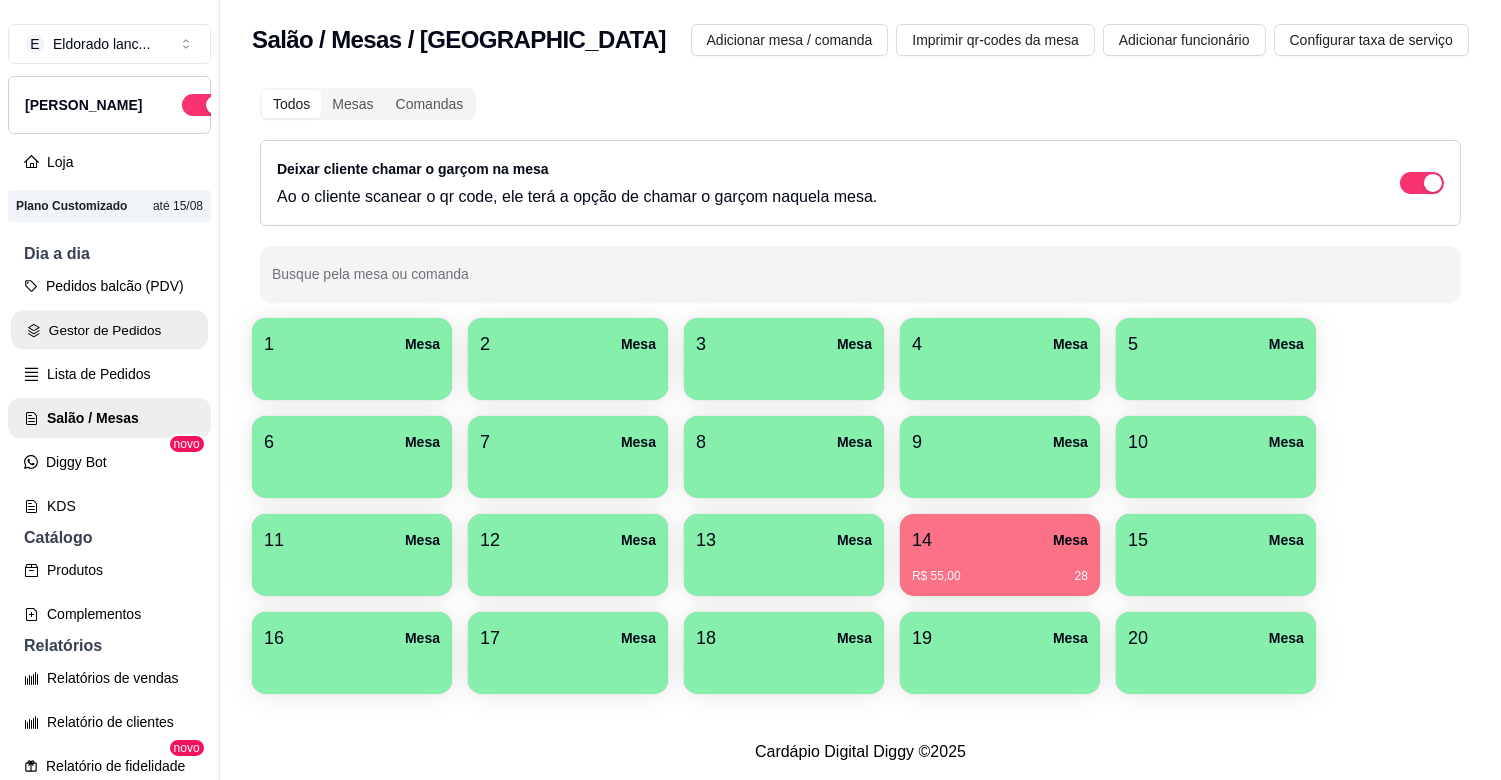 click on "Gestor de Pedidos" at bounding box center [109, 330] 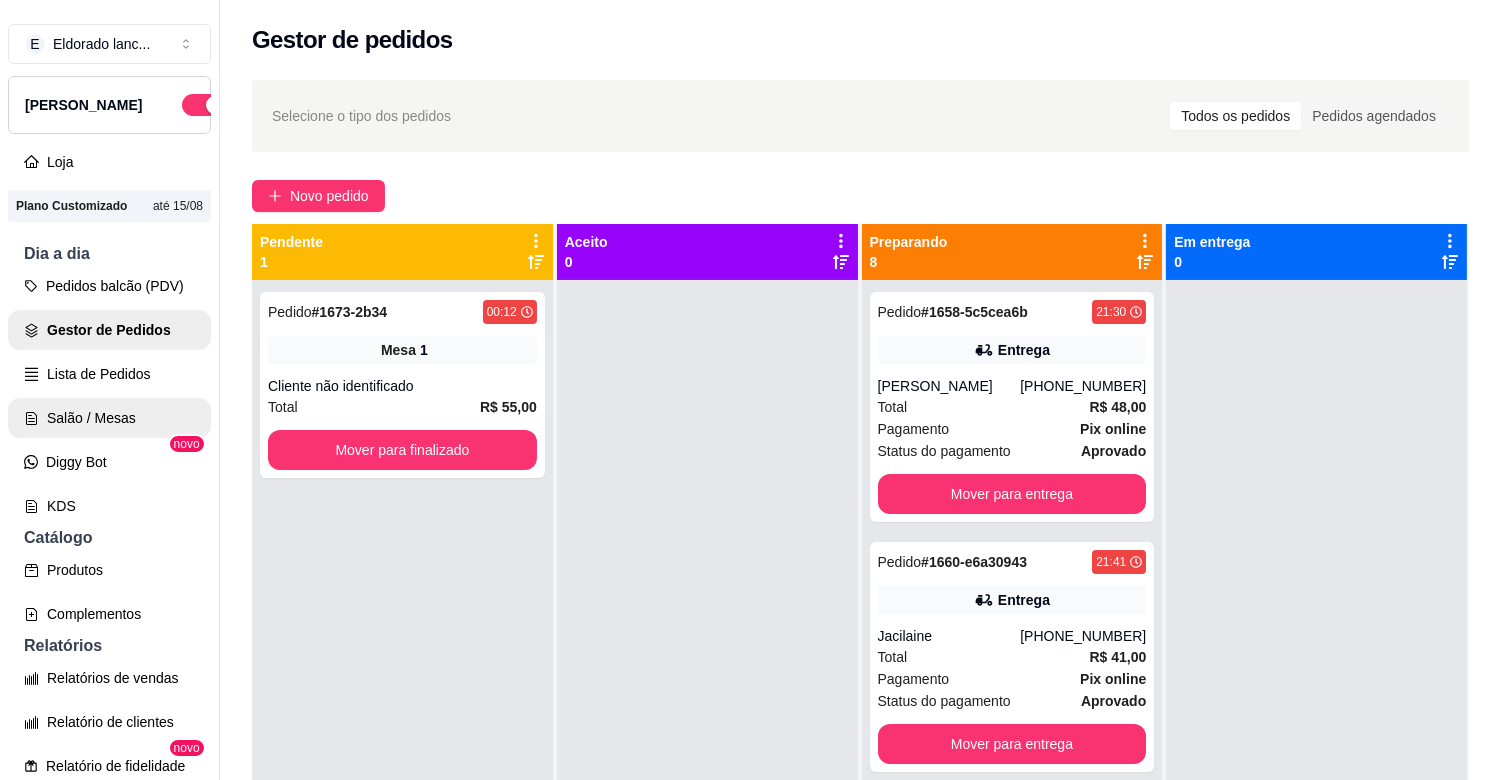 click on "Salão / Mesas" at bounding box center (109, 418) 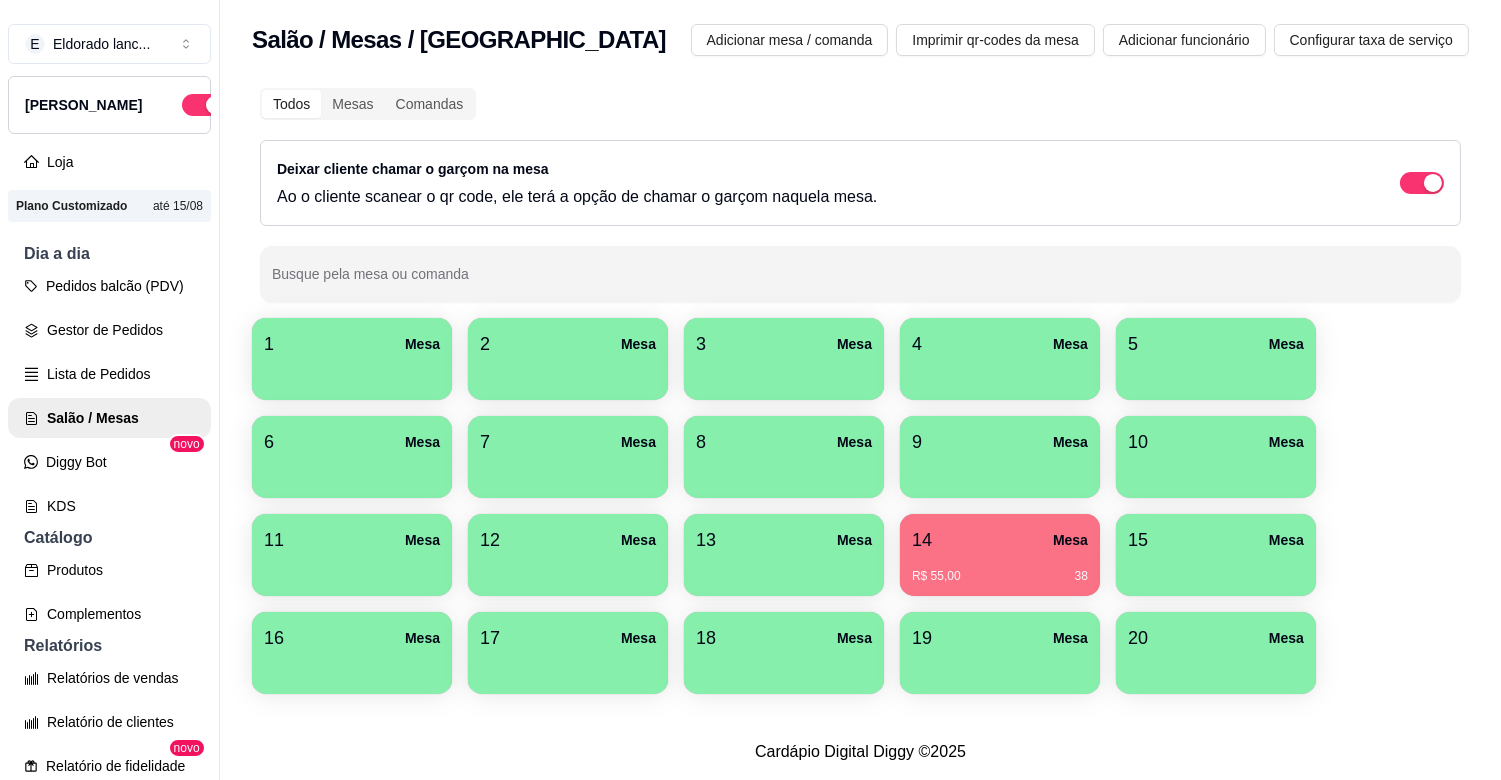 click on "R$ 55,00 38" at bounding box center (1000, 569) 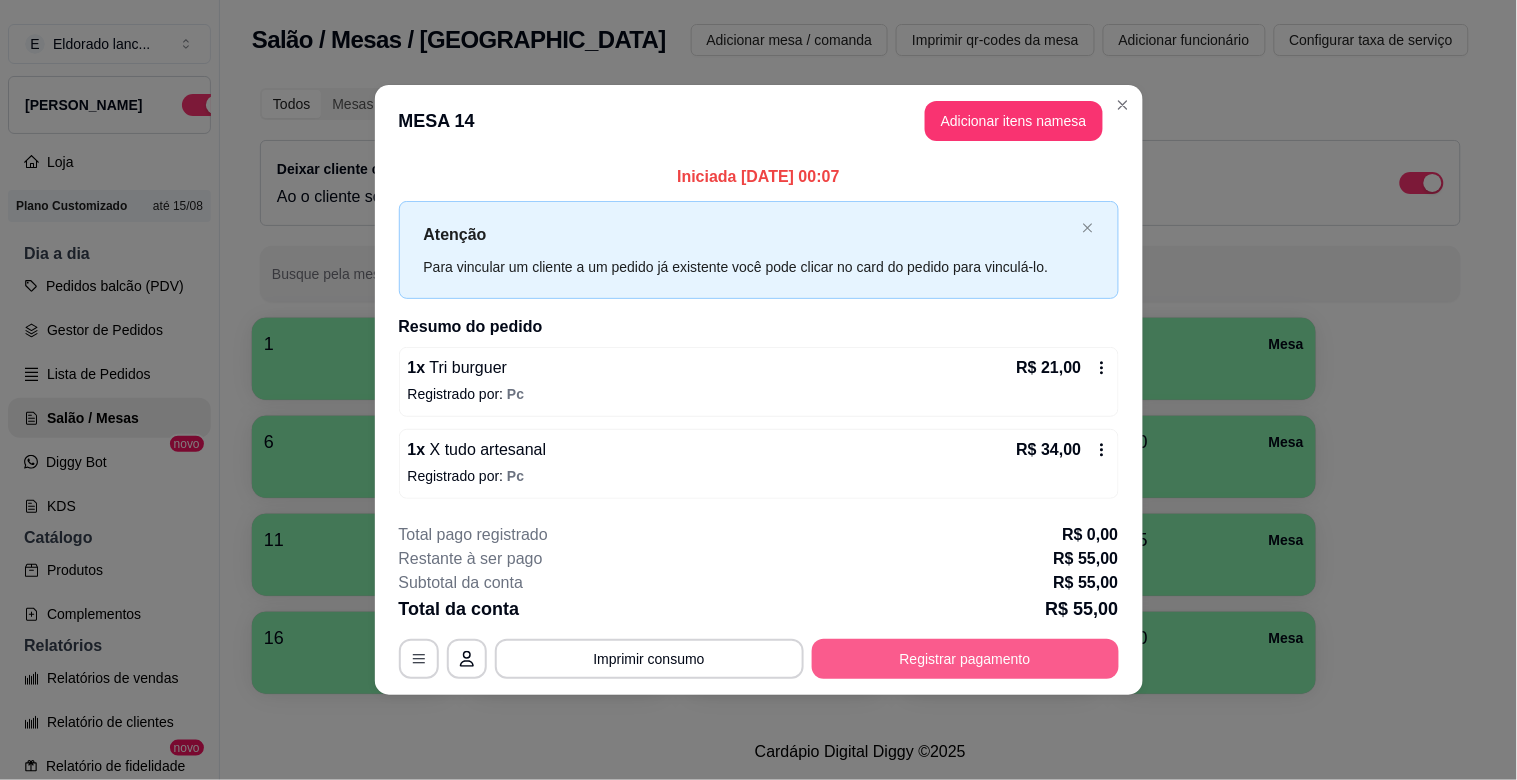 click on "Registrar pagamento" at bounding box center (965, 659) 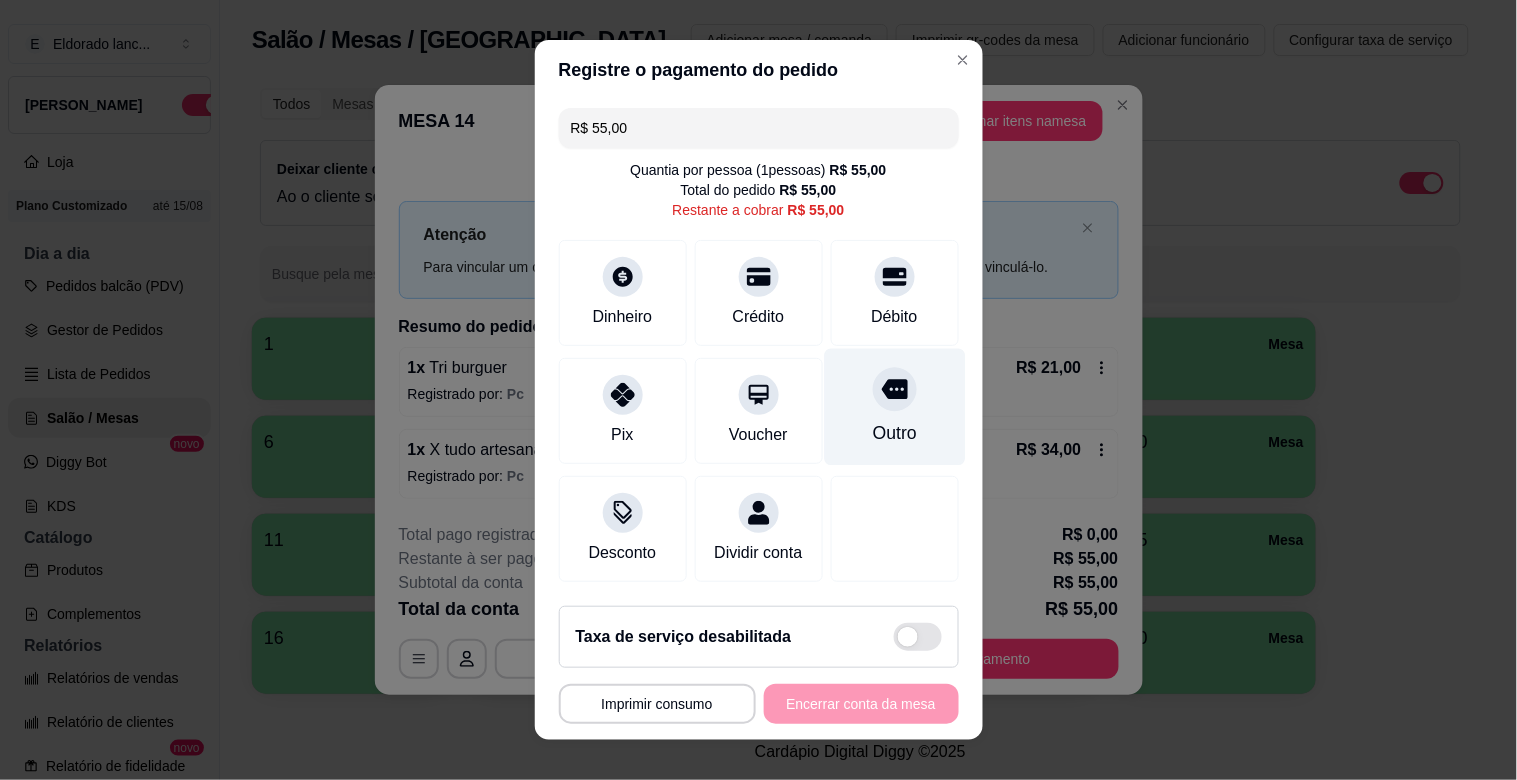 click on "Outro" at bounding box center [894, 407] 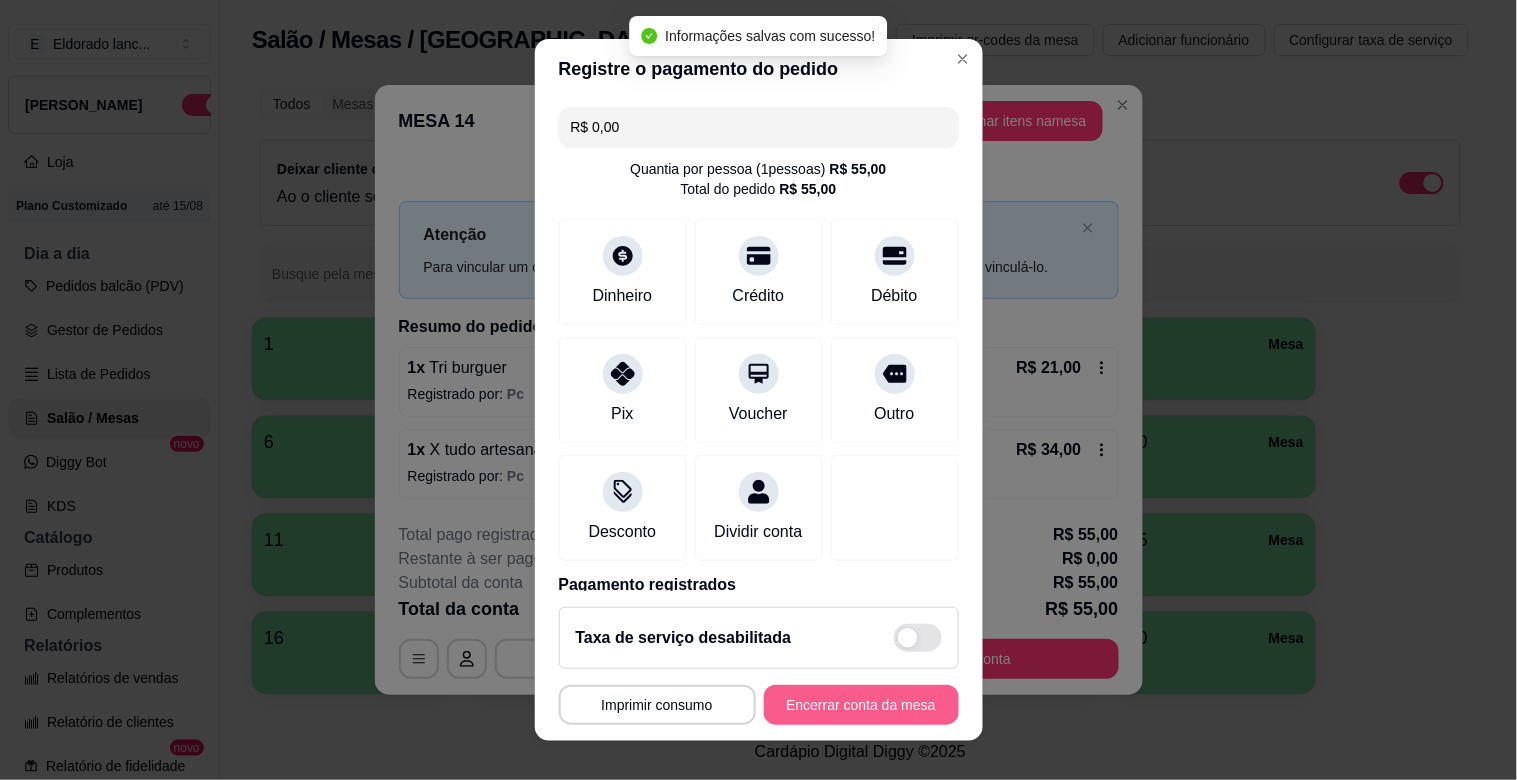 type on "R$ 0,00" 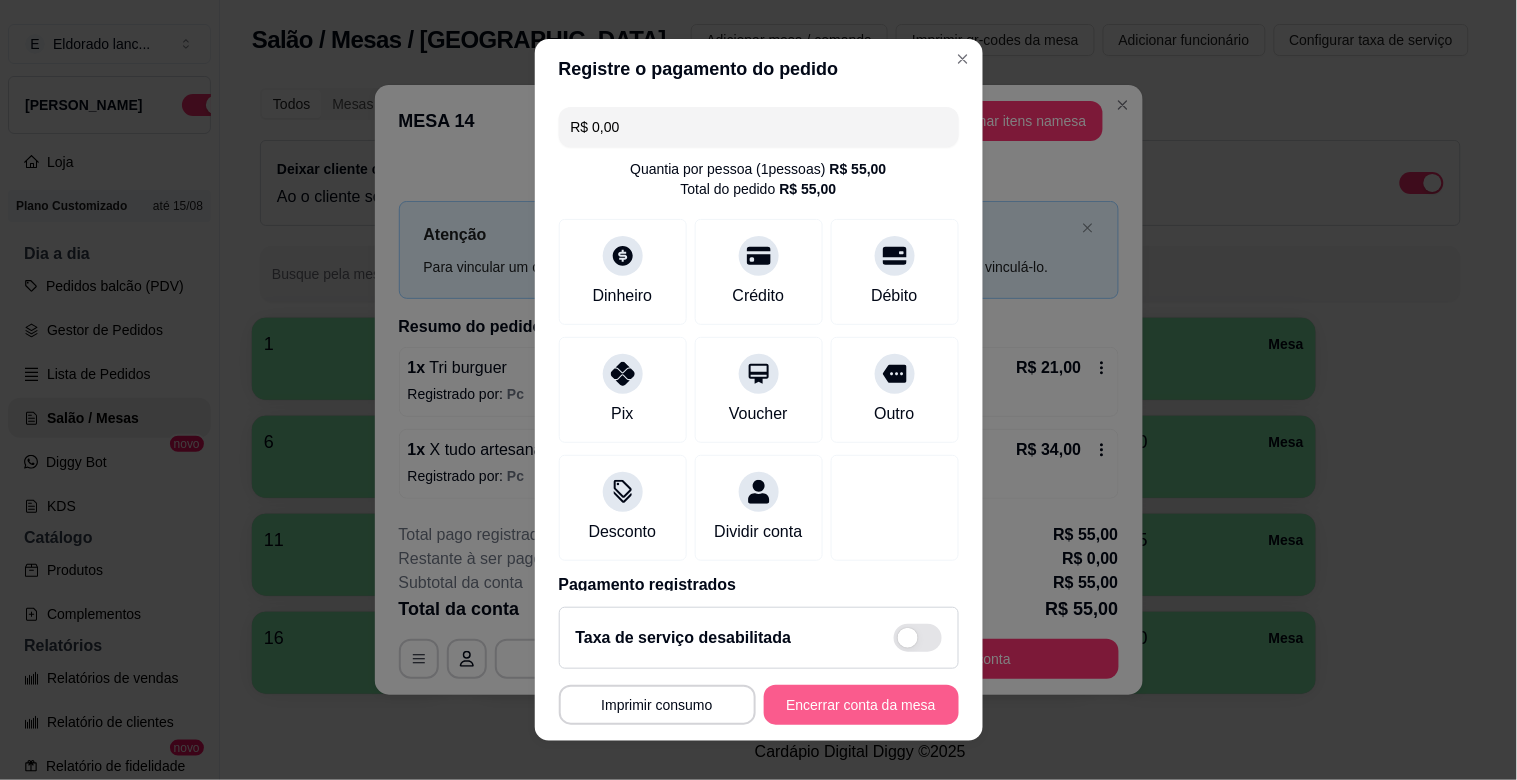 click on "Encerrar conta da mesa" at bounding box center (861, 705) 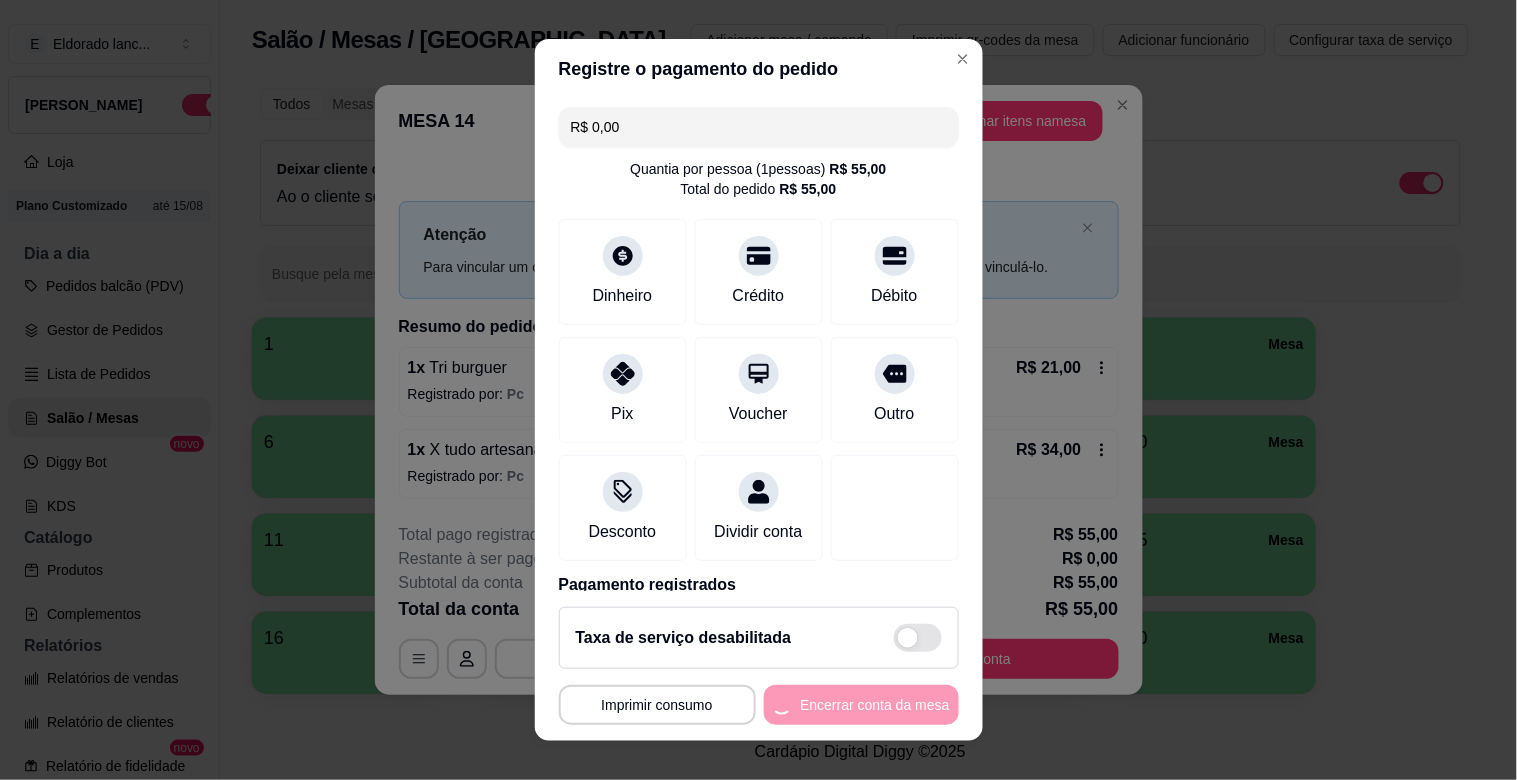 click on "**********" at bounding box center (759, 705) 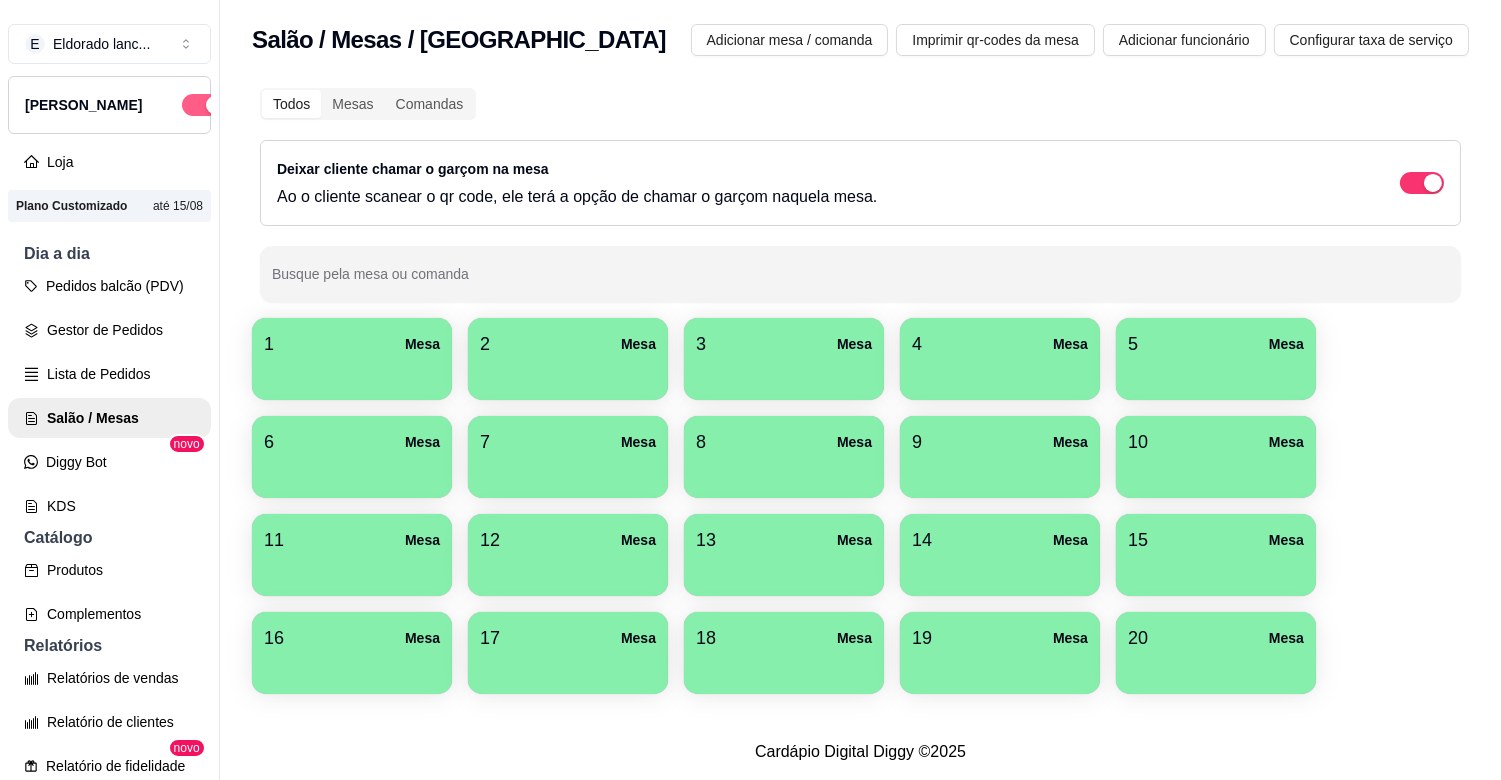 click at bounding box center [204, 105] 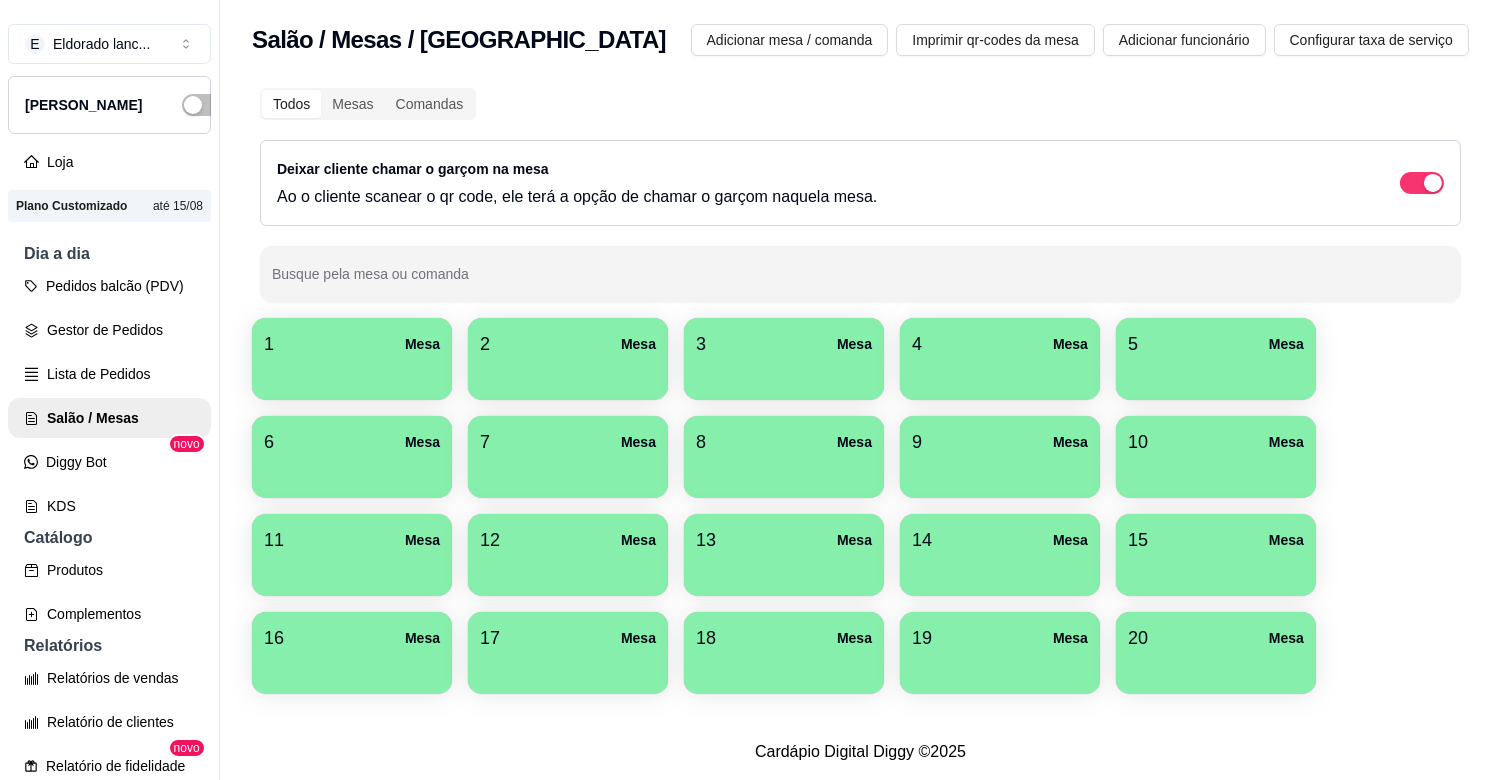 click on "1 Mesa" at bounding box center (352, 344) 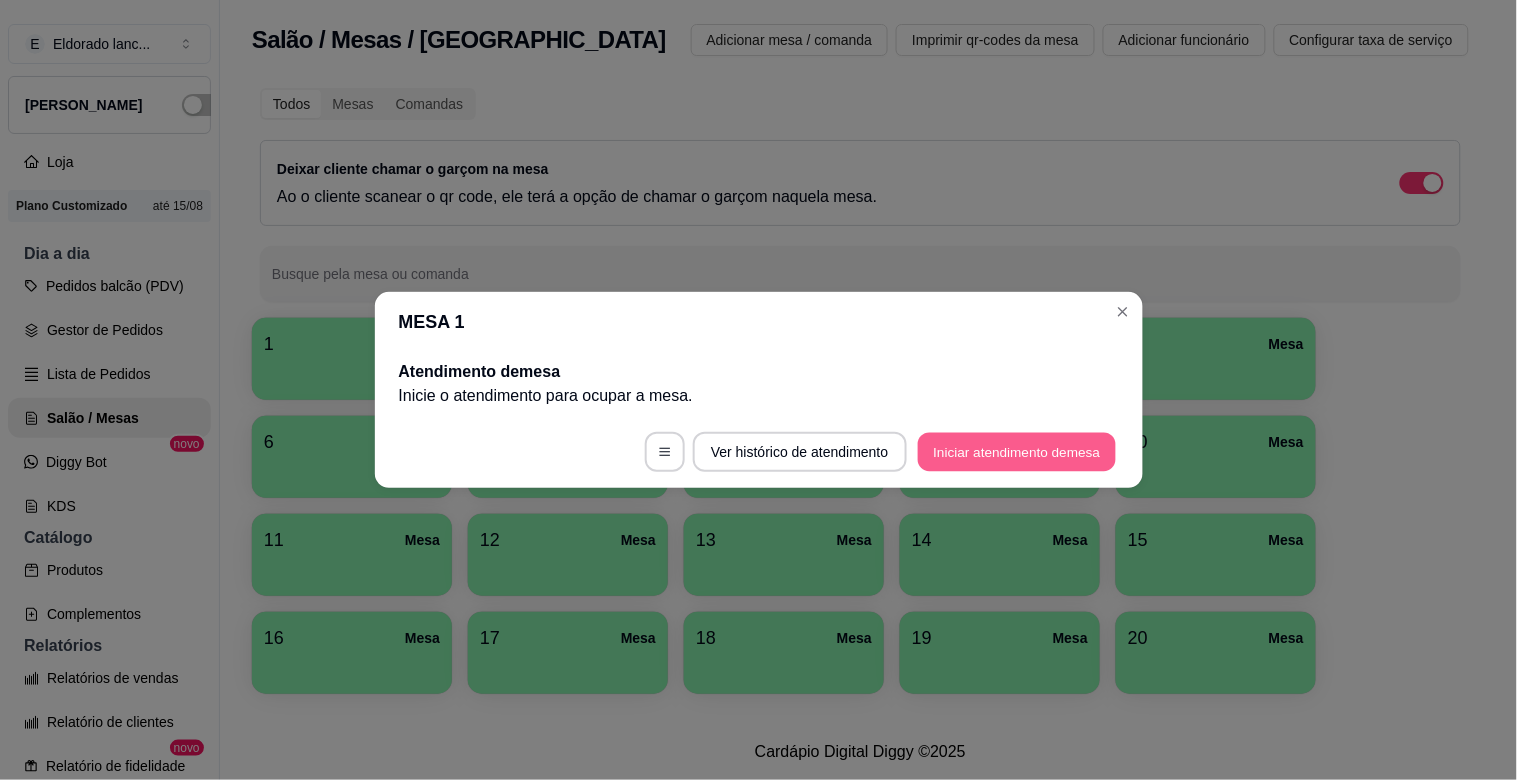 click on "Iniciar atendimento de  mesa" at bounding box center [1017, 452] 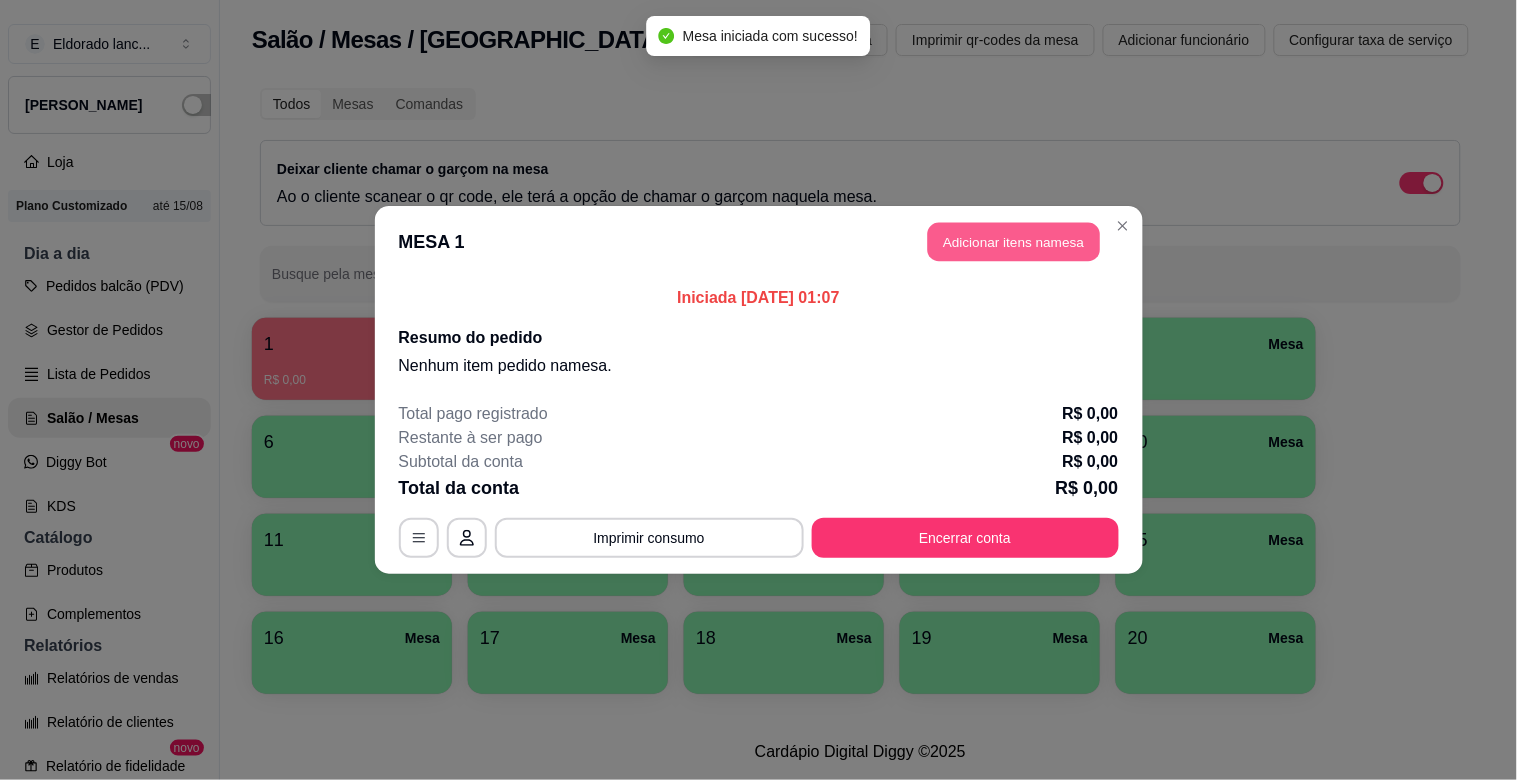 click on "Adicionar itens na  mesa" at bounding box center [1014, 242] 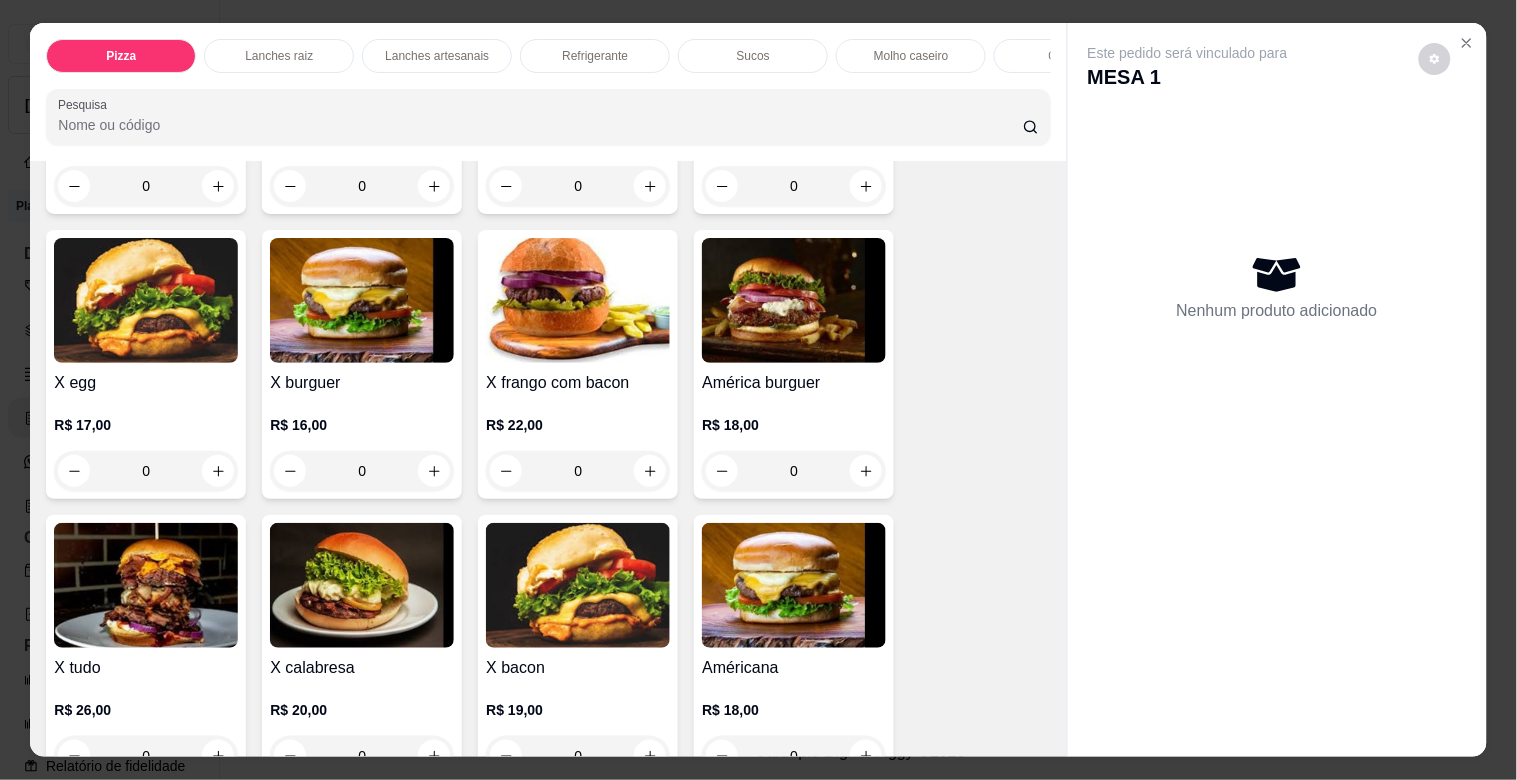 scroll, scrollTop: 956, scrollLeft: 0, axis: vertical 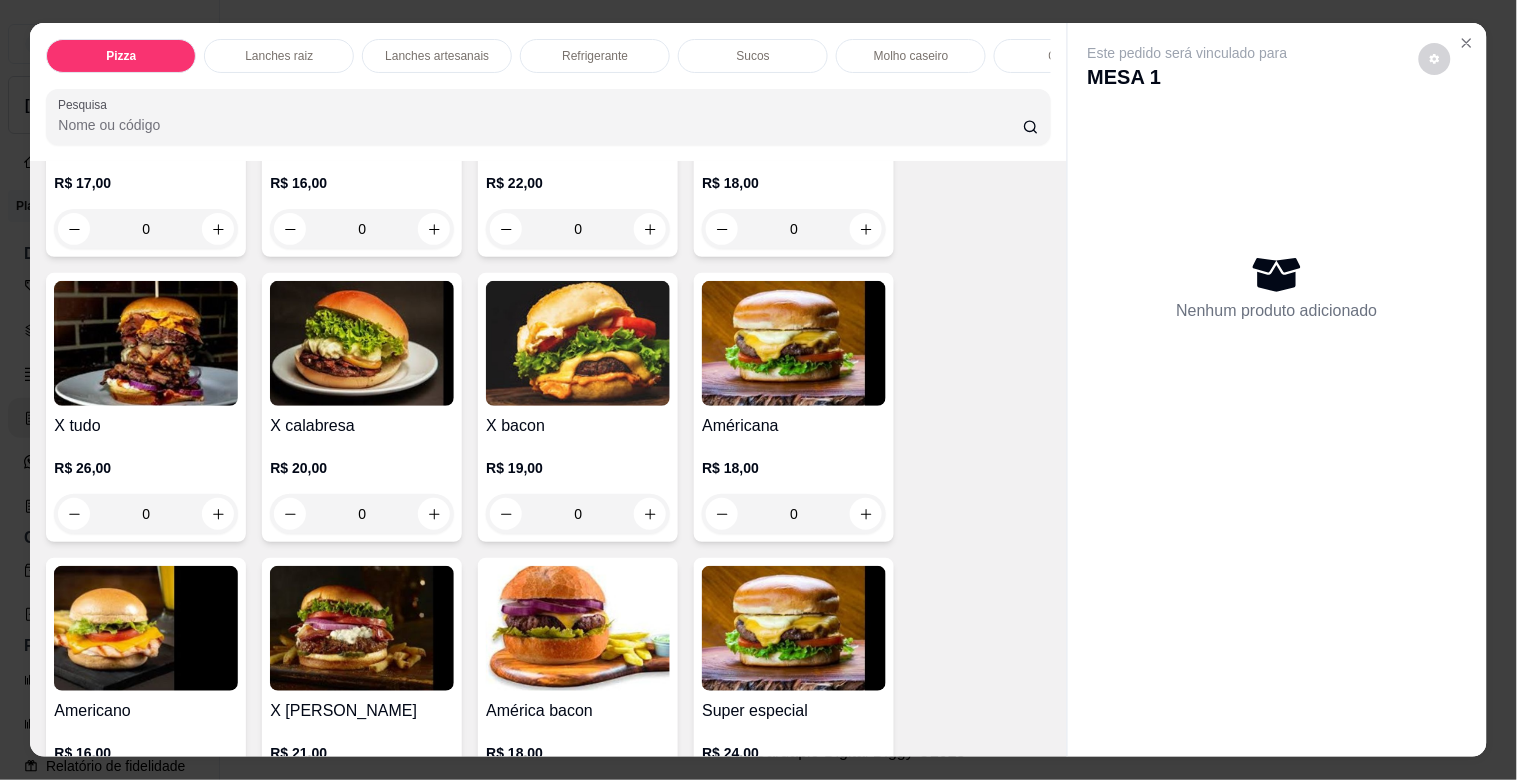 click on "0" at bounding box center (578, 514) 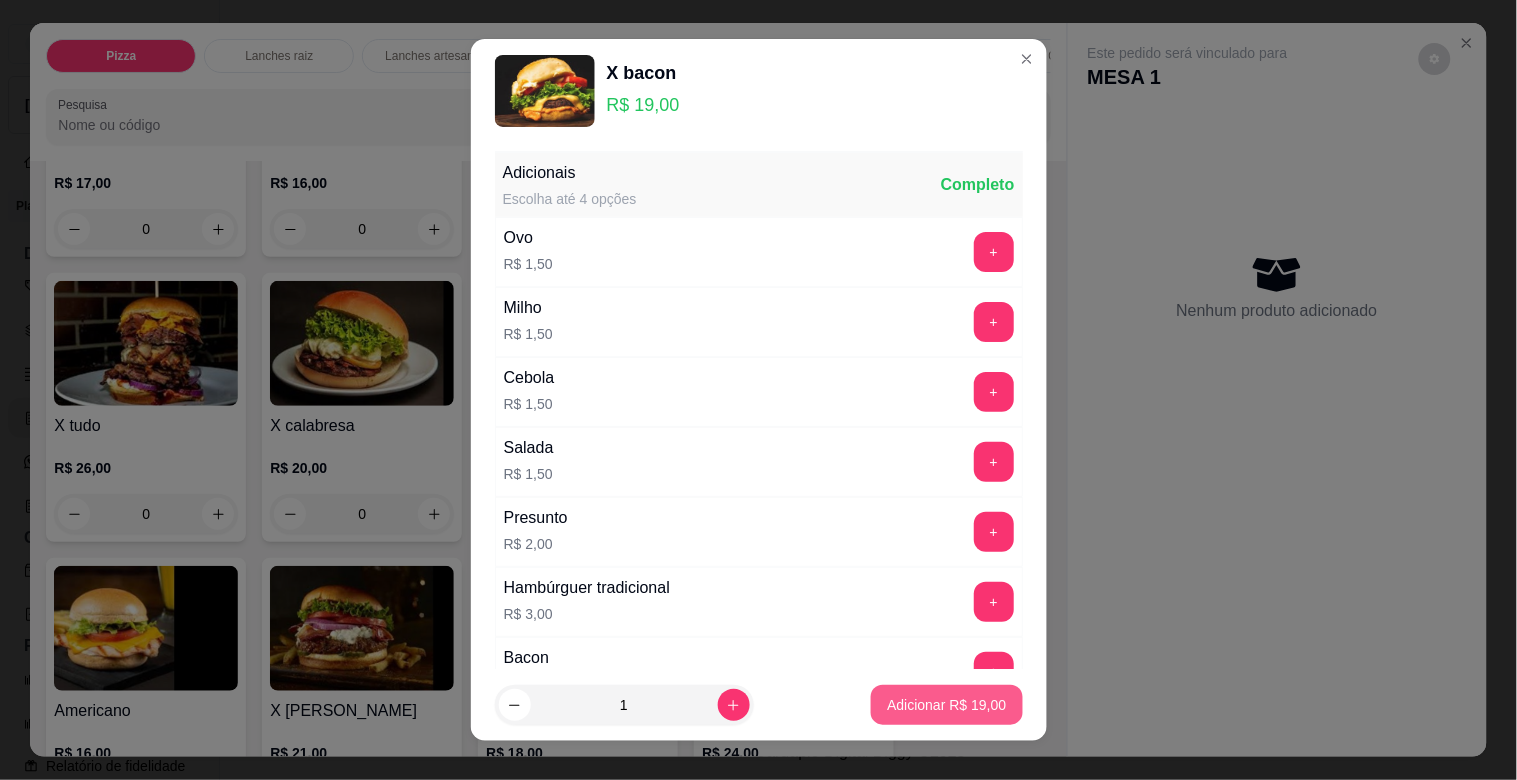 click on "Adicionar   R$ 19,00" at bounding box center [946, 705] 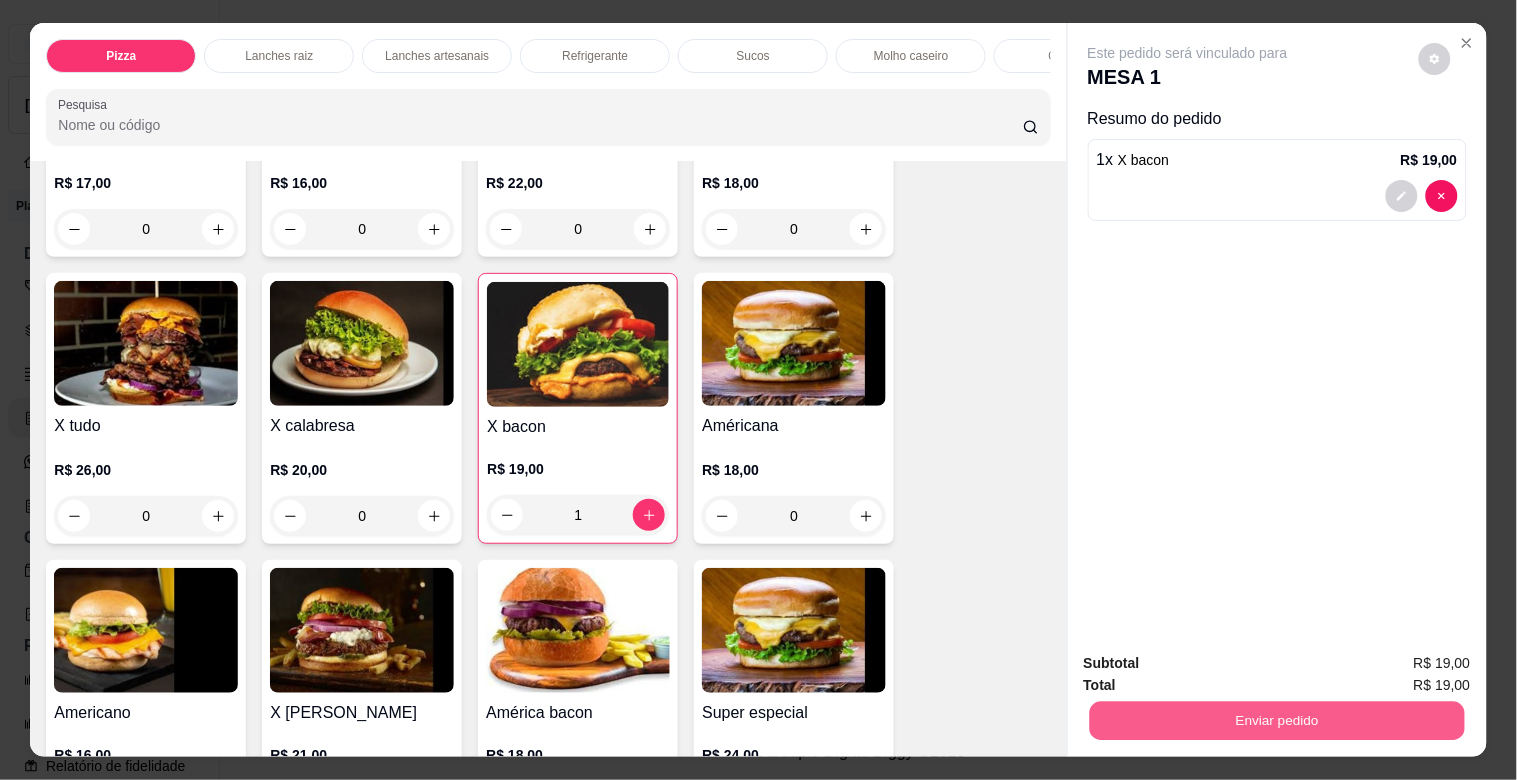 click on "Enviar pedido" at bounding box center (1276, 720) 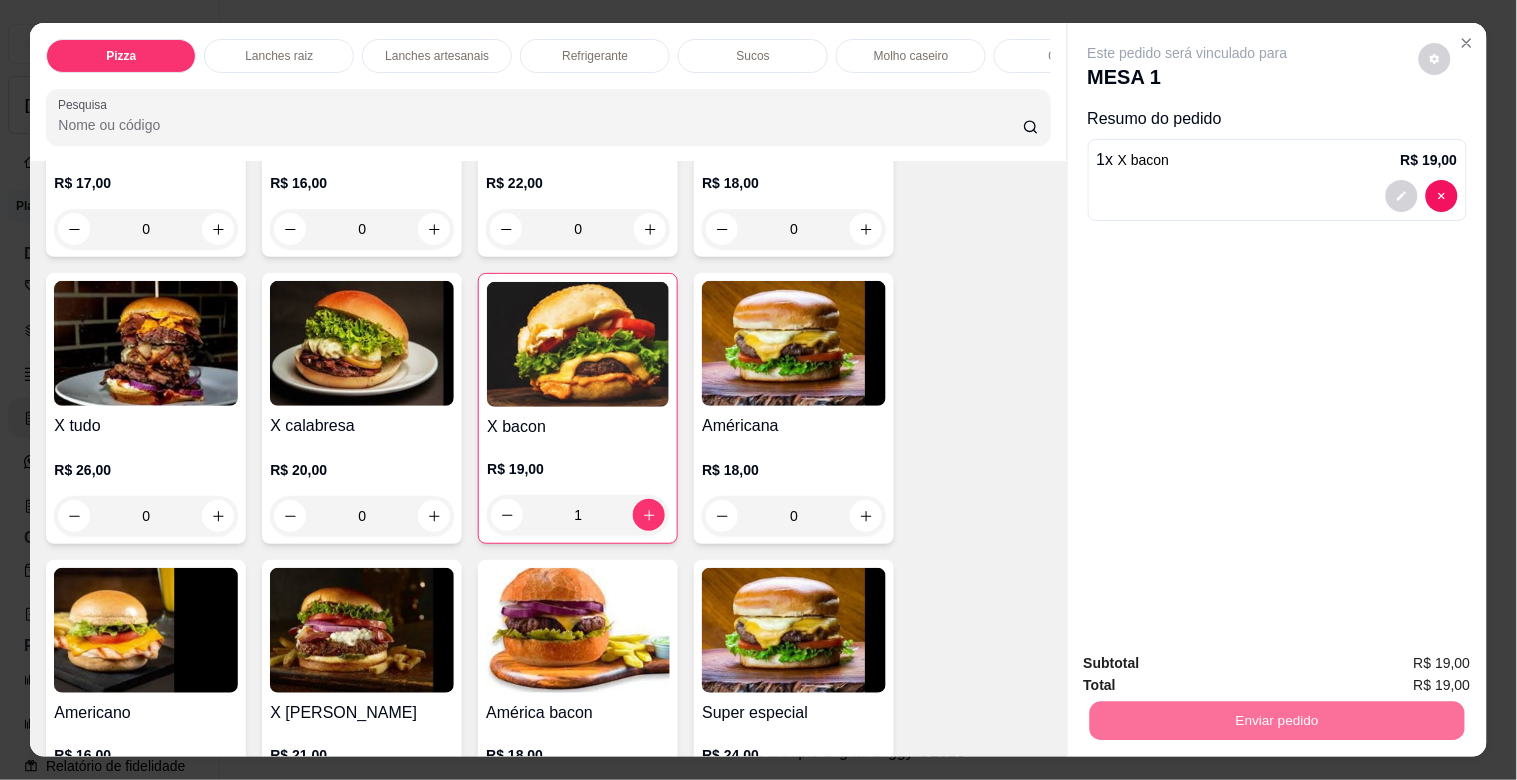 click on "Não registrar e enviar pedido" at bounding box center [1211, 662] 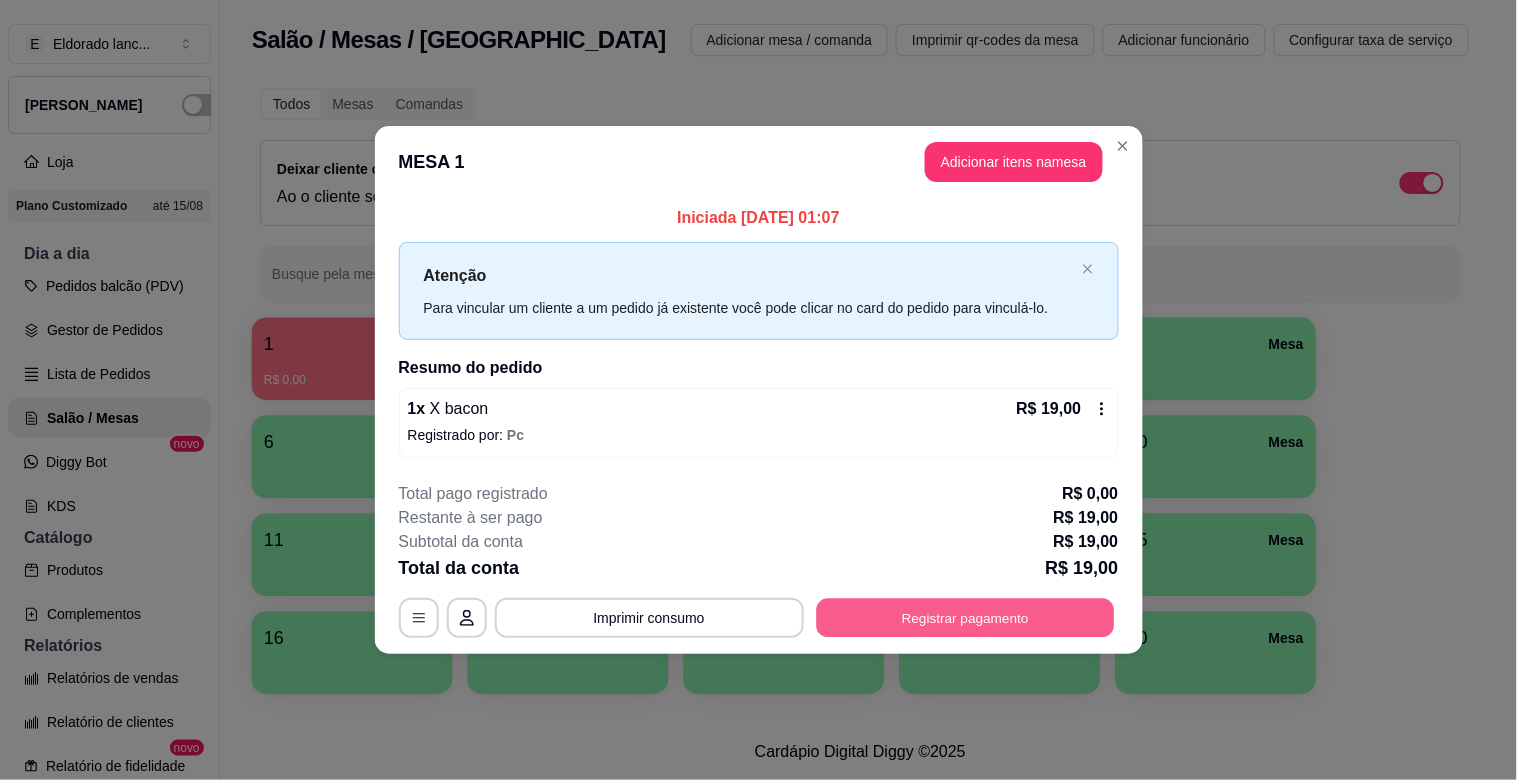 click on "Registrar pagamento" at bounding box center (965, 617) 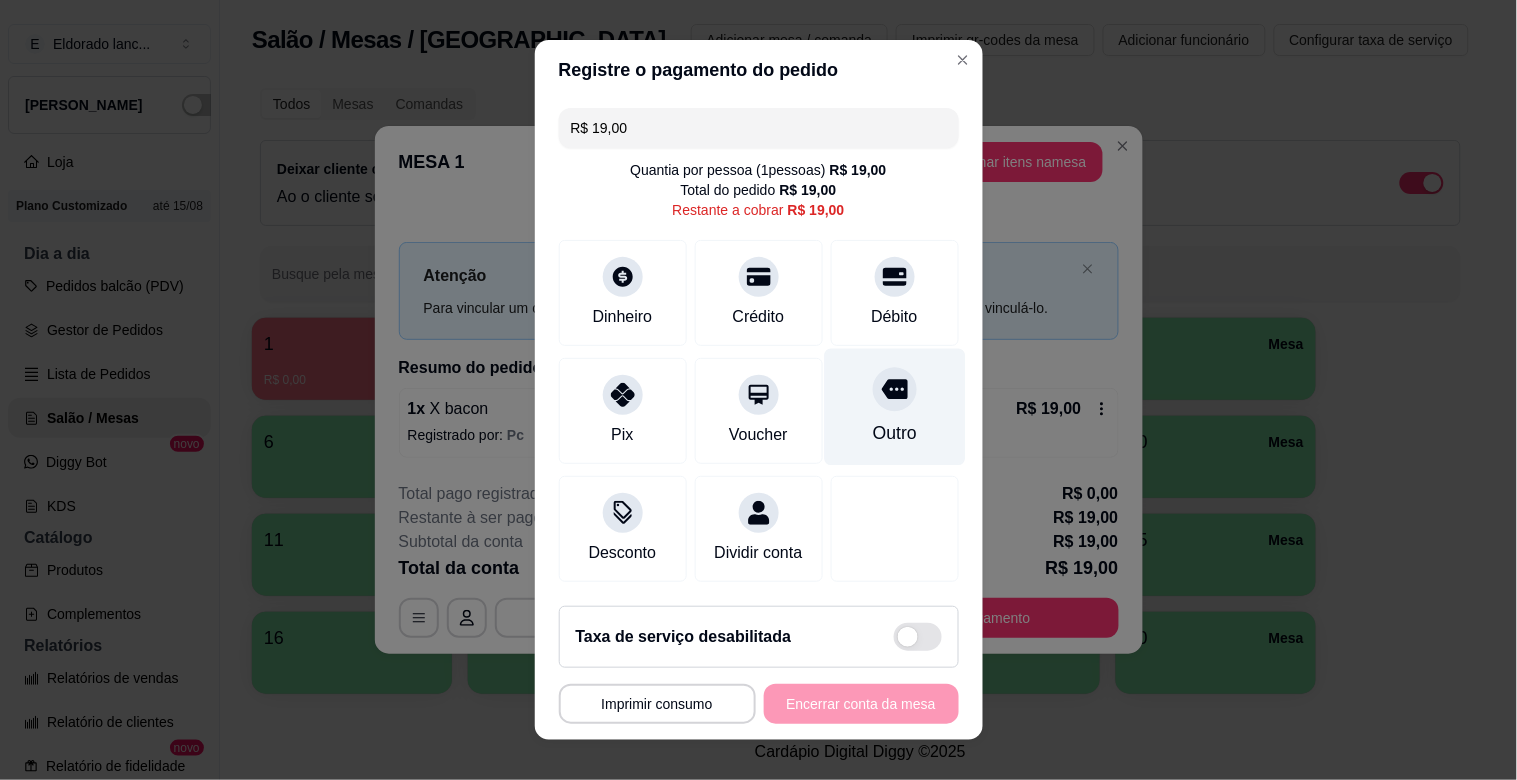 click 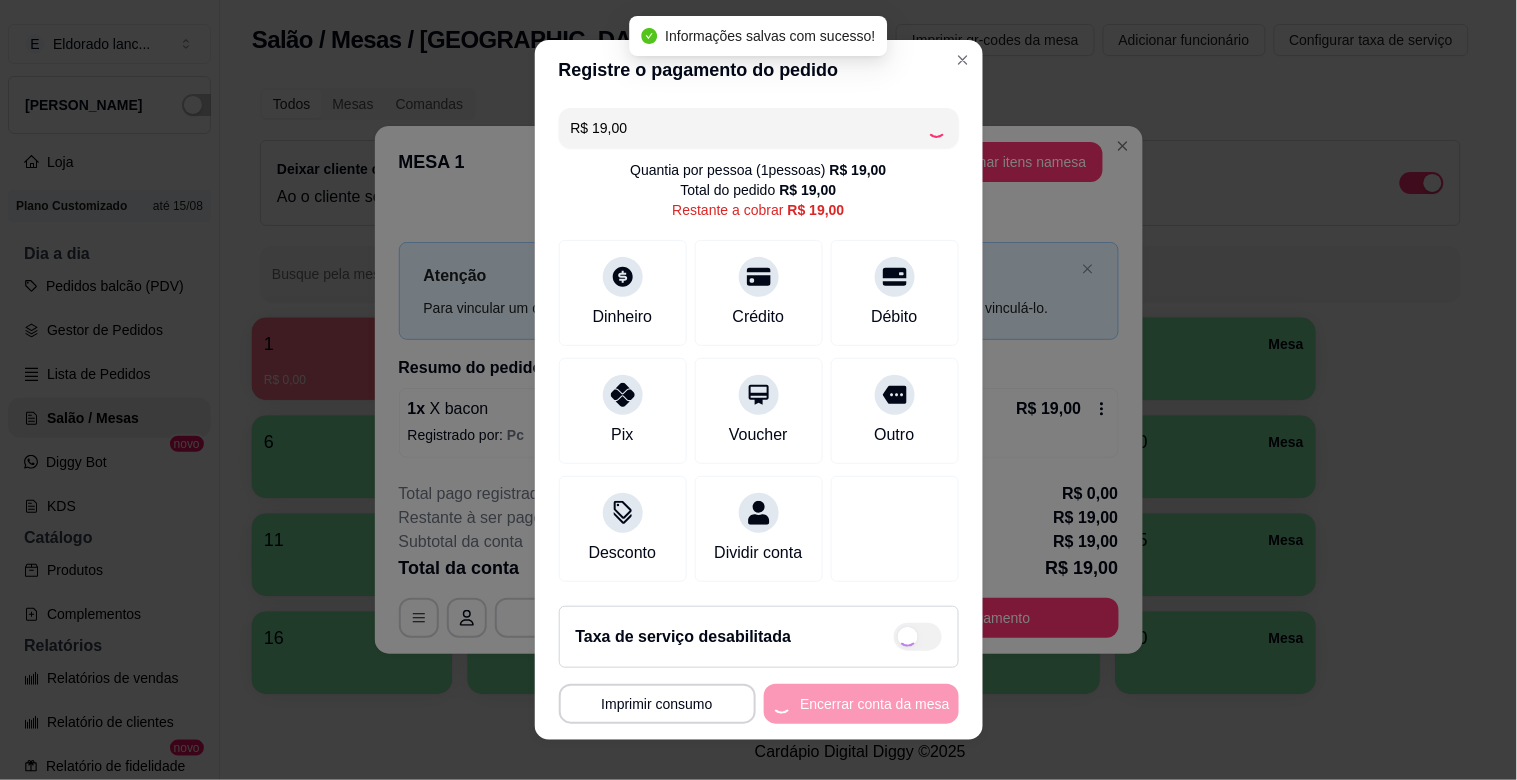 type on "R$ 0,00" 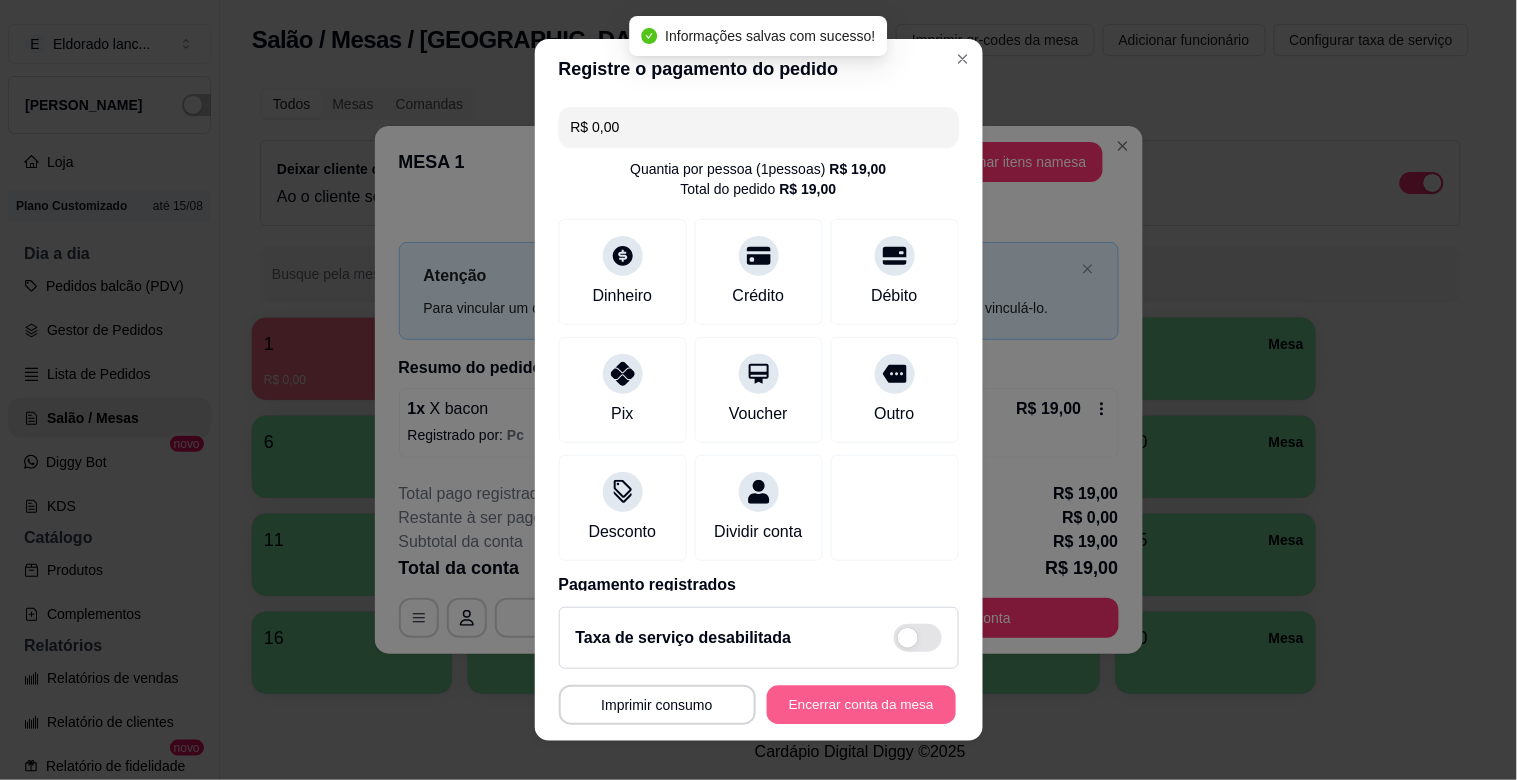 click on "Encerrar conta da mesa" at bounding box center (861, 705) 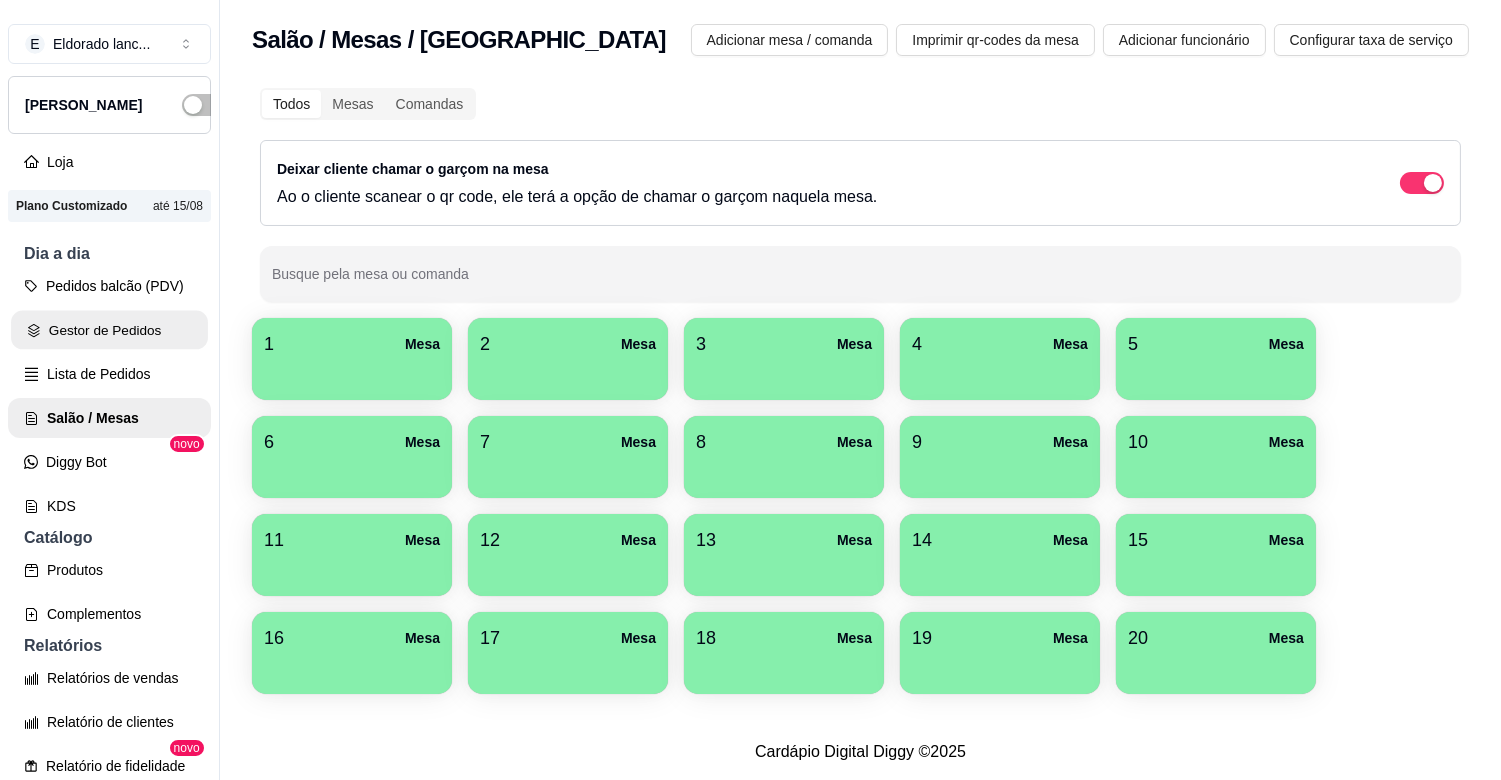 click on "Gestor de Pedidos" at bounding box center (109, 330) 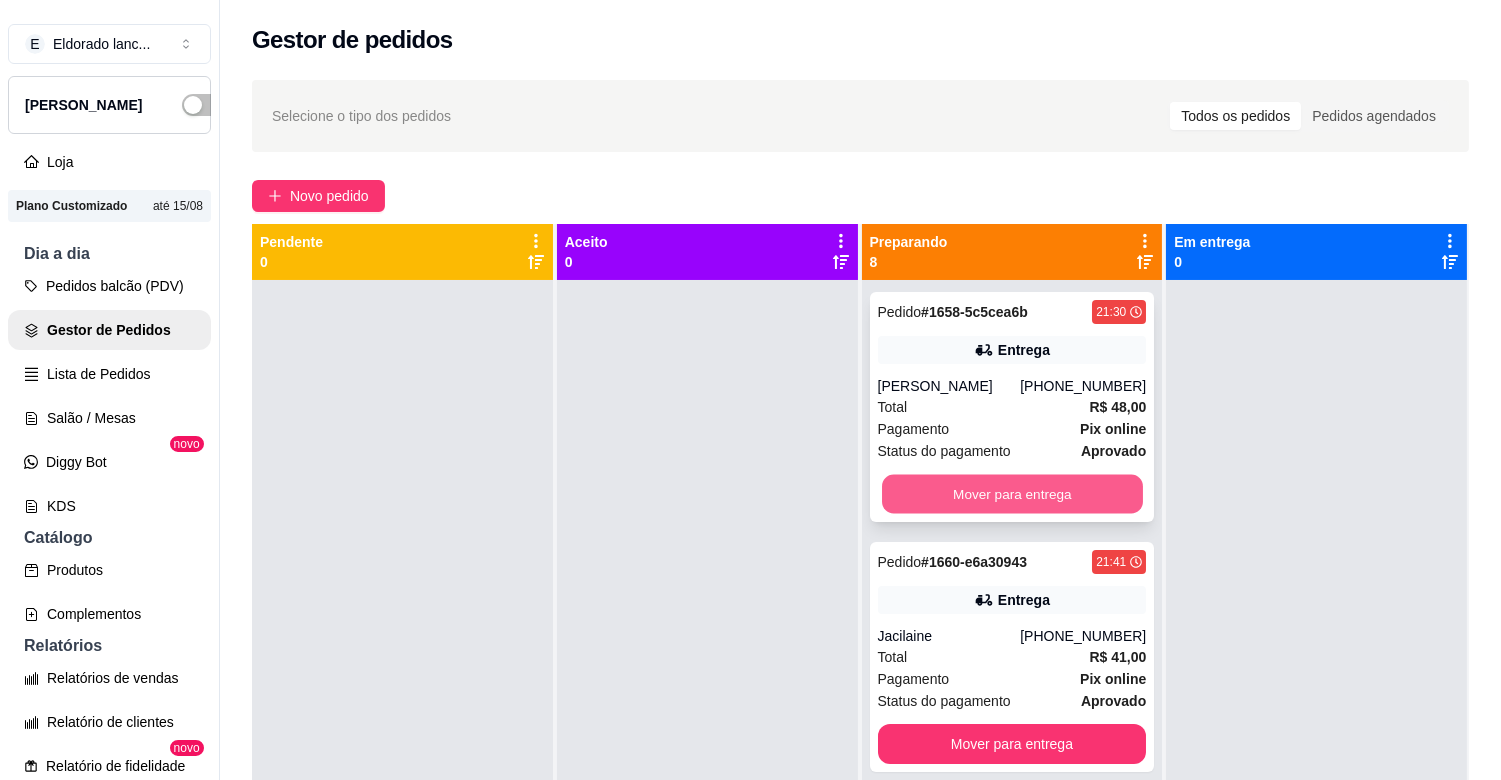 click on "Mover para entrega" at bounding box center [1012, 494] 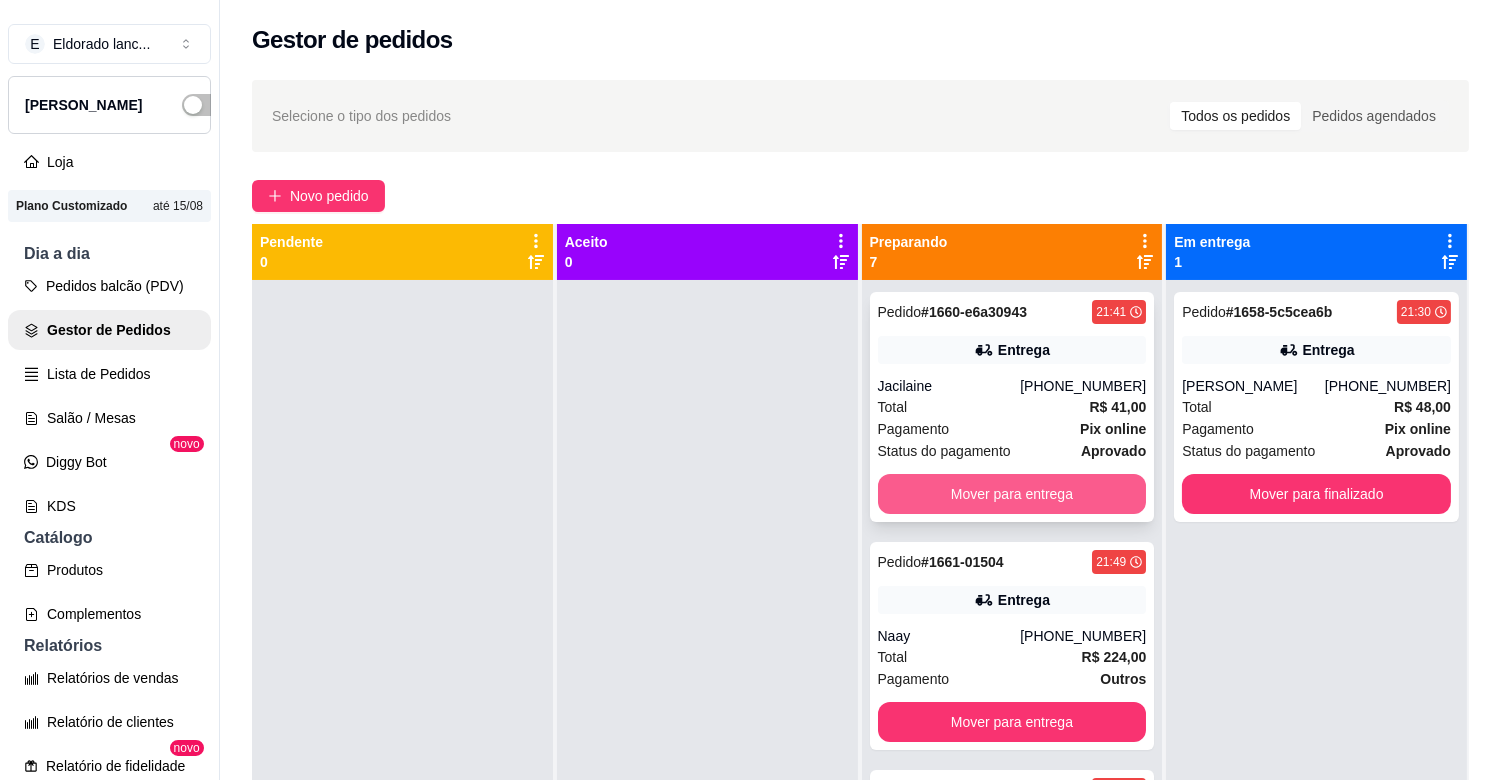 click on "Mover para entrega" at bounding box center [1012, 494] 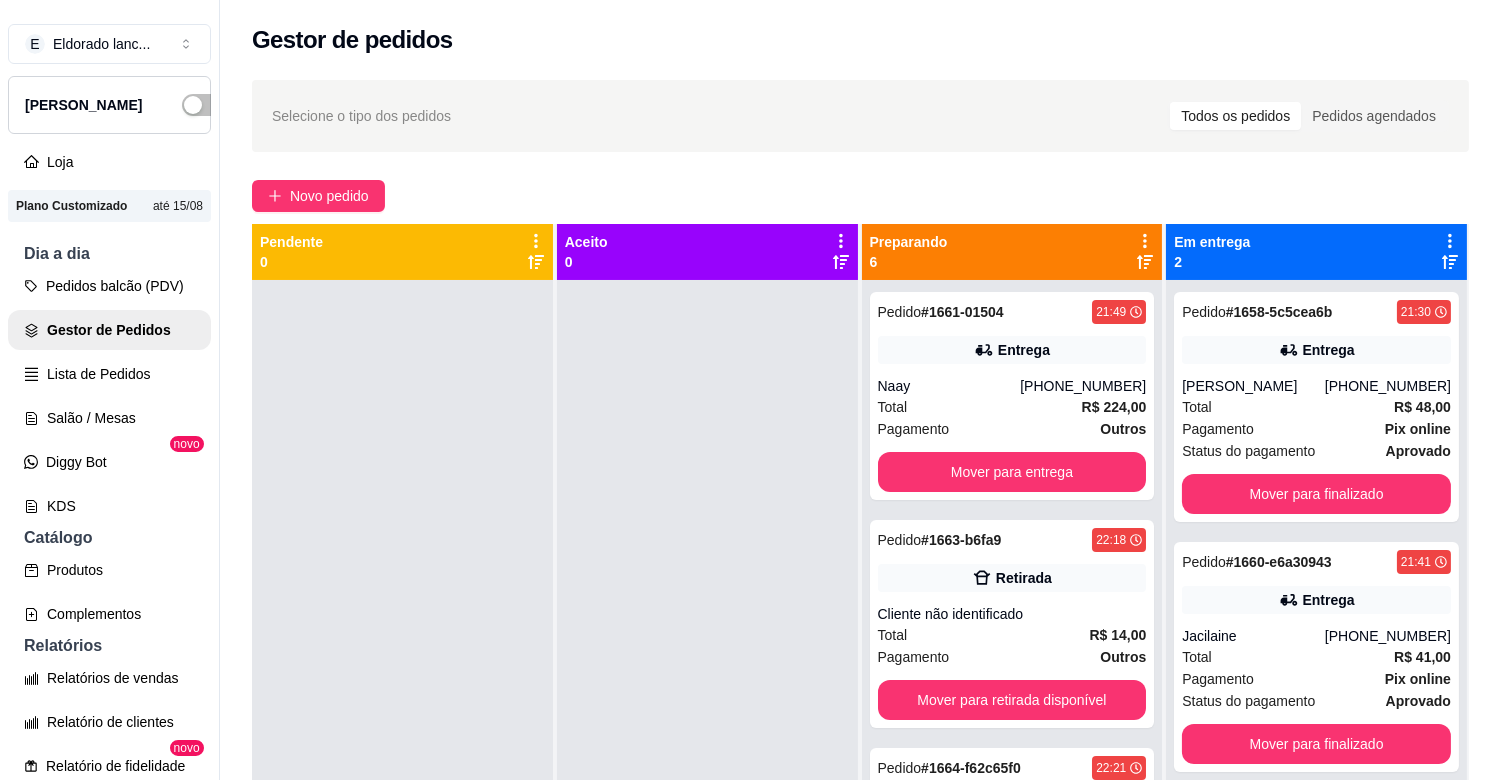 click on "Pedido  # 1661-01504 21:49 Entrega Naay  [PHONE_NUMBER] Total R$ 224,00 Pagamento Outros Mover para entrega Pedido  # 1663-b6fa9 22:18 Retirada Cliente não identificado Total R$ 14,00 Pagamento Outros Mover para retirada disponível Pedido  # 1664-f62c65f0 22:21 Entrega [PERSON_NAME] [PHONE_NUMBER] Total R$ 57,00 Pagamento Cartão de crédito Mover para entrega Pedido  # 1665-d4c07ef3 22:27 Entrega [PERSON_NAME]  [PHONE_NUMBER] Total R$ 57,00 Pagamento Pix online Status do pagamento aprovado Mover para entrega Pedido  # 1669-4a787 23:36 Entrega Cliente não identificado [PHONE_NUMBER] Total R$ 30,00 Pagamento Outros Mover para entrega Pedido  # 1670-0817a12e 23:39 Entrega Ana  [PHONE_NUMBER] Total R$ 27,00 Pagamento Pix online Status do pagamento aprovado Mover para entrega" at bounding box center [1012, 670] 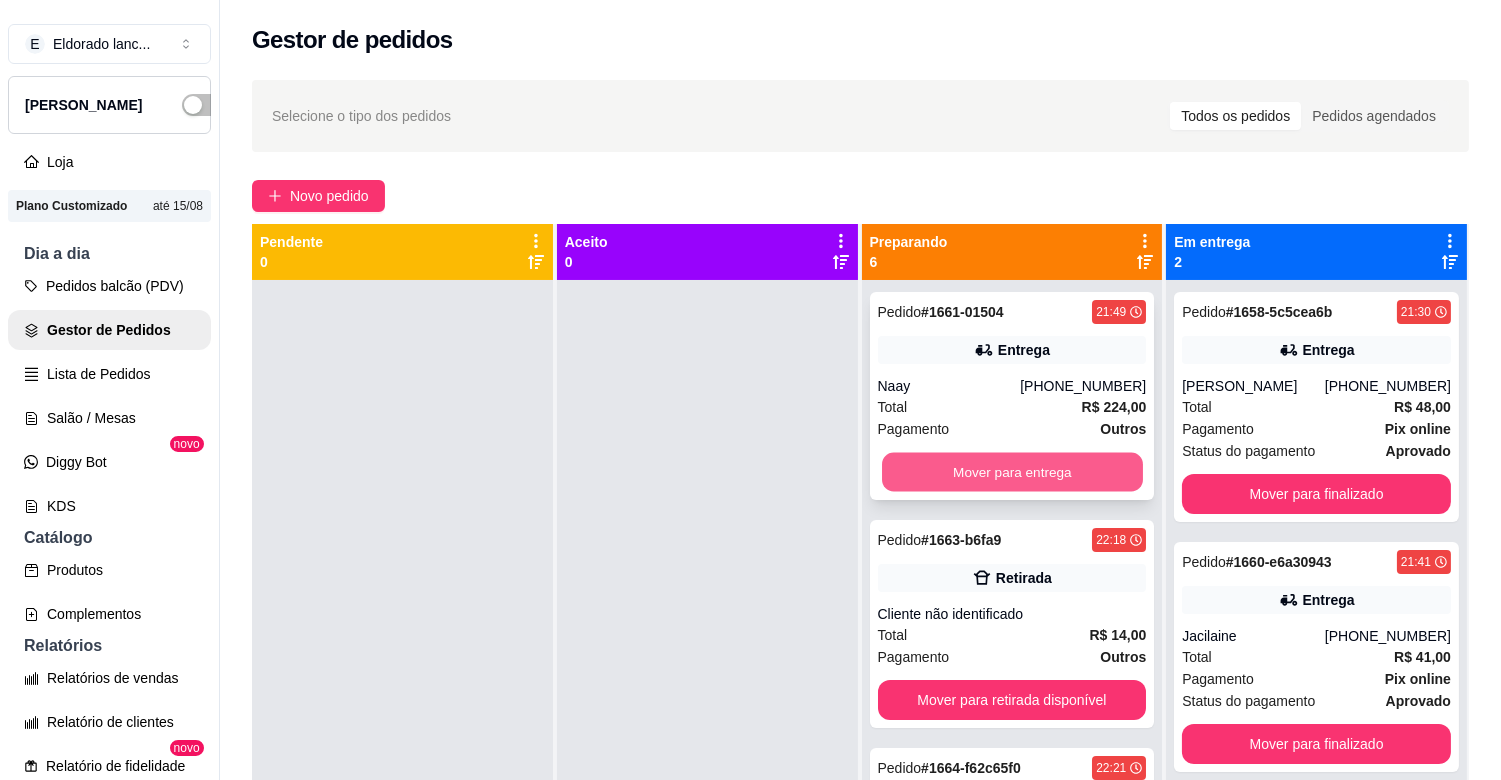 click on "Mover para entrega" at bounding box center (1012, 472) 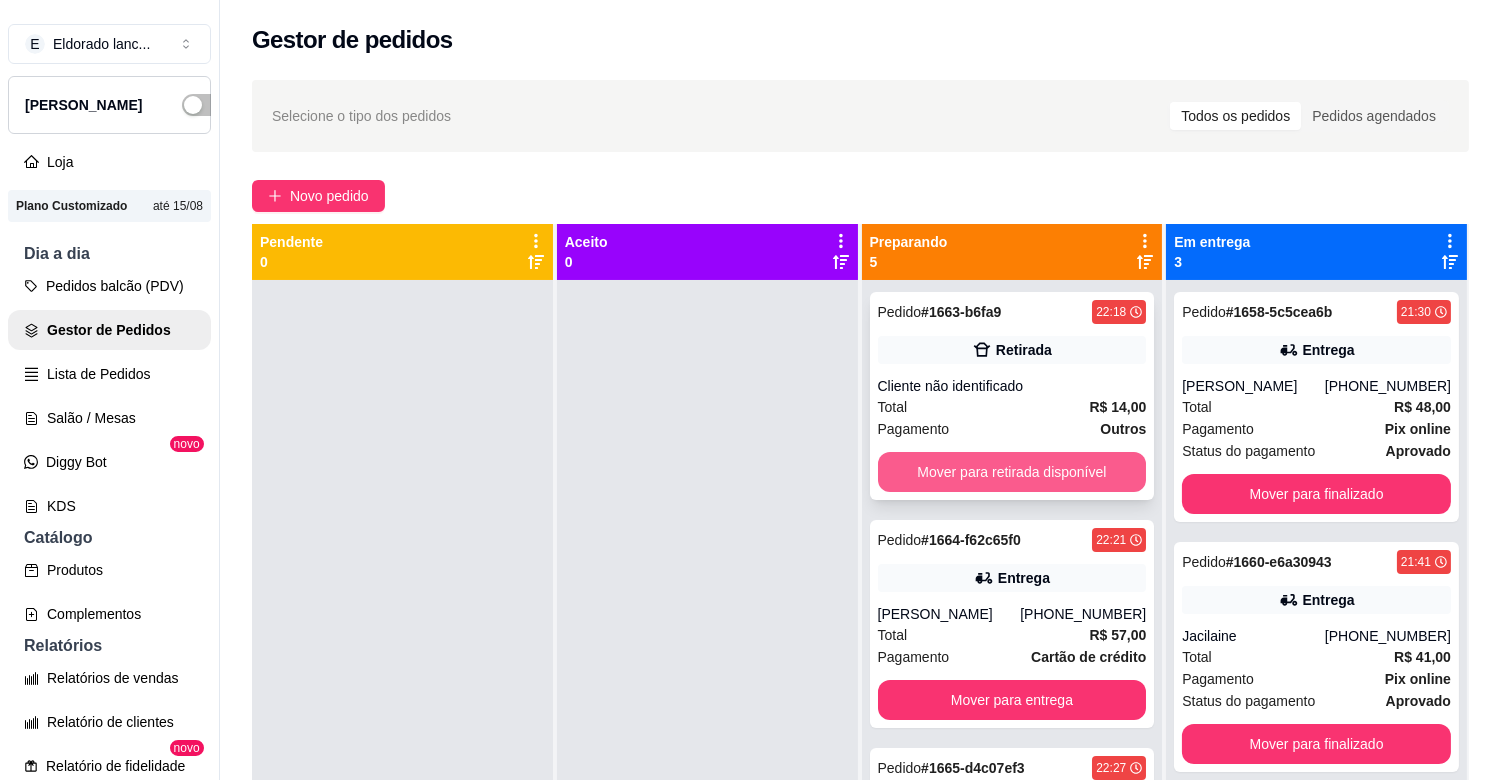 click on "Mover para retirada disponível" at bounding box center [1012, 472] 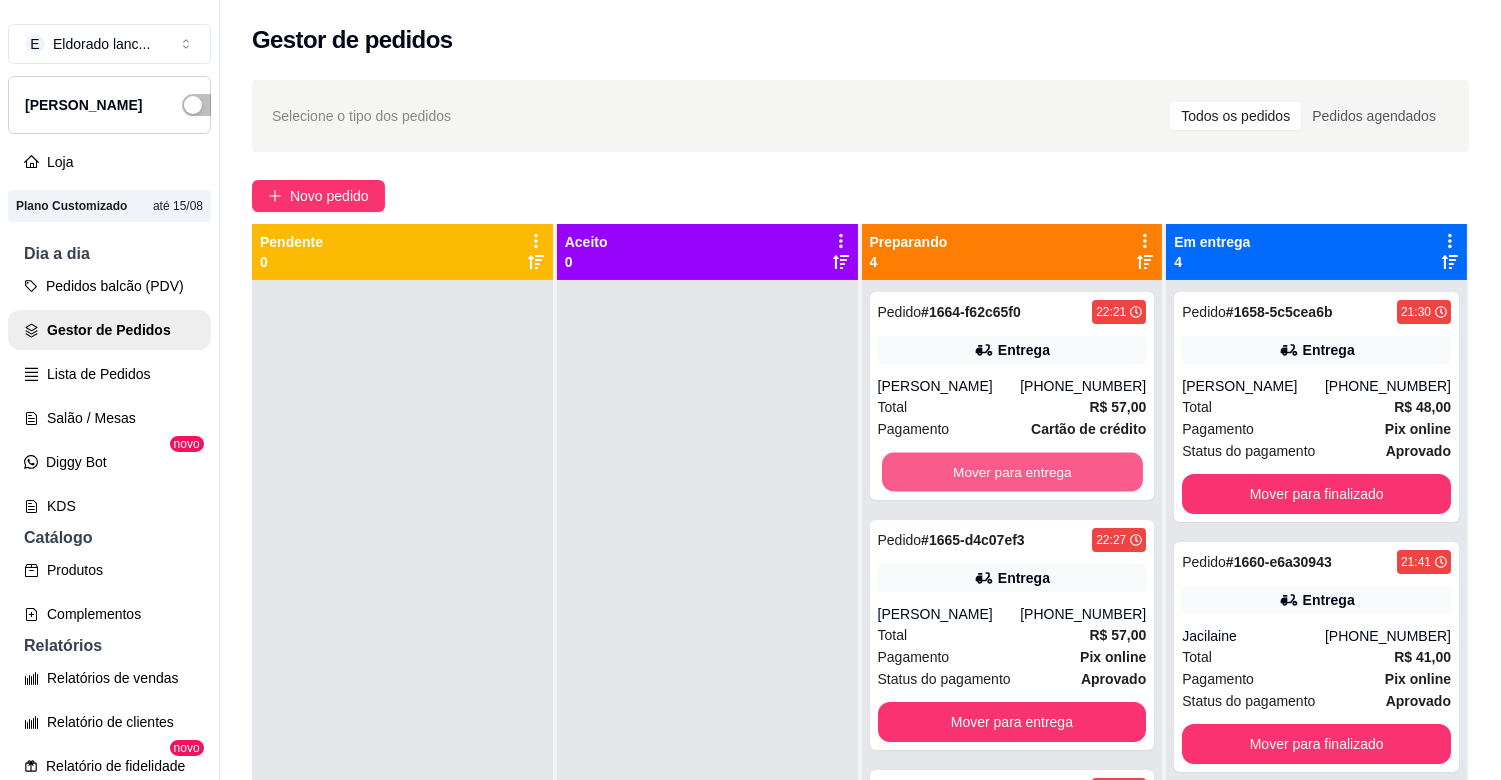 click on "Mover para entrega" at bounding box center (1012, 472) 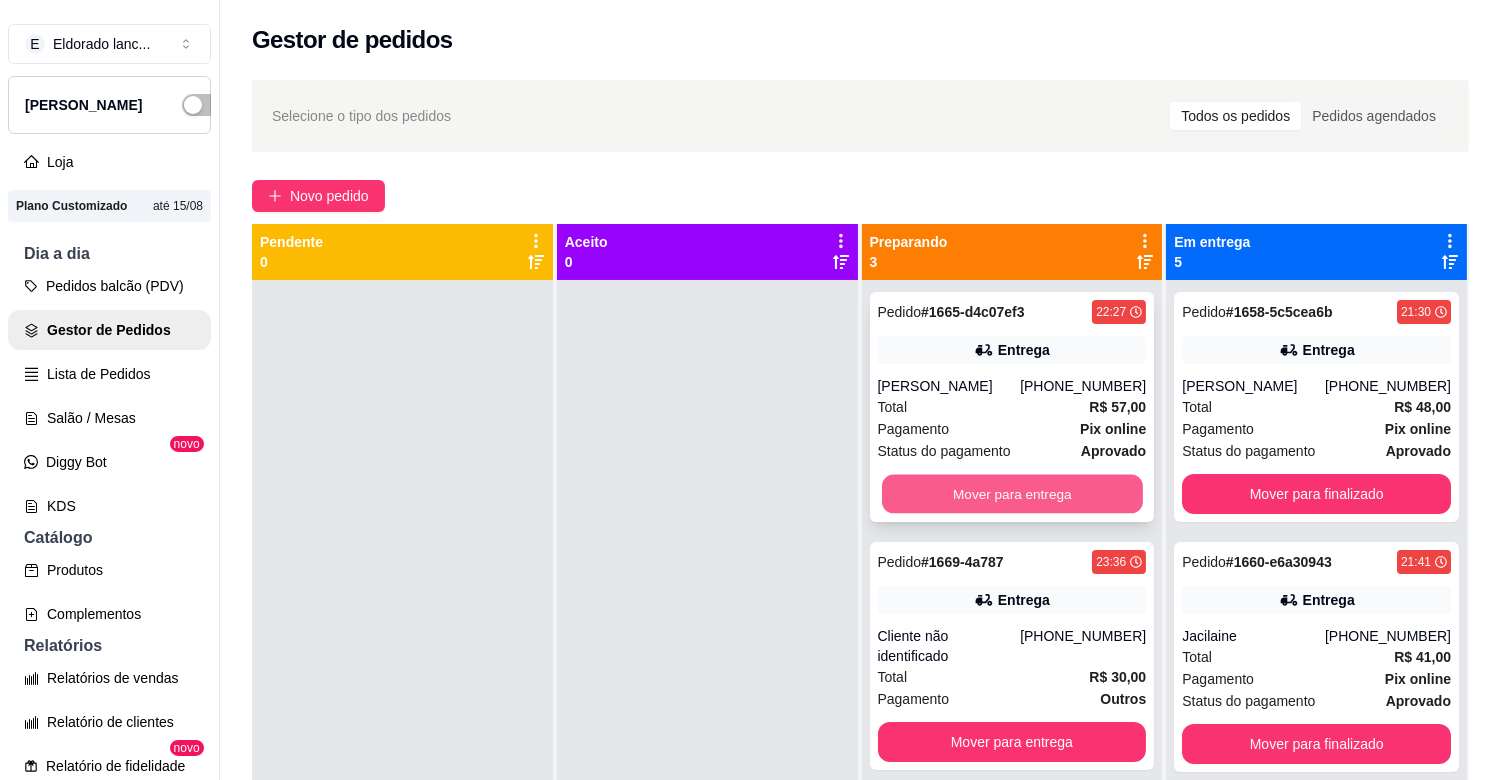 click on "Mover para entrega" at bounding box center (1012, 494) 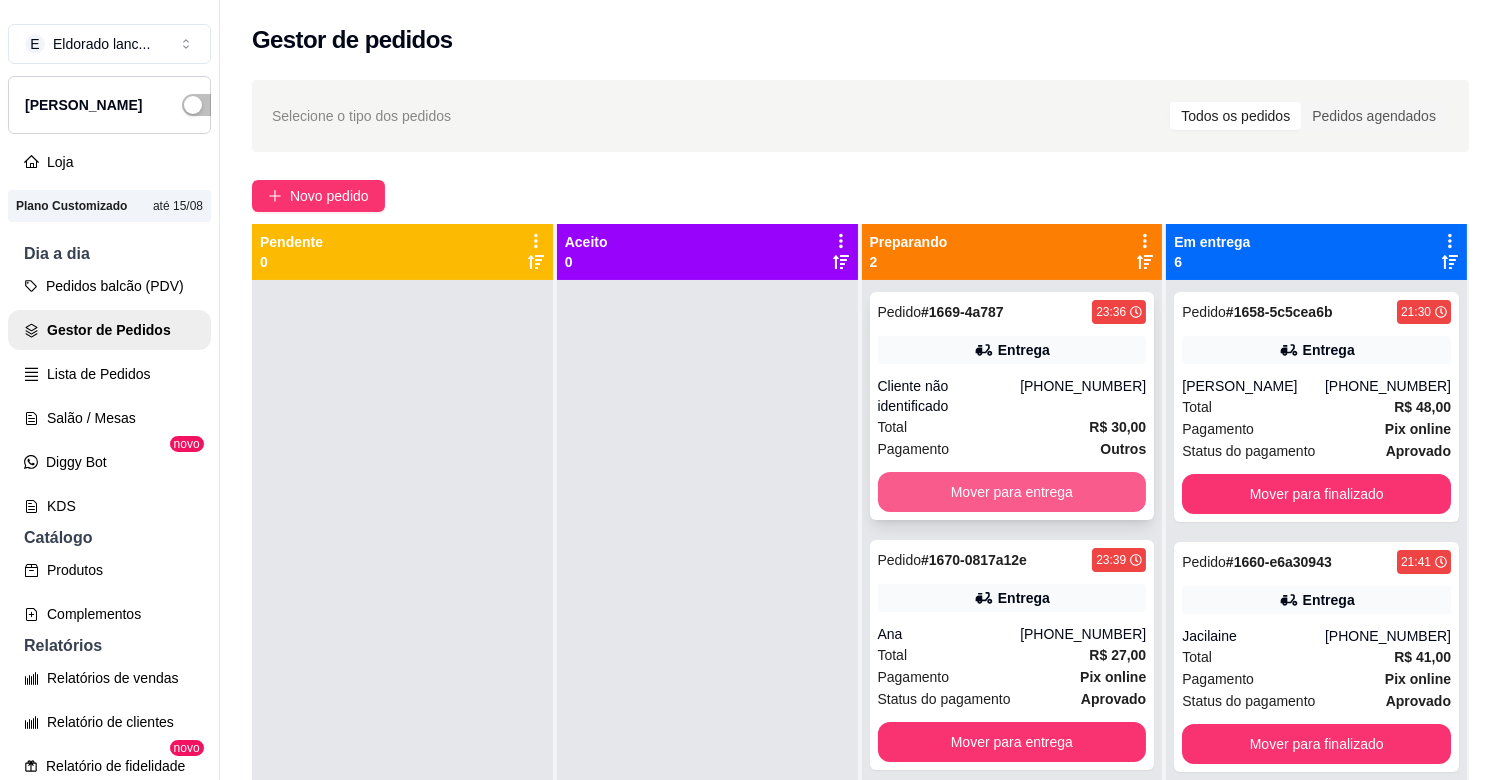 click on "Mover para entrega" at bounding box center [1012, 492] 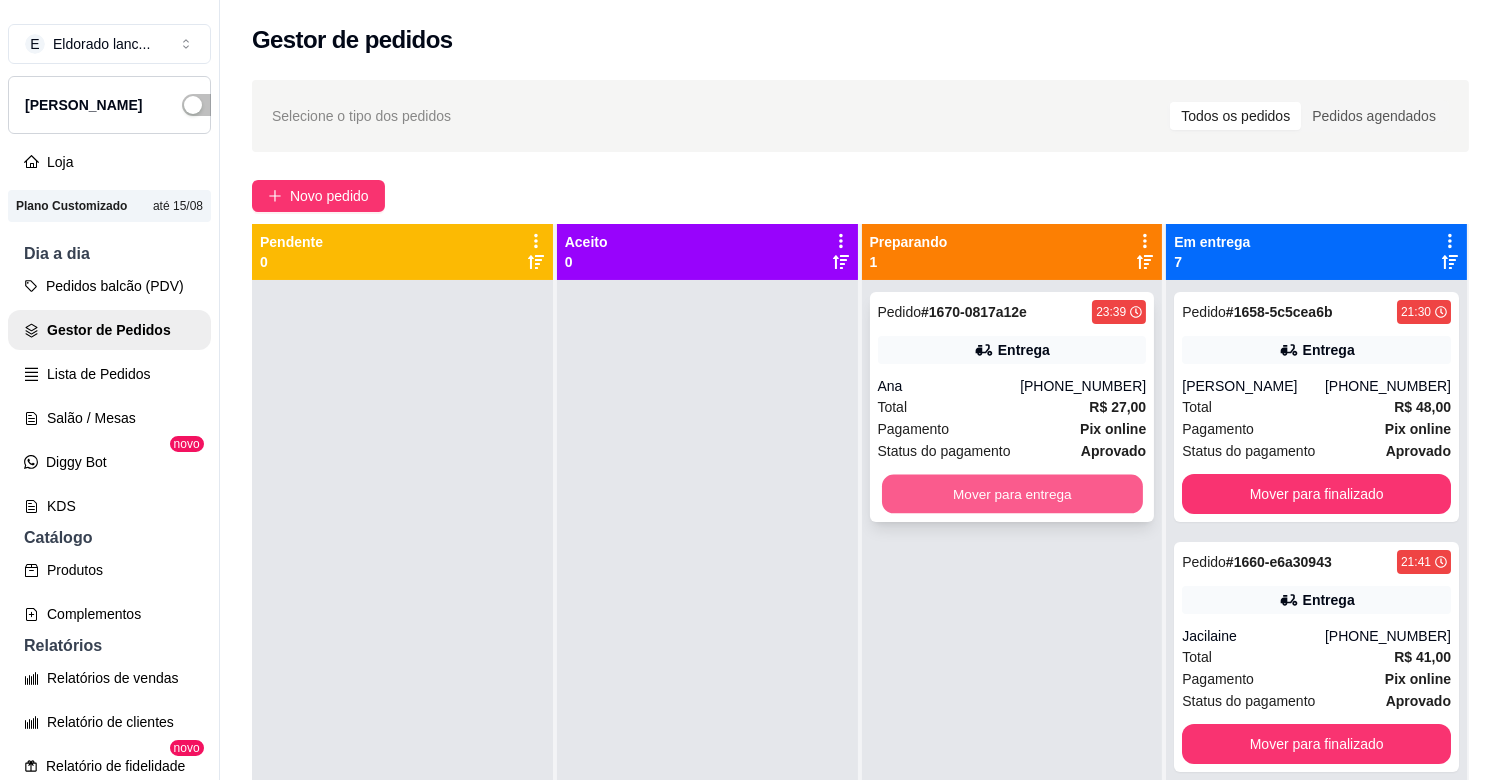click on "Mover para entrega" at bounding box center [1012, 494] 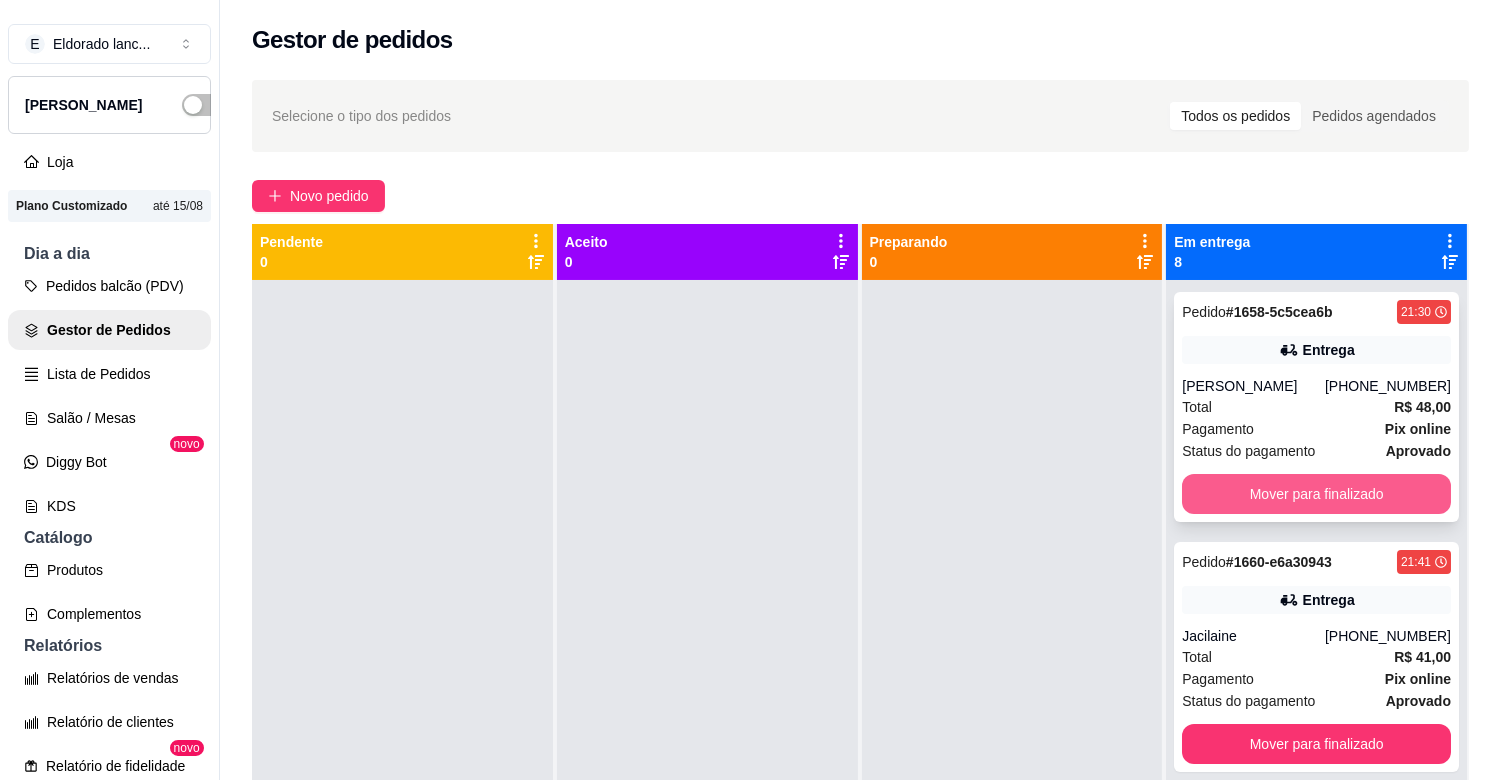 click on "Mover para finalizado" at bounding box center [1316, 494] 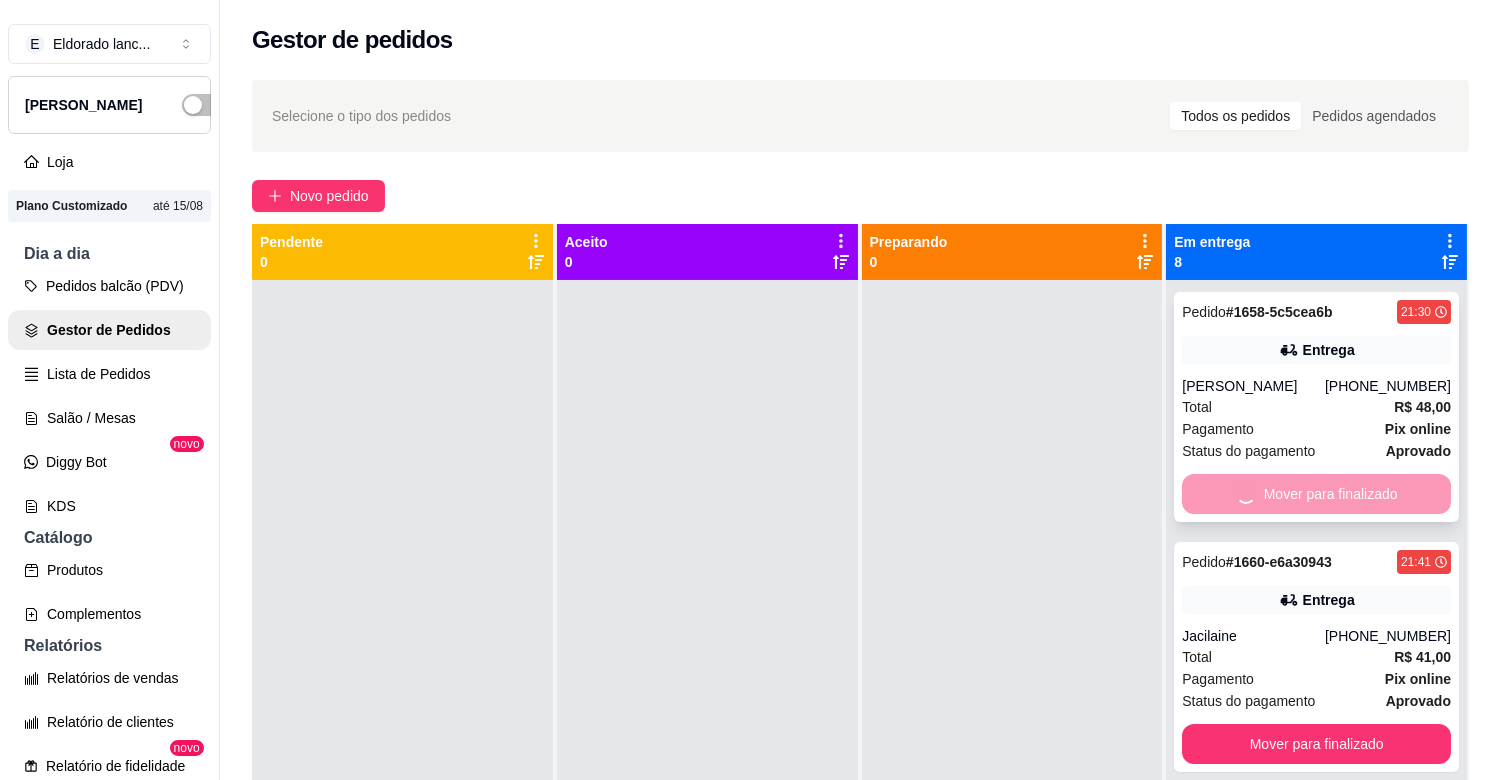 click on "Mover para finalizado" at bounding box center (1316, 494) 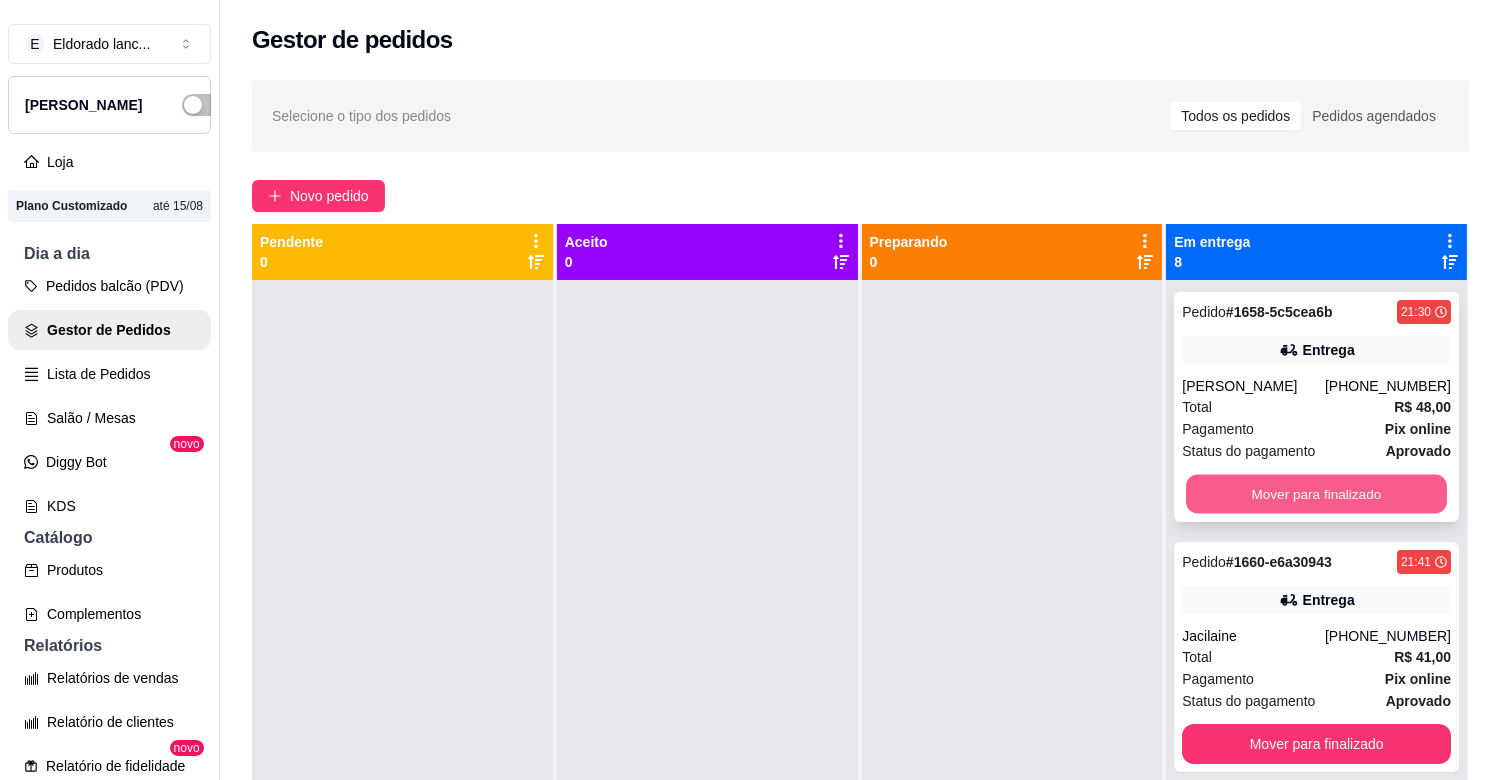 click on "Mover para finalizado" at bounding box center [1316, 494] 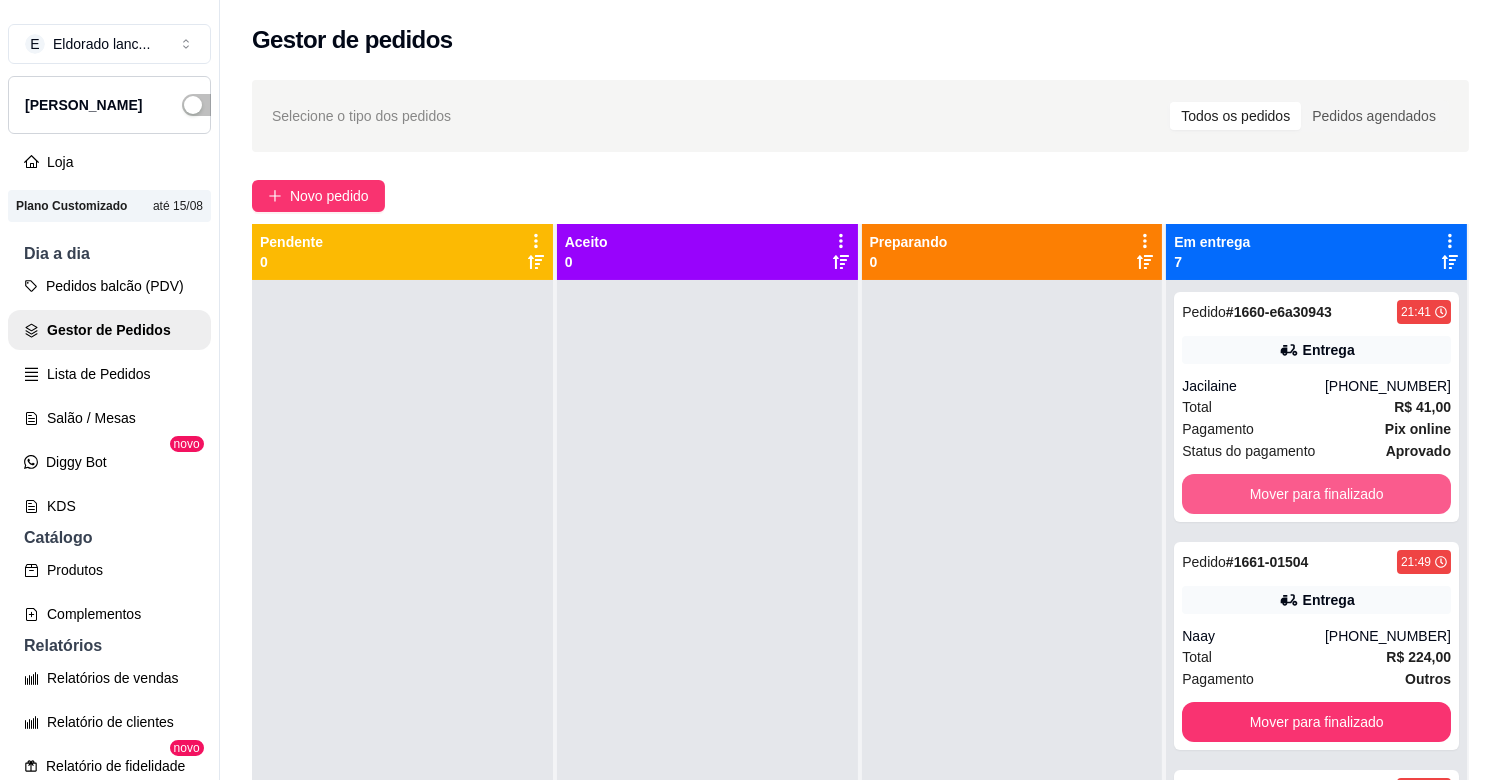 click on "Mover para finalizado" at bounding box center (1316, 494) 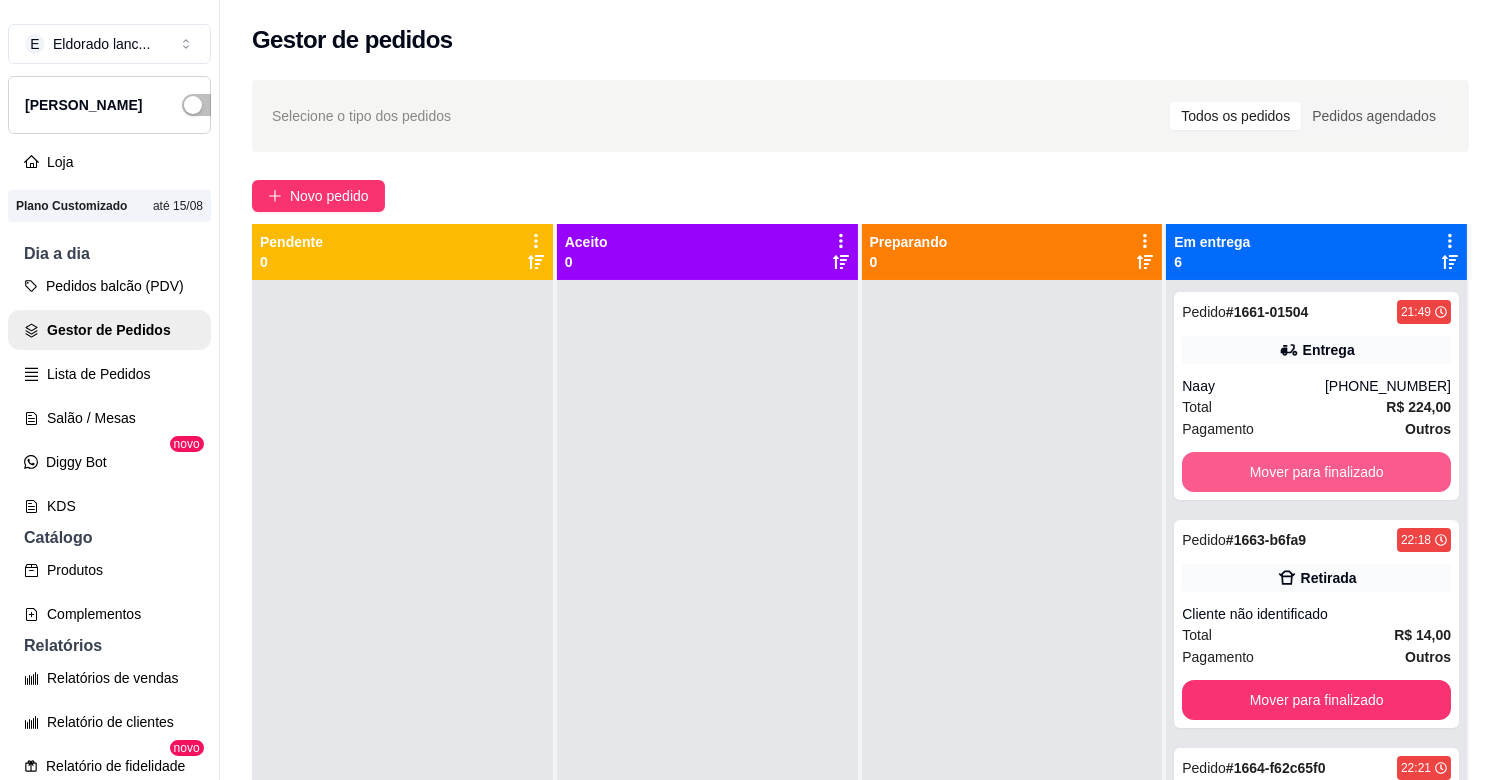 click on "Mover para finalizado" at bounding box center [1316, 472] 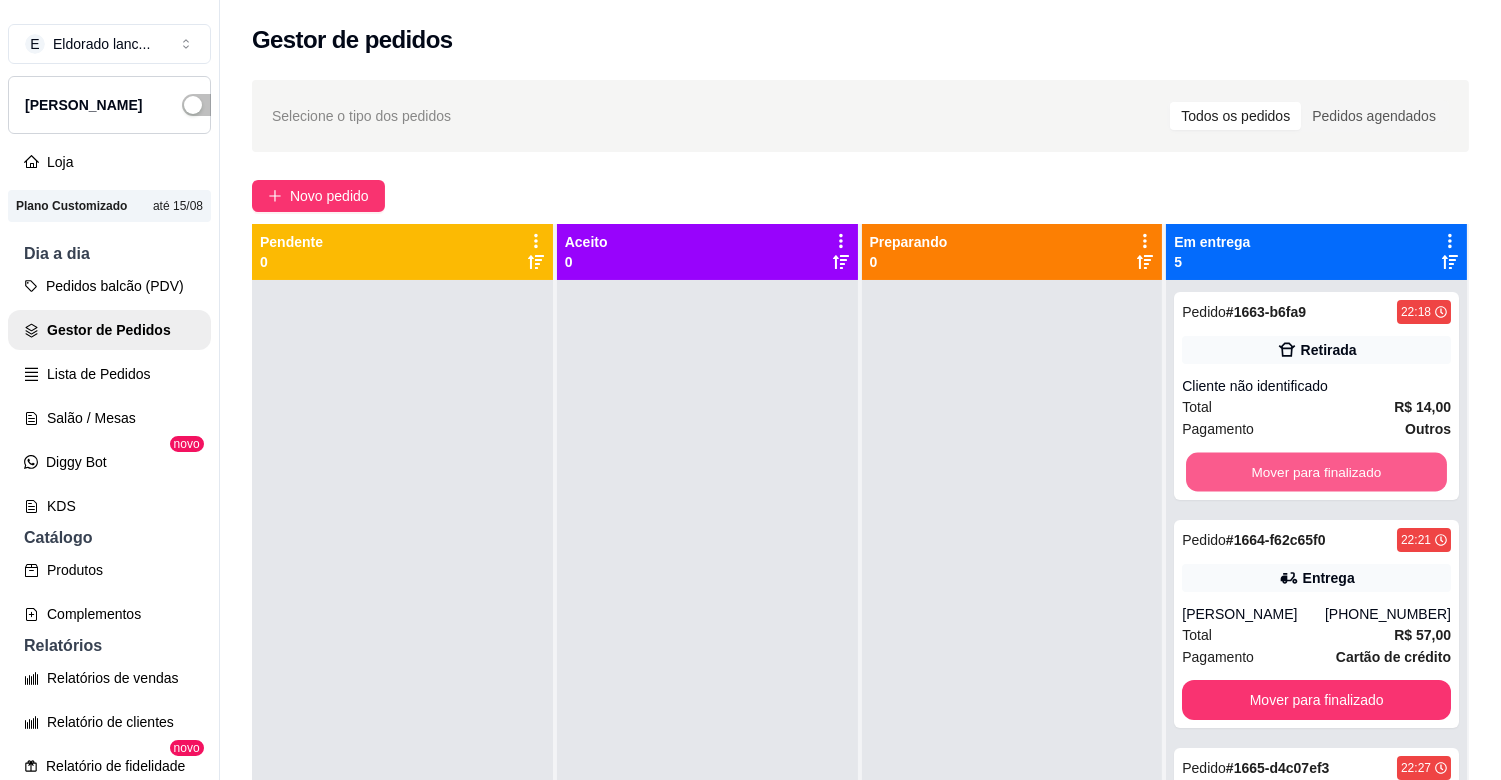 click on "Mover para finalizado" at bounding box center [1316, 472] 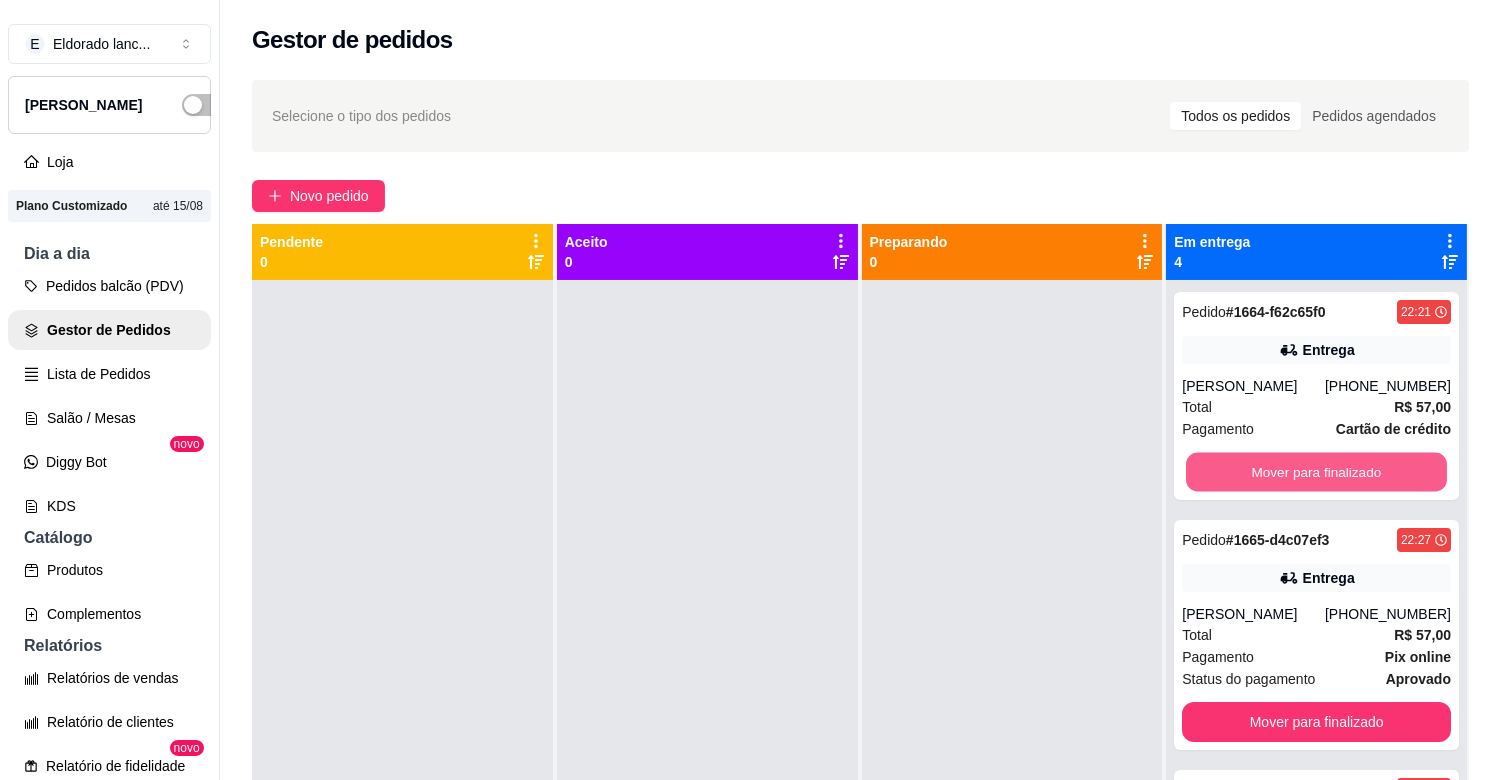 click on "Mover para finalizado" at bounding box center [1316, 472] 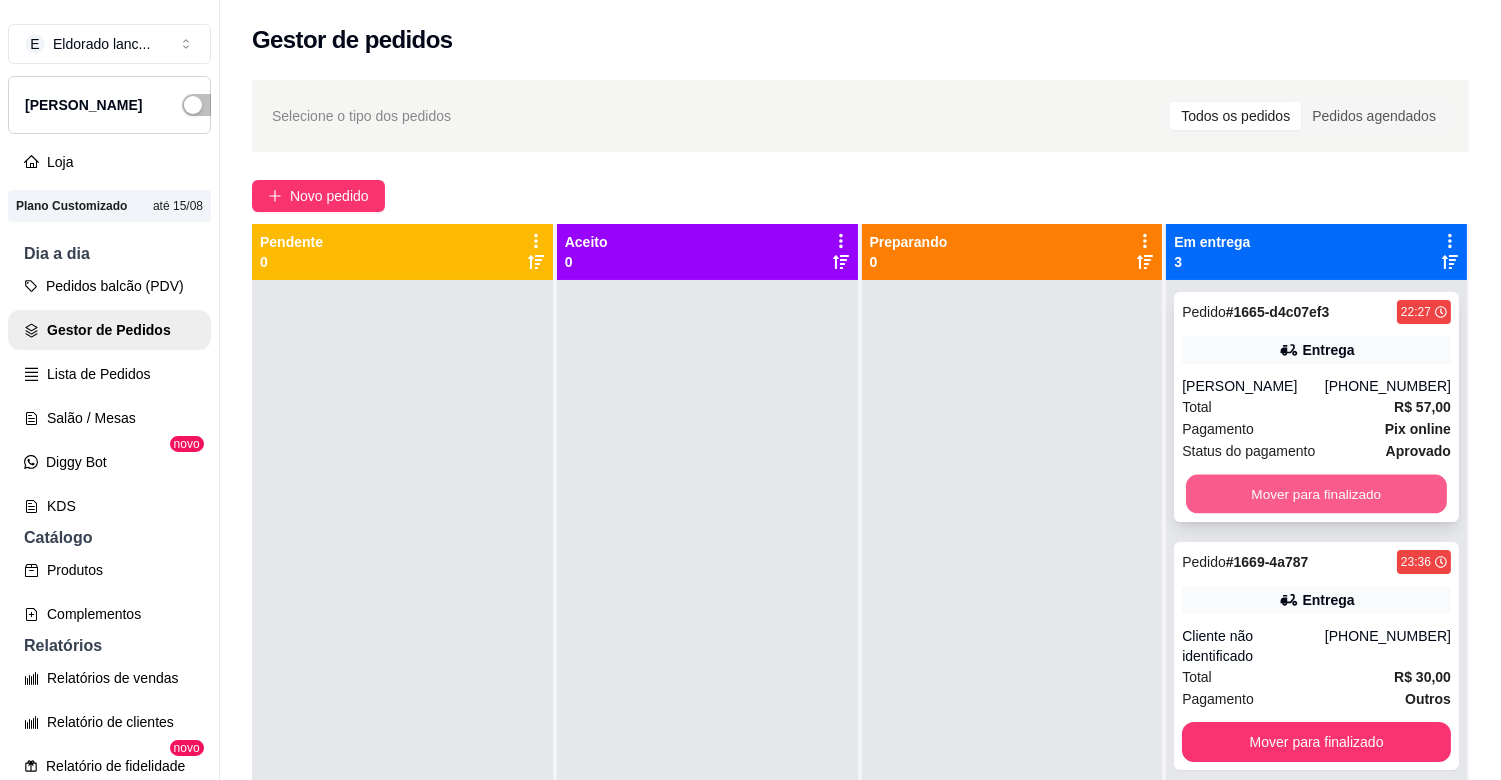 click on "Mover para finalizado" at bounding box center (1316, 494) 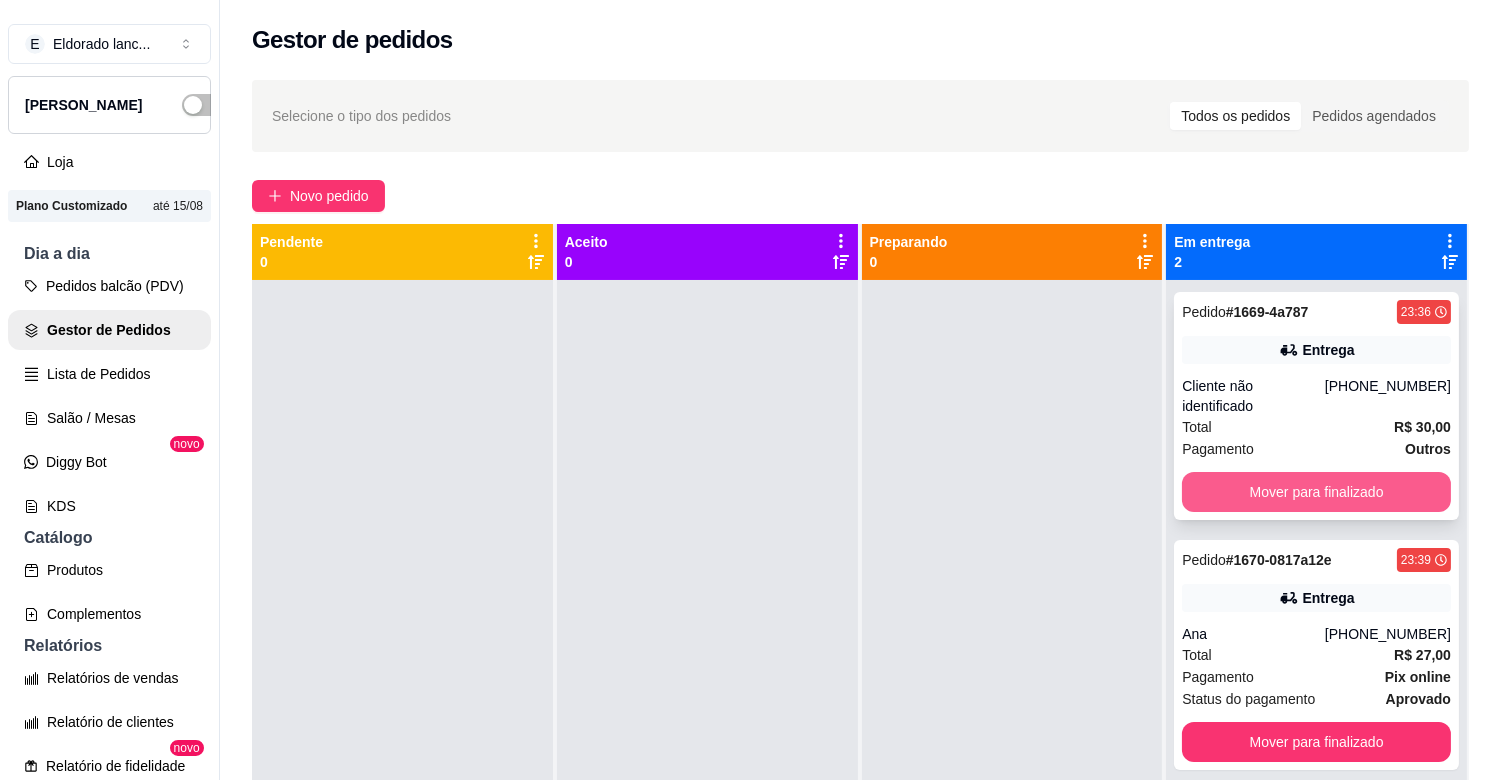click on "Mover para finalizado" at bounding box center (1316, 492) 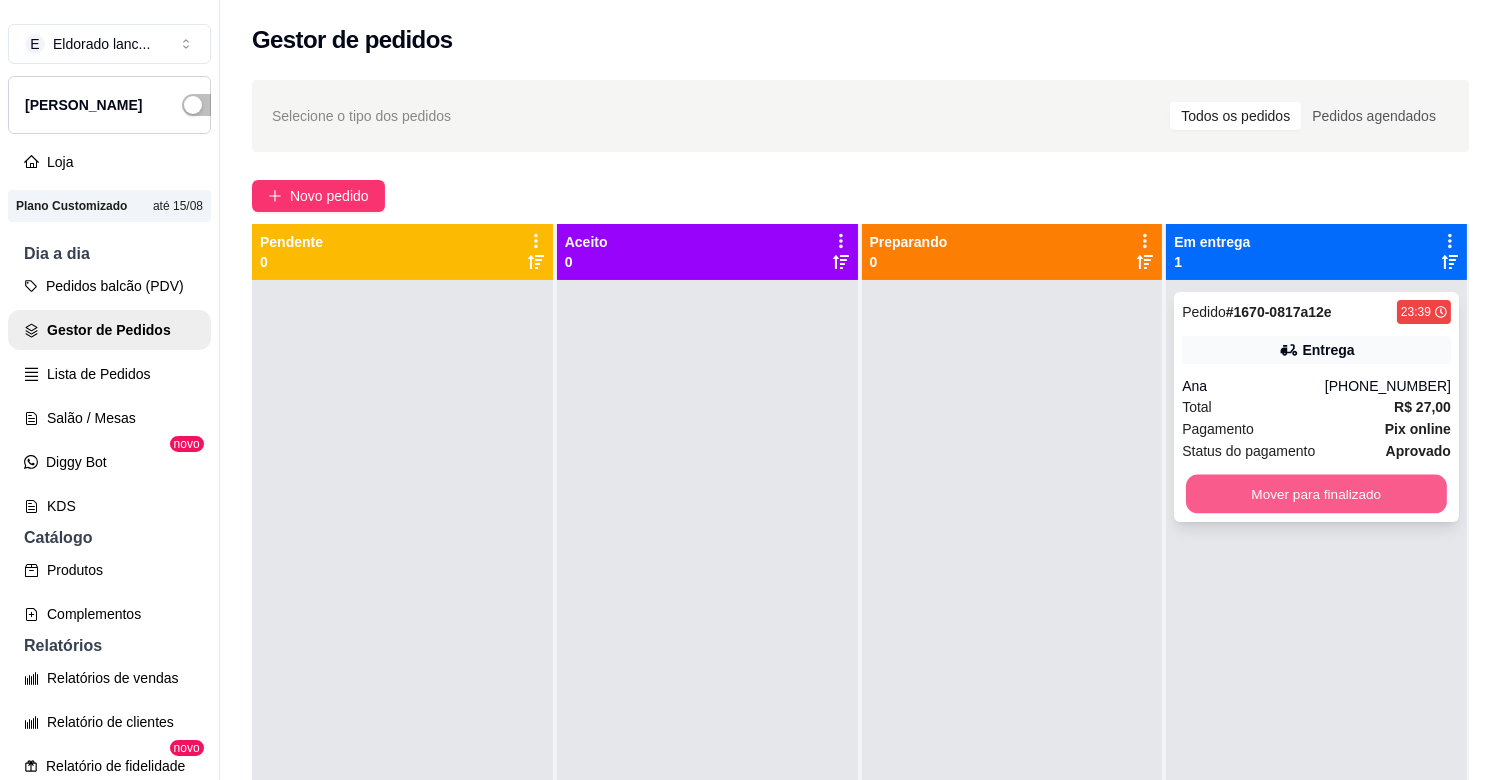 click on "Mover para finalizado" at bounding box center (1316, 494) 